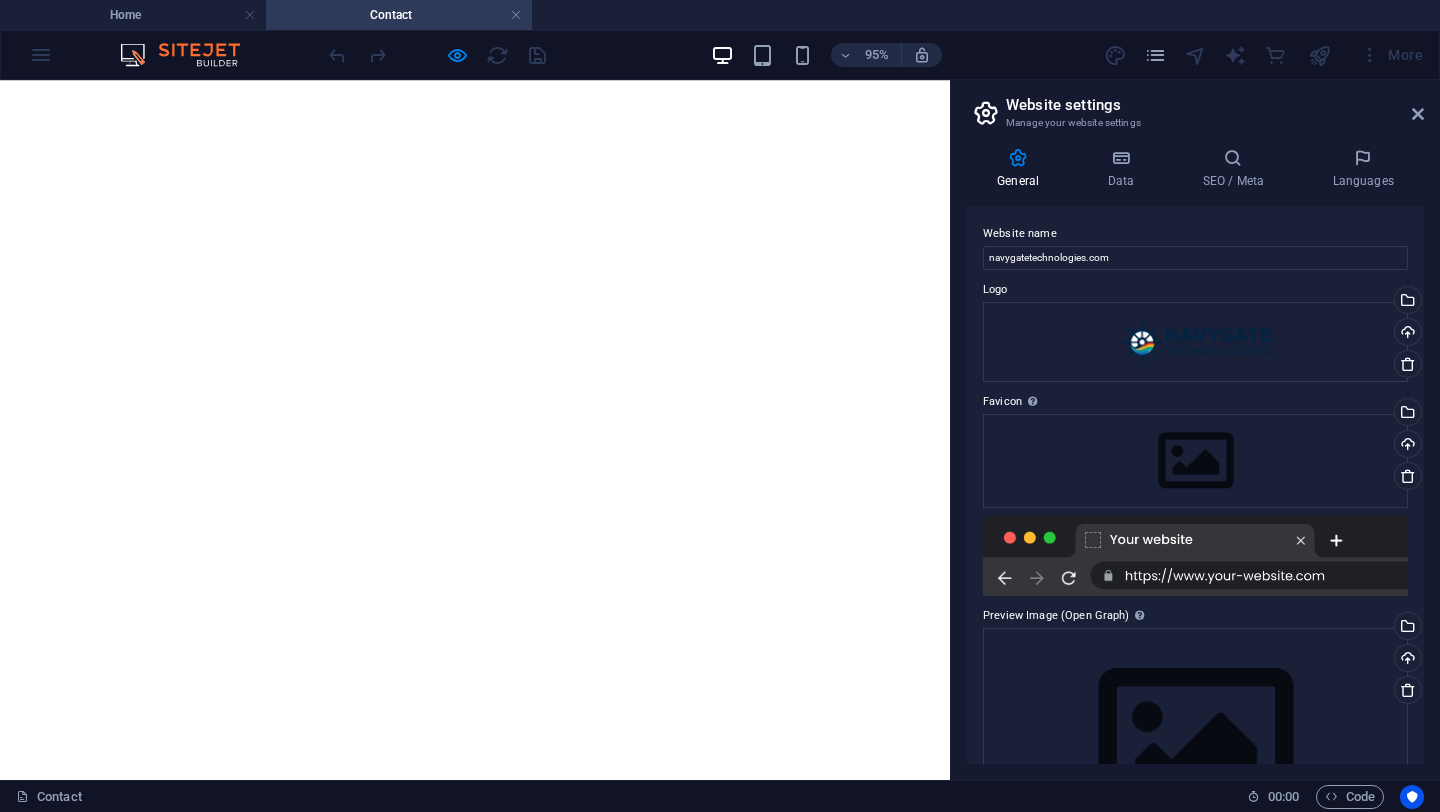 scroll, scrollTop: 0, scrollLeft: 0, axis: both 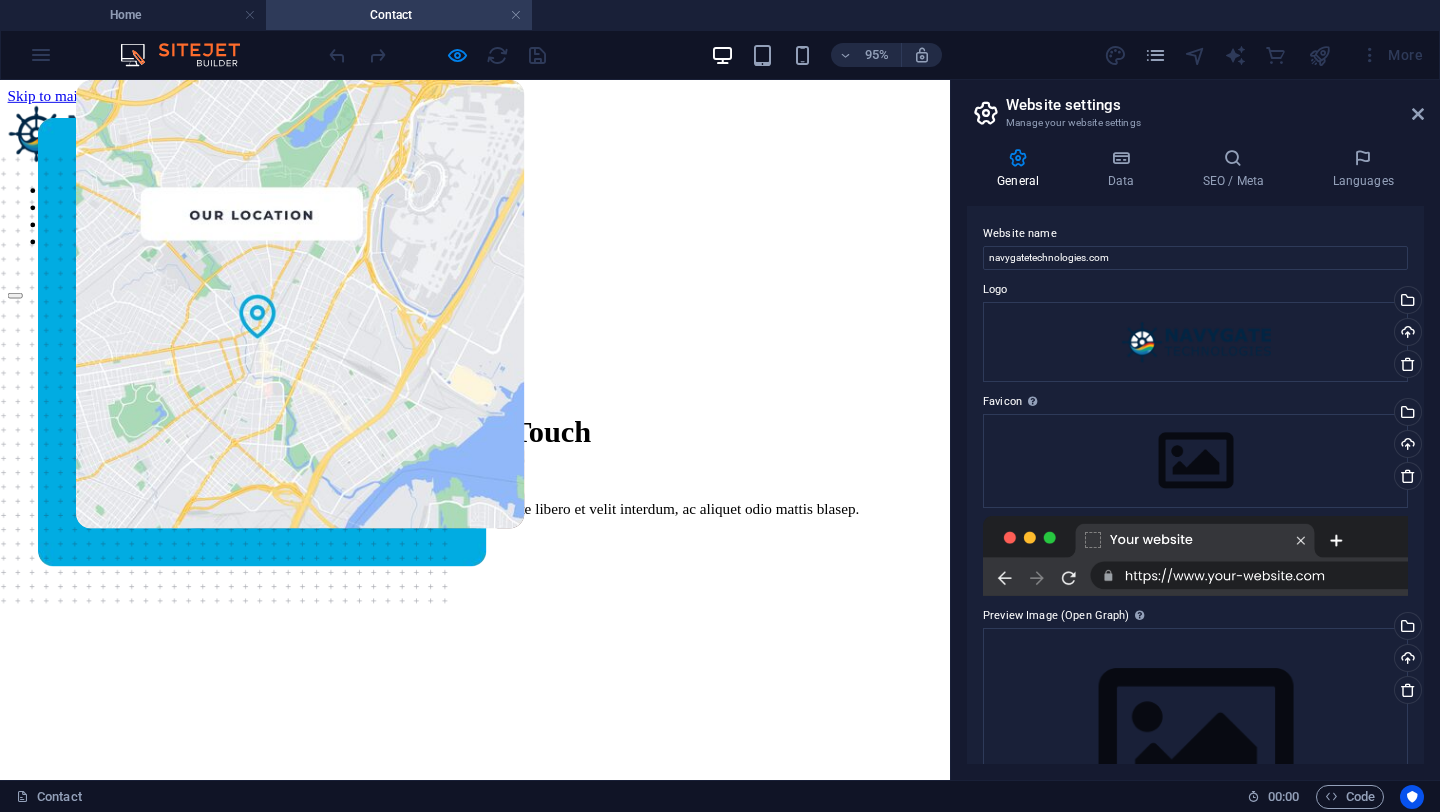 click on "ABOUT US SERVICES NEWS CONTACT BOOK A CALL" at bounding box center [500, 208] 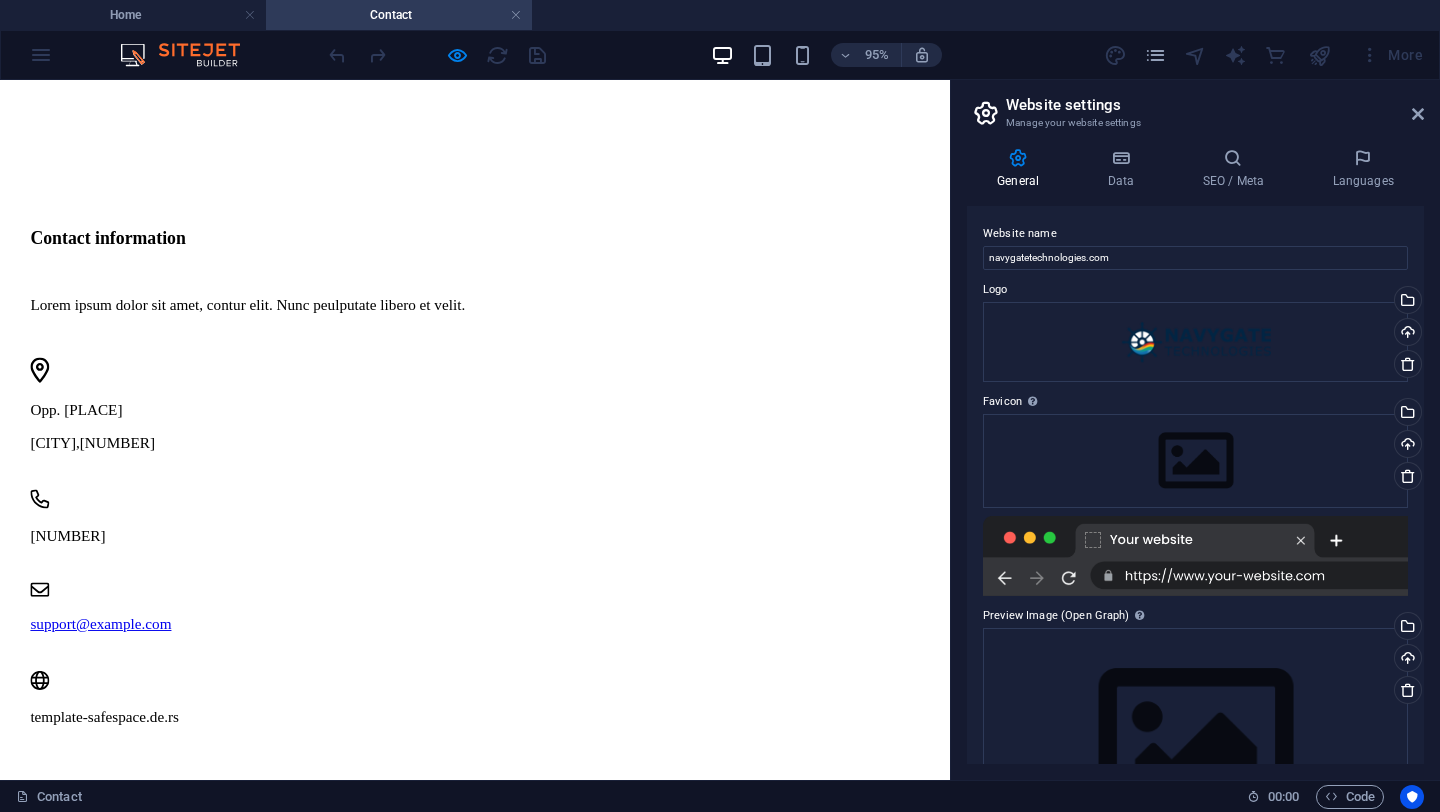 scroll, scrollTop: 0, scrollLeft: 0, axis: both 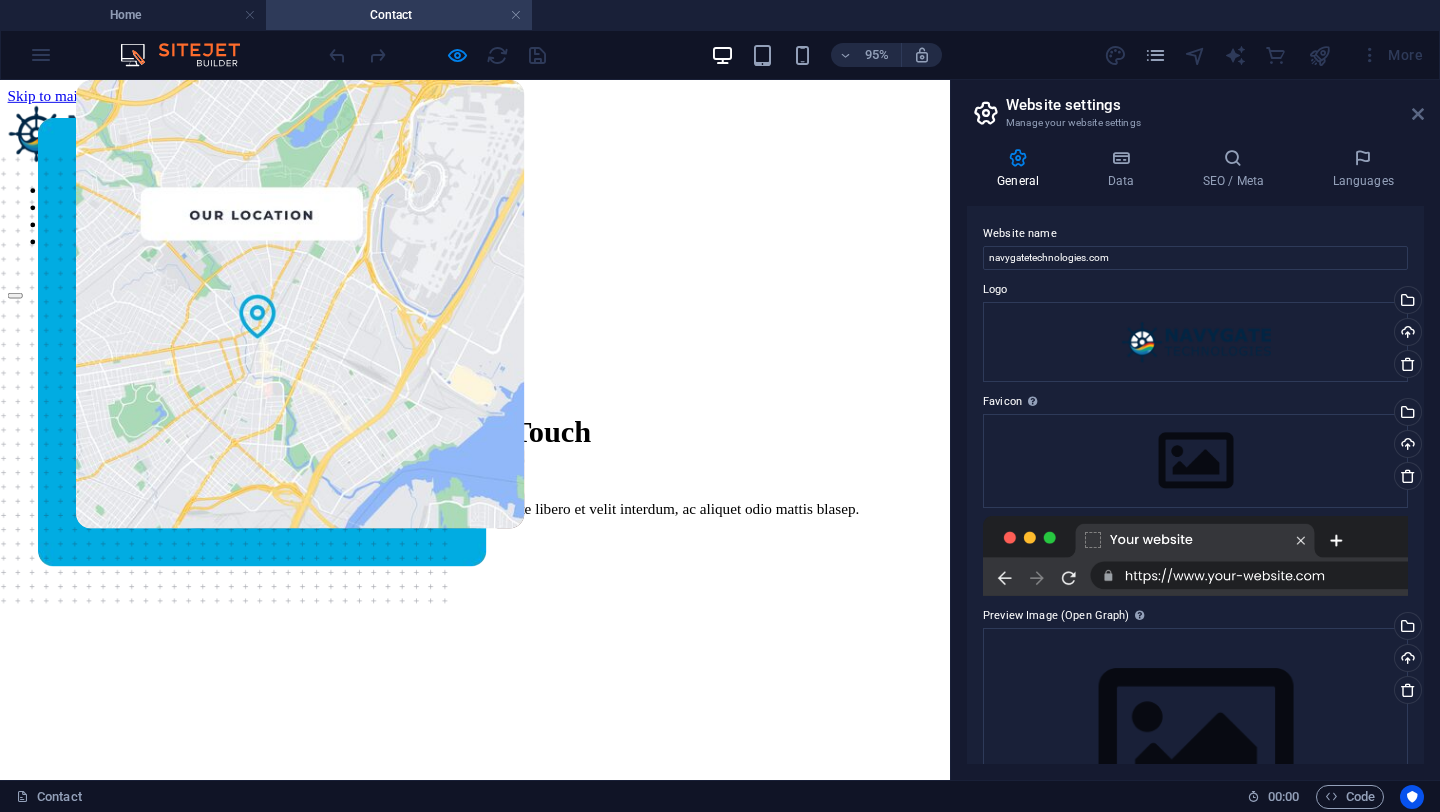 click at bounding box center [1418, 114] 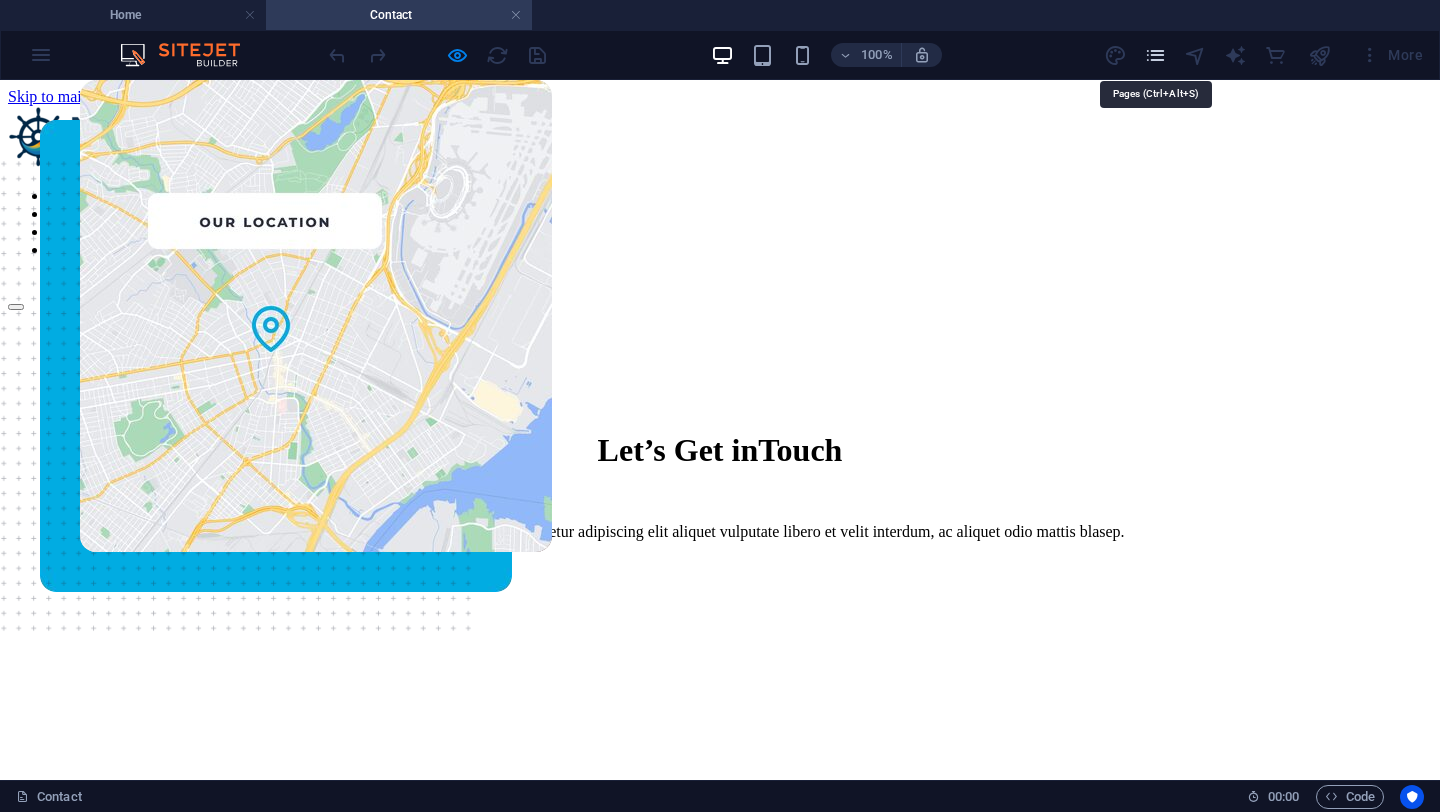 click at bounding box center [1155, 55] 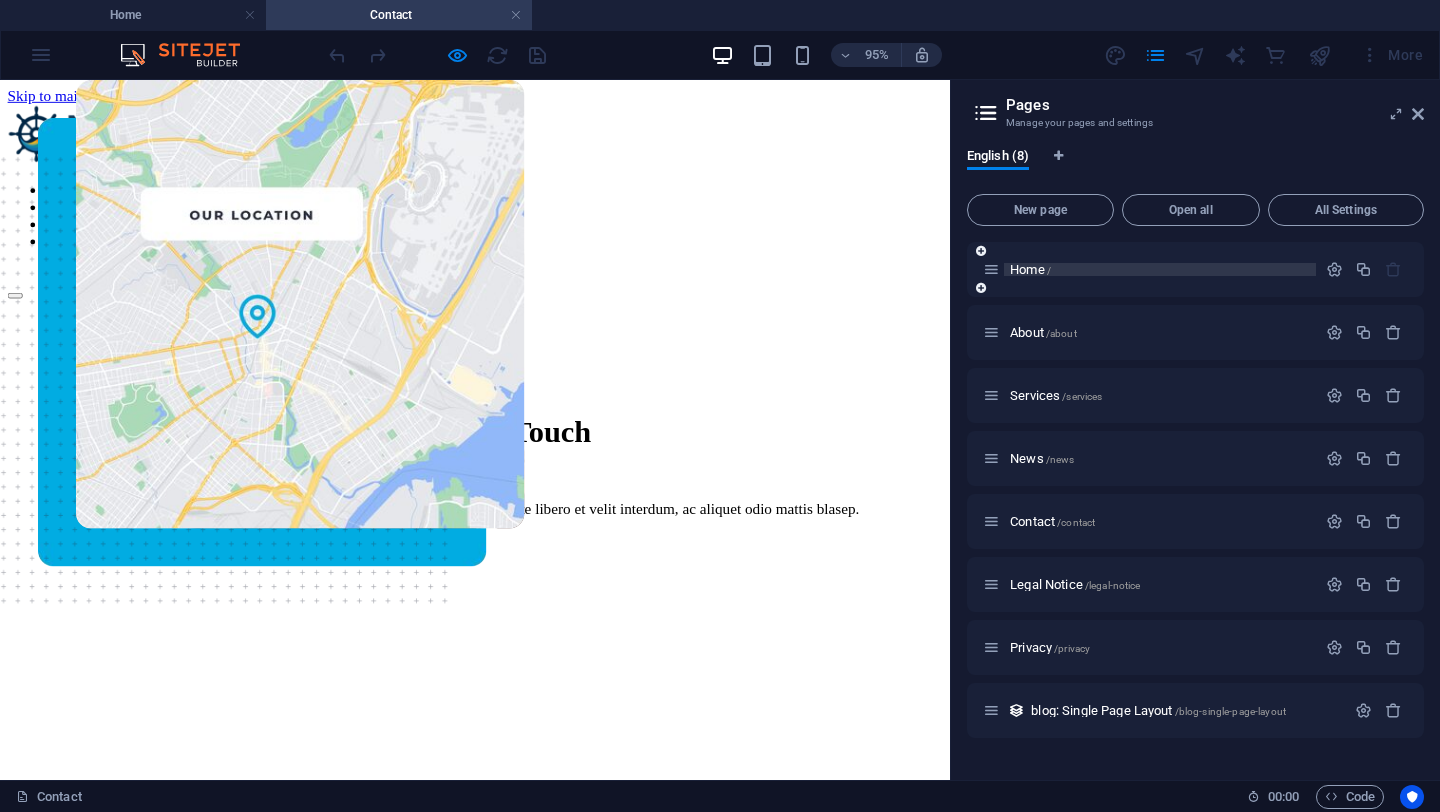 click on "Home /" at bounding box center (1160, 269) 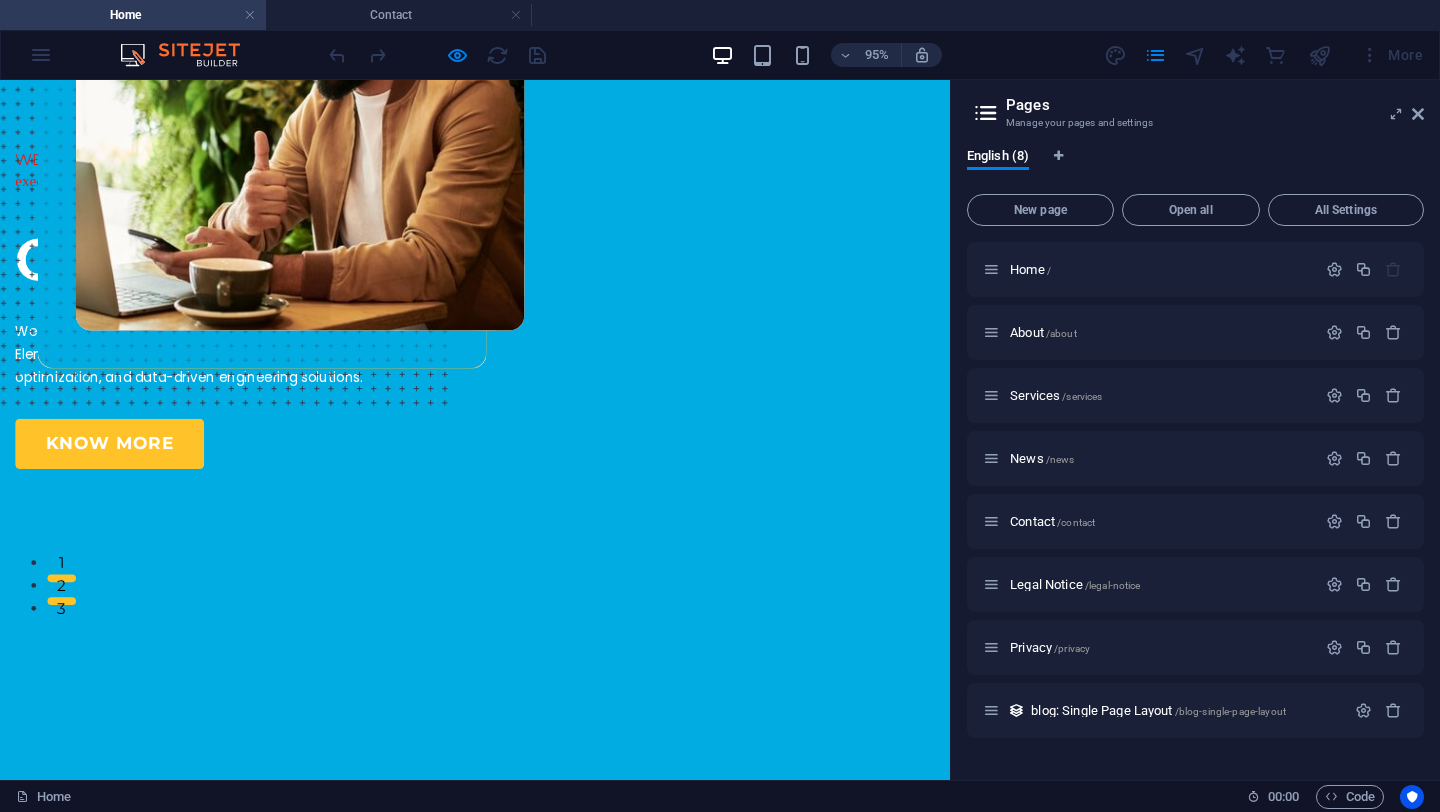 scroll, scrollTop: 0, scrollLeft: 0, axis: both 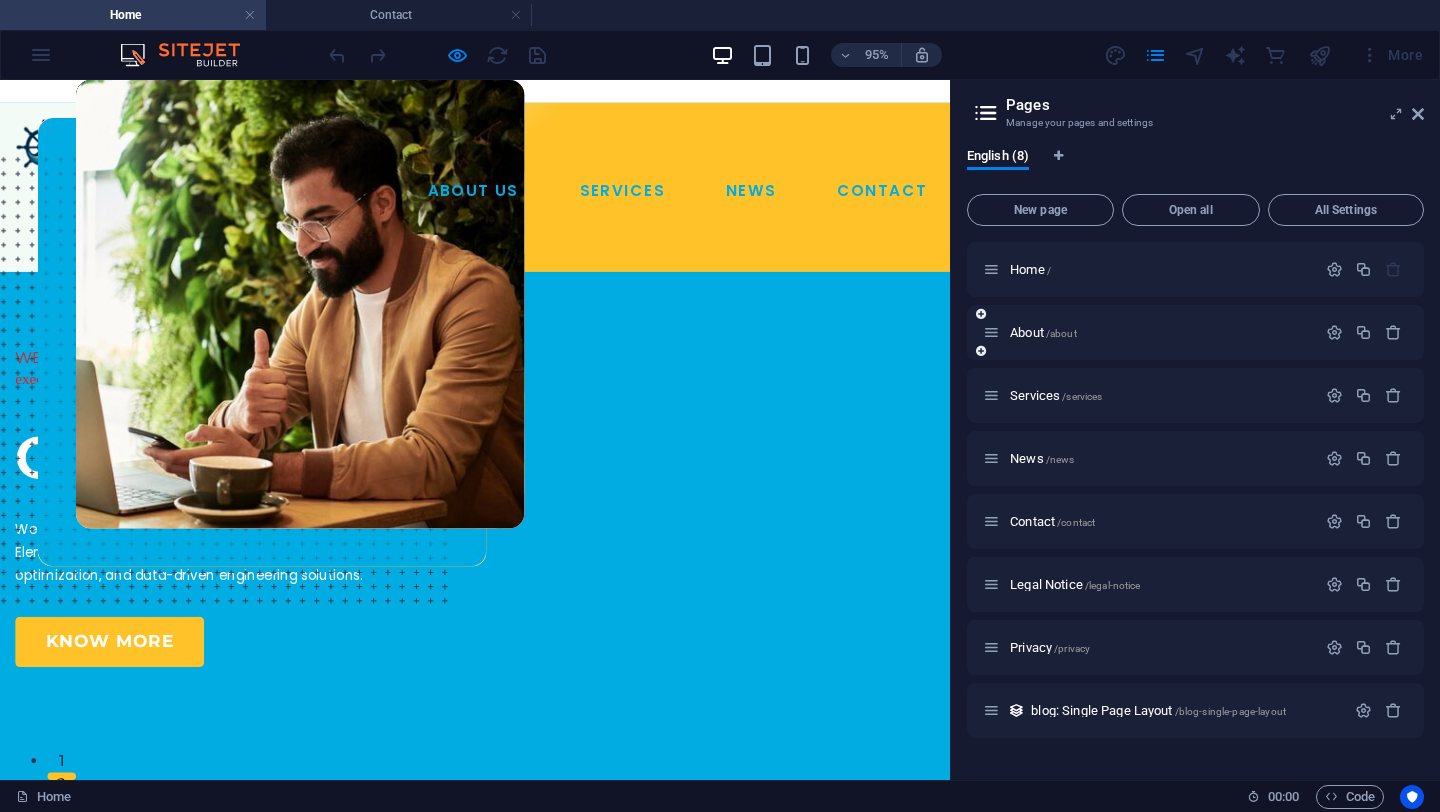 click on "About /about" at bounding box center (1149, 332) 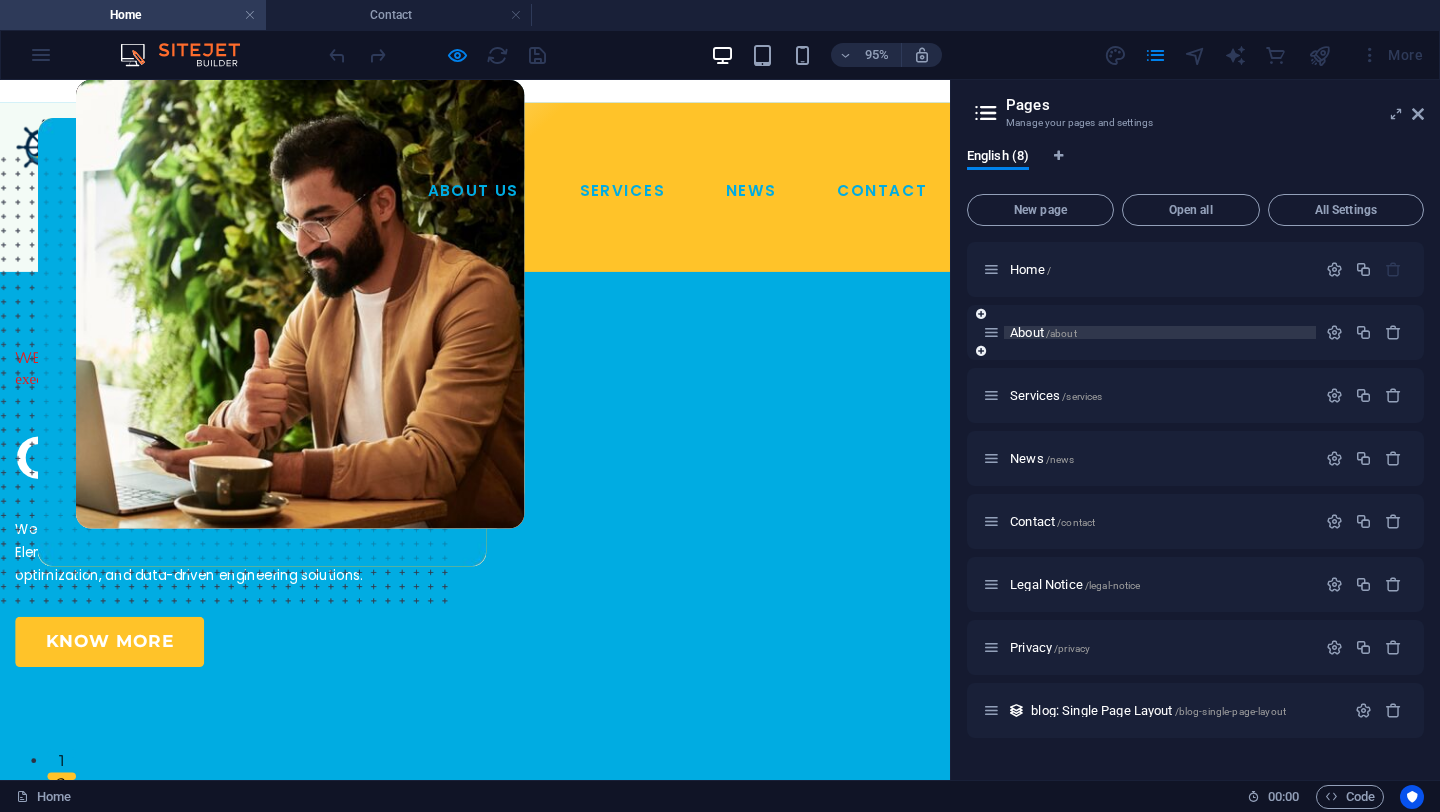 click on "About /about" at bounding box center (1043, 332) 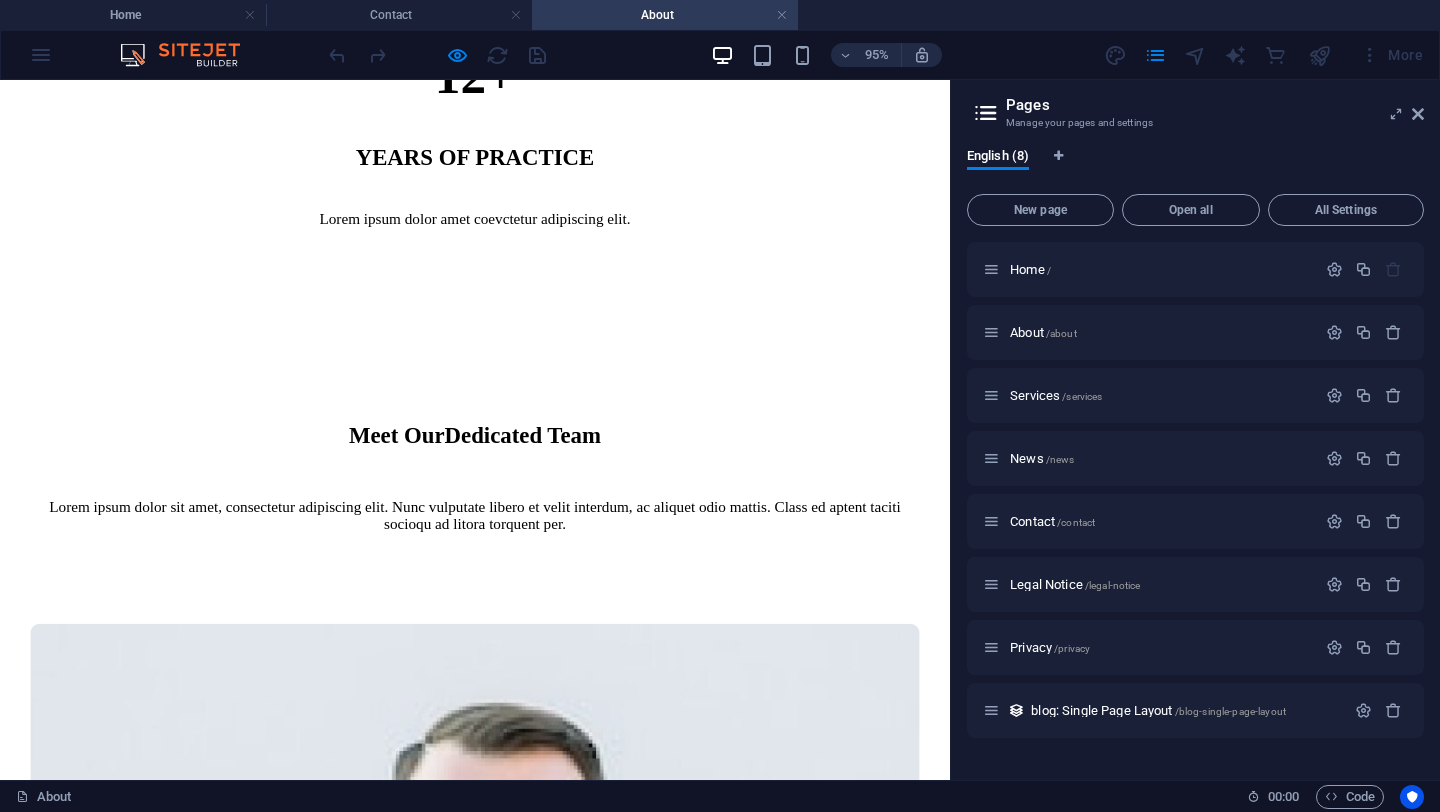 scroll, scrollTop: 1982, scrollLeft: 0, axis: vertical 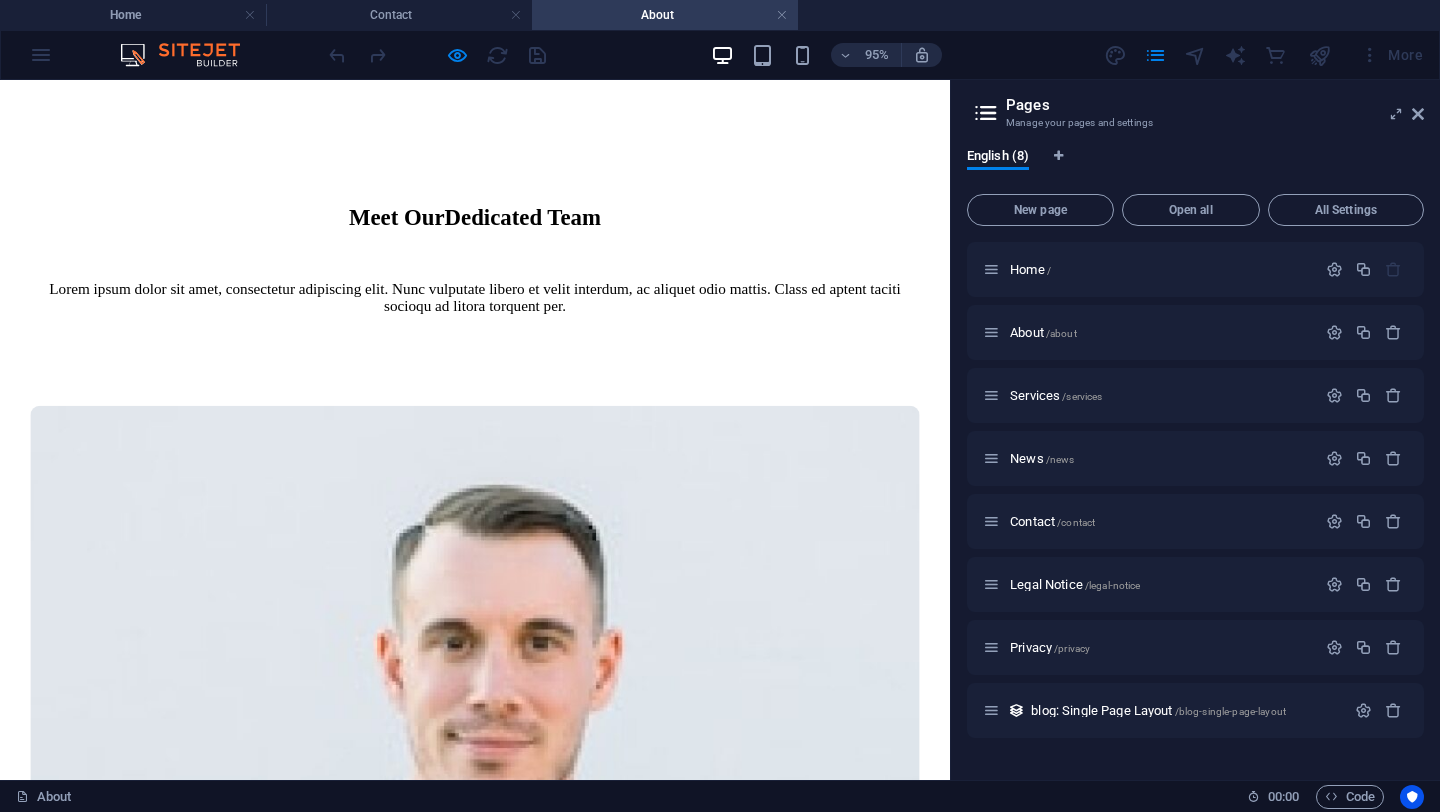 click at bounding box center [500, 4070] 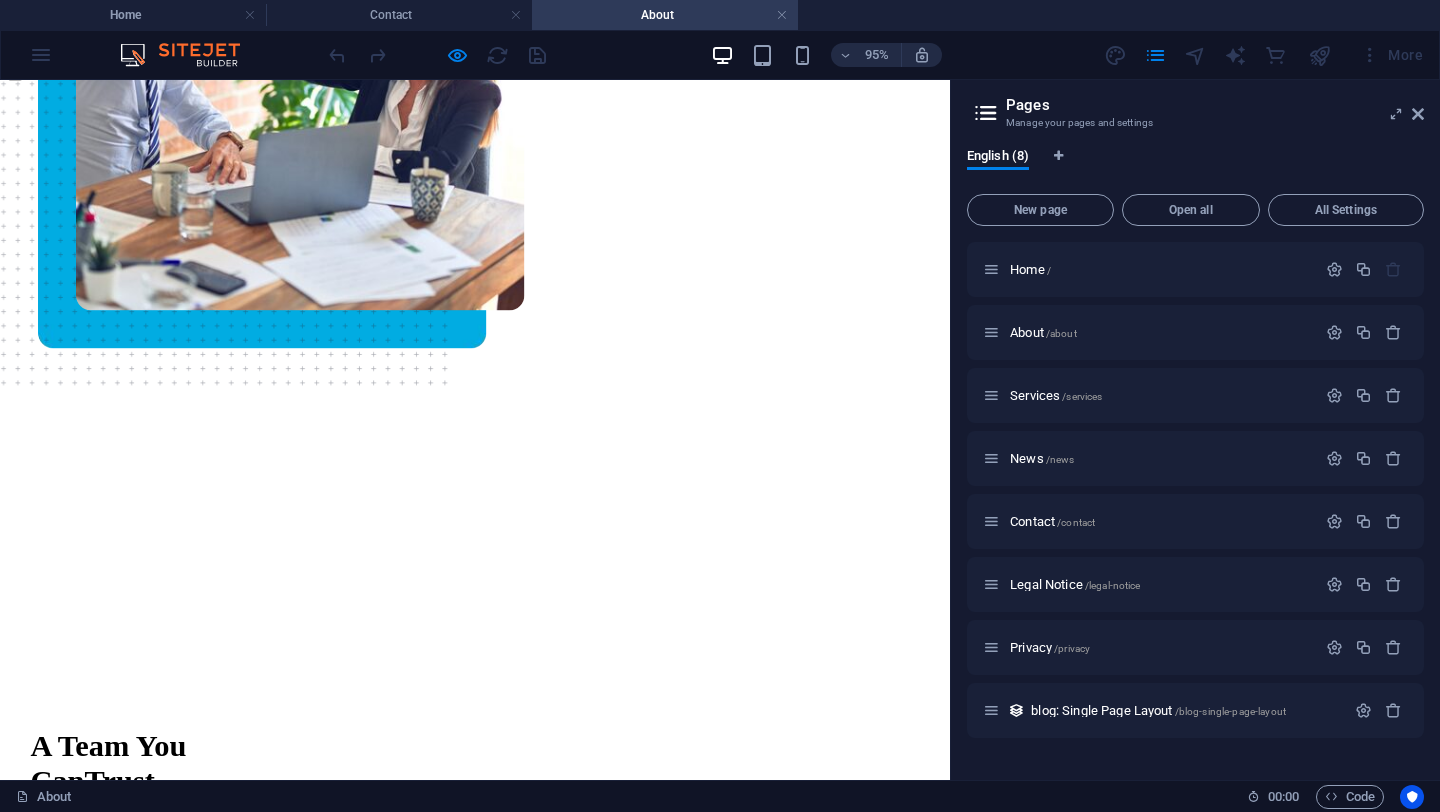 scroll, scrollTop: 0, scrollLeft: 0, axis: both 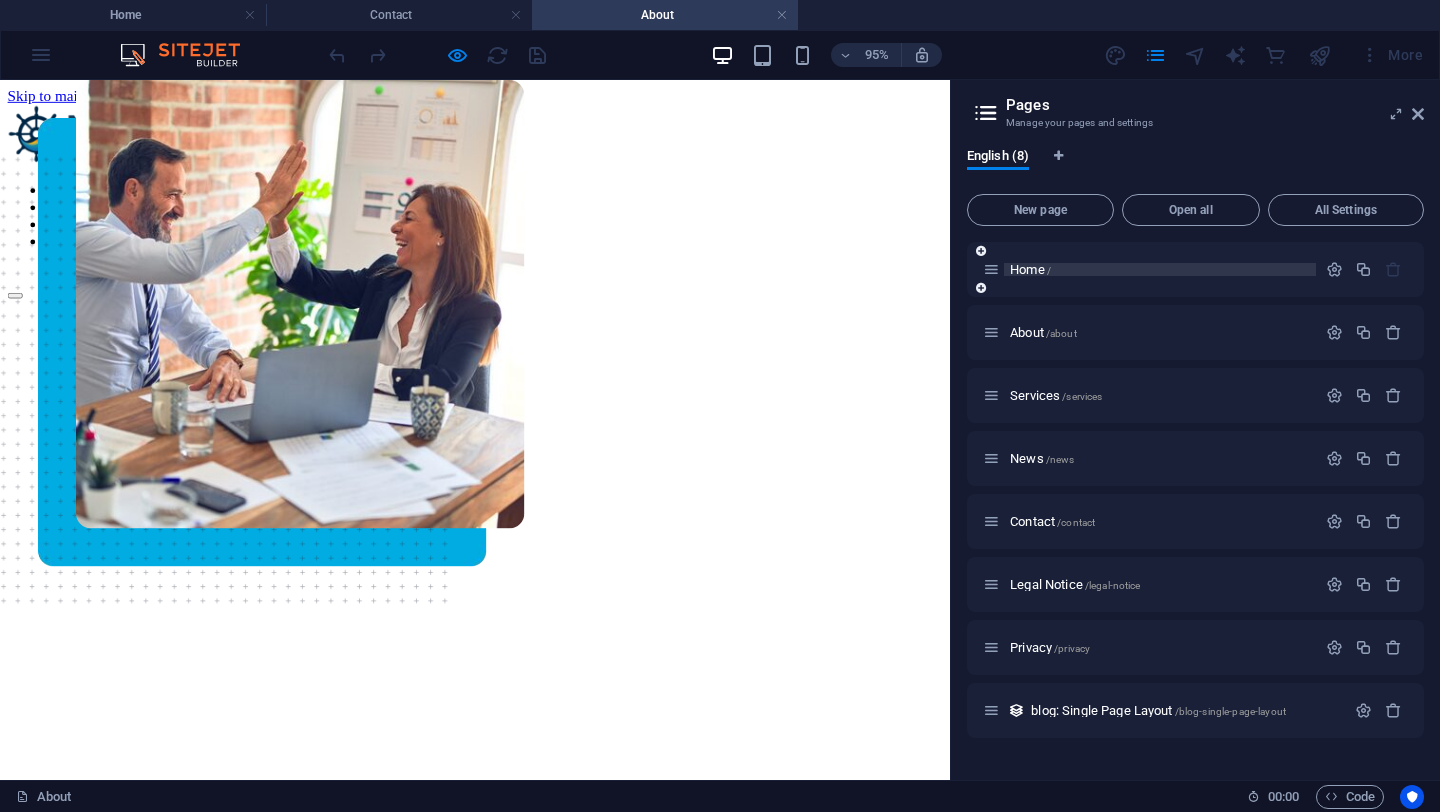 click on "Home /" at bounding box center (1030, 269) 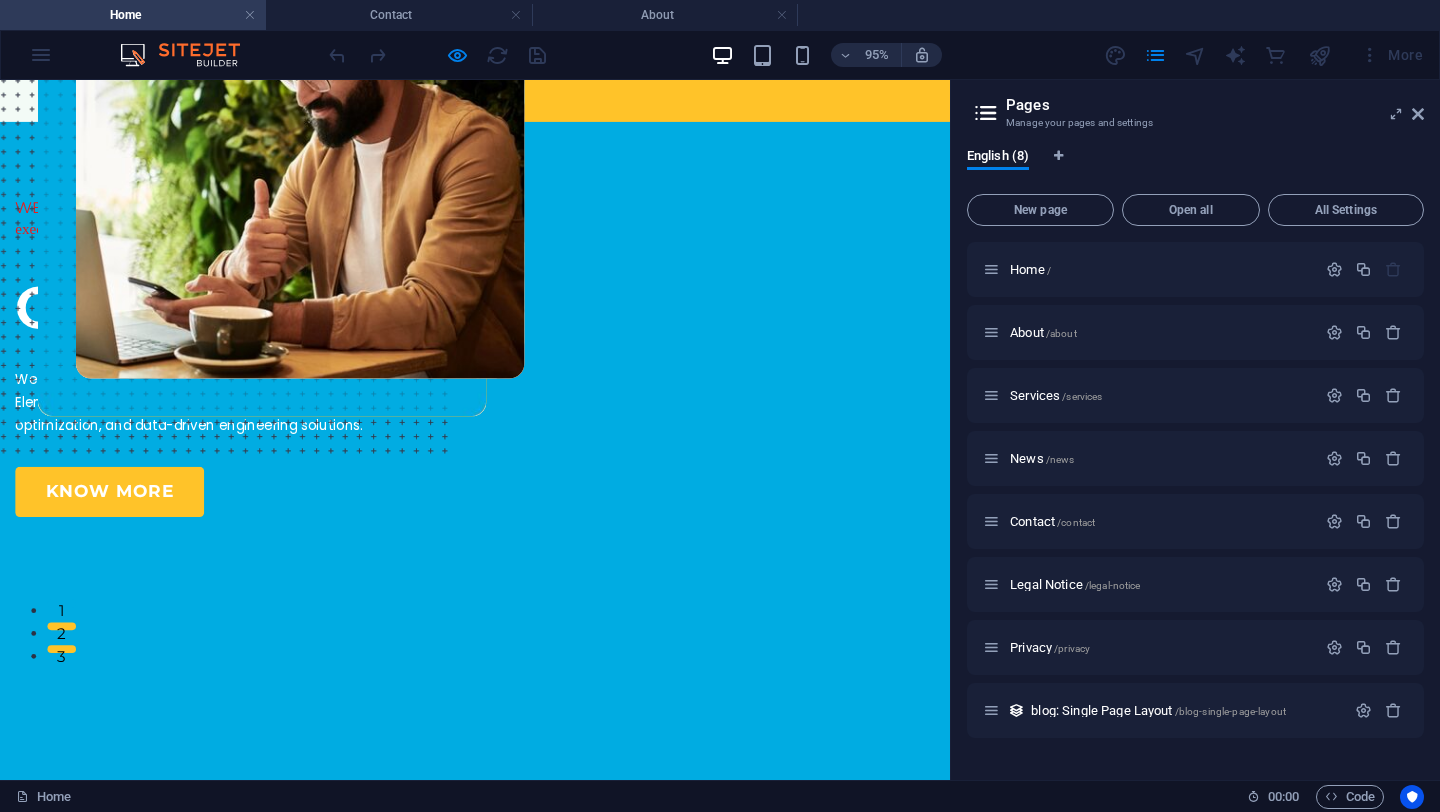 scroll, scrollTop: 0, scrollLeft: 0, axis: both 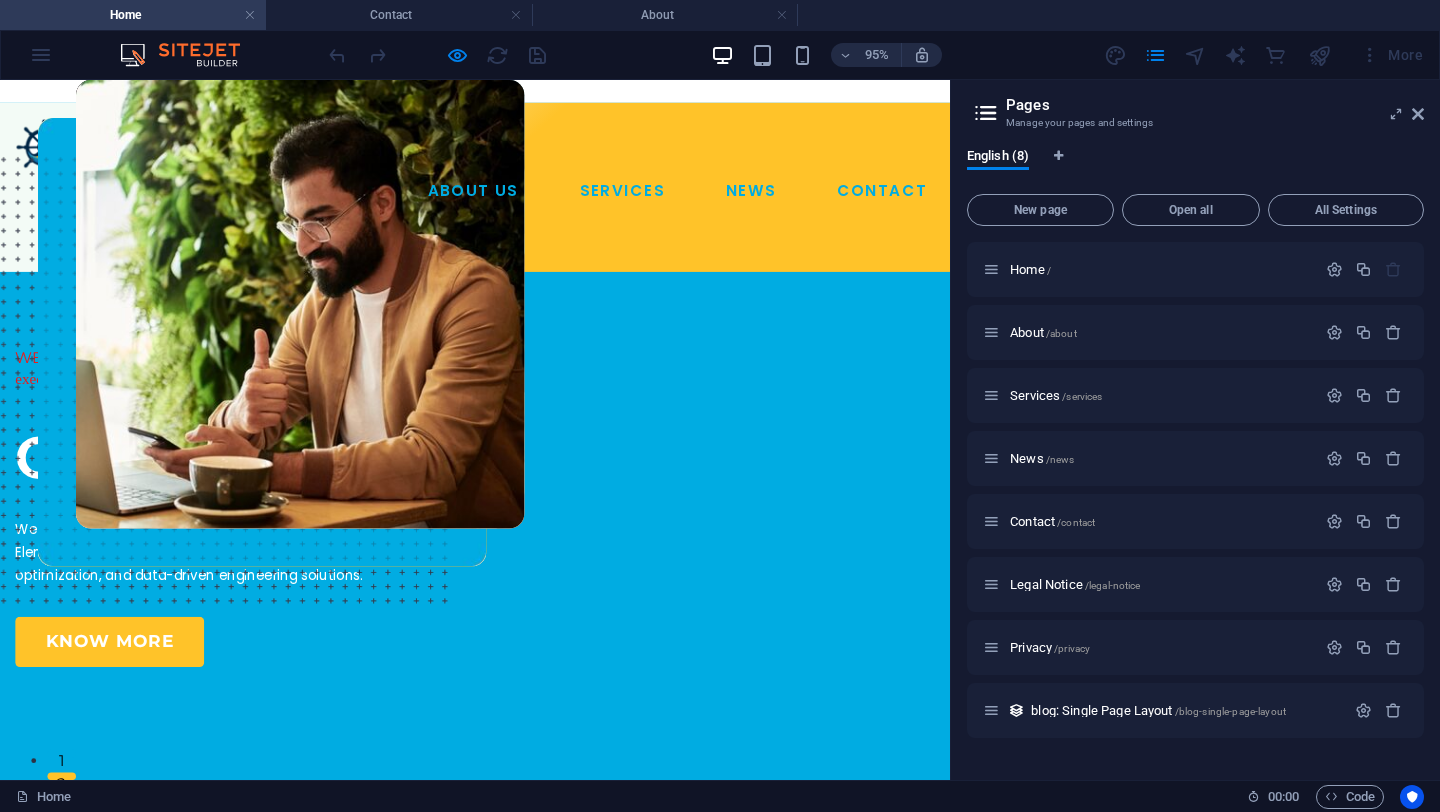 click on "ABOUT US SERVICES NEWS CONTACT BOOK A CALL" at bounding box center (500, 193) 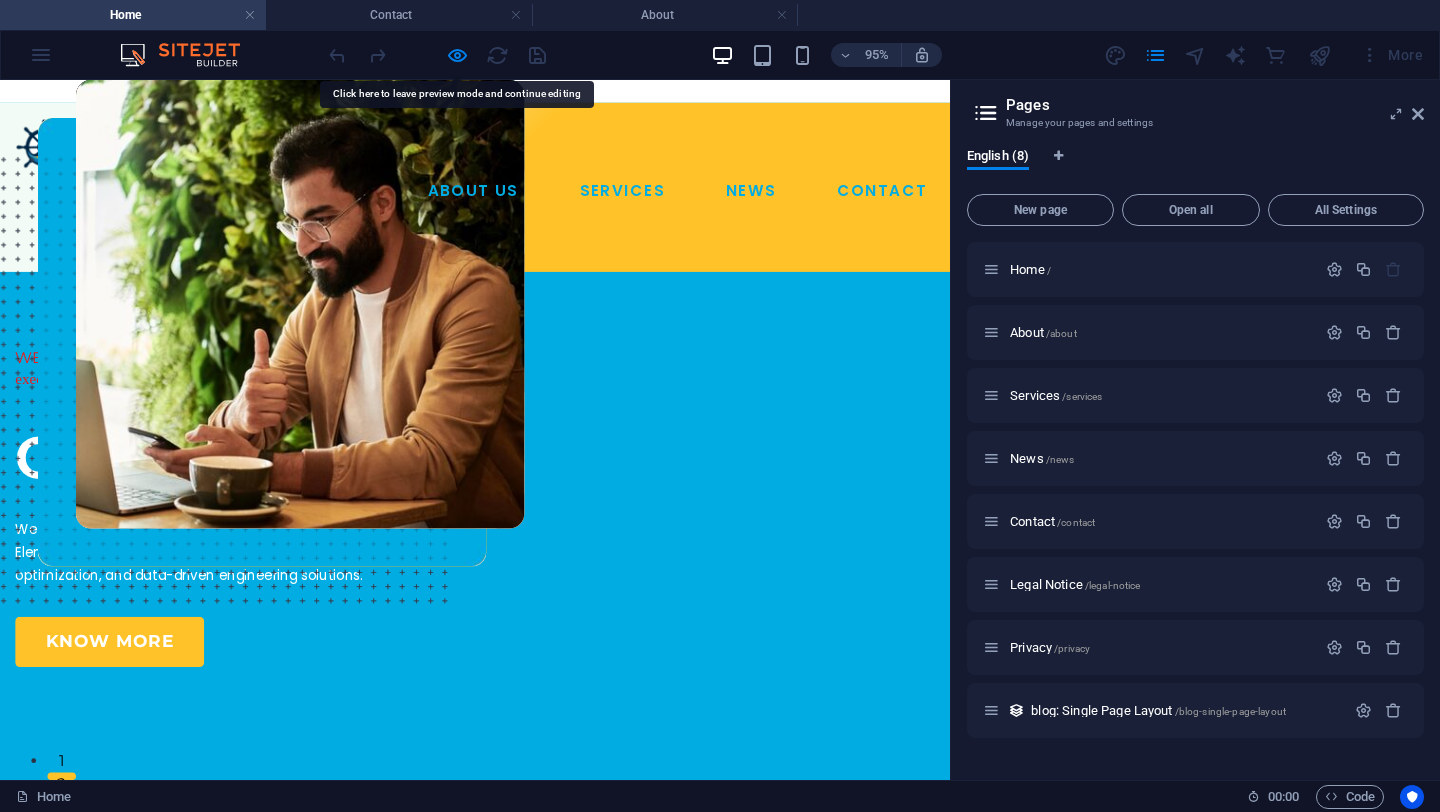 click at bounding box center (316, 316) 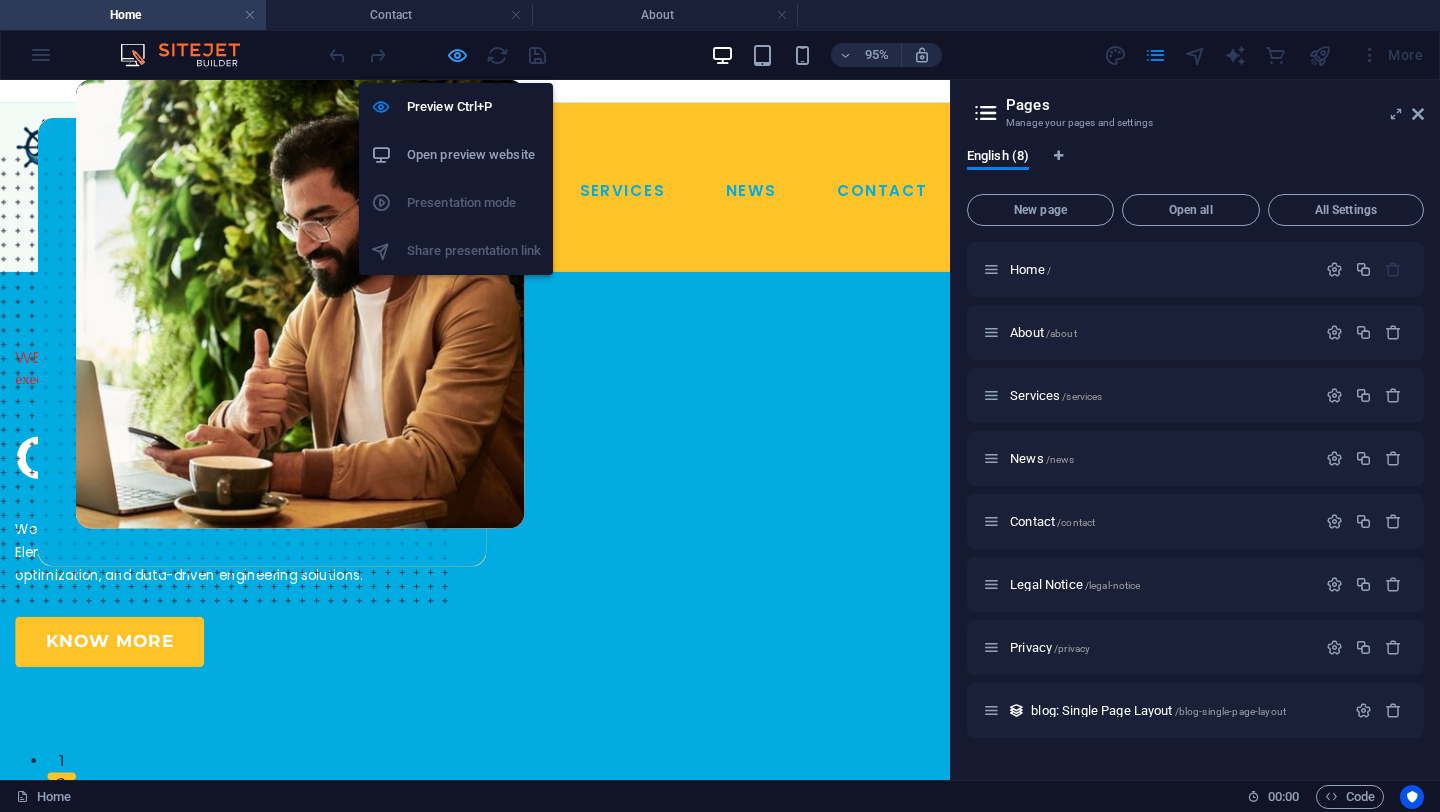 click at bounding box center (457, 55) 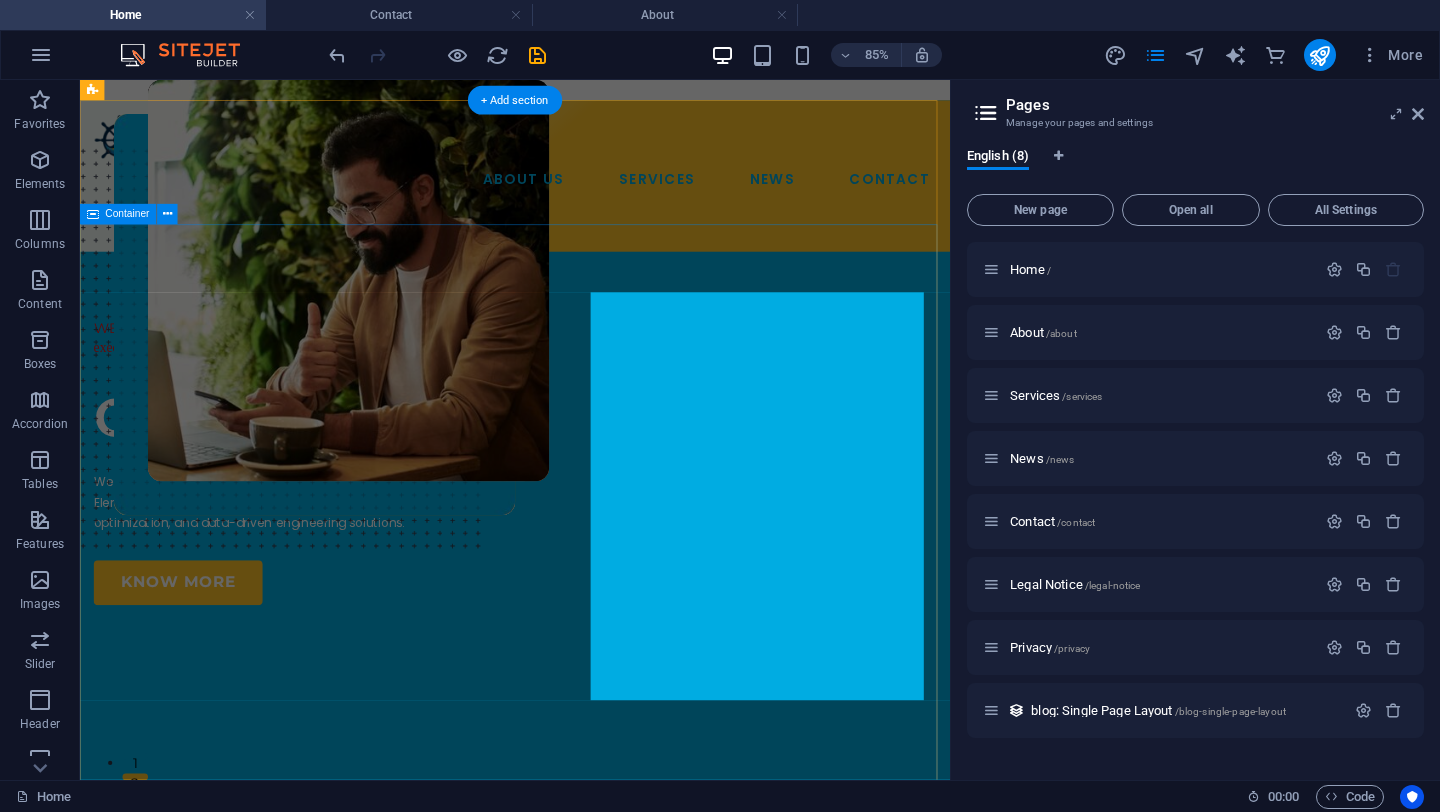 click on "WELCOME TO  NAVYGATE TECHNOLOGIES  Where ideas meet execution. OUR MOTO: We specialize in Computational Fluid Dynamics (CFD), Finite Element Analysis (FEA), multiphysics simulations, design optimization, and data-driven engineering solutions. KNOW MORE" at bounding box center [592, 818] 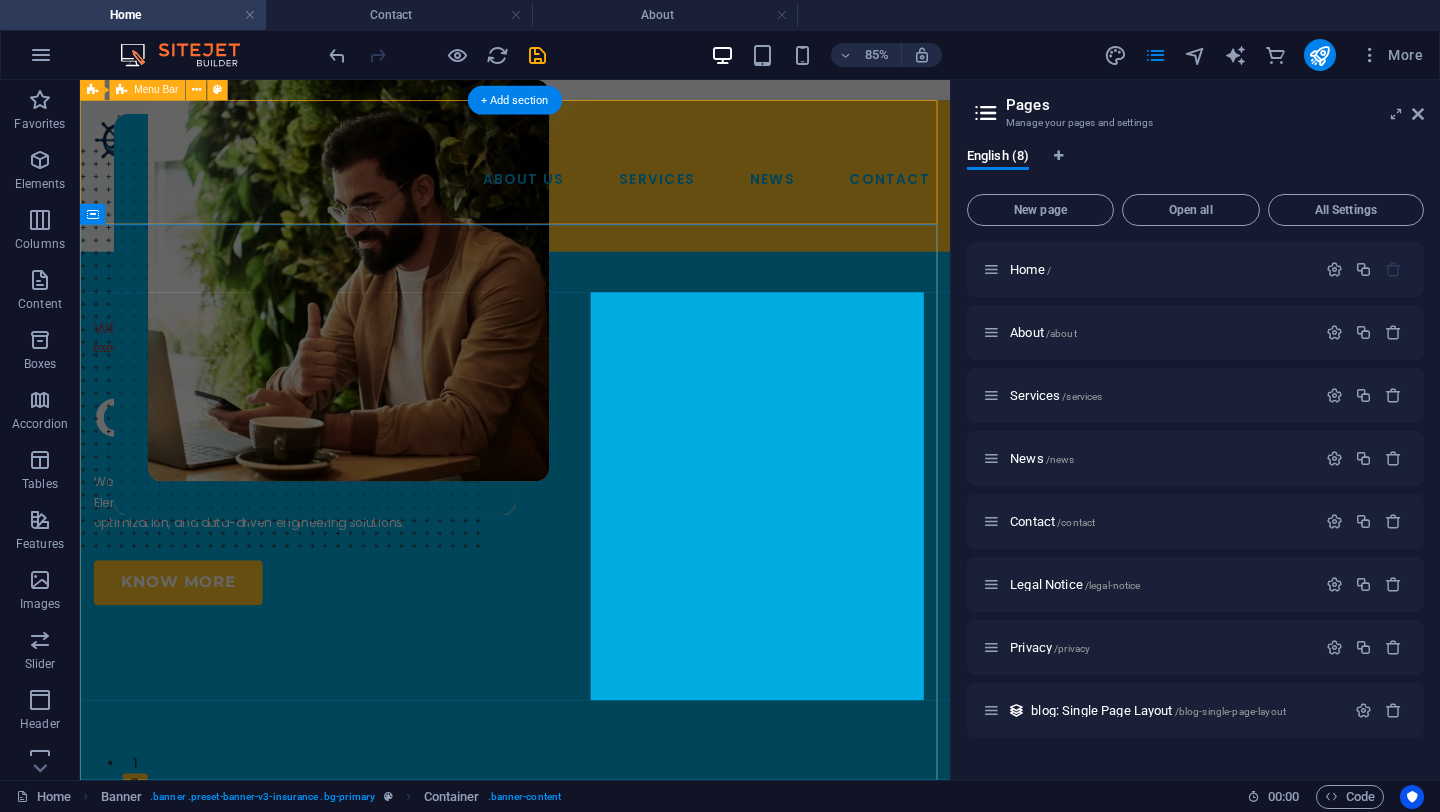 click on "ABOUT US SERVICES NEWS CONTACT BOOK A CALL" at bounding box center (592, 193) 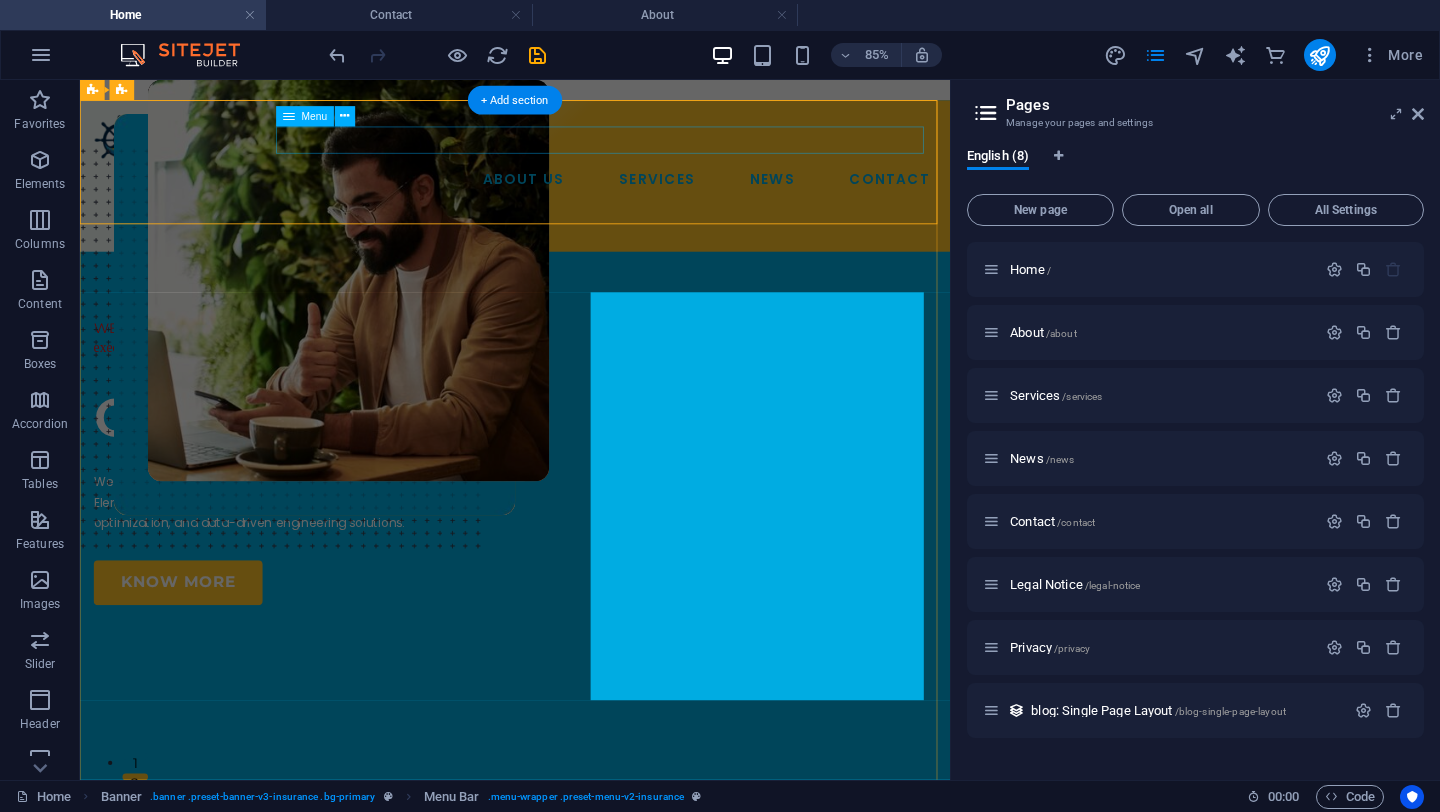 click on "ABOUT US SERVICES NEWS CONTACT" at bounding box center [592, 197] 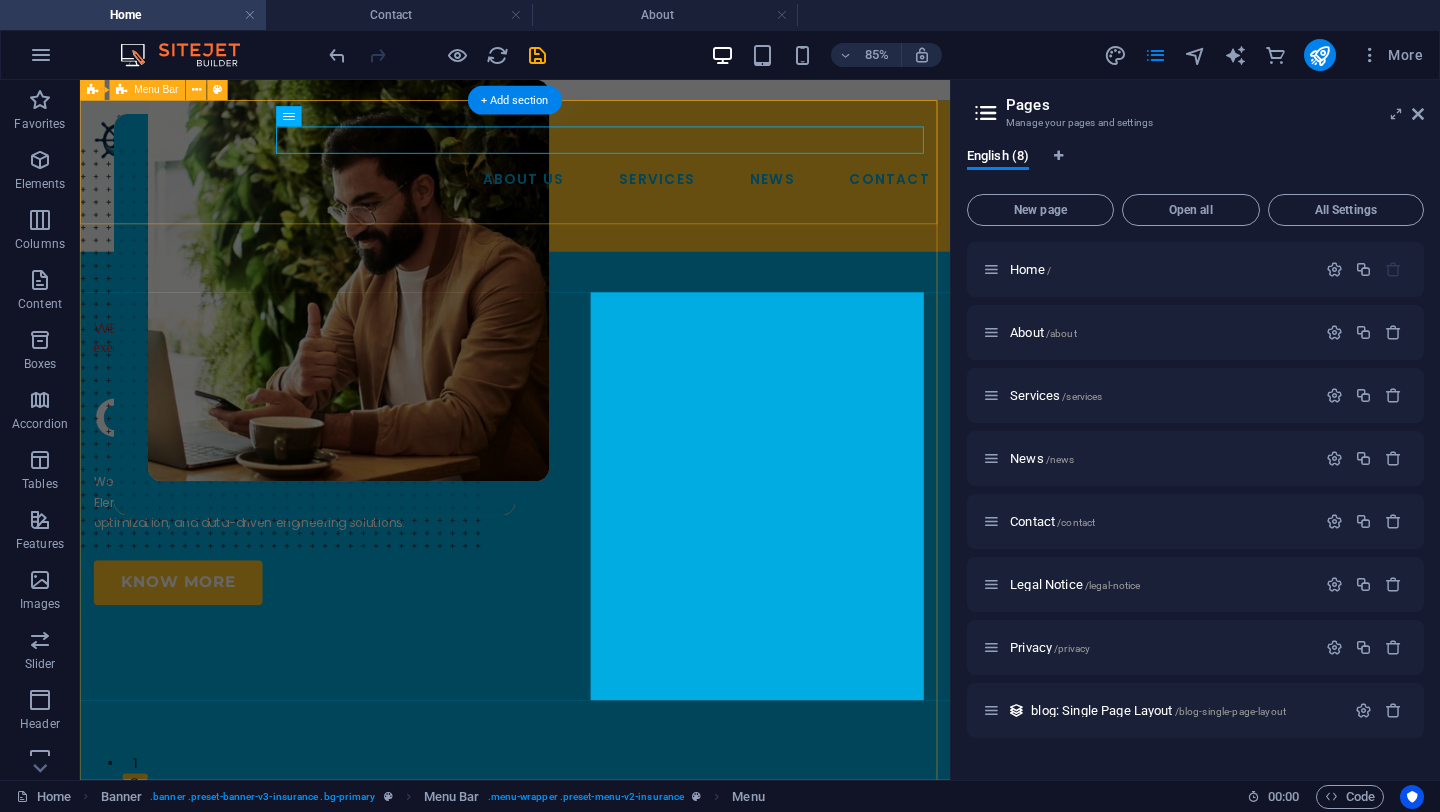 click on "ABOUT US SERVICES NEWS CONTACT BOOK A CALL" at bounding box center [592, 193] 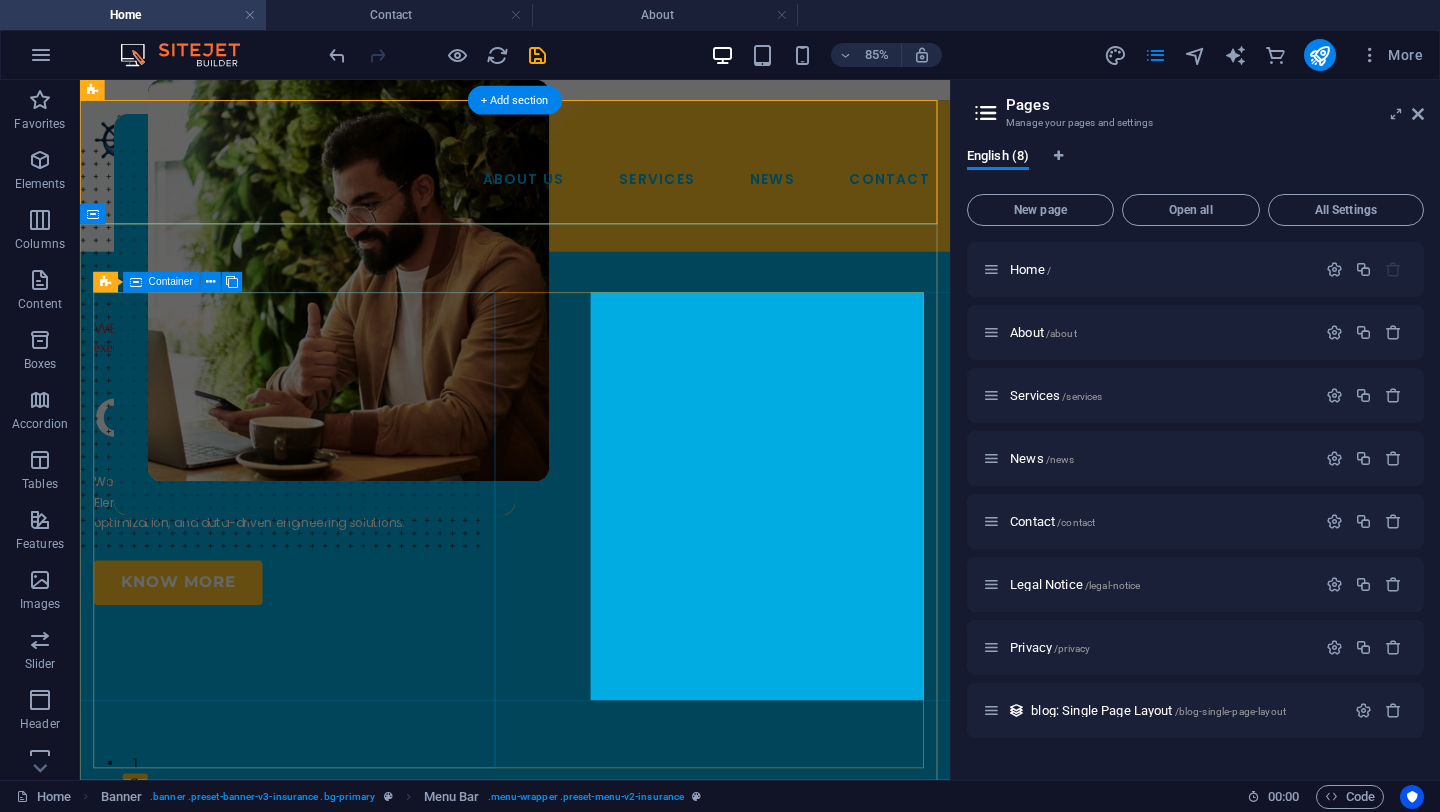 click on "WELCOME TO  NAVYGATE TECHNOLOGIES  Where ideas meet execution. OUR MOTO: We specialize in Computational Fluid Dynamics (CFD), Finite Element Analysis (FEA), multiphysics simulations, design optimization, and data-driven engineering solutions. KNOW MORE" at bounding box center (336, 530) 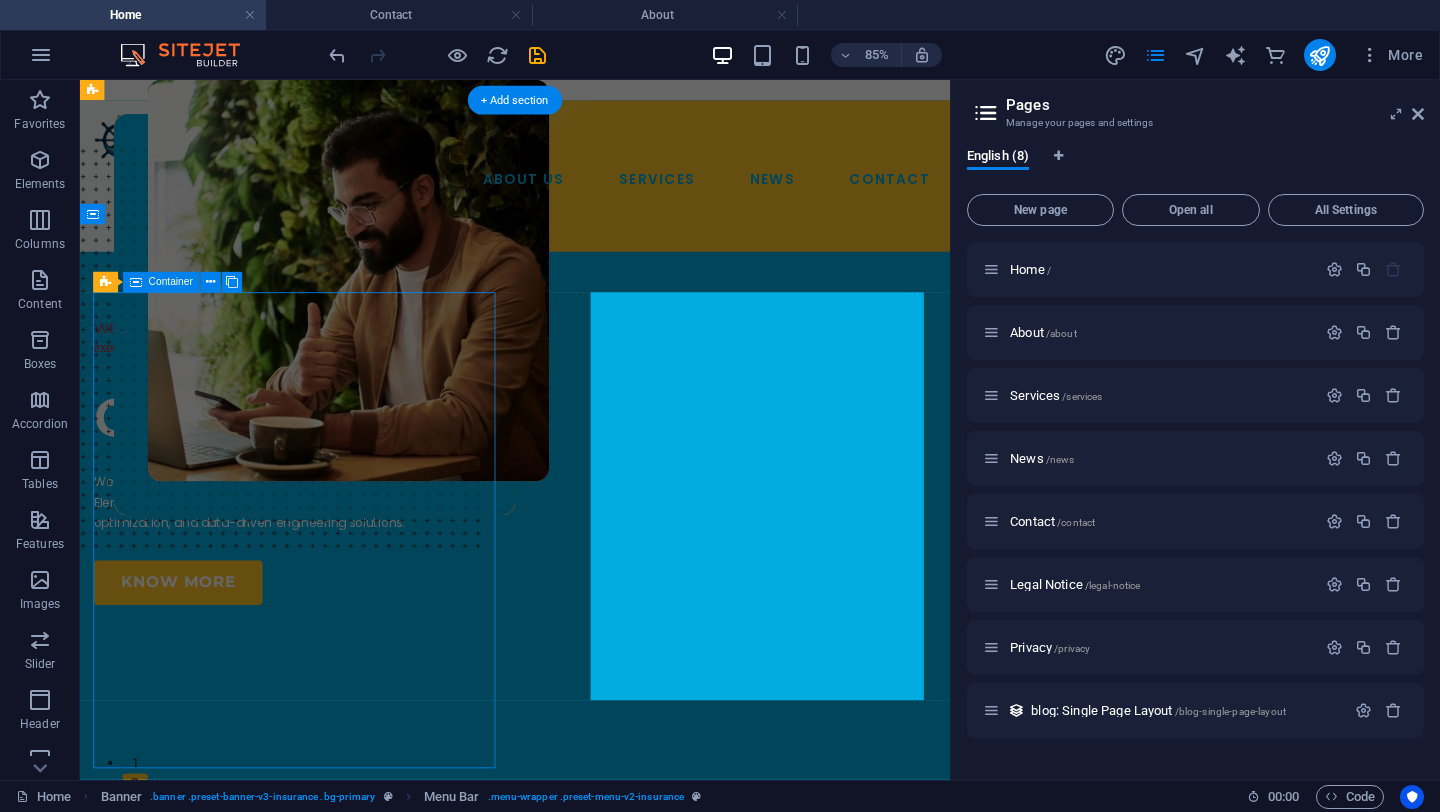 click on "WELCOME TO  NAVYGATE TECHNOLOGIES  Where ideas meet execution. OUR MOTO: We specialize in Computational Fluid Dynamics (CFD), Finite Element Analysis (FEA), multiphysics simulations, design optimization, and data-driven engineering solutions. KNOW MORE" at bounding box center [336, 530] 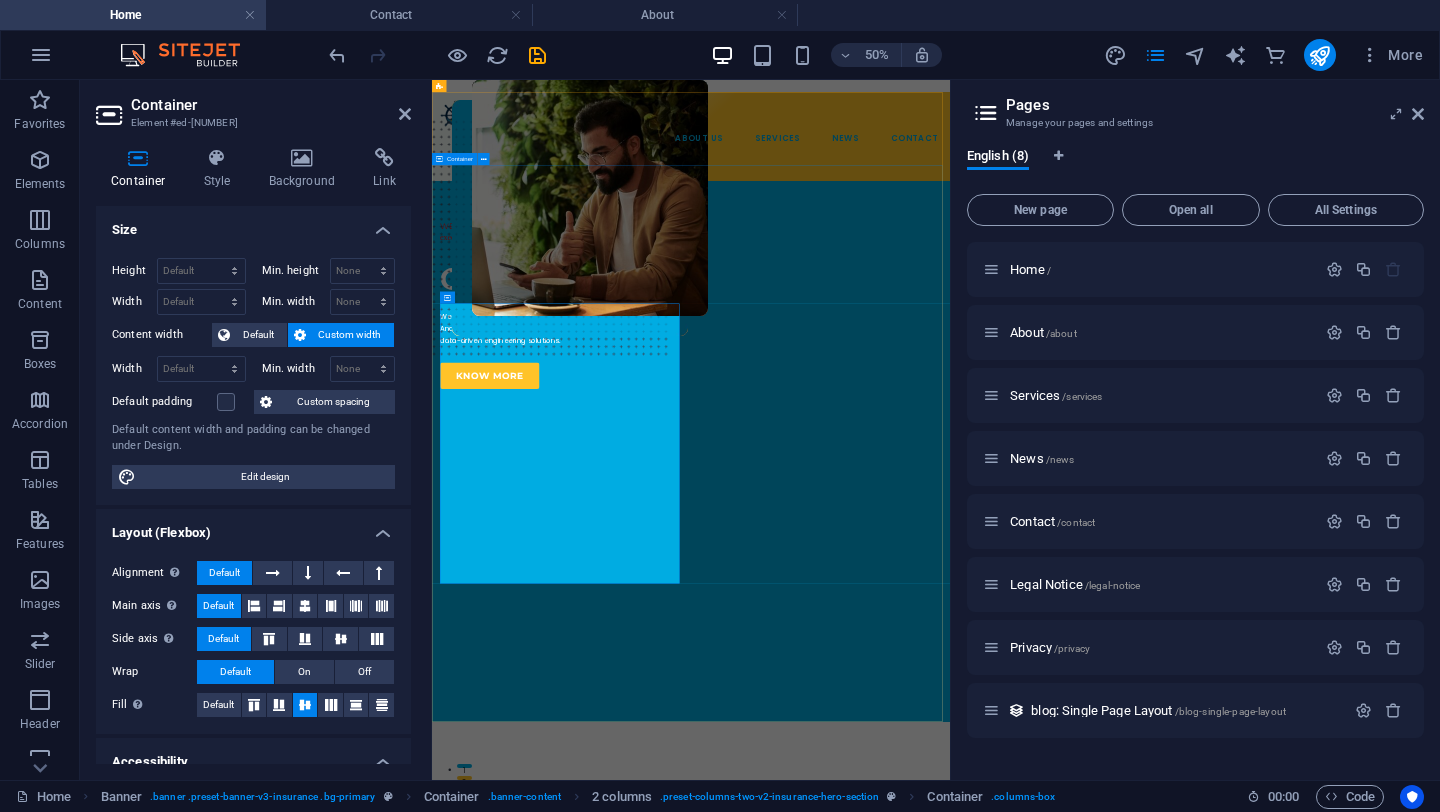 click on "WELCOME TO  NAVYGATE TECHNOLOGIES  Where ideas meet execution. OUR MOTO: We specialize in Computational Fluid Dynamics (CFD), Finite Element Analysis (FEA), multiphysics simulations, design optimization, and data-driven engineering solutions. KNOW MORE" at bounding box center [950, 818] 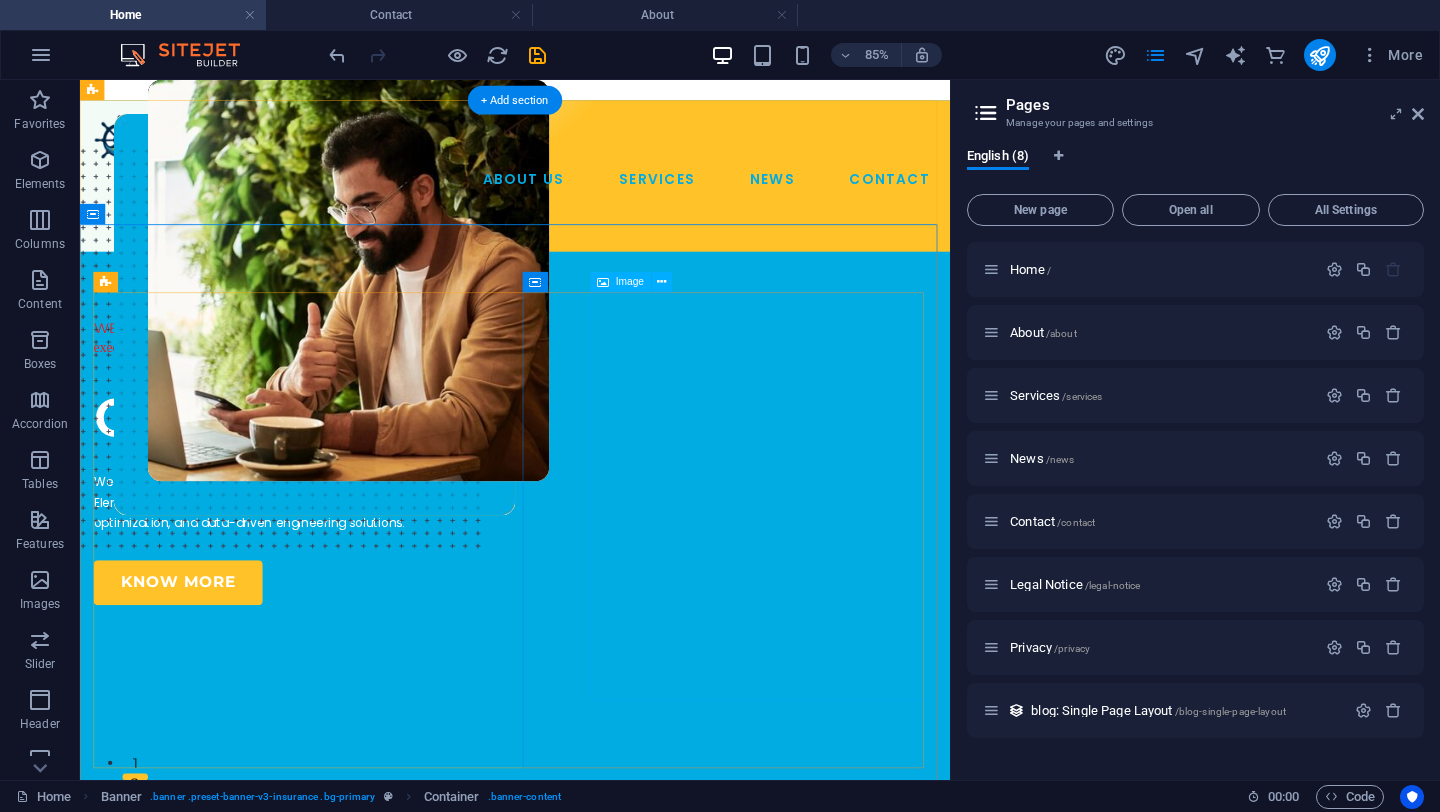 click at bounding box center (396, 452) 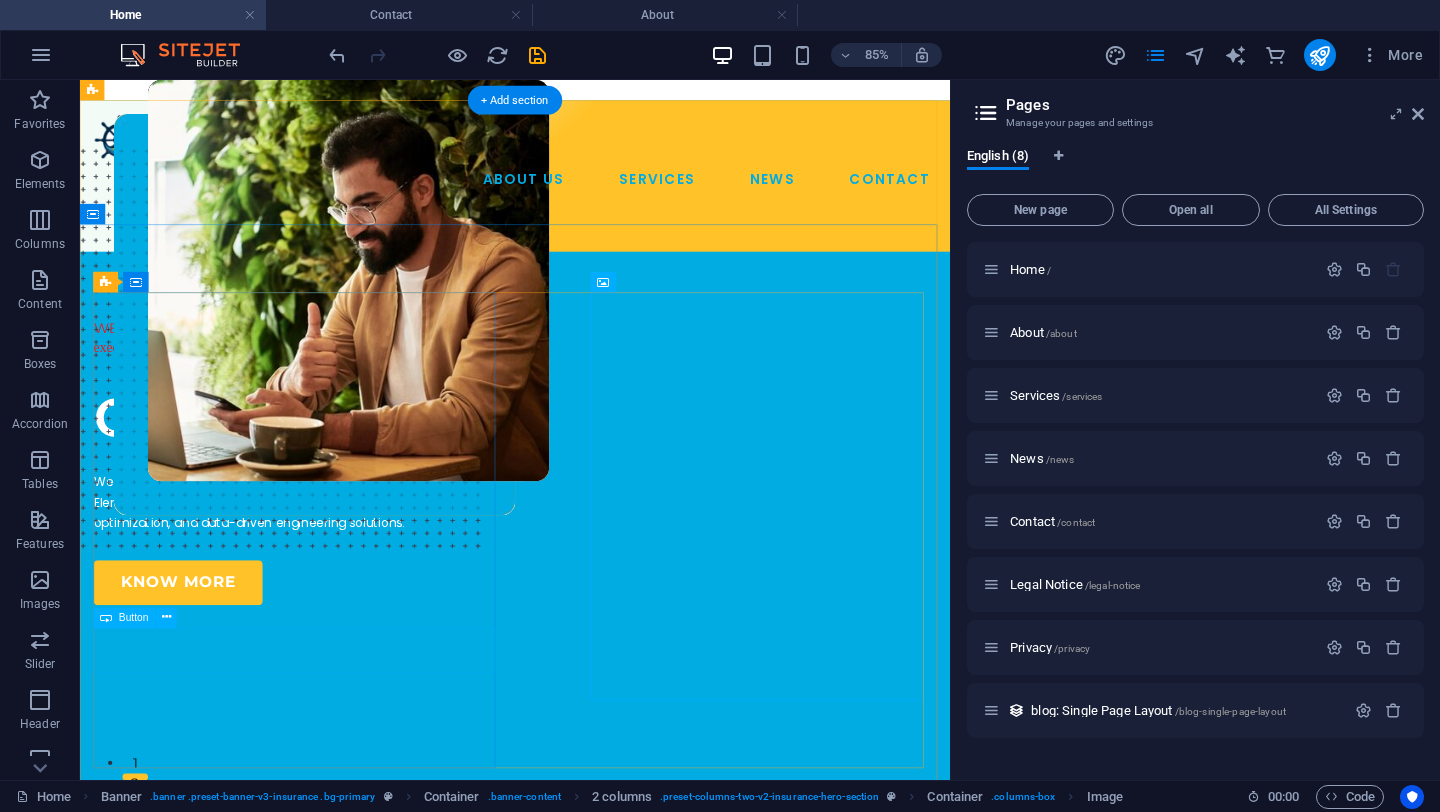 click on "KNOW MORE" at bounding box center (336, 671) 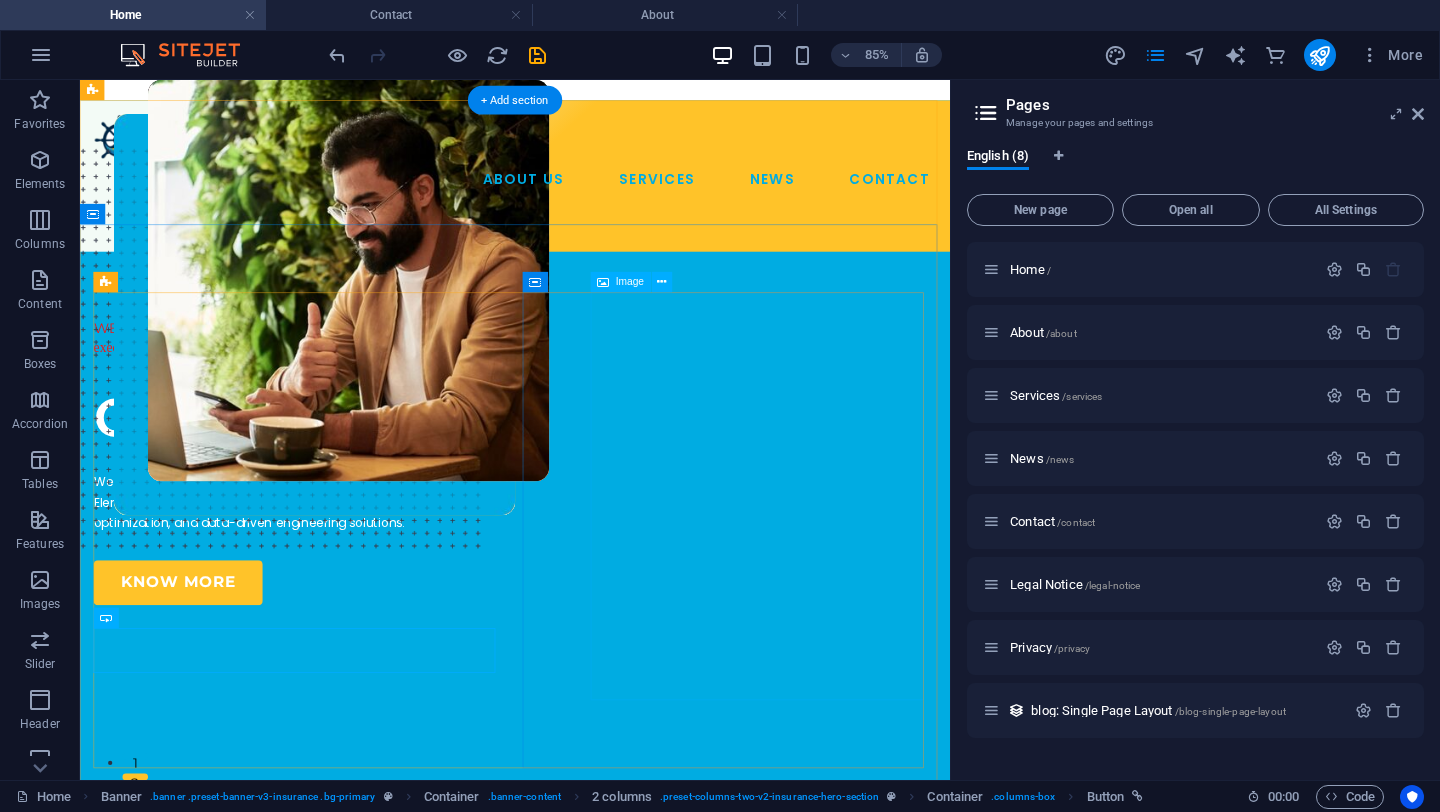 click at bounding box center [396, 452] 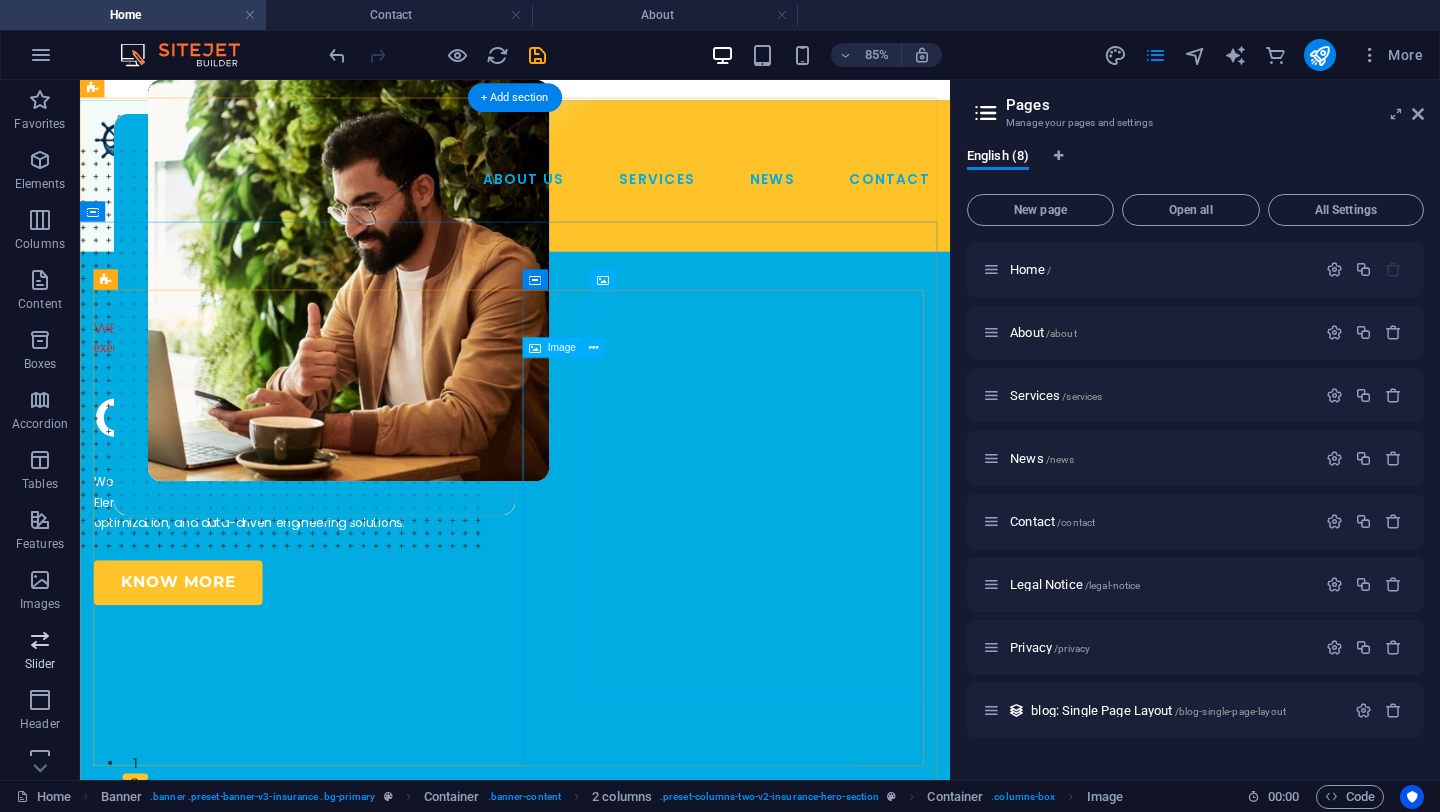 scroll, scrollTop: 4, scrollLeft: 0, axis: vertical 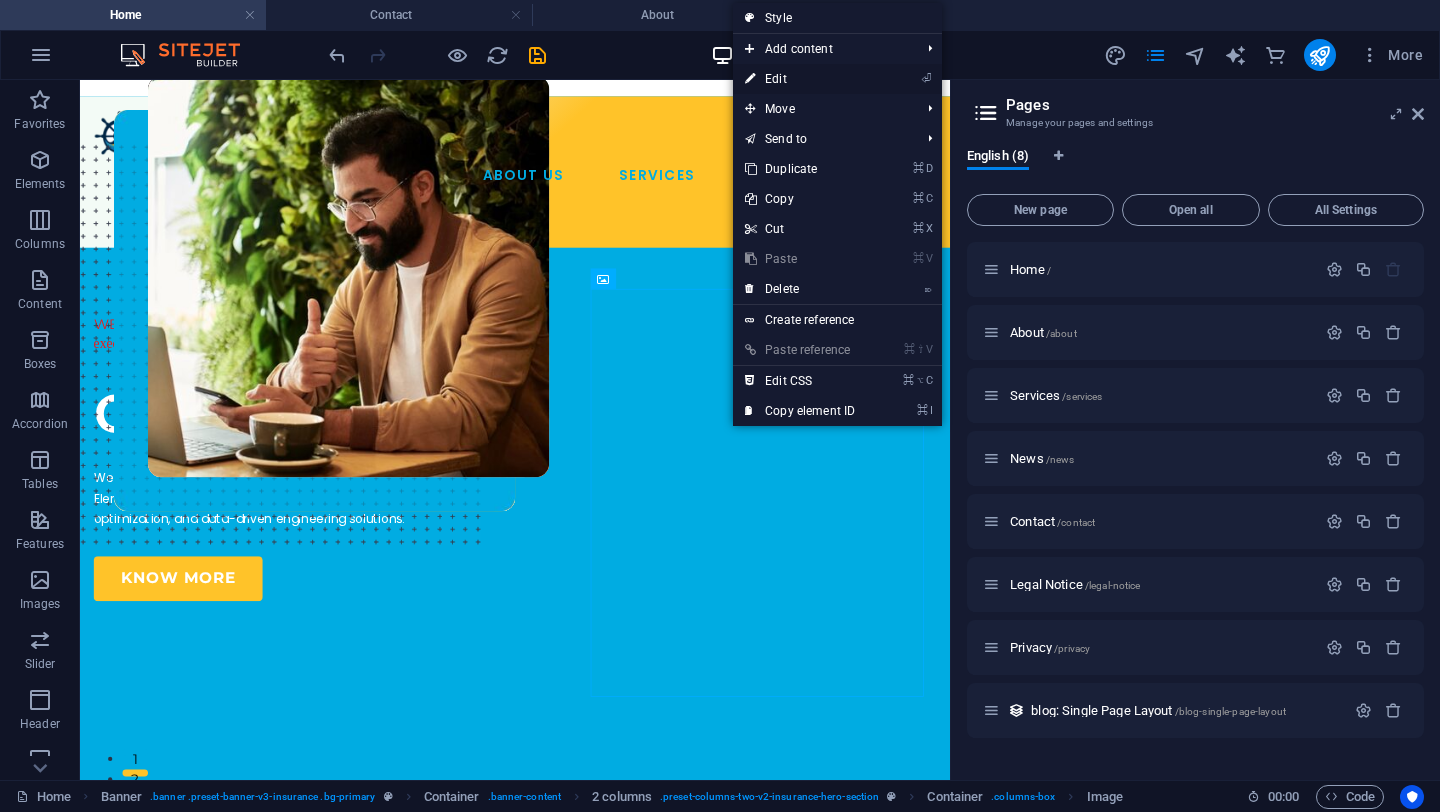 click on "⏎  Edit" at bounding box center [800, 79] 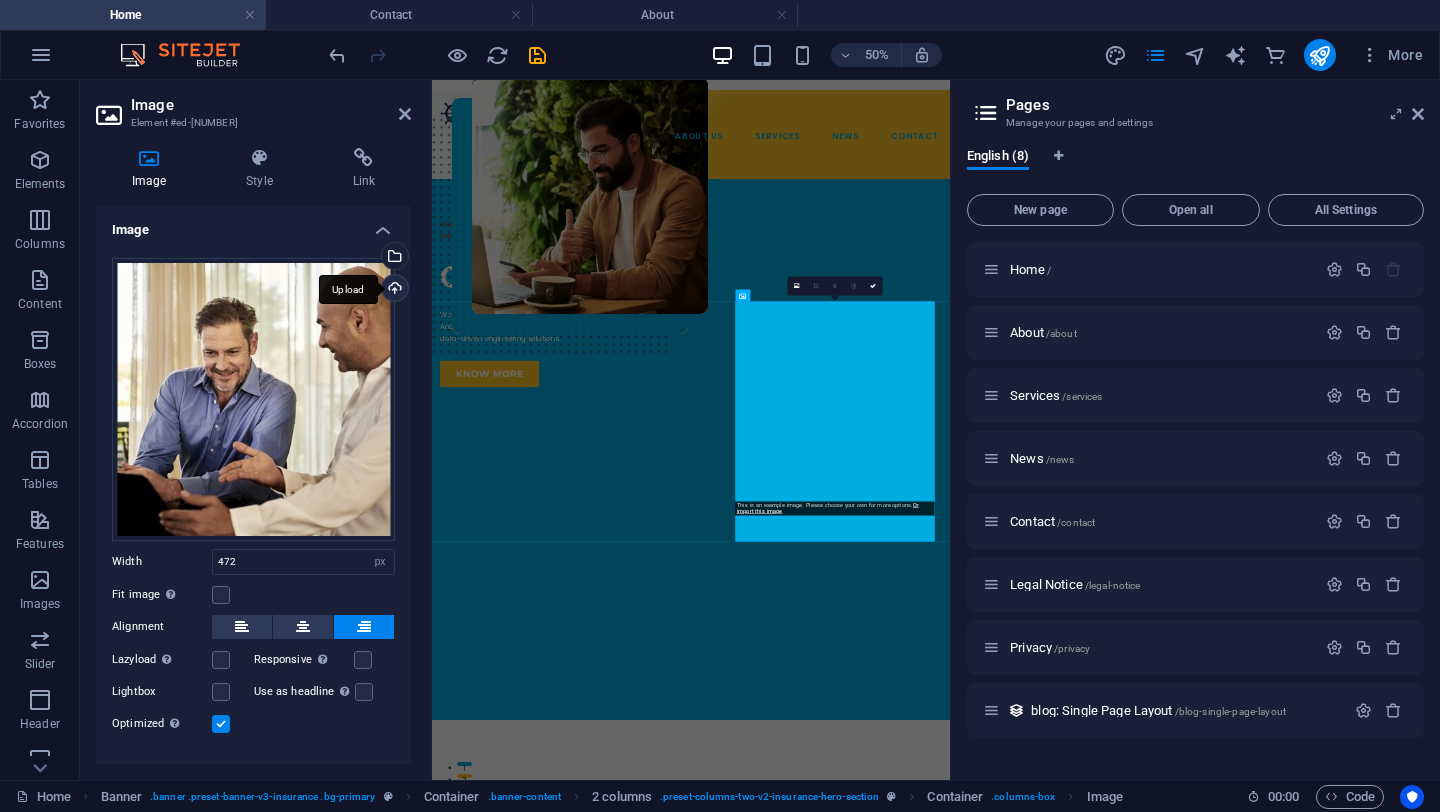 click on "Upload" at bounding box center (393, 290) 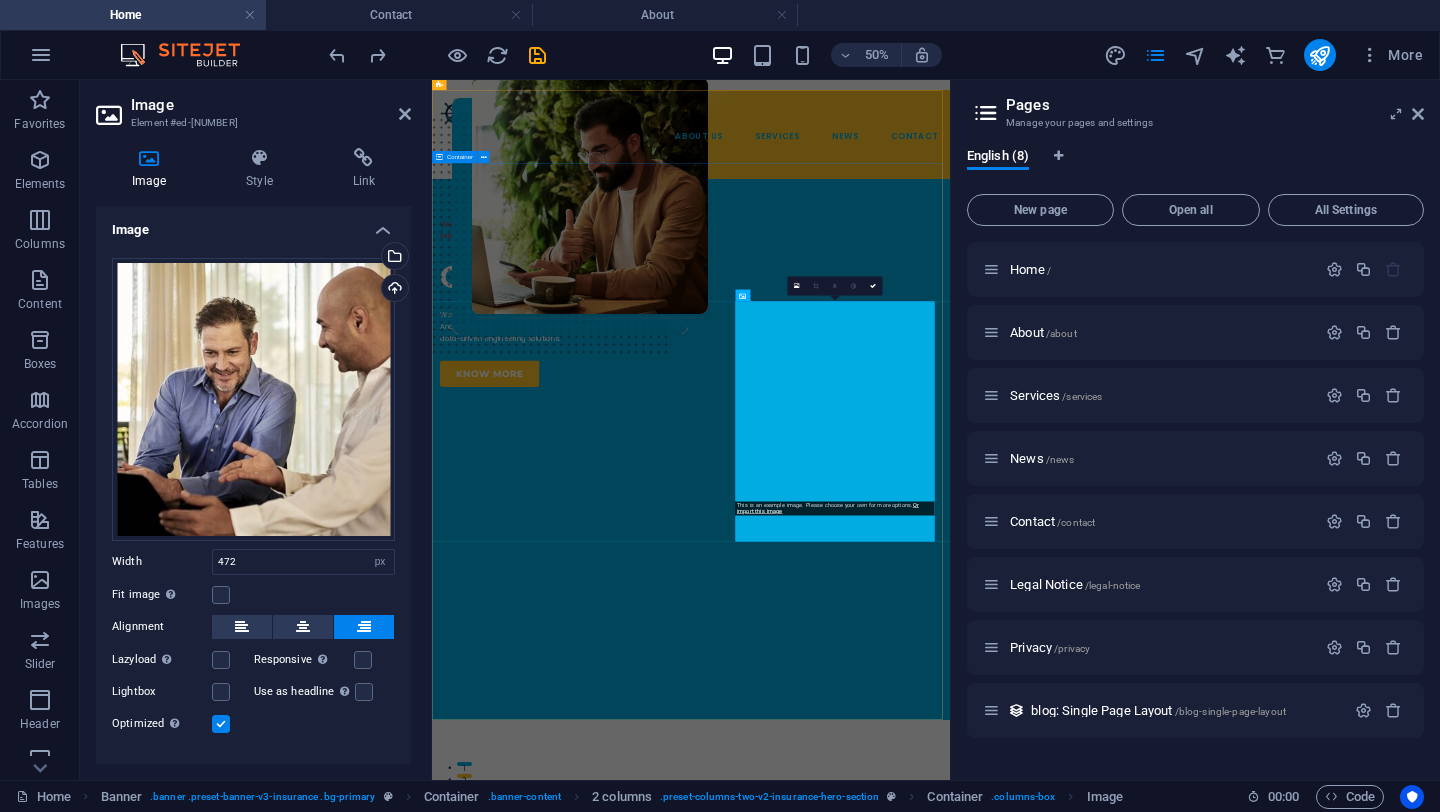 click on "WELCOME TO  NAVYGATE TECHNOLOGIES  Where ideas meet execution. OUR MOTO: We specialize in Computational Fluid Dynamics (CFD), Finite Element Analysis (FEA), multiphysics simulations, design optimization, and data-driven engineering solutions. KNOW MORE" at bounding box center (950, 814) 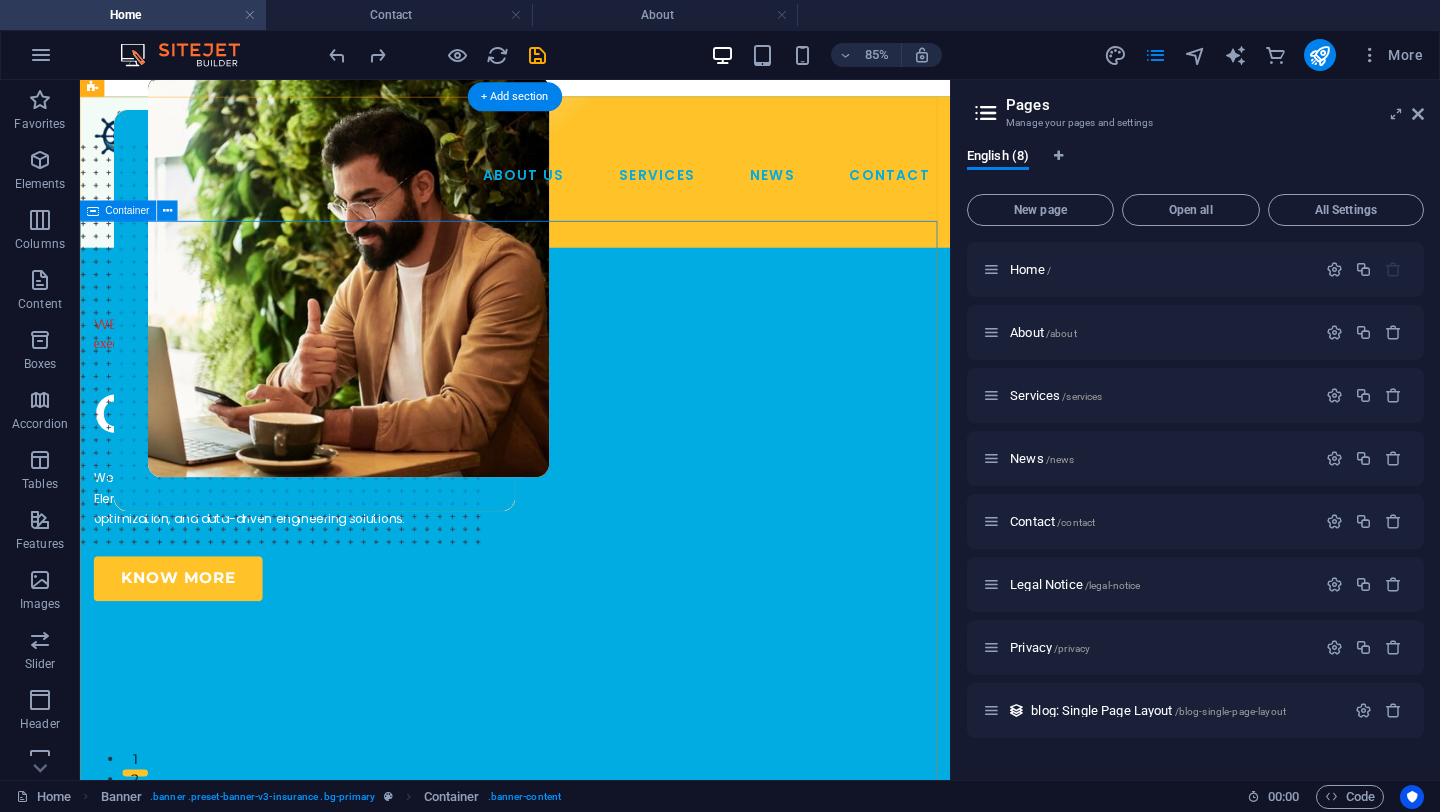 click on "WELCOME TO  NAVYGATE TECHNOLOGIES  Where ideas meet execution. OUR MOTO: We specialize in Computational Fluid Dynamics (CFD), Finite Element Analysis (FEA), multiphysics simulations, design optimization, and data-driven engineering solutions. KNOW MORE" at bounding box center (592, 814) 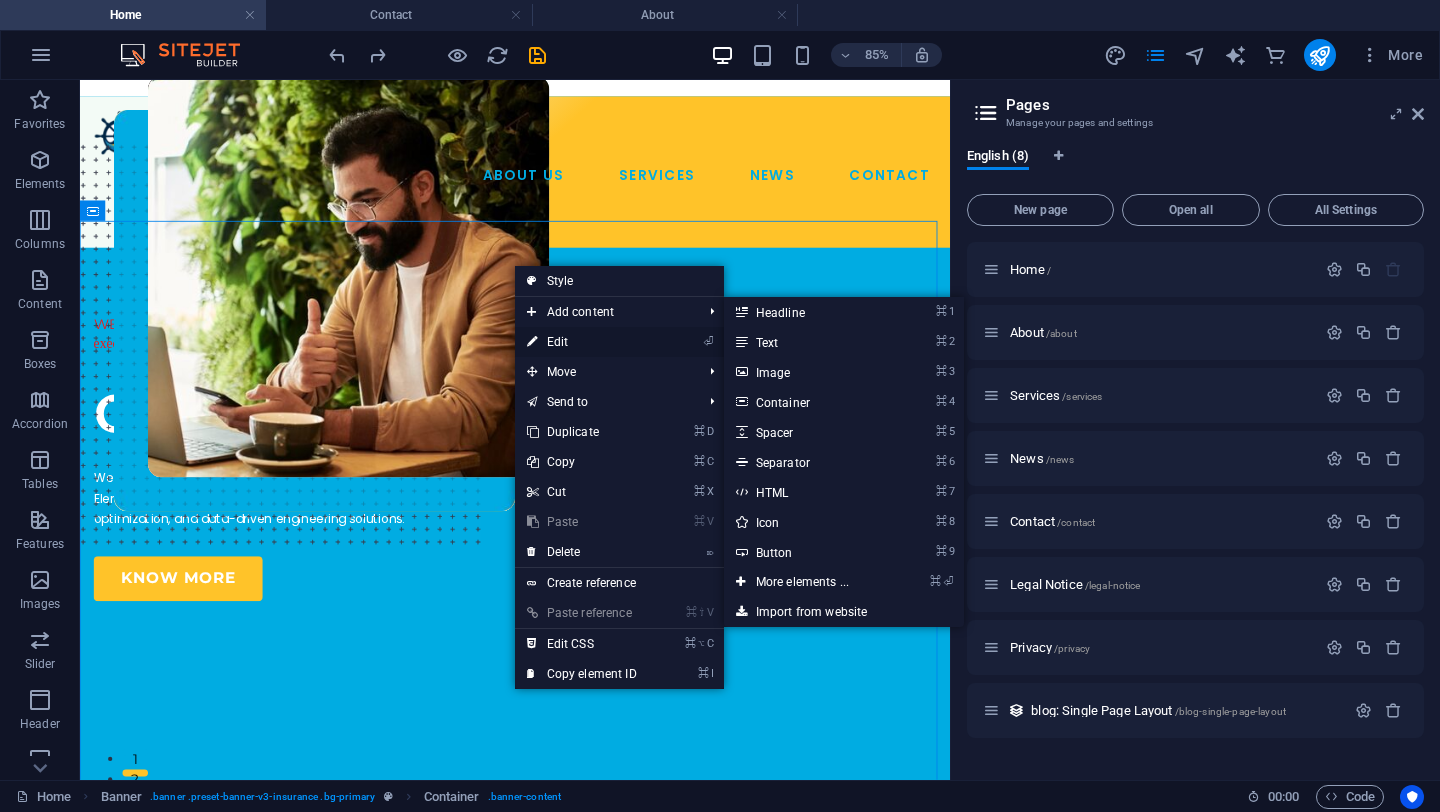 click on "⏎  Edit" at bounding box center (582, 342) 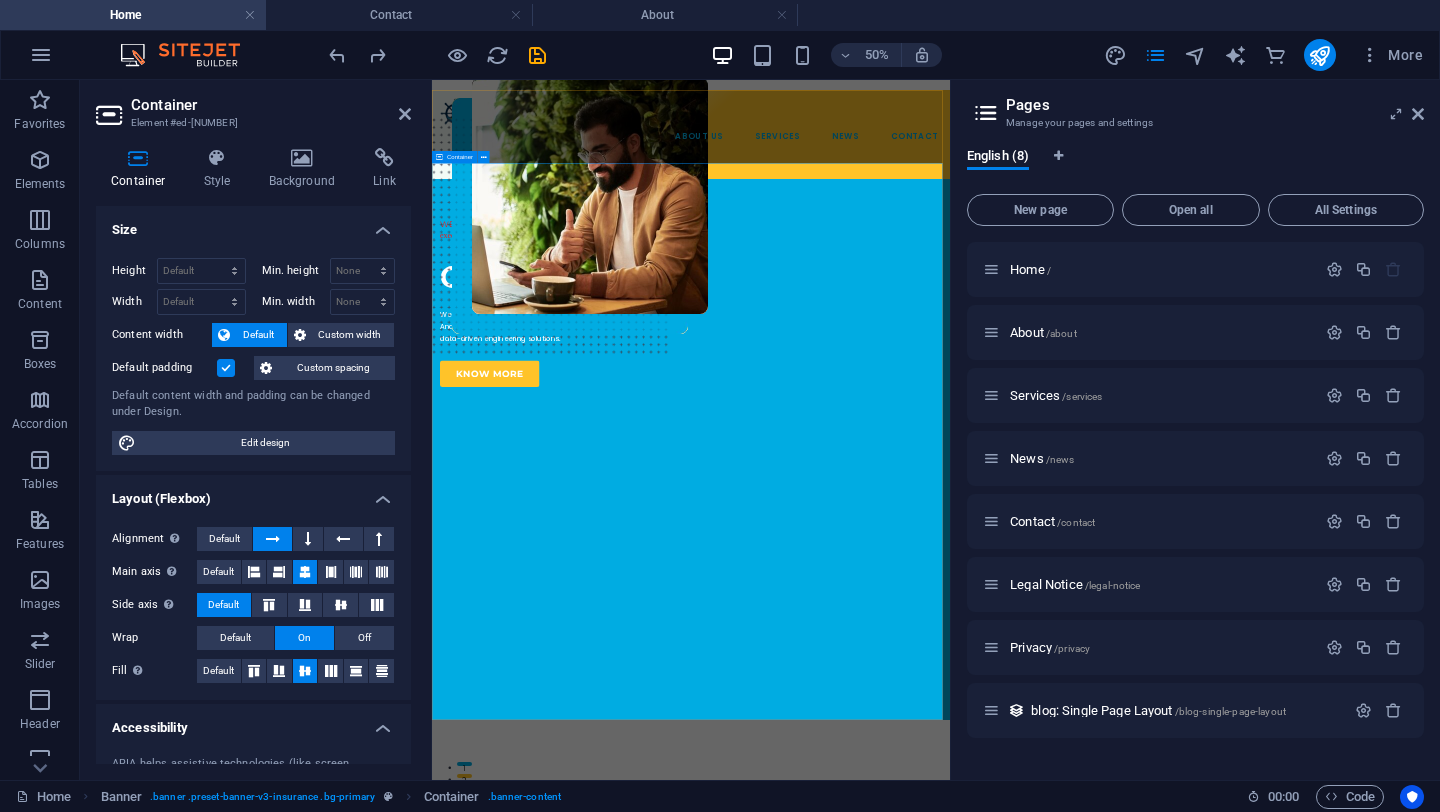 click on "WELCOME TO  NAVYGATE TECHNOLOGIES  Where ideas meet execution. OUR MOTO: We specialize in Computational Fluid Dynamics (CFD), Finite Element Analysis (FEA), multiphysics simulations, design optimization, and data-driven engineering solutions. KNOW MORE" at bounding box center [950, 814] 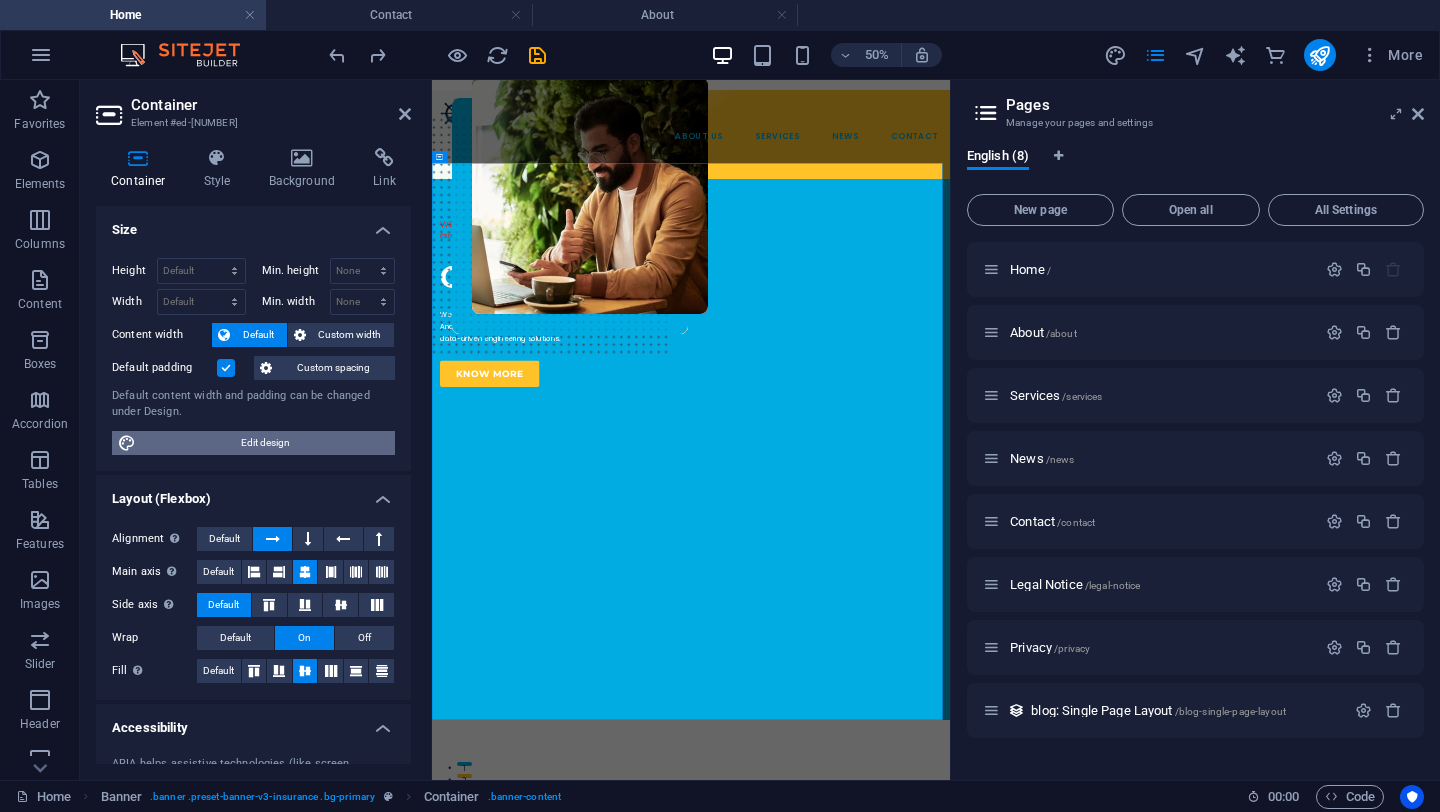 click on "Edit design" at bounding box center (265, 443) 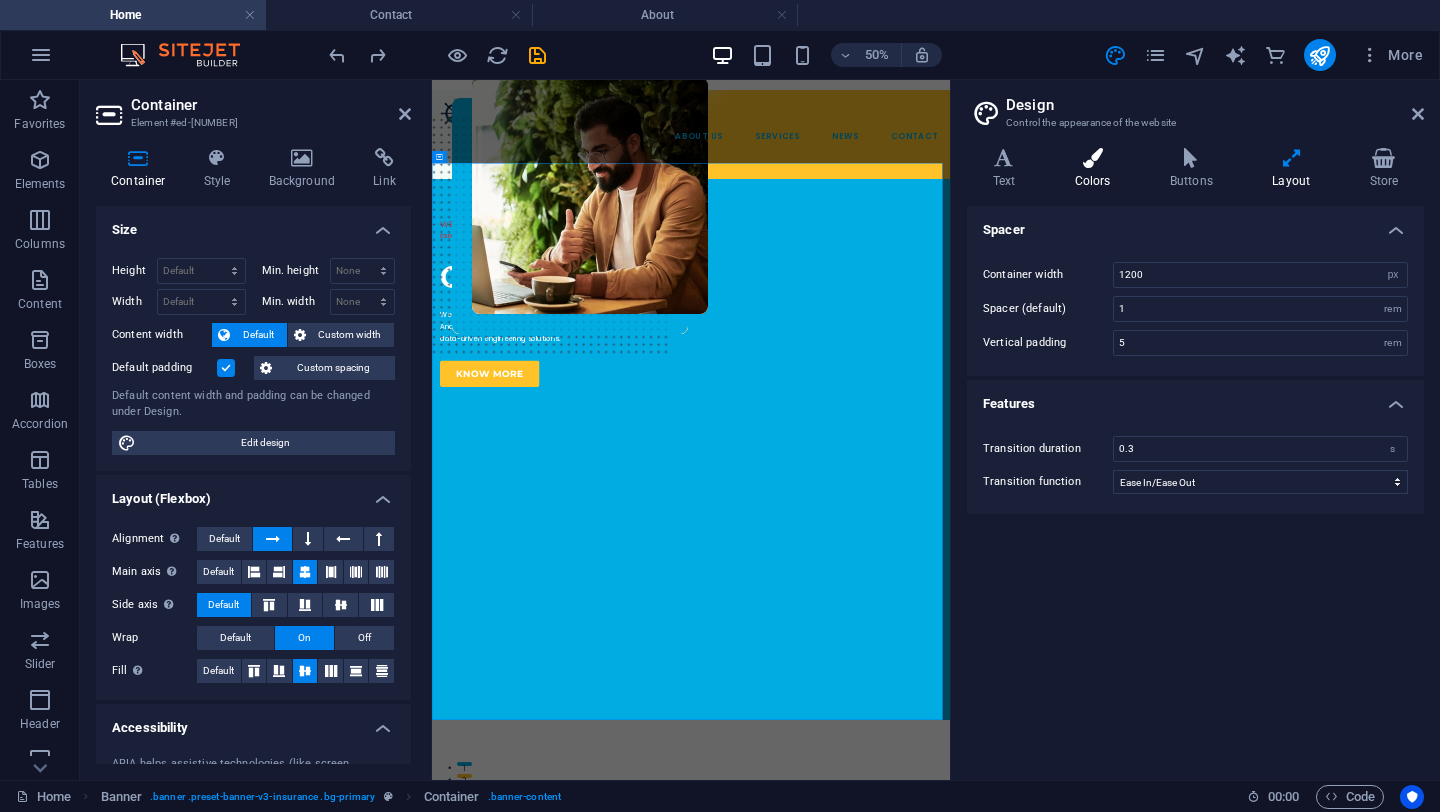 click at bounding box center [1092, 158] 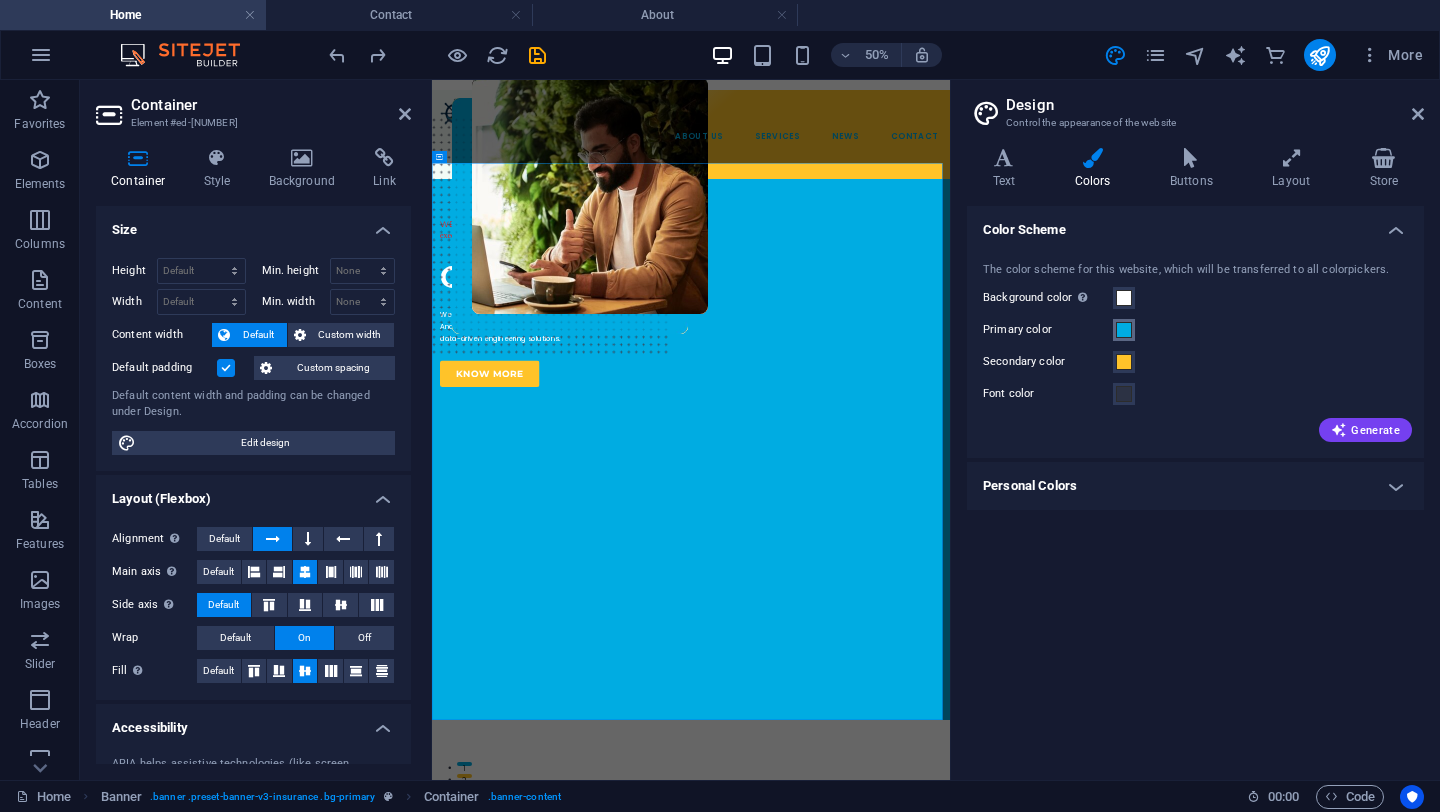 click at bounding box center (1124, 330) 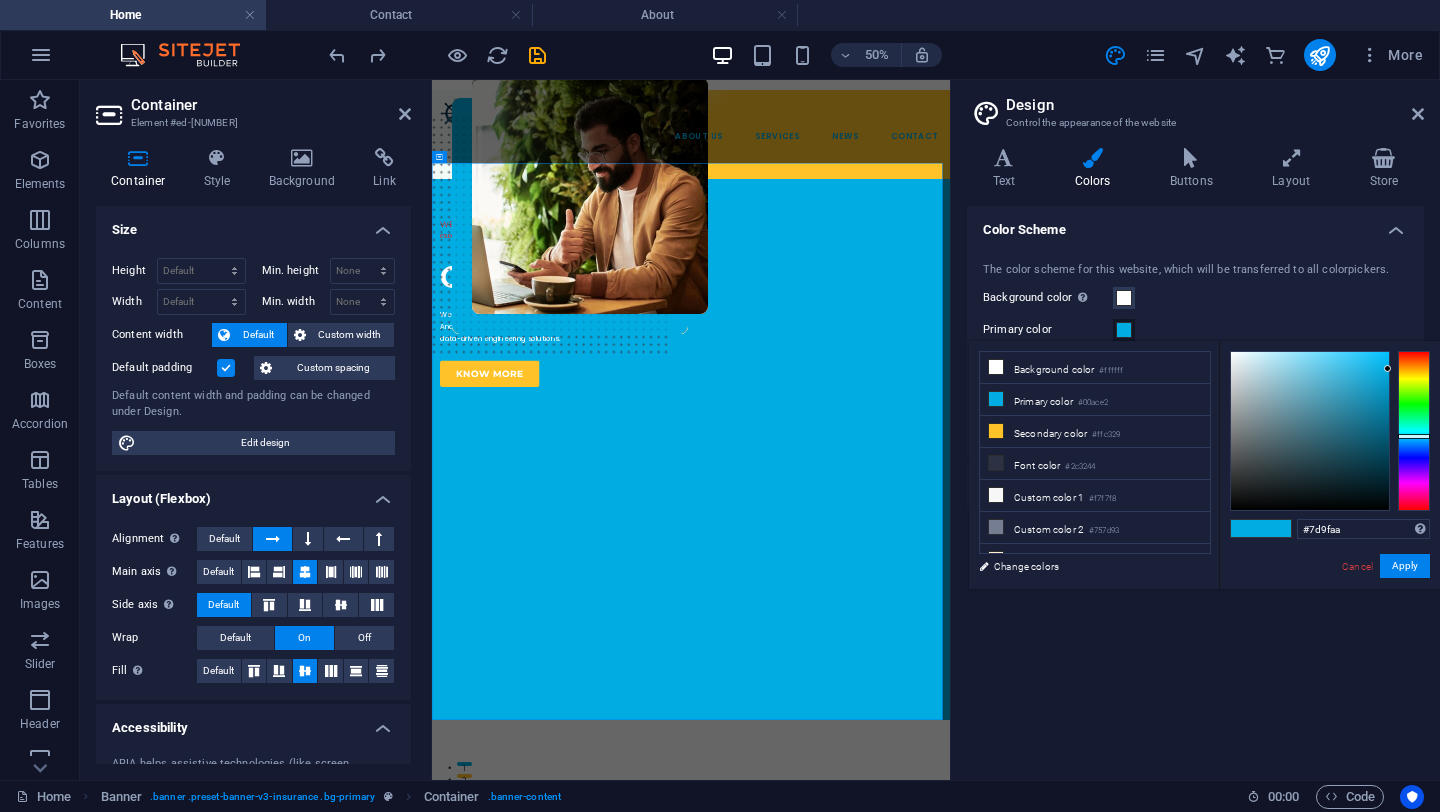 click at bounding box center [1310, 431] 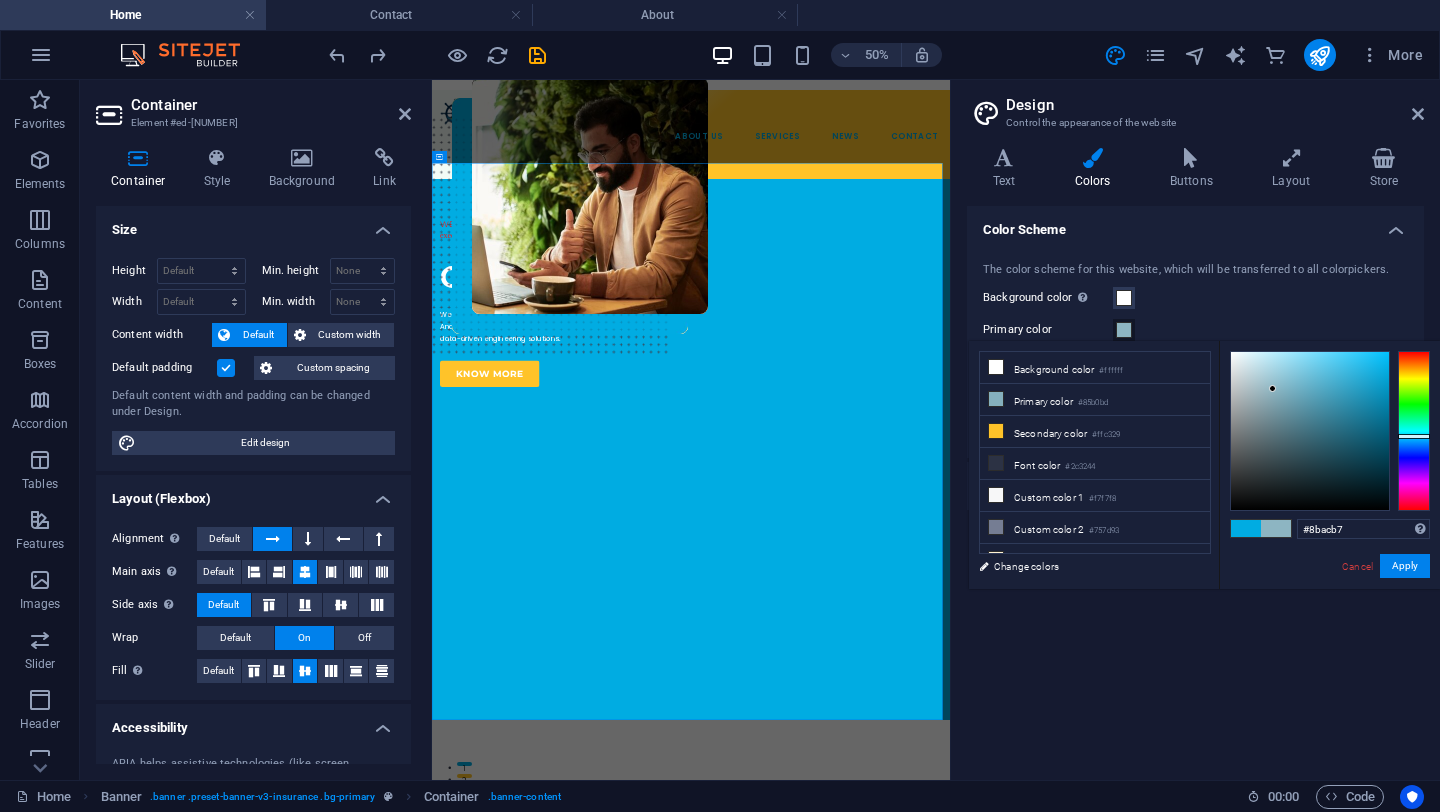 type on "#8cacb7" 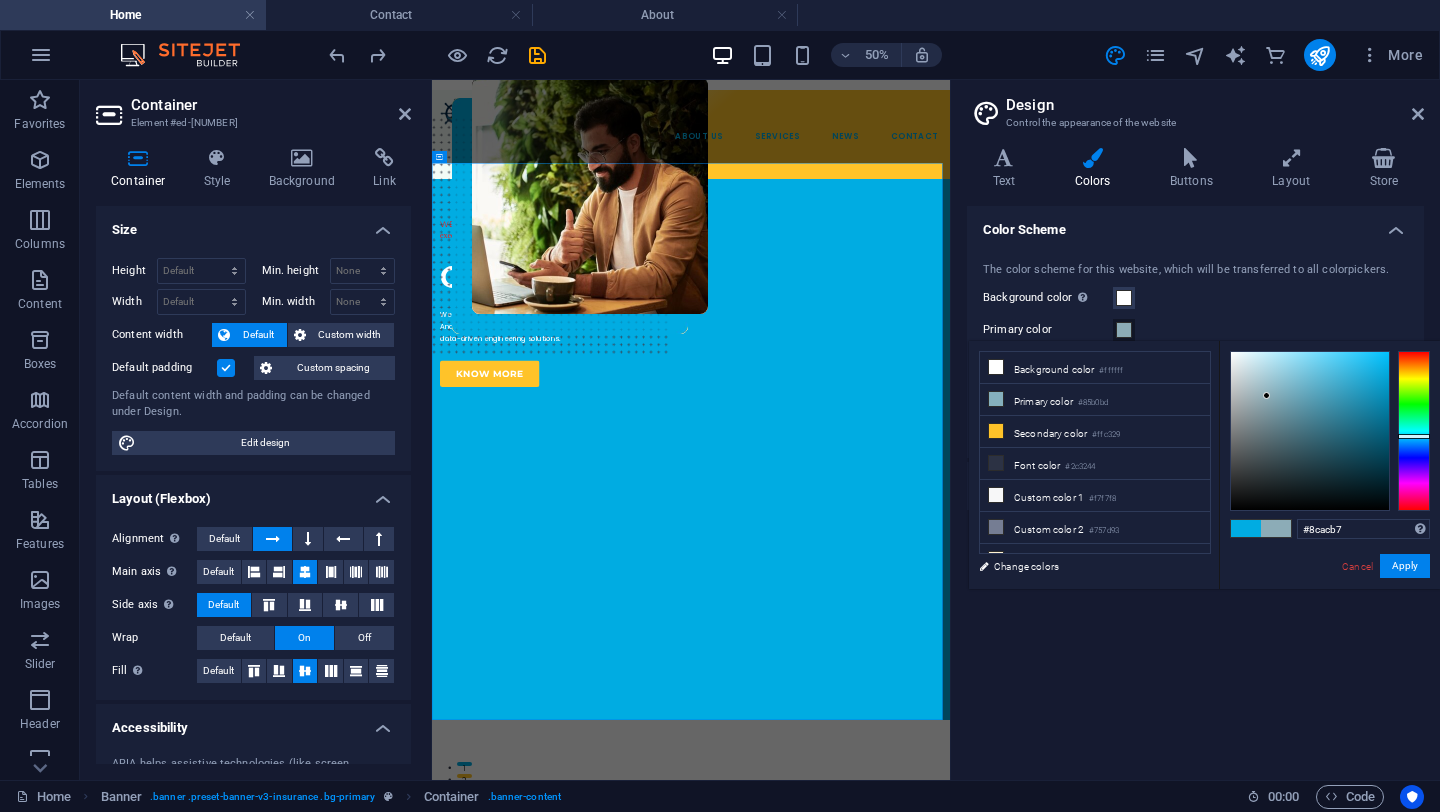 click at bounding box center (1266, 395) 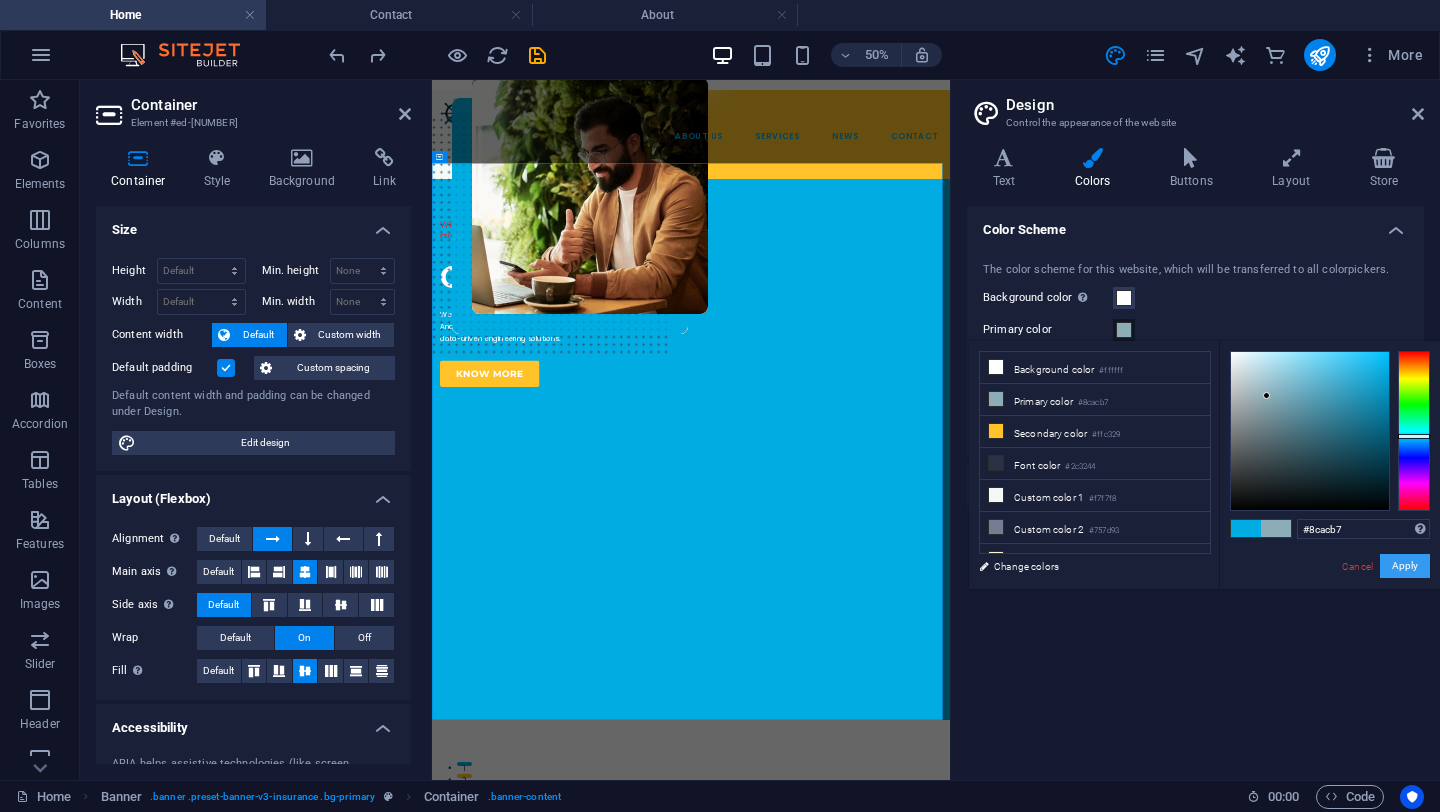 click on "Apply" at bounding box center (1405, 566) 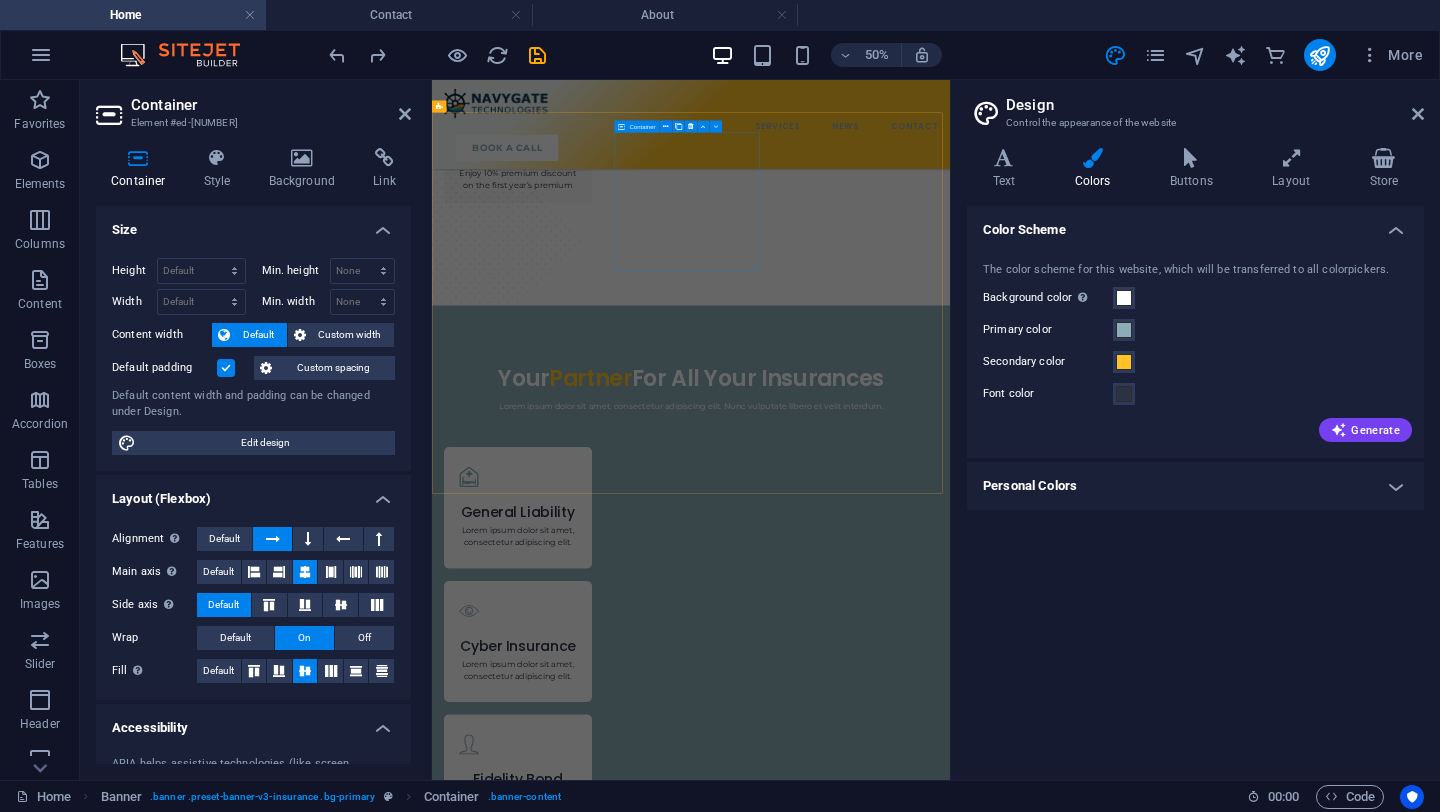 scroll, scrollTop: 3201, scrollLeft: 0, axis: vertical 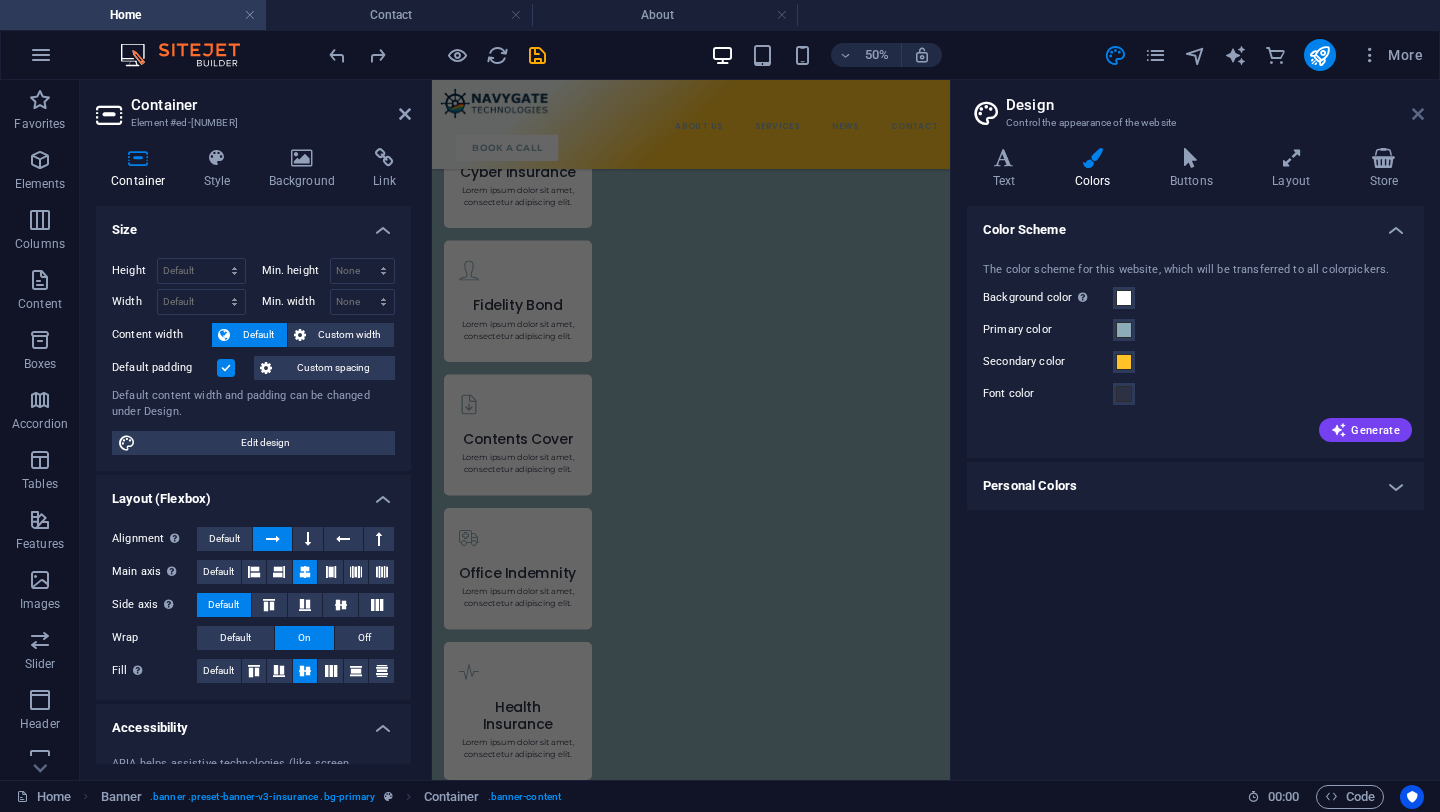 click at bounding box center [1418, 114] 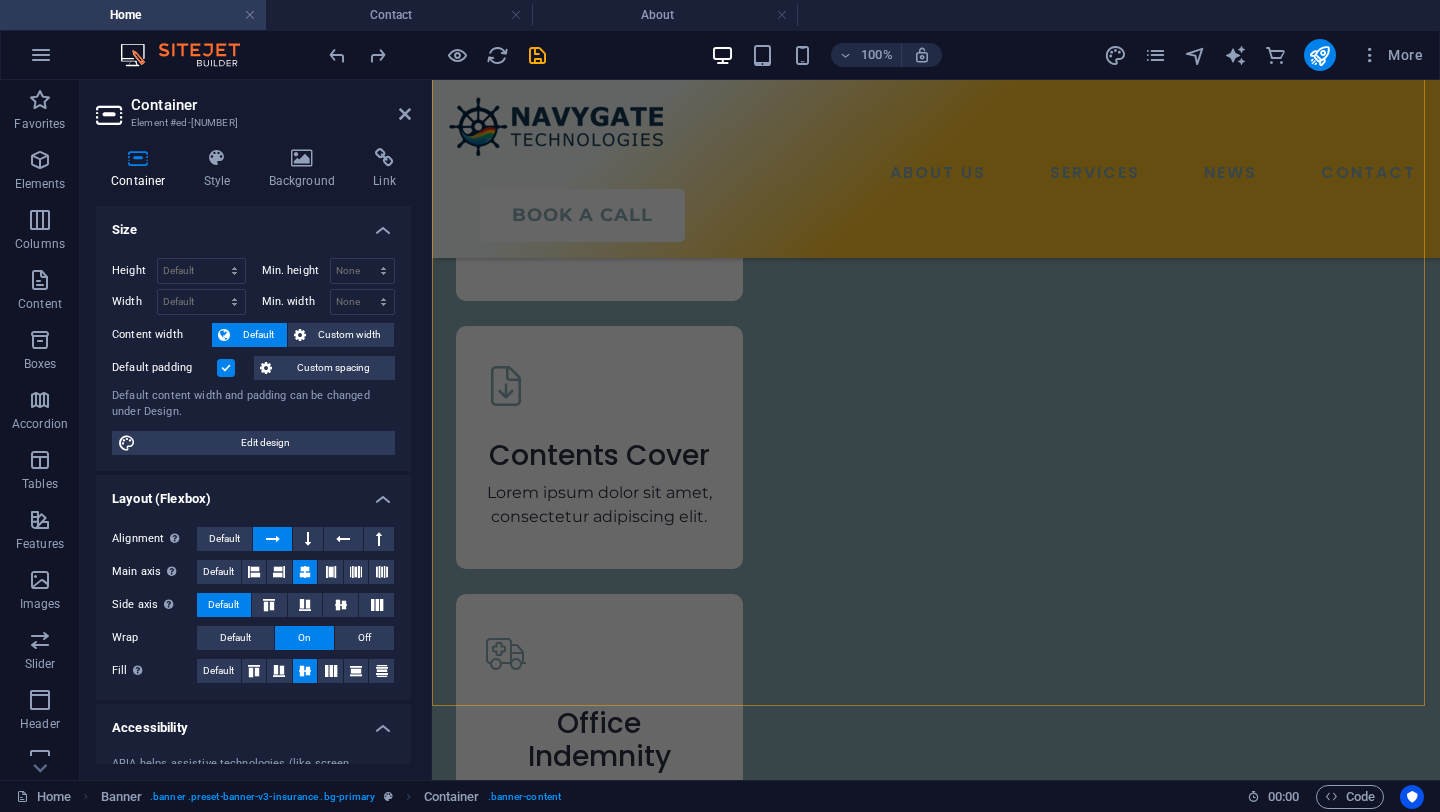 scroll, scrollTop: 4183, scrollLeft: 0, axis: vertical 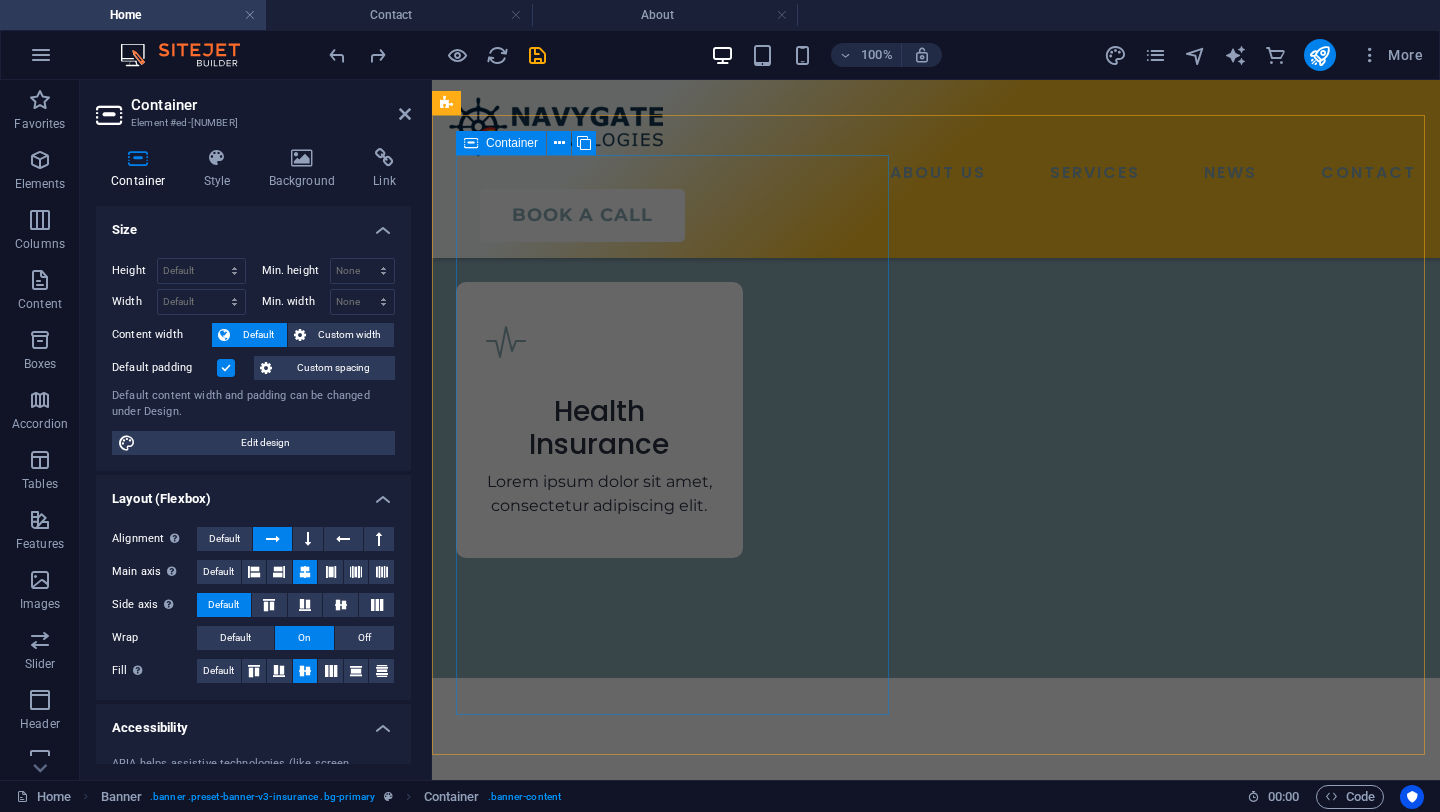 click at bounding box center (676, 3257) 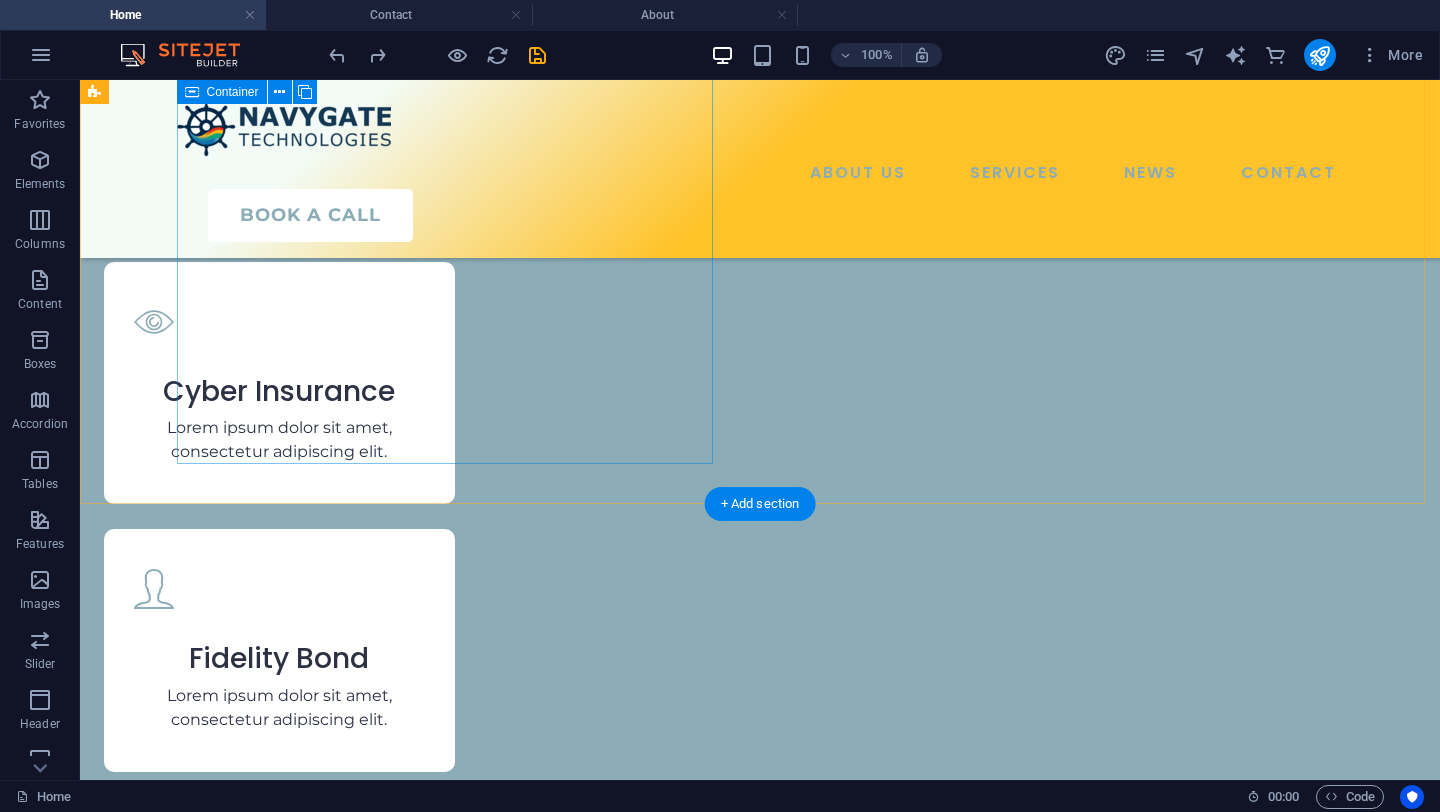 scroll, scrollTop: 2986, scrollLeft: 0, axis: vertical 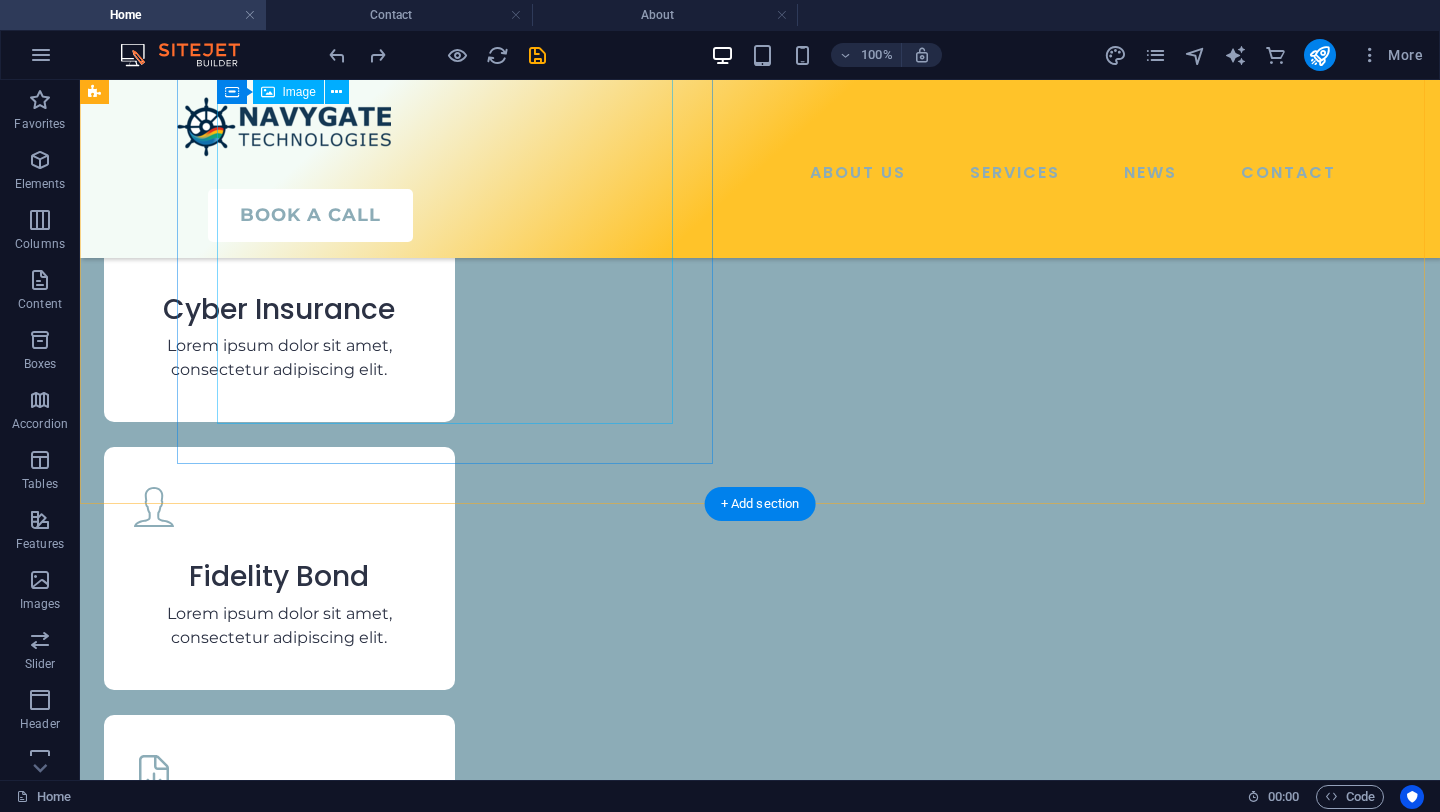 click at bounding box center [760, -2556] 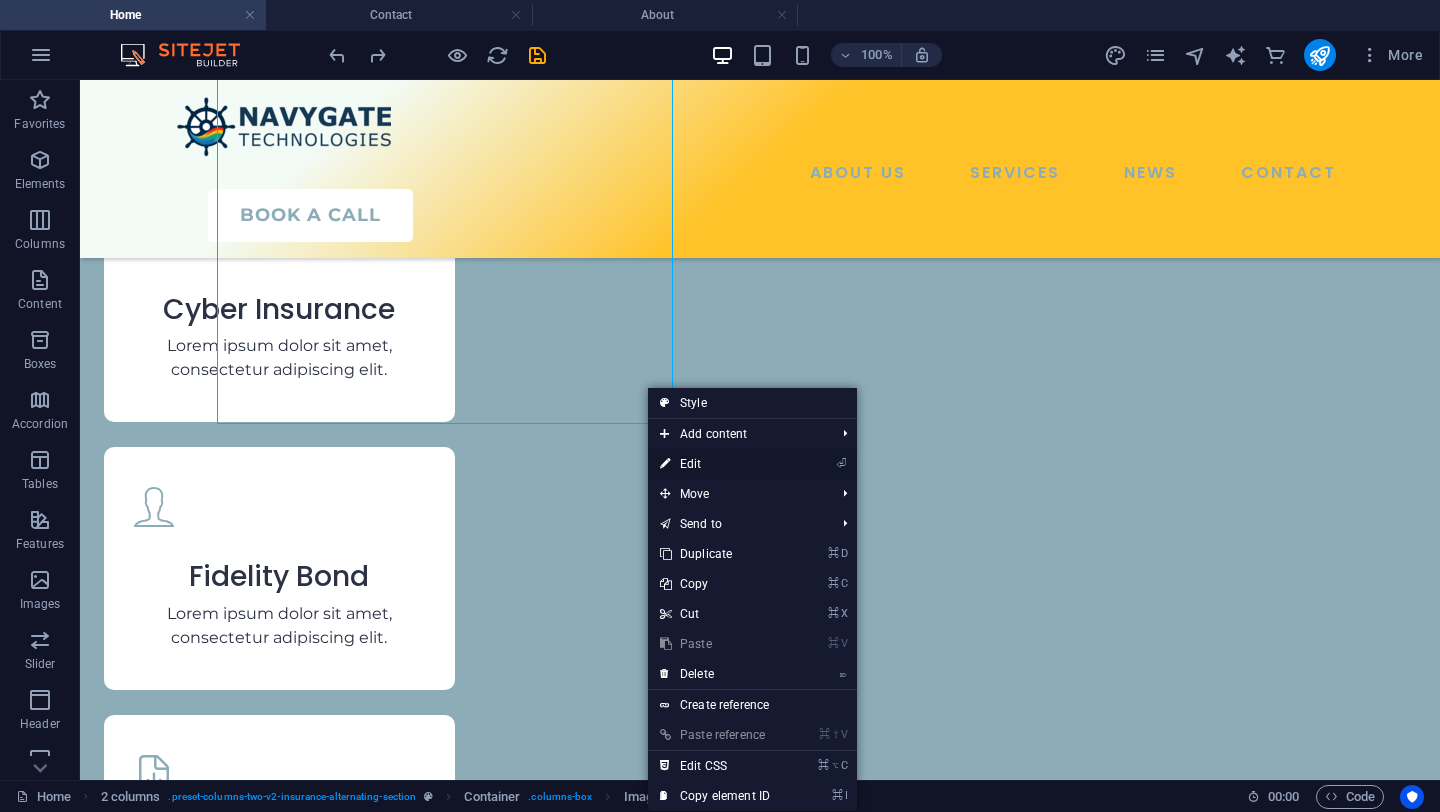 click on "⏎  Edit" at bounding box center [715, 464] 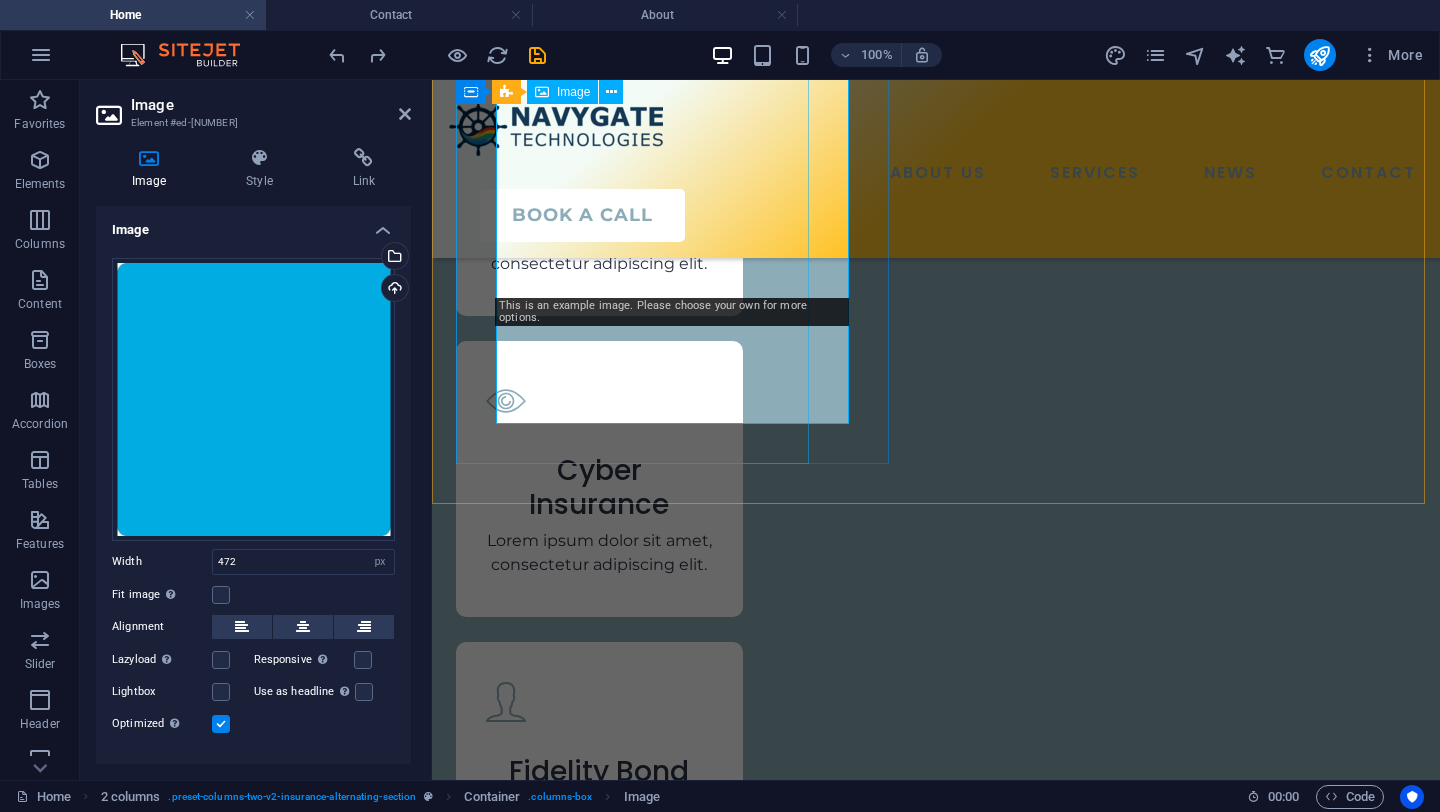 scroll, scrollTop: 3154, scrollLeft: 0, axis: vertical 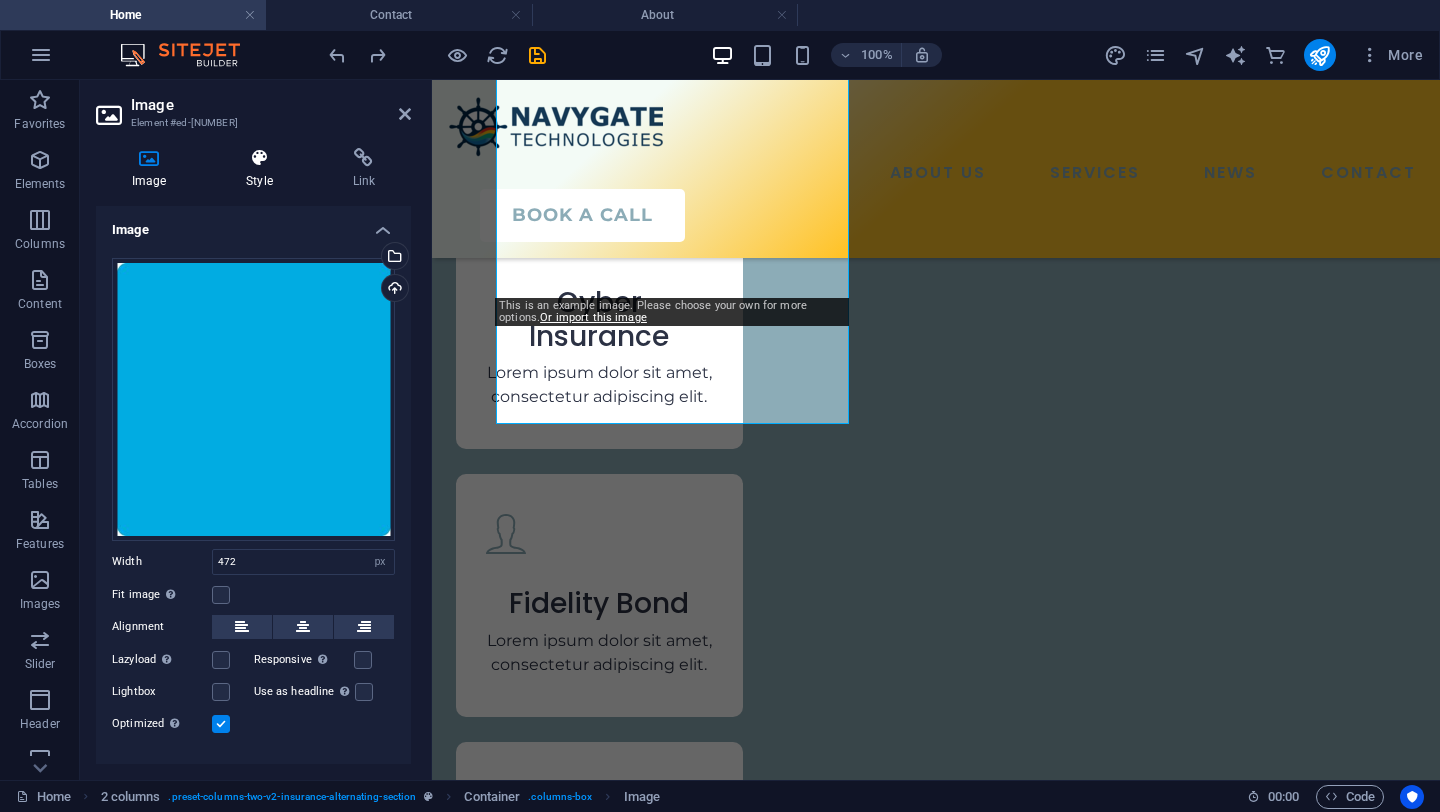click at bounding box center [259, 158] 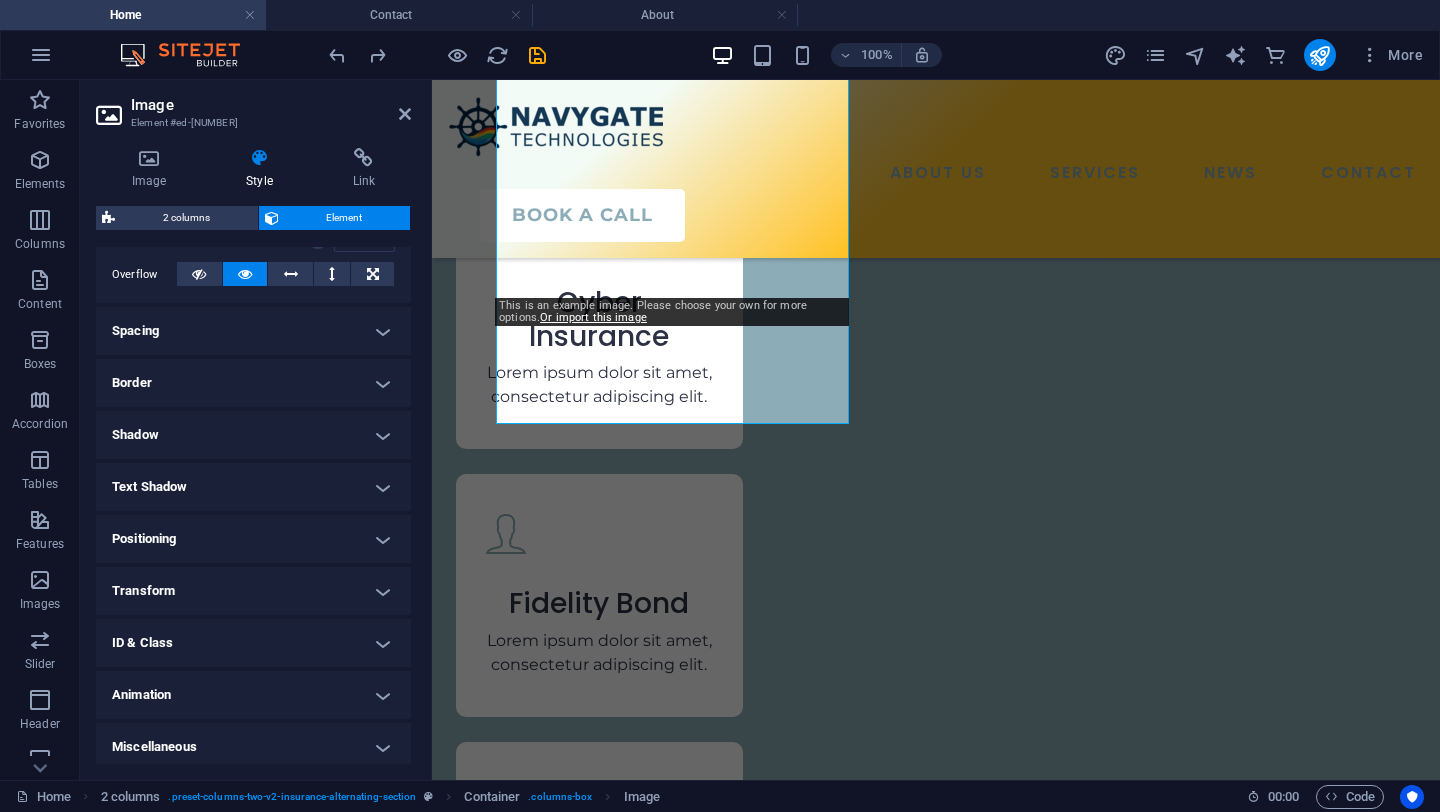 scroll, scrollTop: 328, scrollLeft: 0, axis: vertical 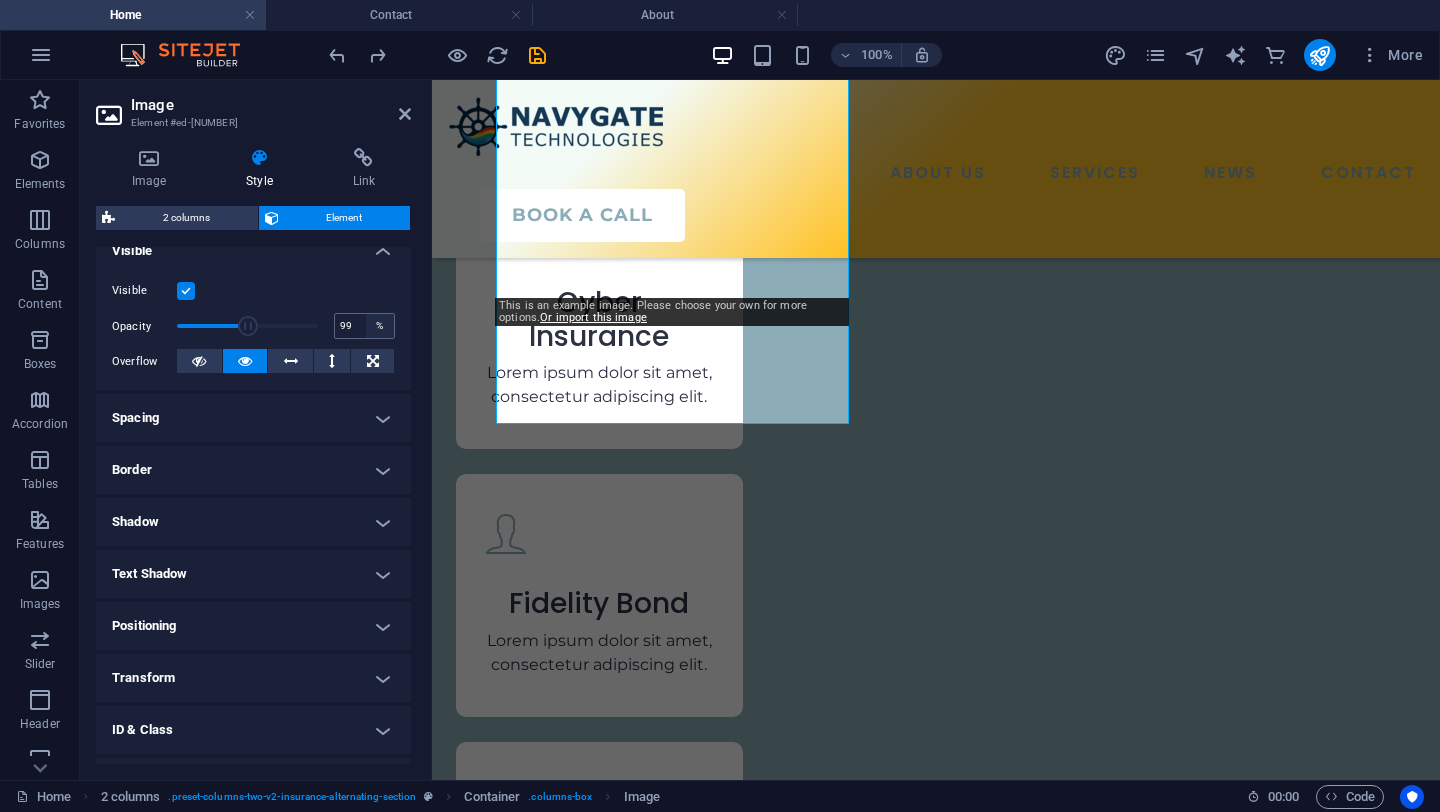 type on "100" 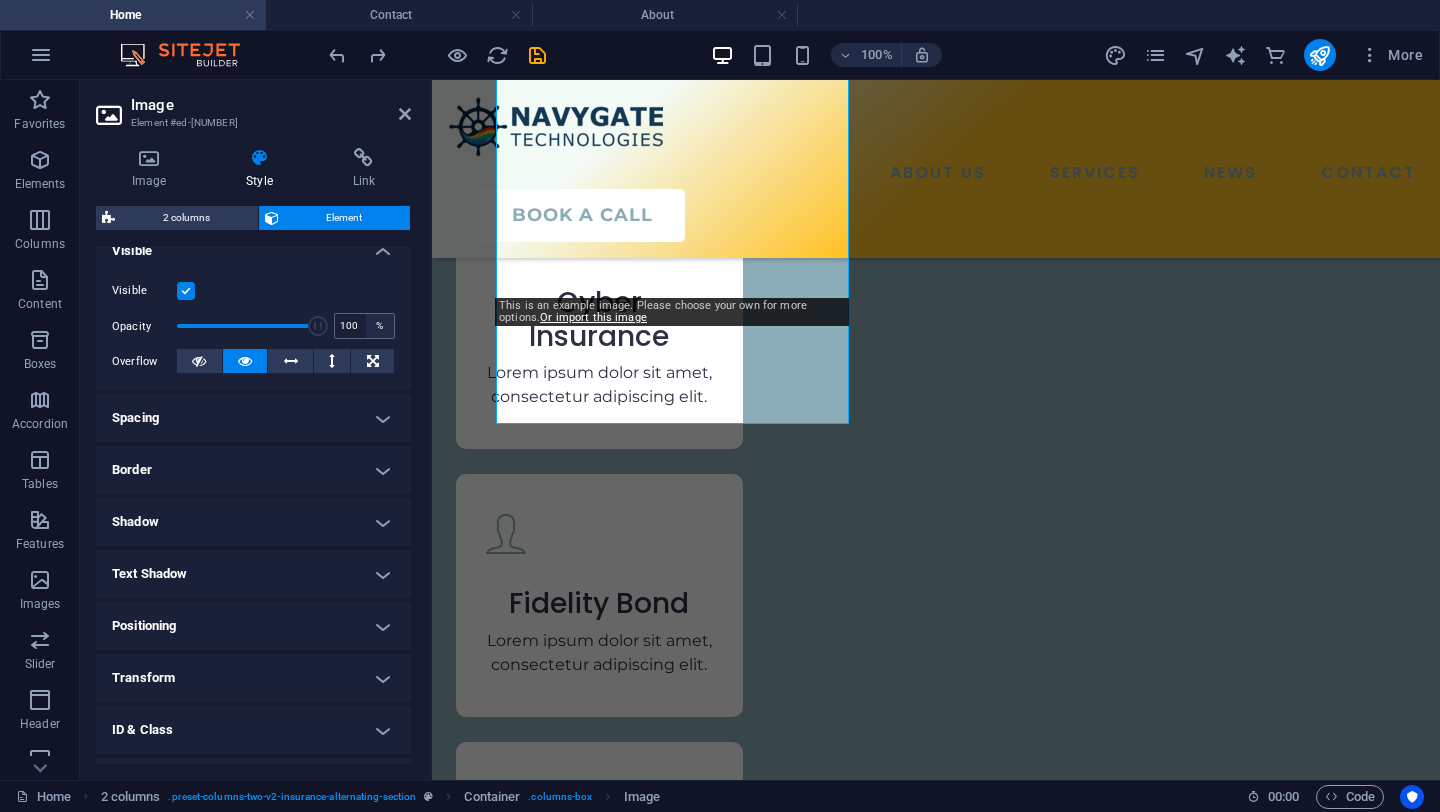 drag, startPoint x: 318, startPoint y: 331, endPoint x: 386, endPoint y: 332, distance: 68.007355 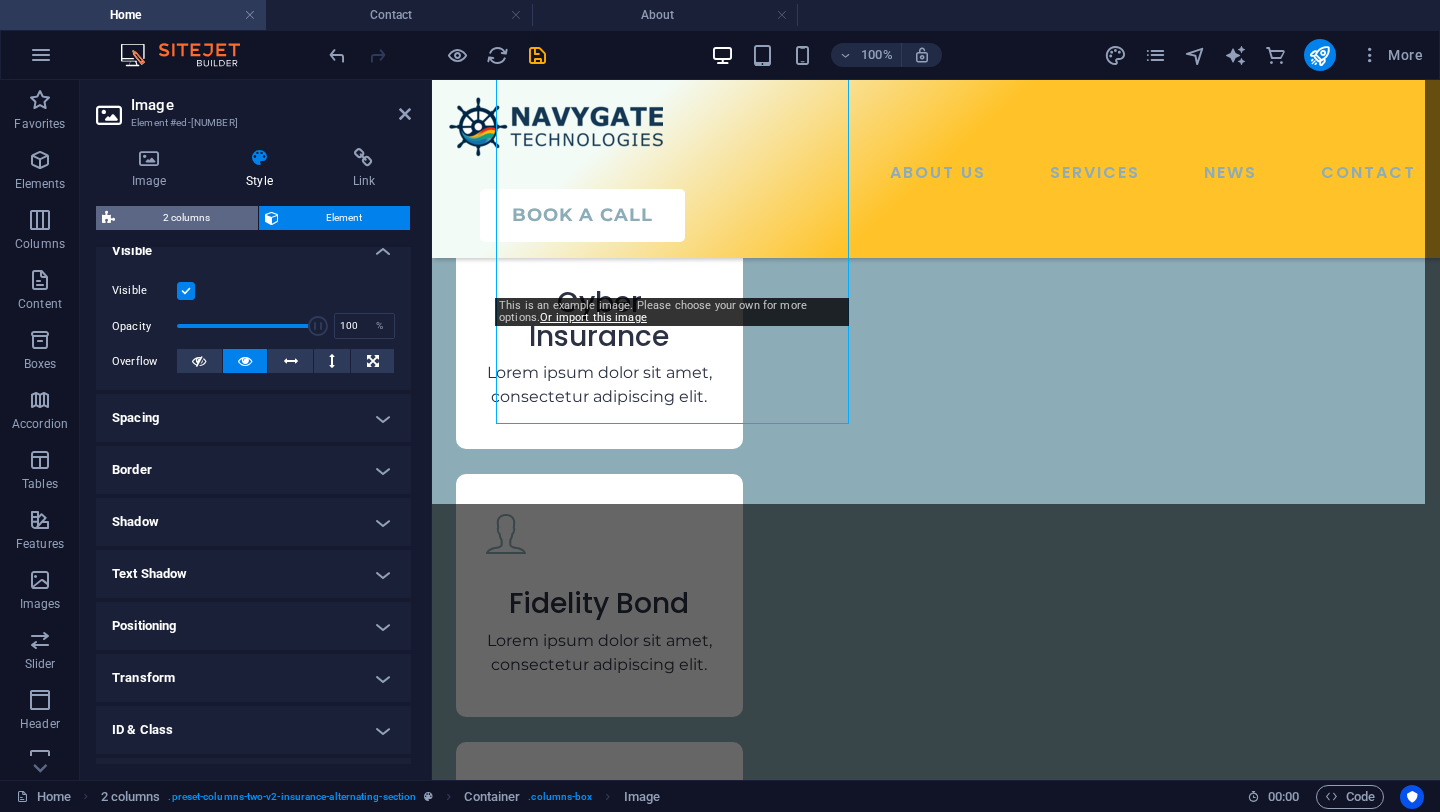 click on "2 columns" at bounding box center (186, 218) 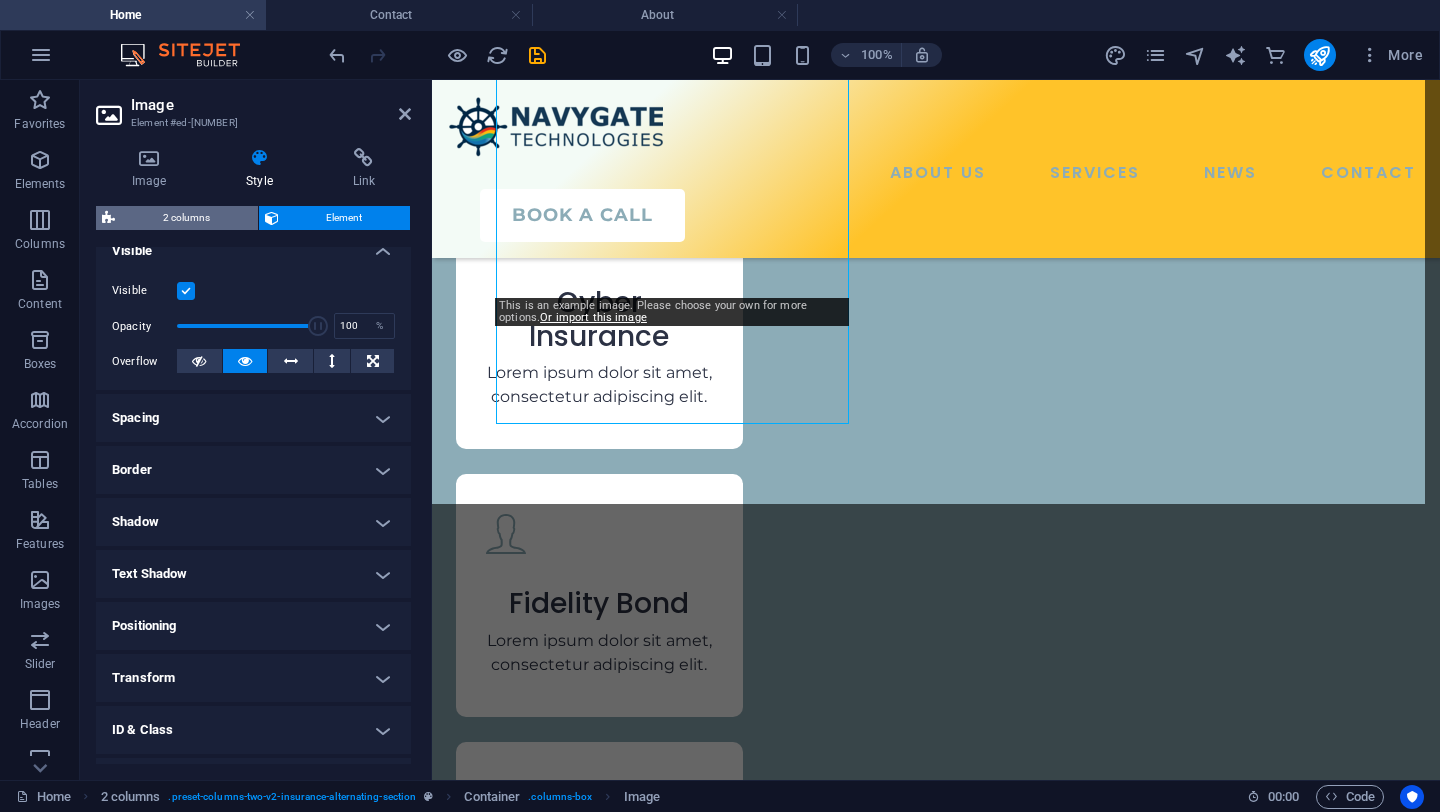 select on "px" 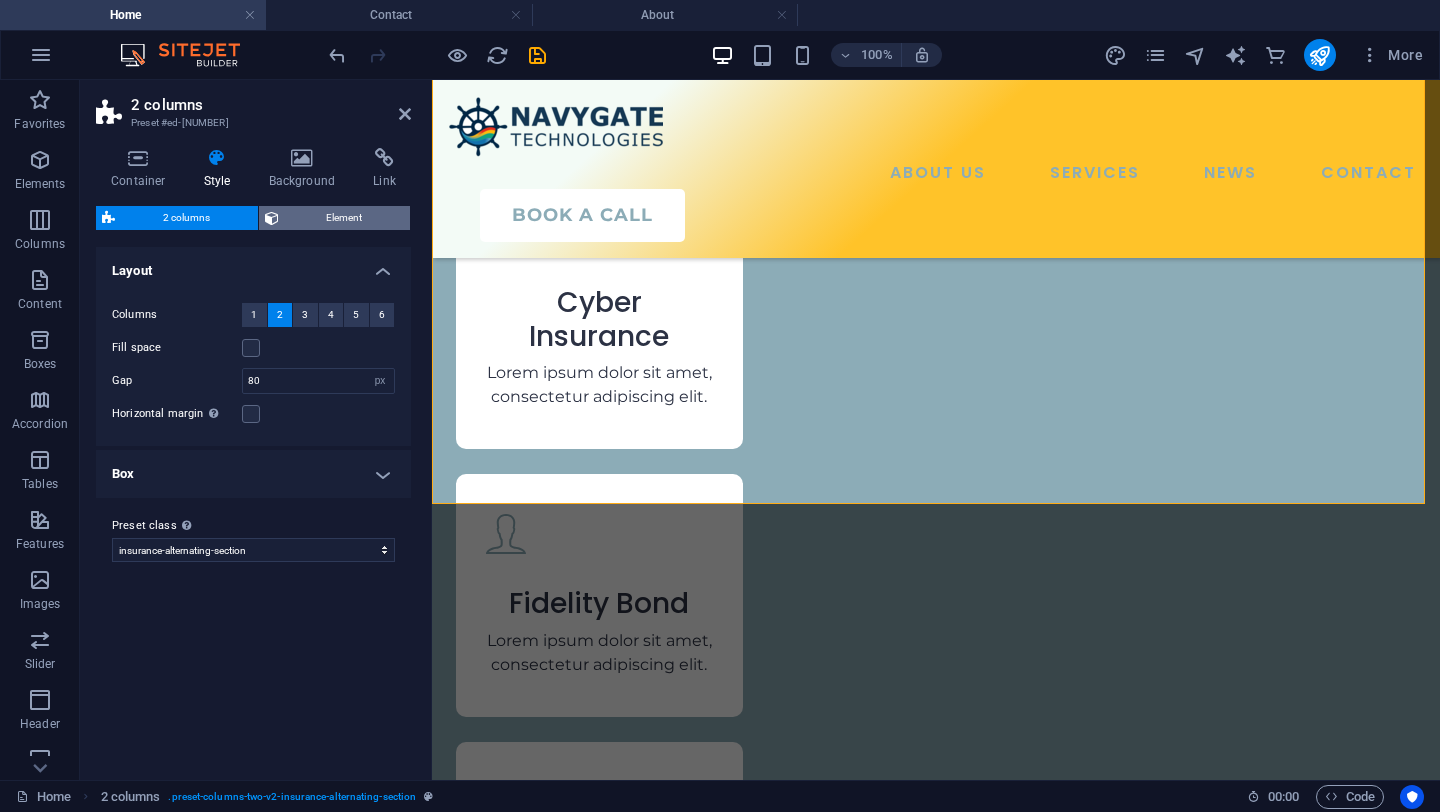 click on "Element" at bounding box center (345, 218) 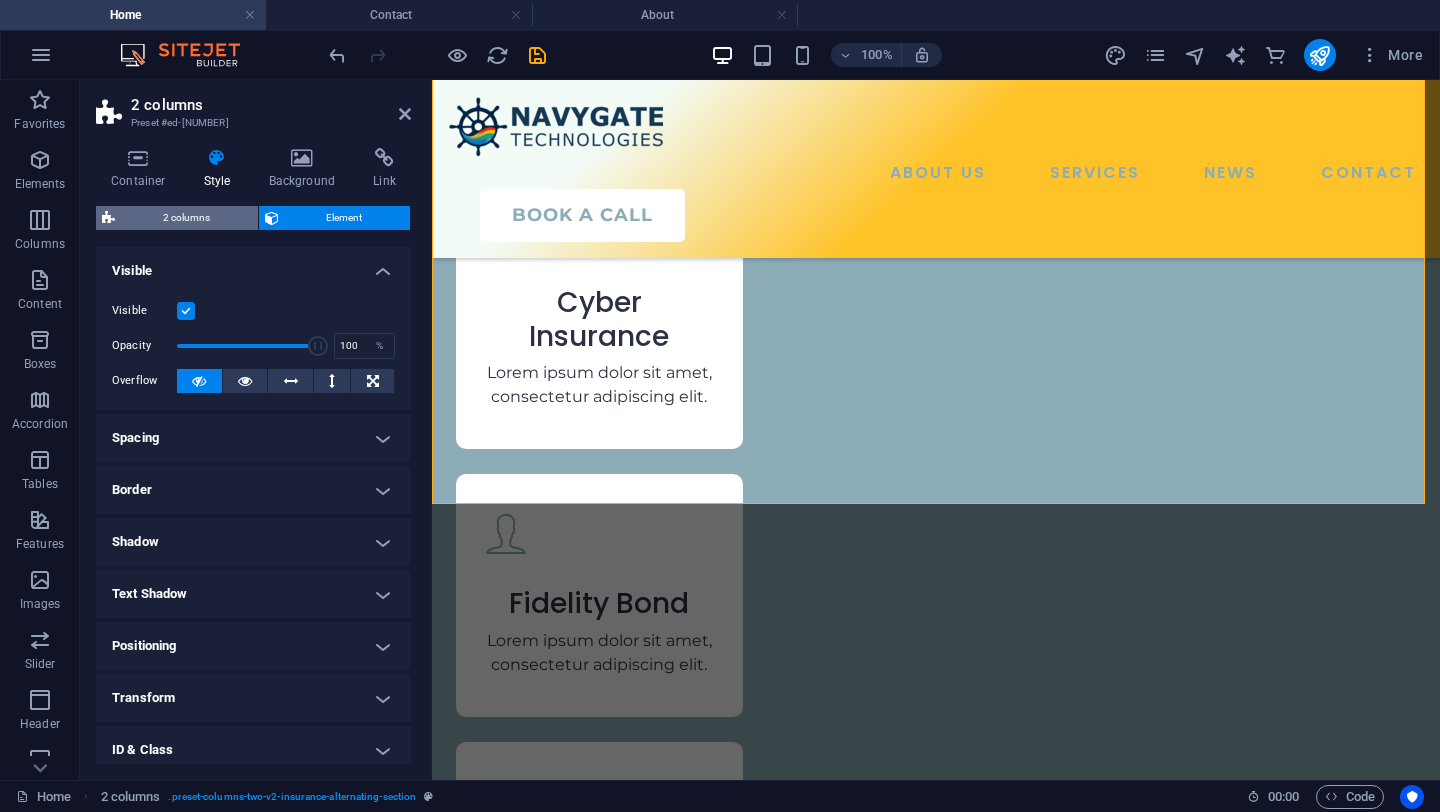click on "2 columns" at bounding box center (186, 218) 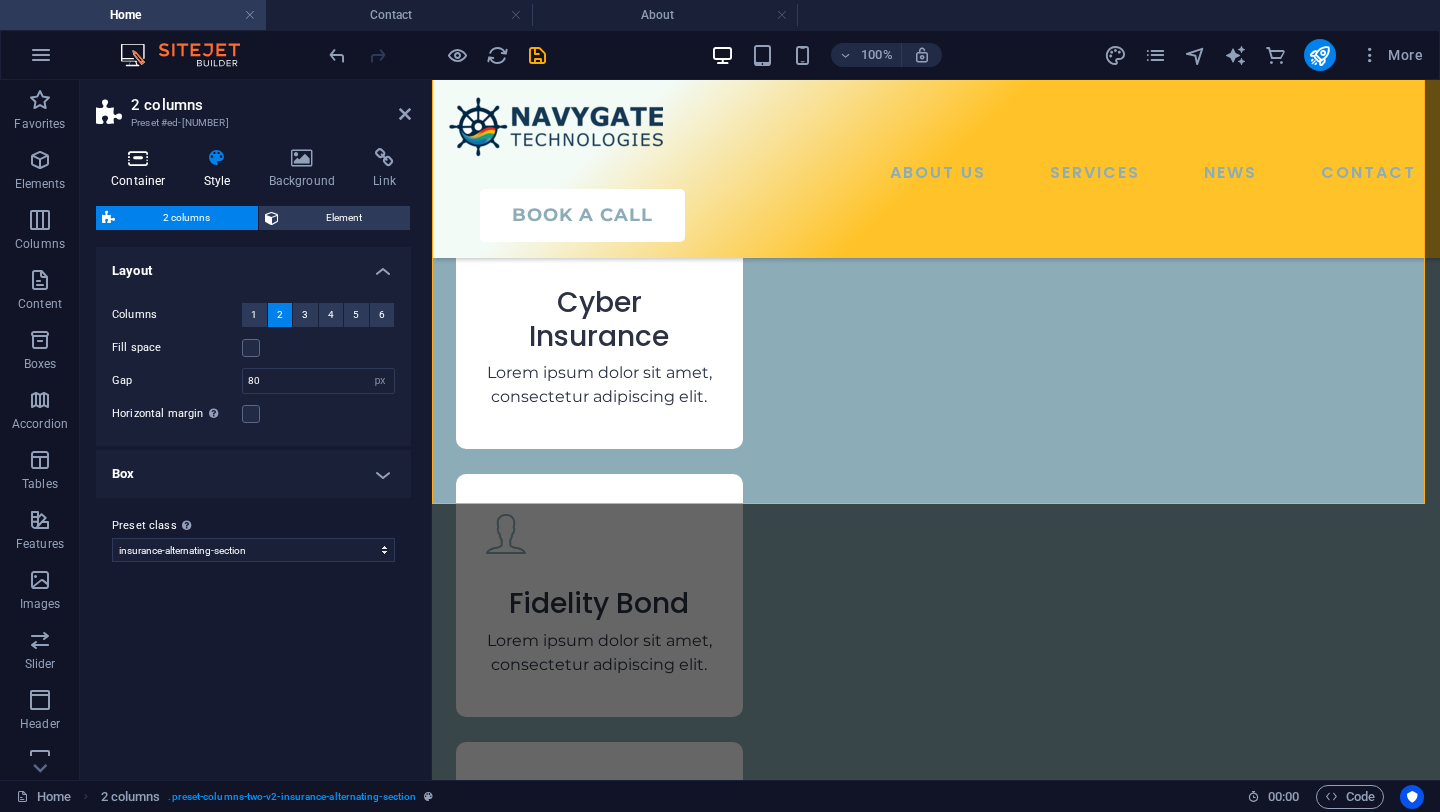 click on "Container" at bounding box center [142, 169] 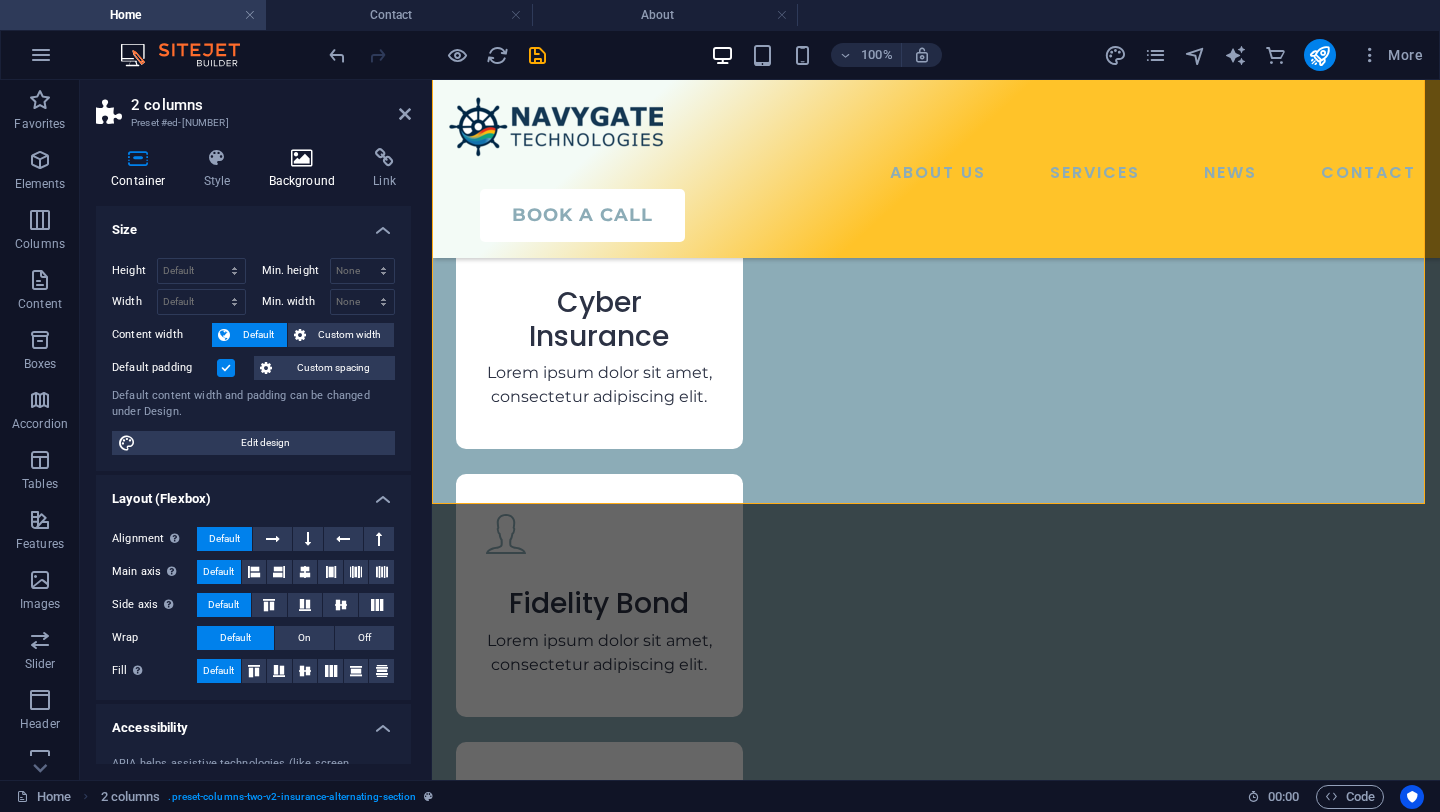 click at bounding box center [302, 158] 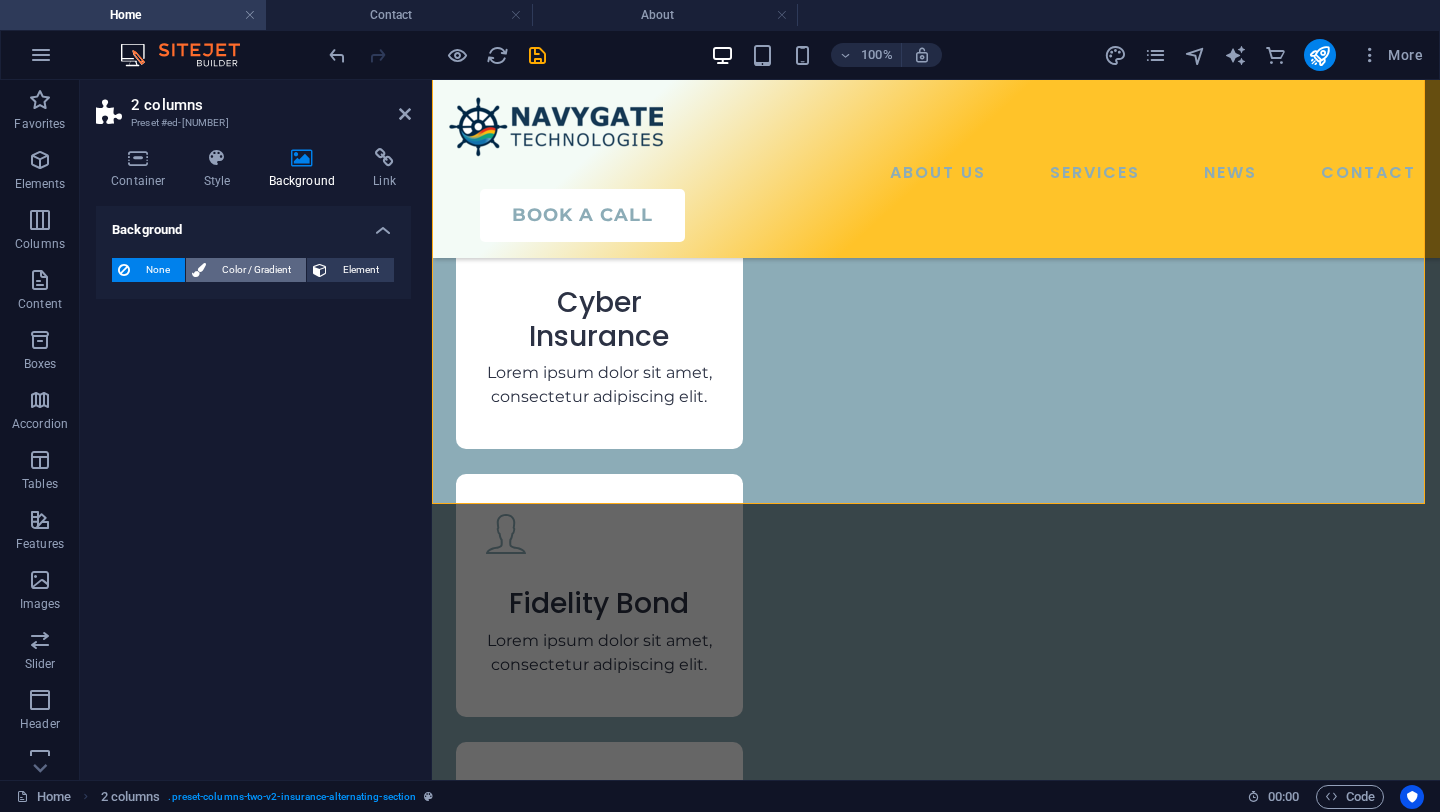 click on "Color / Gradient" at bounding box center (256, 270) 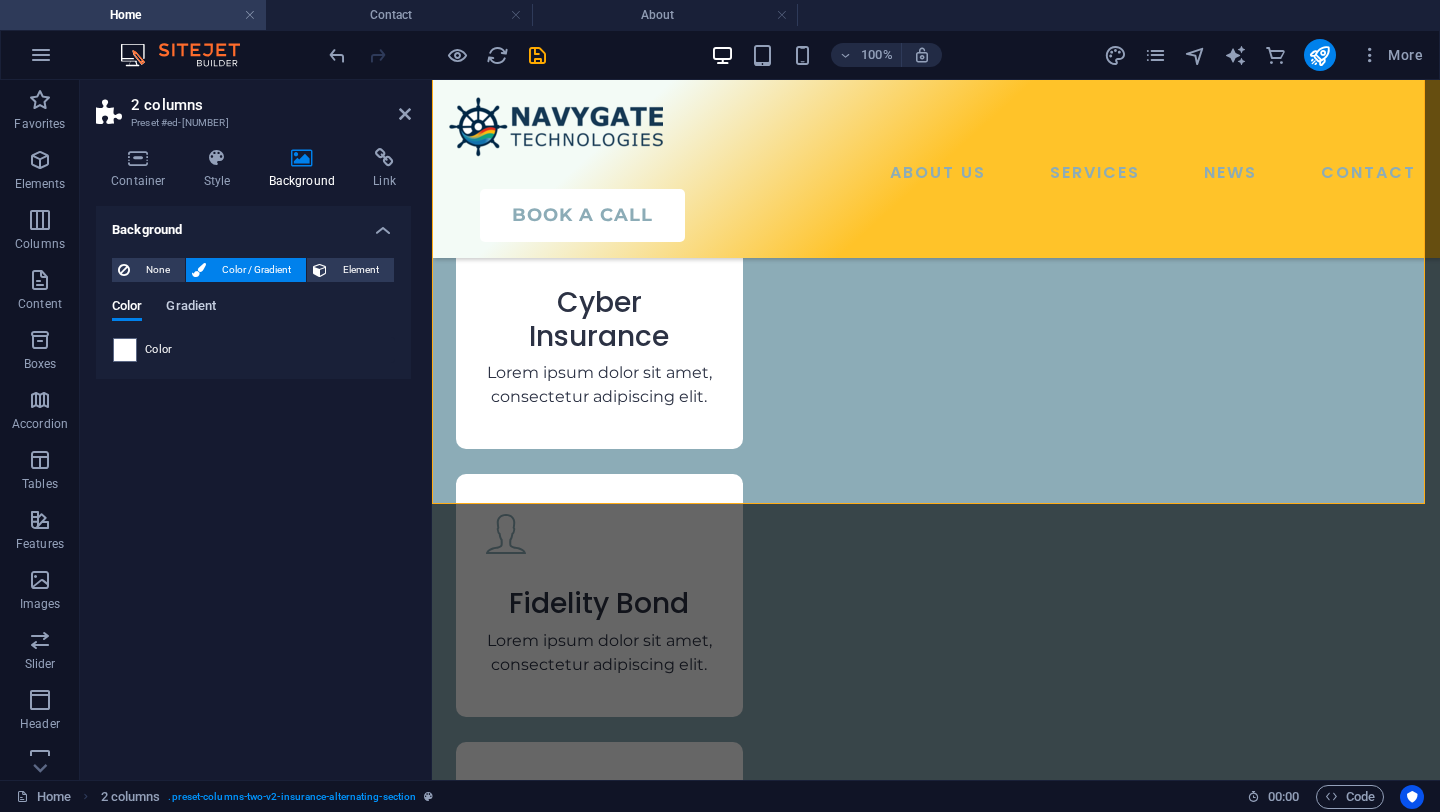 click on "Gradient" at bounding box center (191, 308) 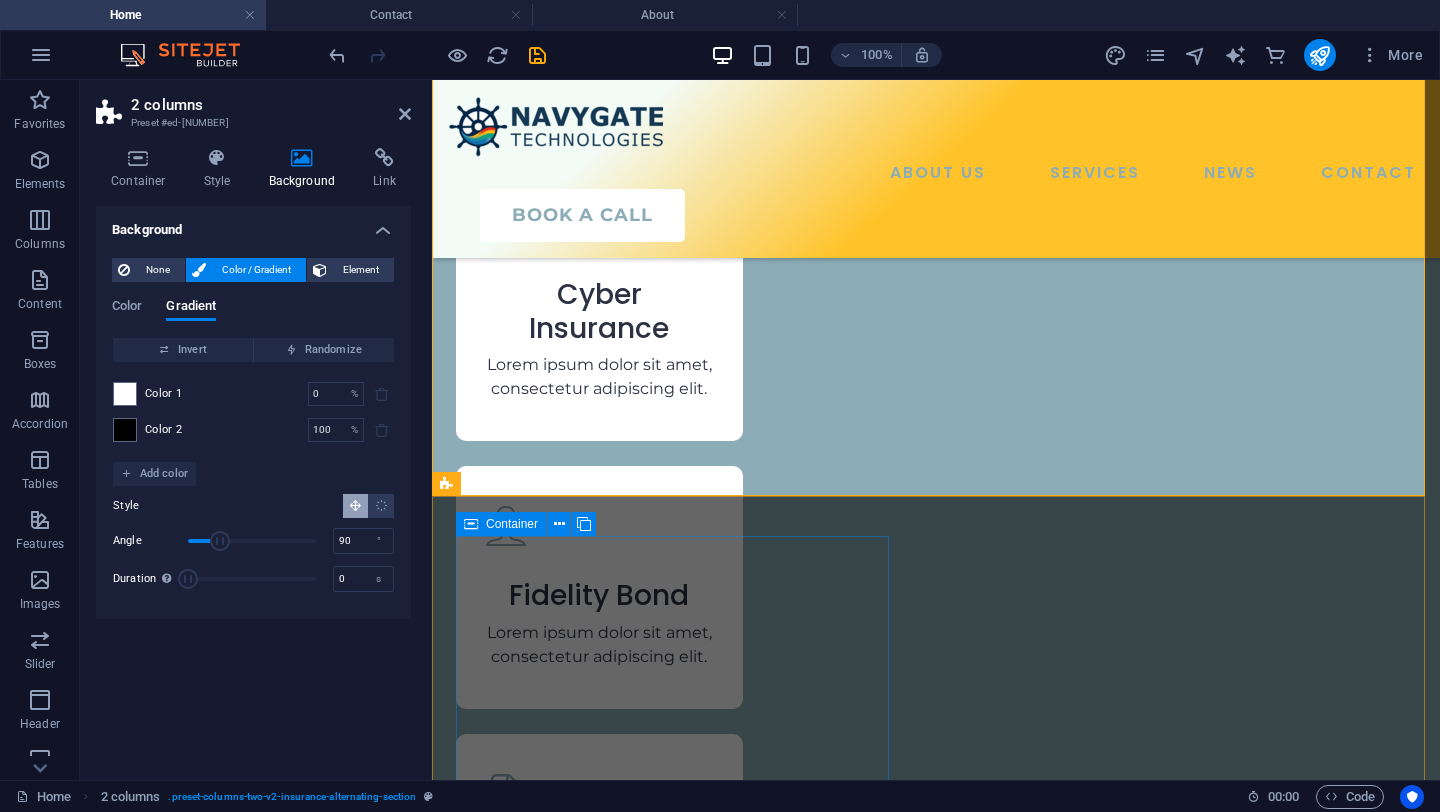 scroll, scrollTop: 3166, scrollLeft: 0, axis: vertical 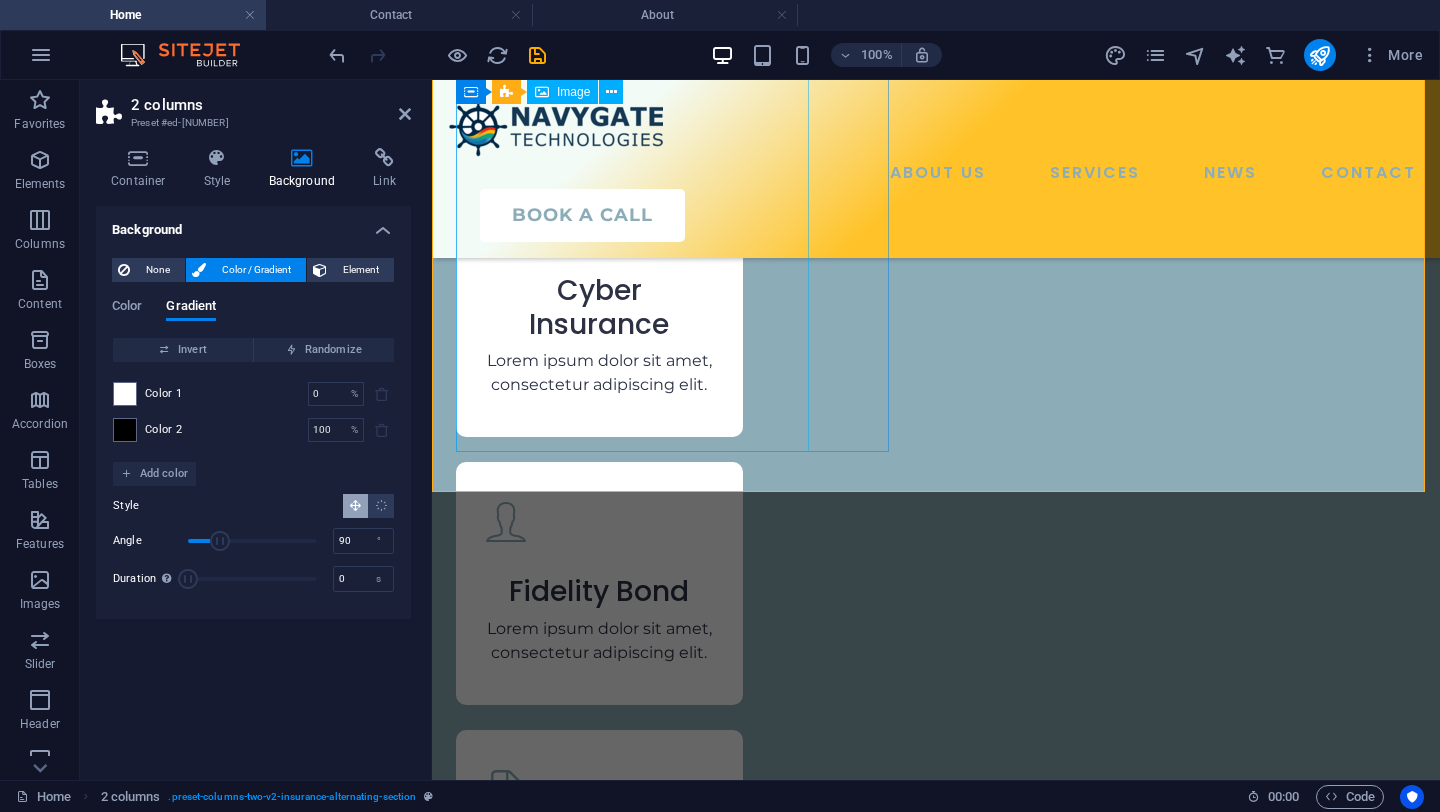 click at bounding box center [896, -2696] 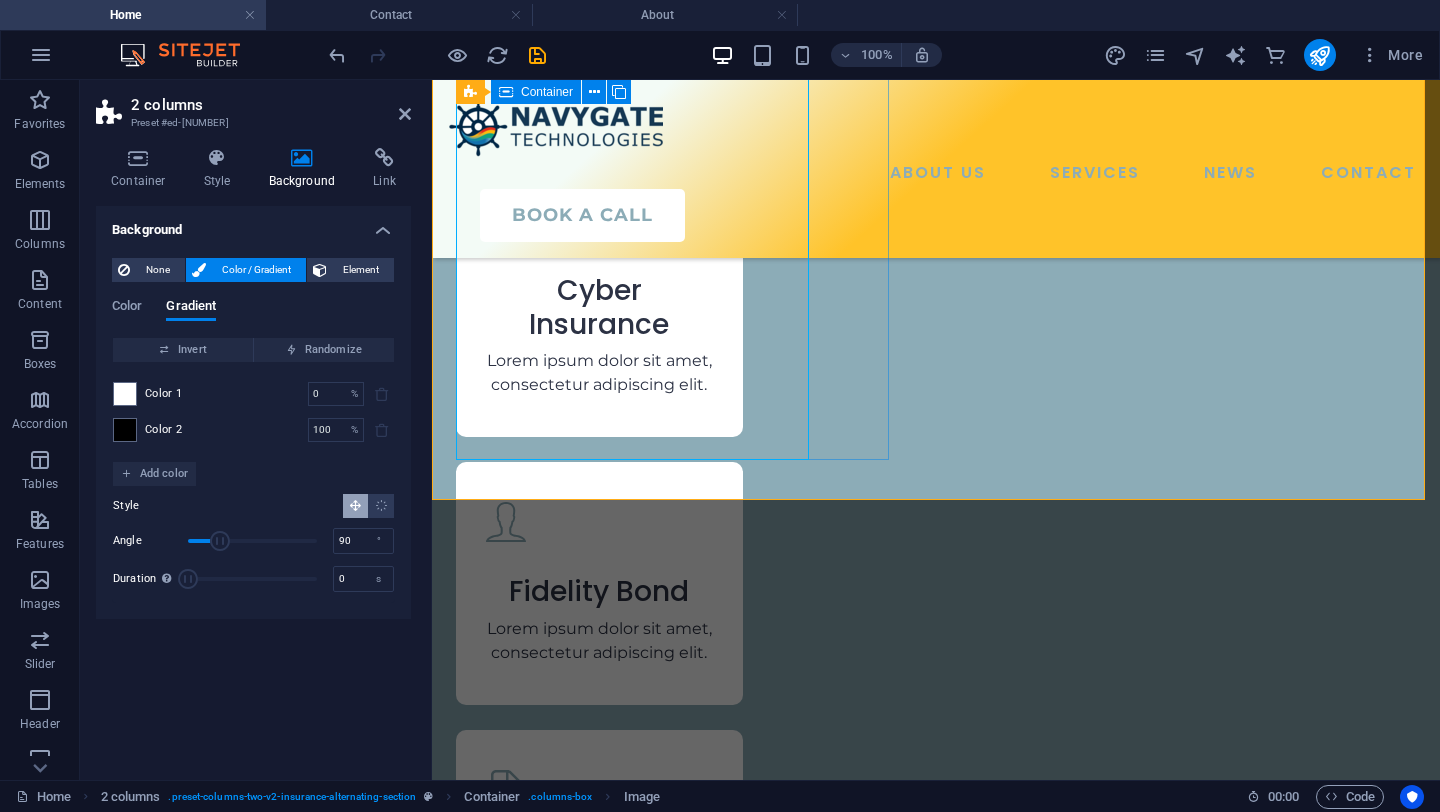 scroll, scrollTop: 3142, scrollLeft: 0, axis: vertical 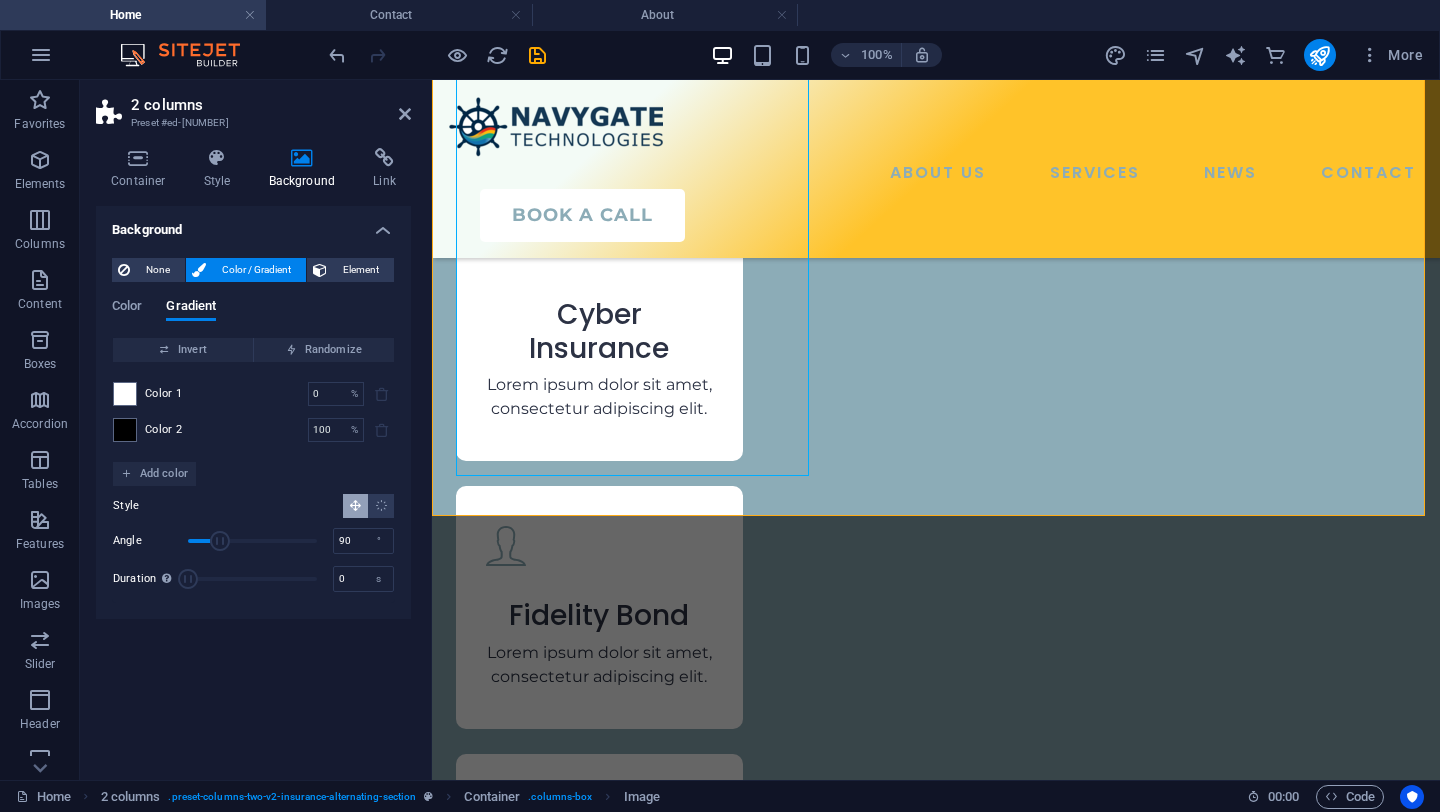 drag, startPoint x: 344, startPoint y: 399, endPoint x: 306, endPoint y: 397, distance: 38.052597 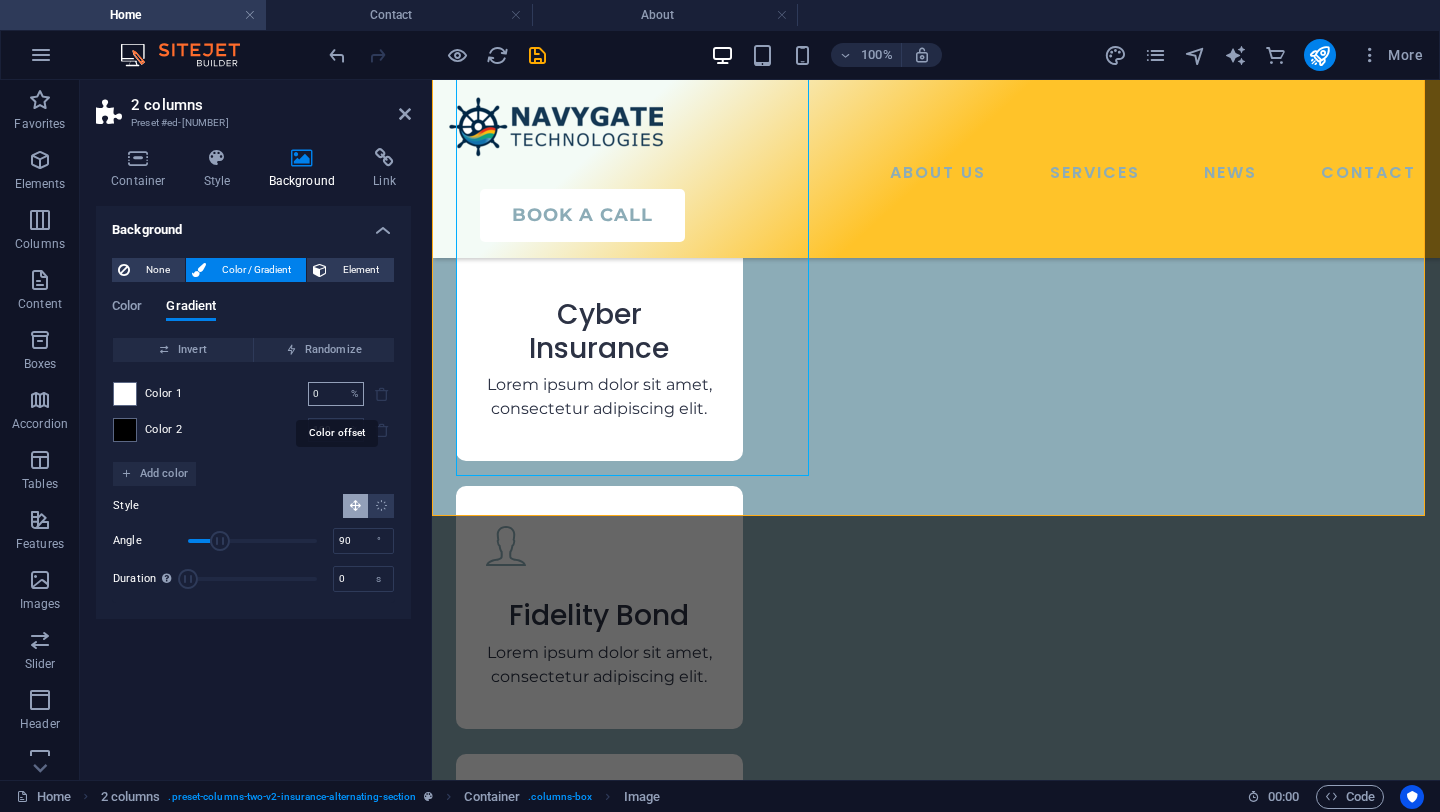 click on "0" at bounding box center [325, 394] 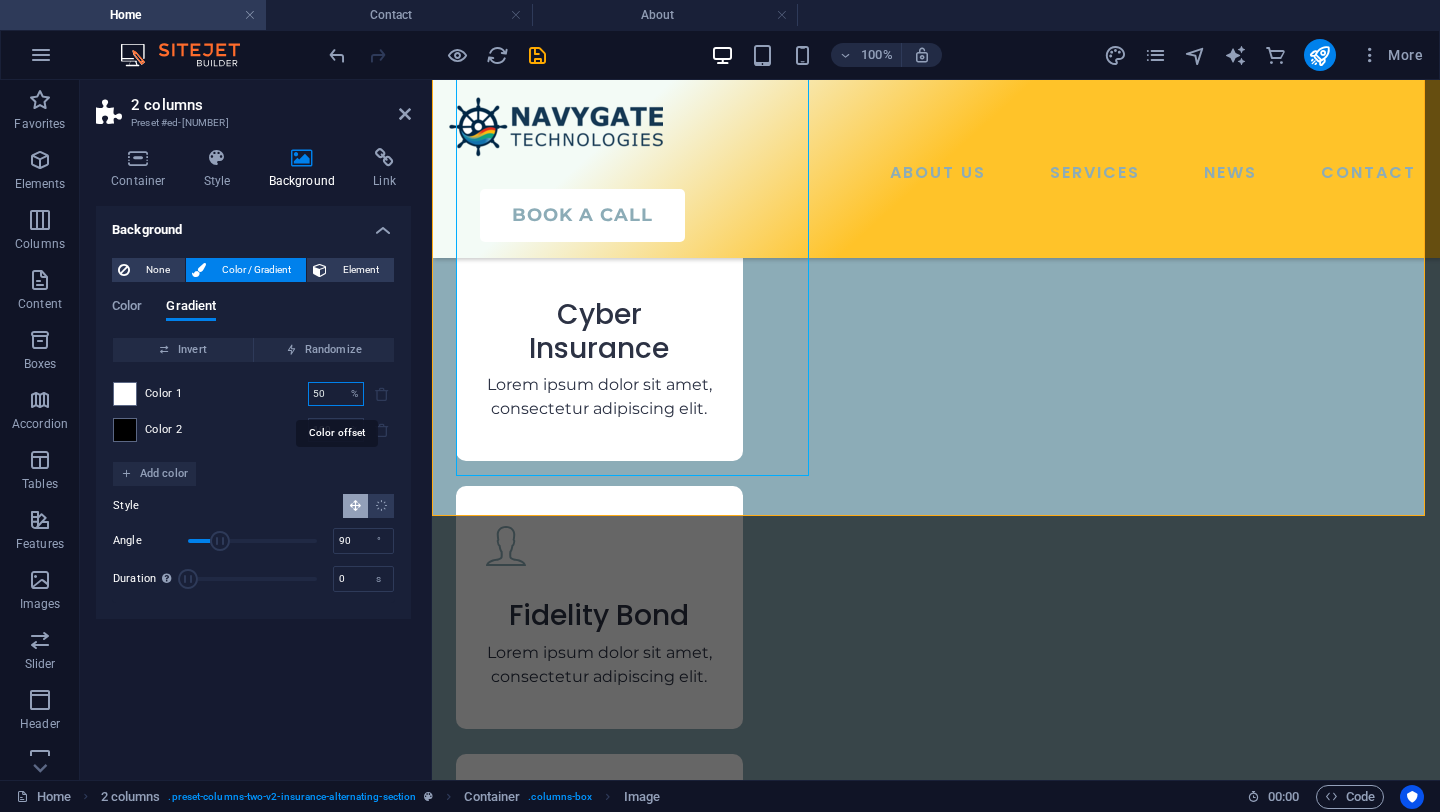 type on "50" 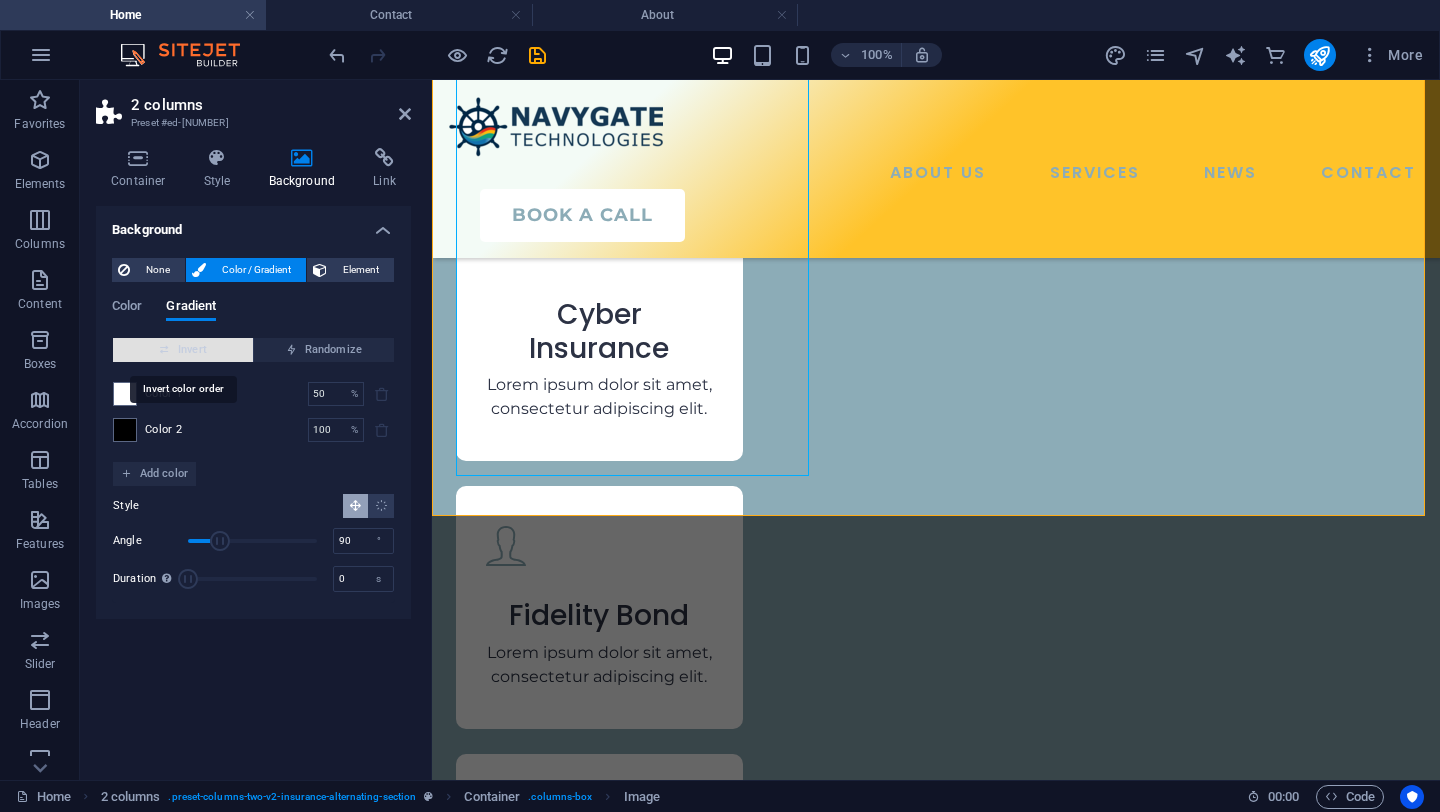 click on "Invert" at bounding box center (183, 350) 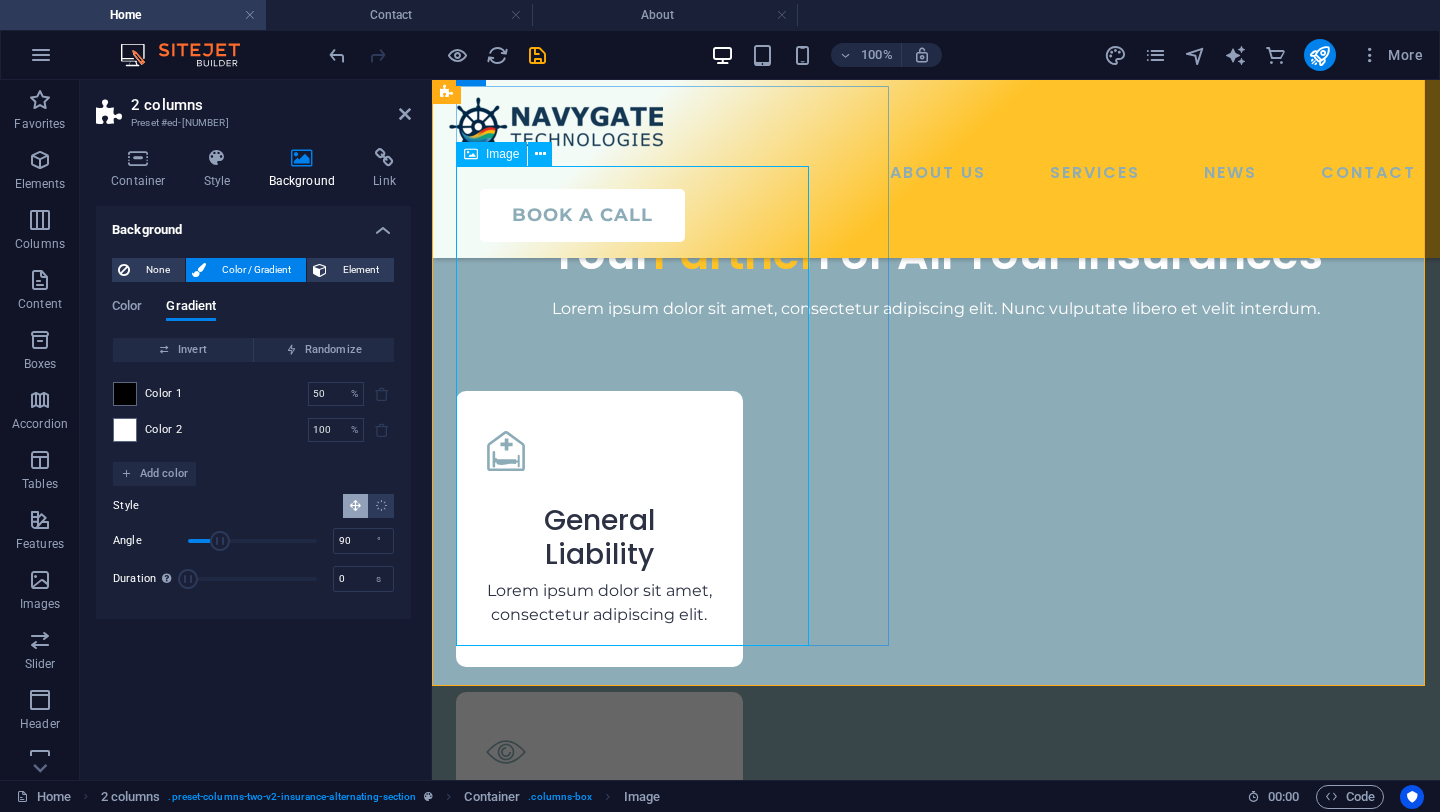 scroll, scrollTop: 3003, scrollLeft: 0, axis: vertical 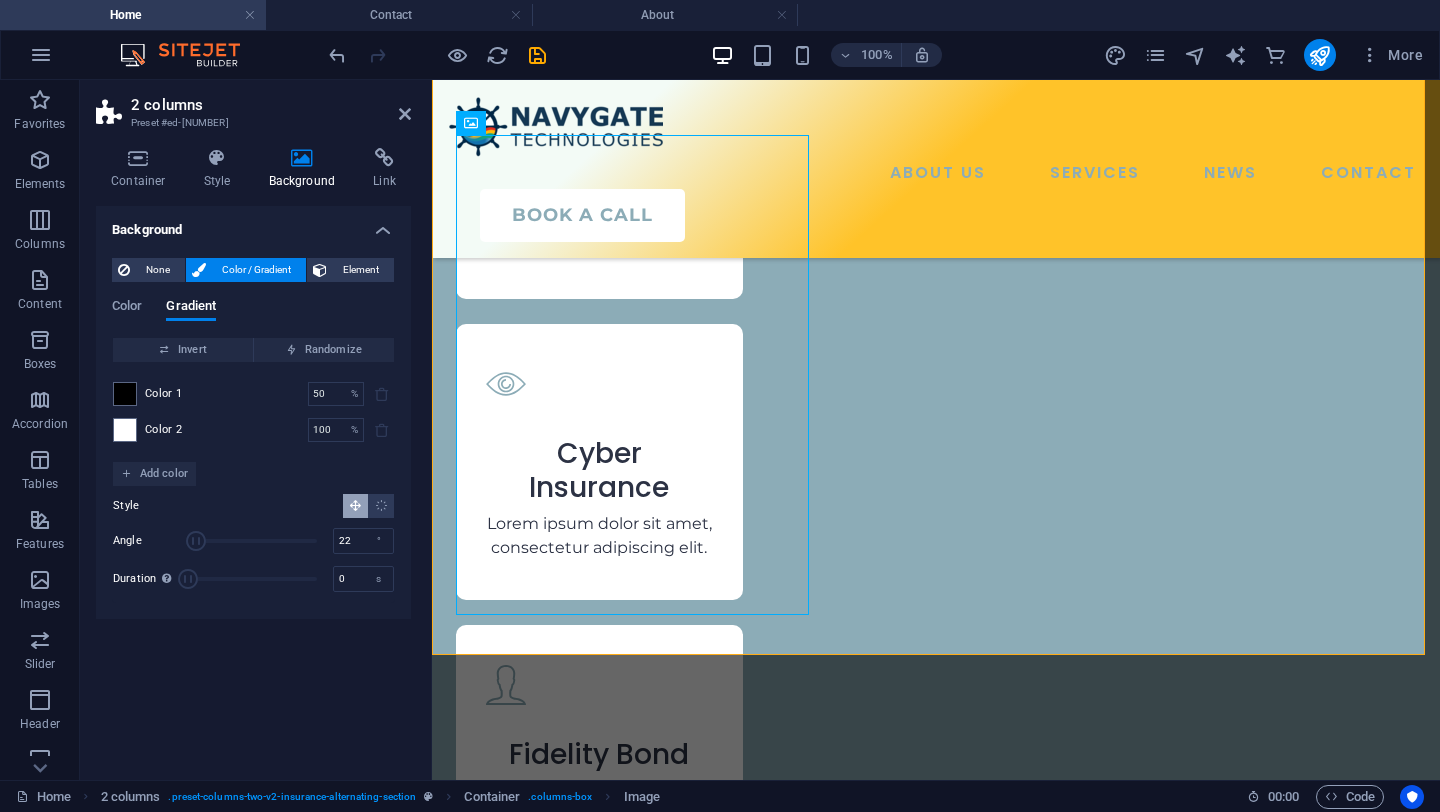 drag, startPoint x: 214, startPoint y: 542, endPoint x: 196, endPoint y: 542, distance: 18 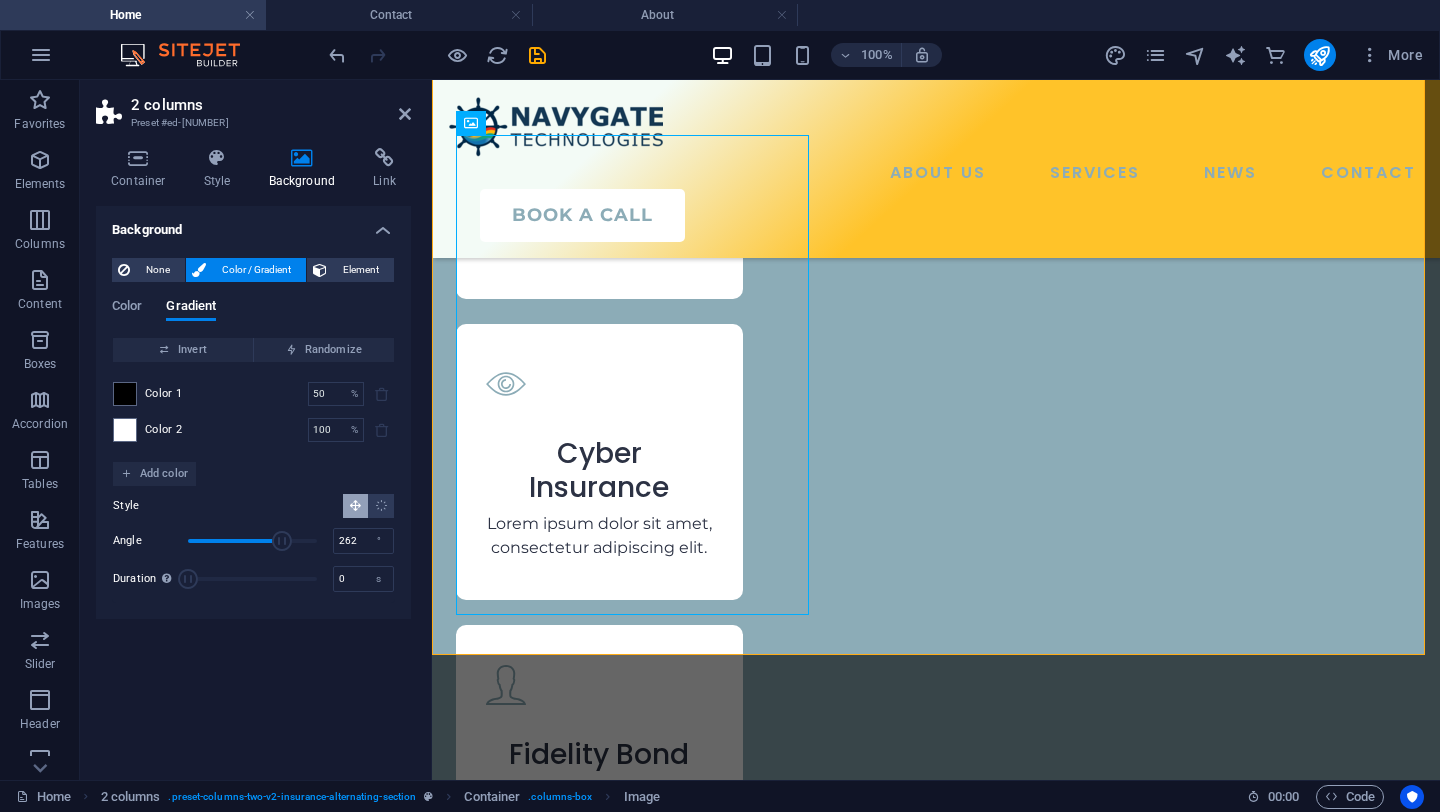 drag, startPoint x: 196, startPoint y: 542, endPoint x: 282, endPoint y: 539, distance: 86.05231 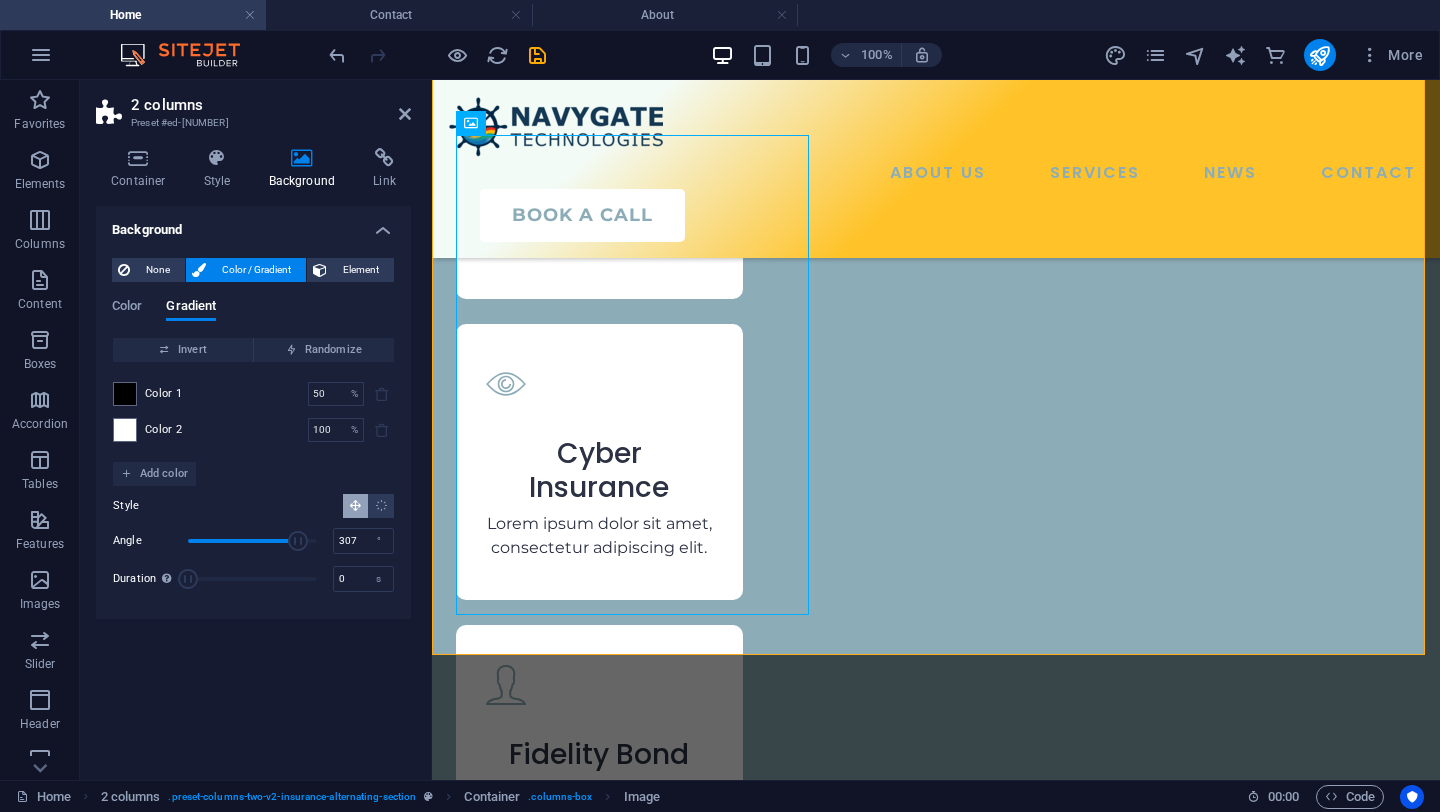 drag, startPoint x: 285, startPoint y: 538, endPoint x: 298, endPoint y: 539, distance: 13.038404 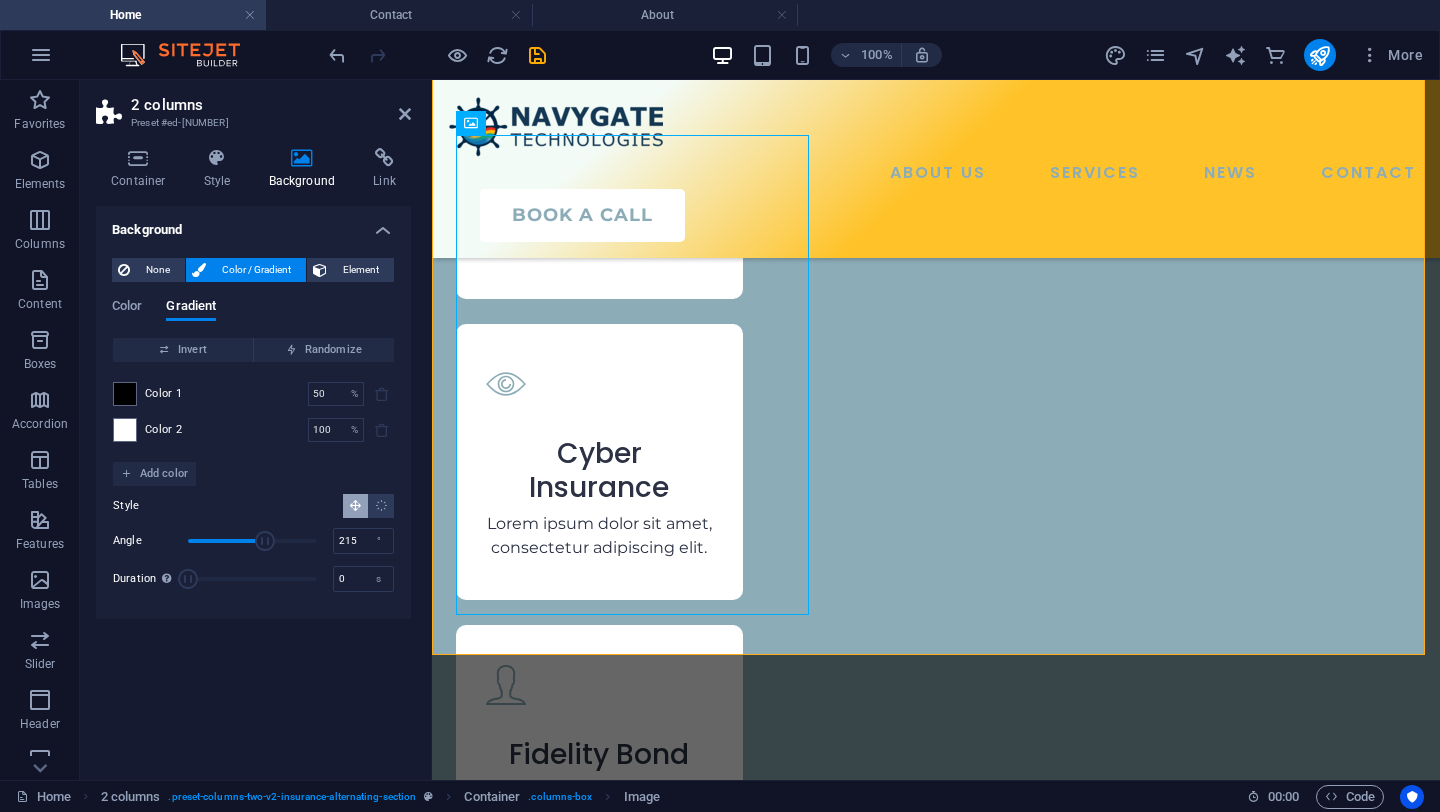 drag, startPoint x: 298, startPoint y: 539, endPoint x: 265, endPoint y: 541, distance: 33.06055 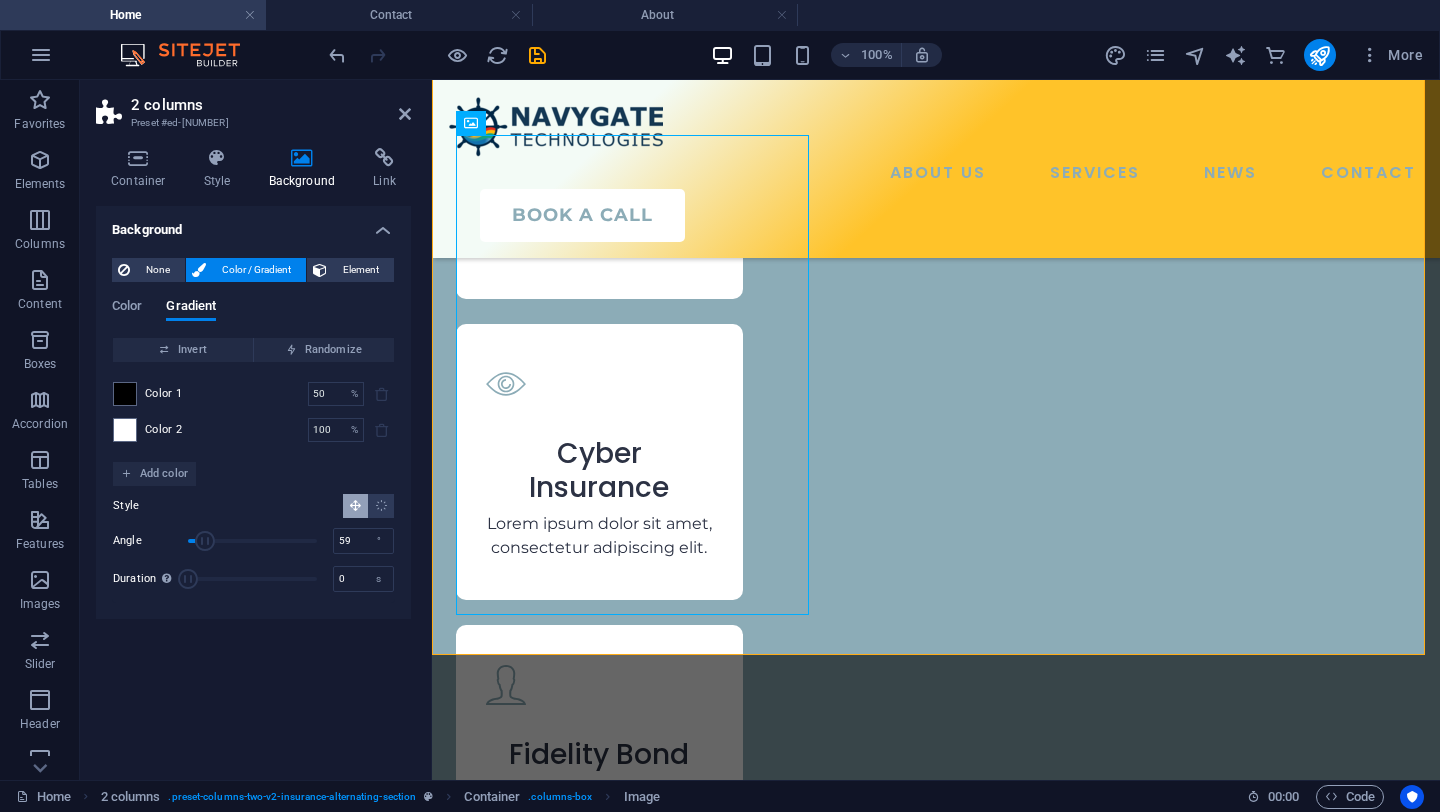 type on "61" 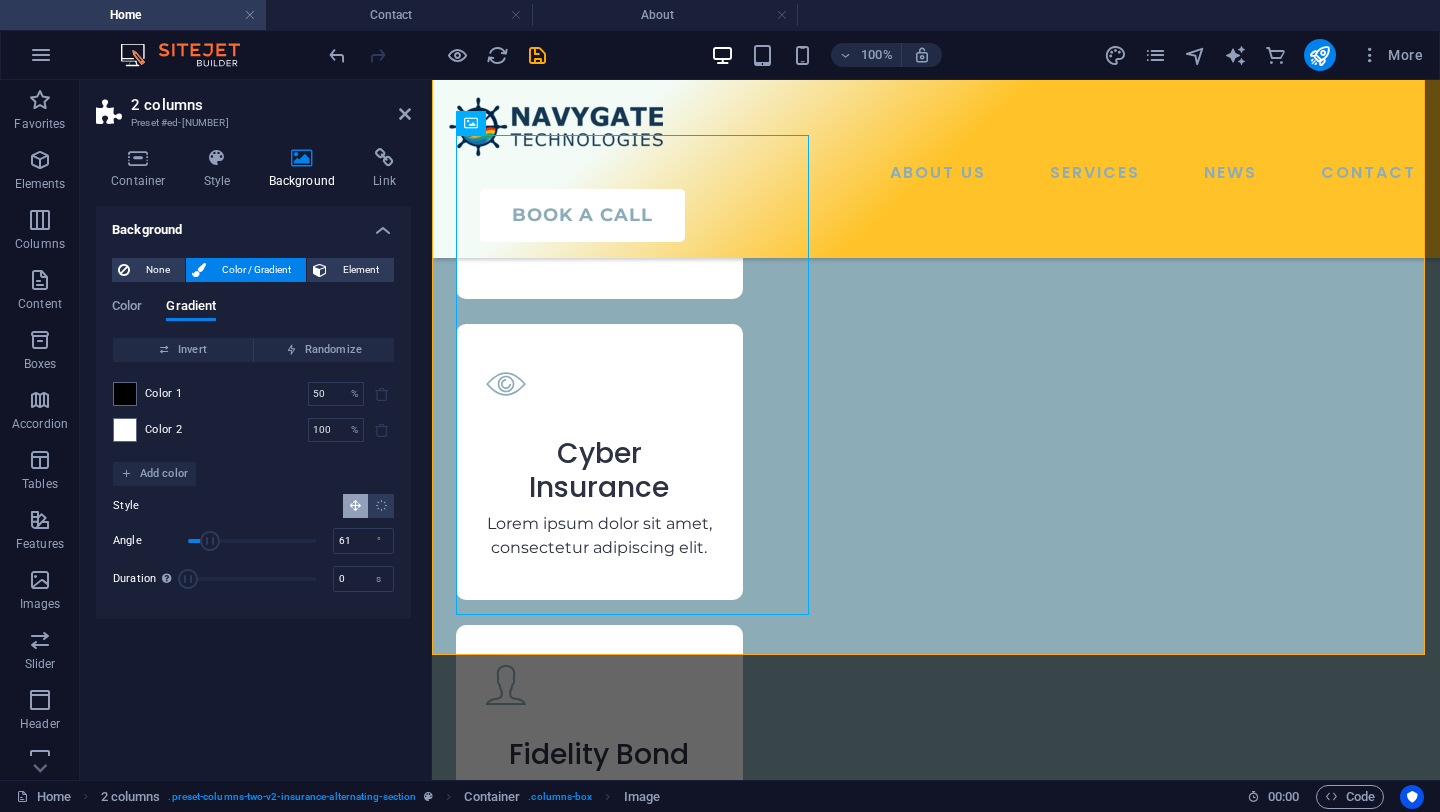 drag, startPoint x: 265, startPoint y: 541, endPoint x: 210, endPoint y: 551, distance: 55.9017 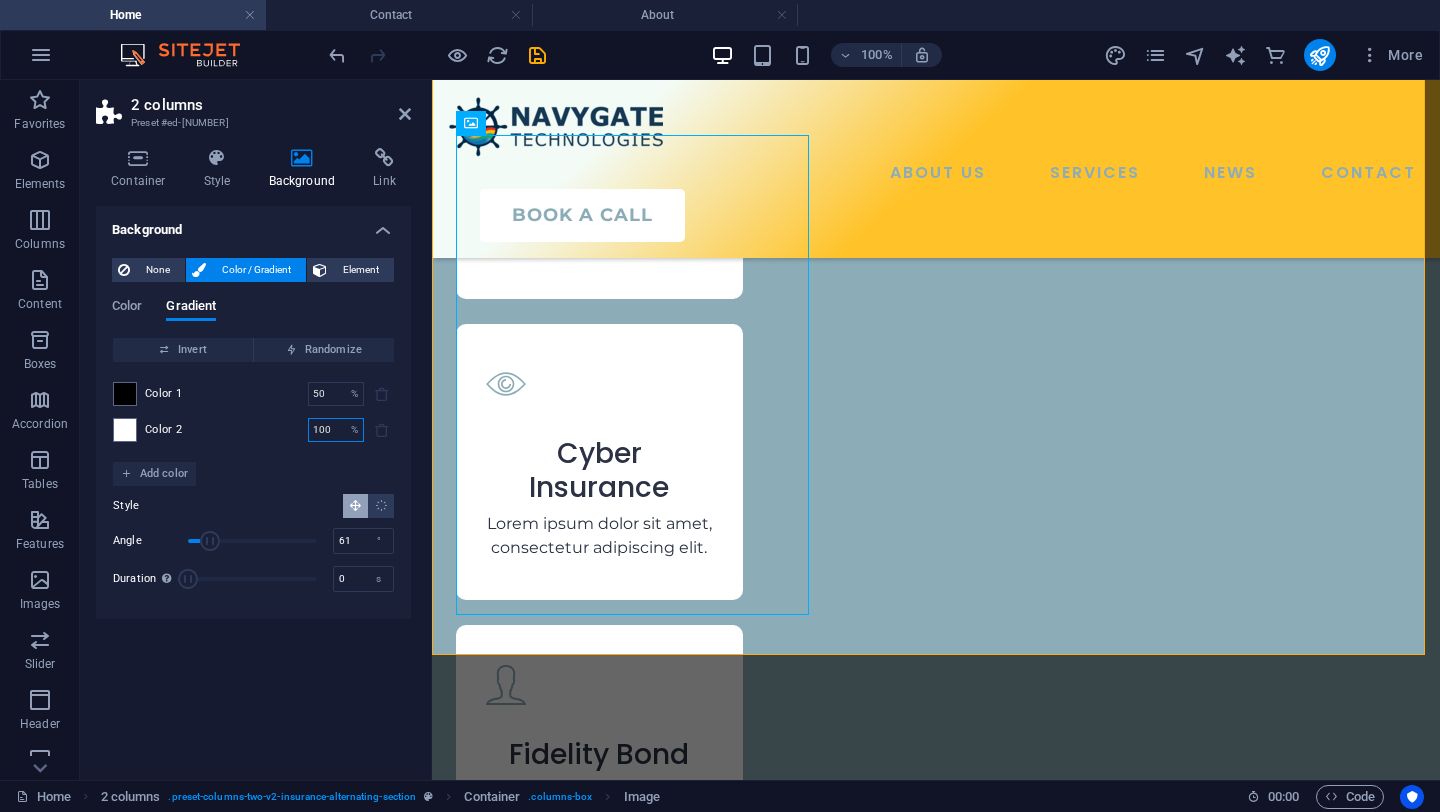 drag, startPoint x: 333, startPoint y: 432, endPoint x: 275, endPoint y: 431, distance: 58.00862 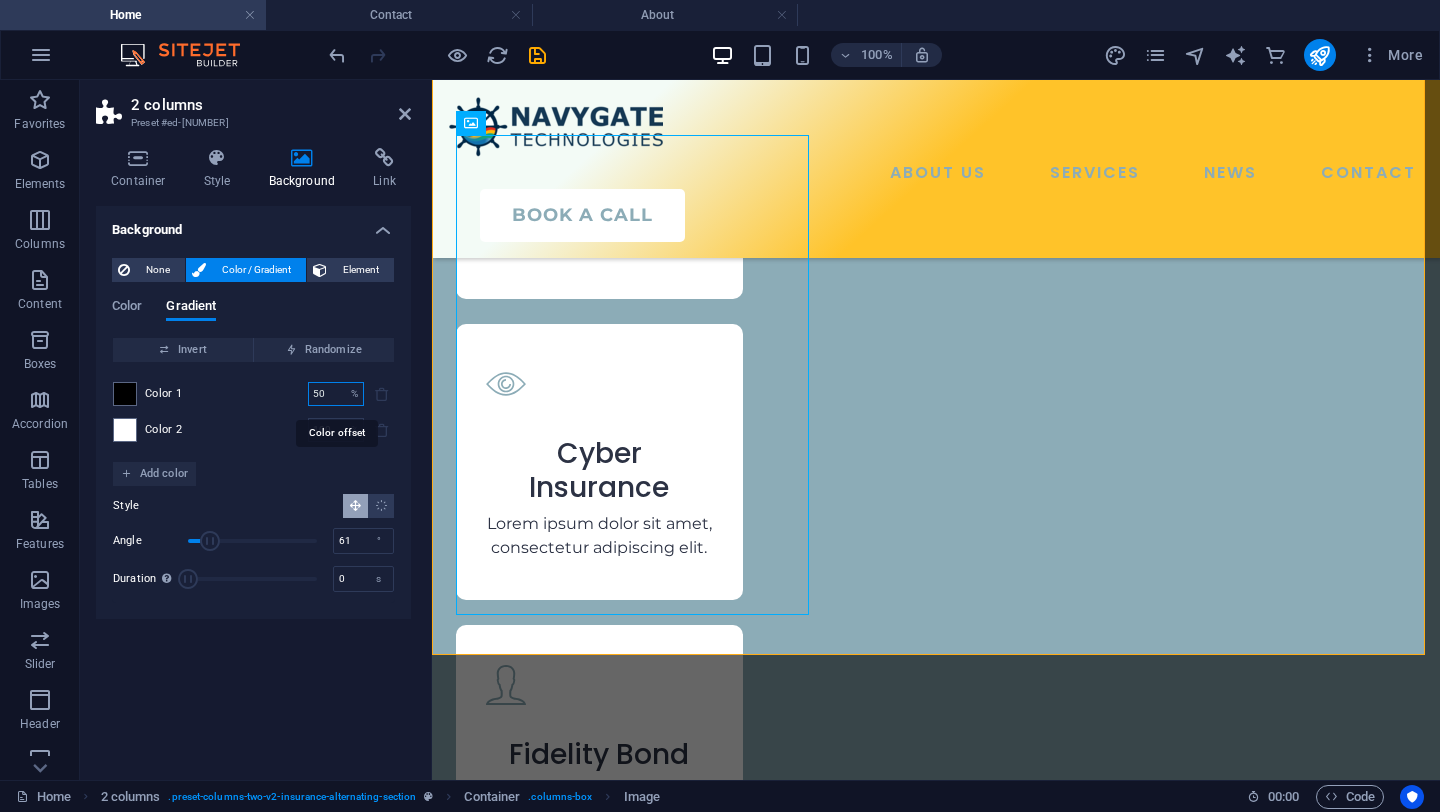 drag, startPoint x: 326, startPoint y: 398, endPoint x: 310, endPoint y: 397, distance: 16.03122 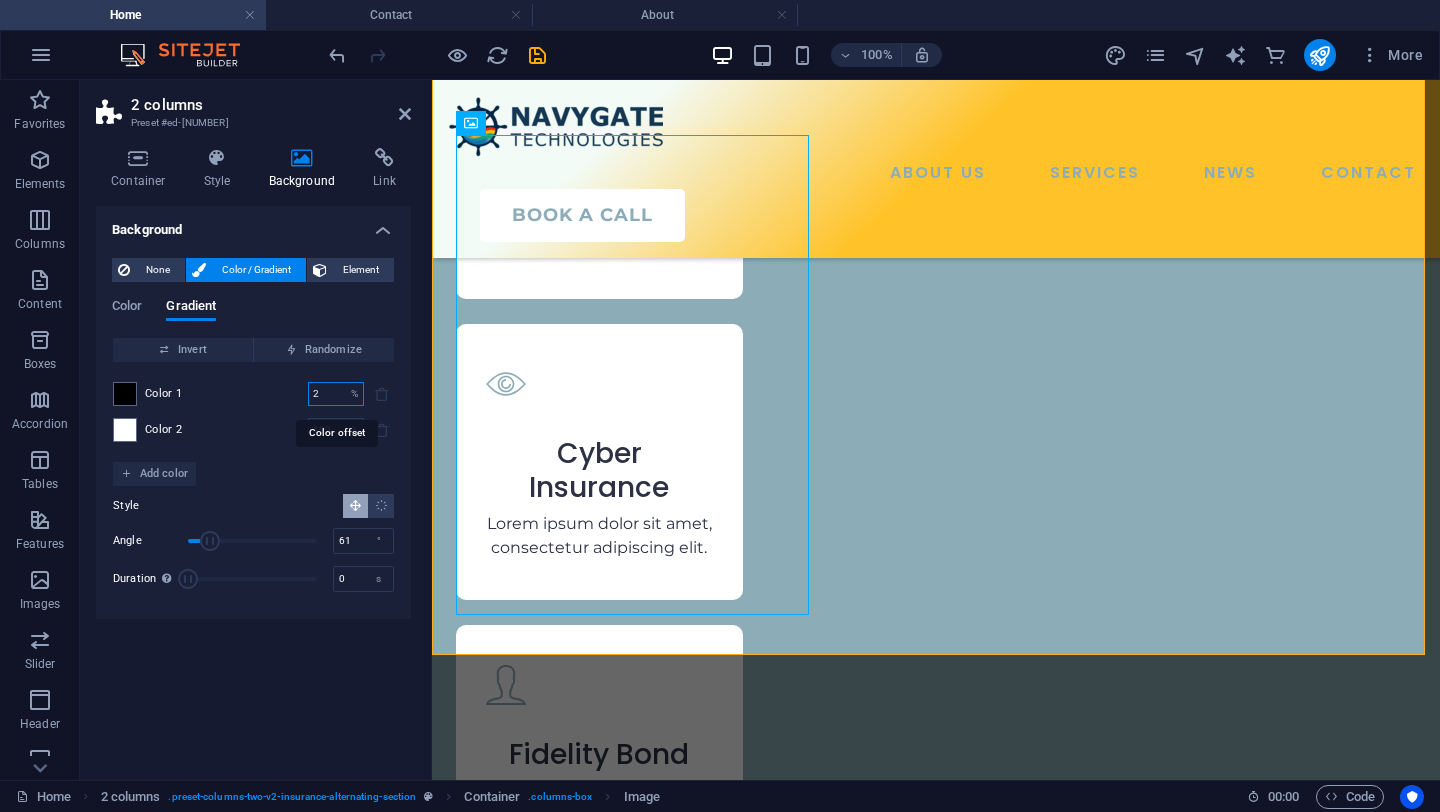 type on "2" 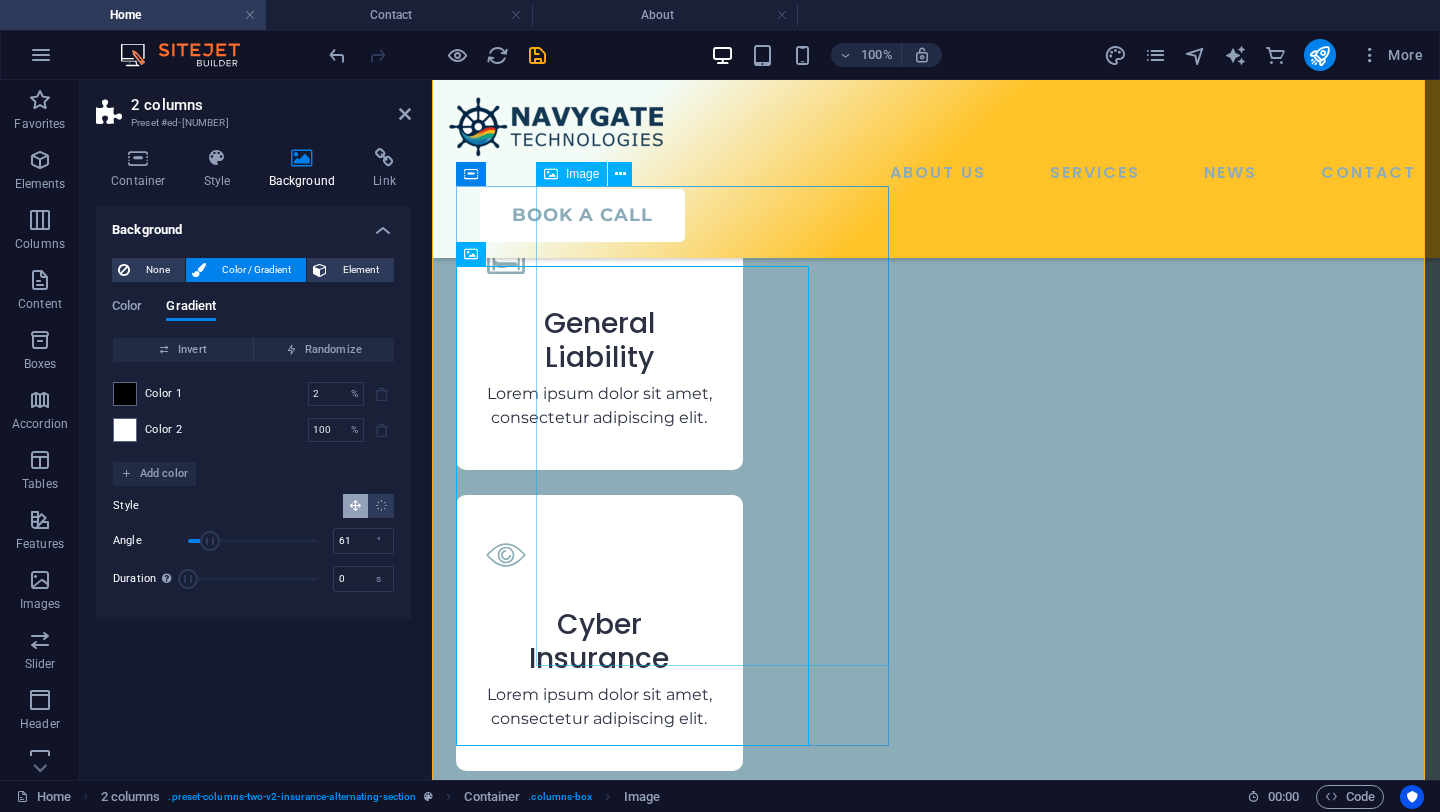 scroll, scrollTop: 2901, scrollLeft: 0, axis: vertical 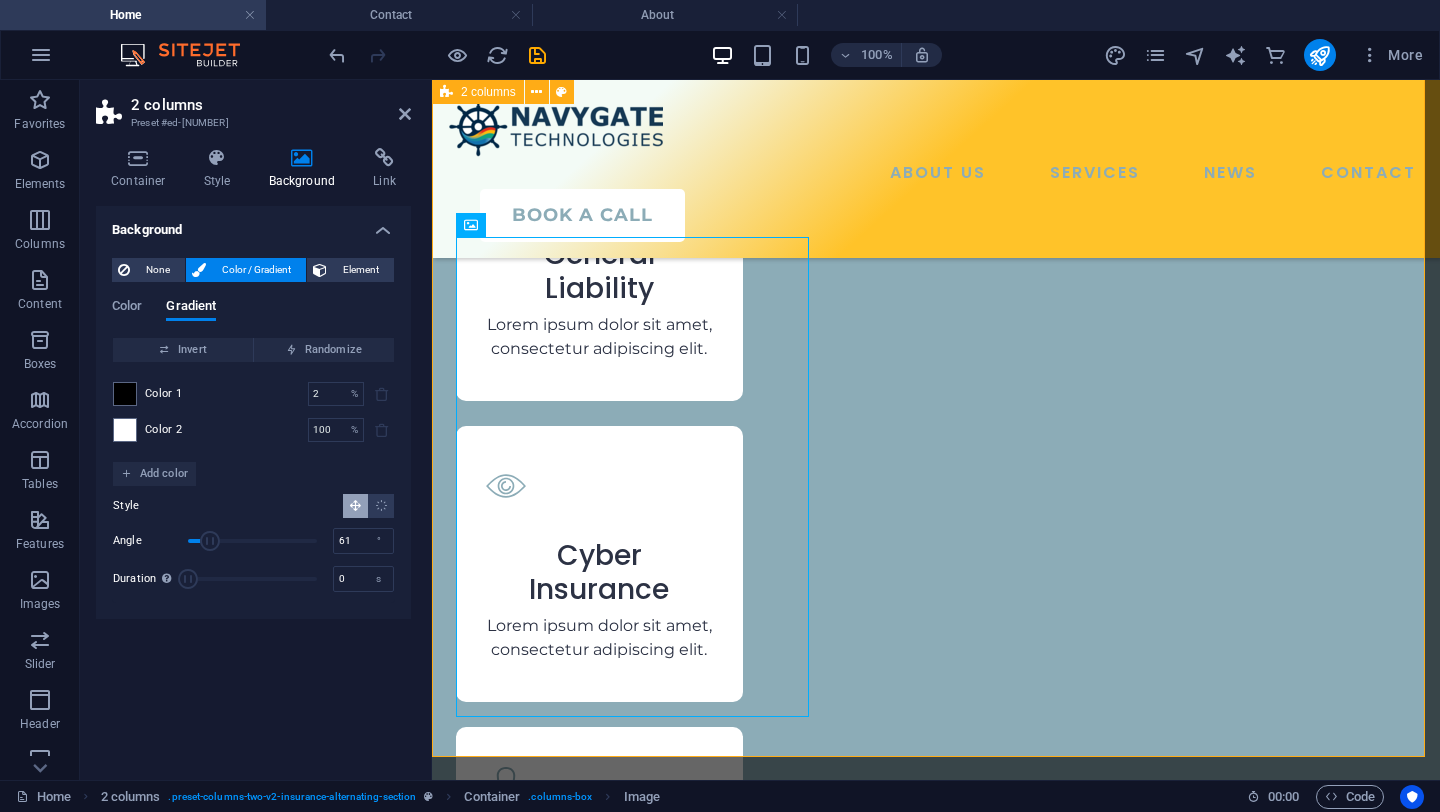 click on "Your Personal Insurance Agent Lorem ipsum dolor sit amet, consectetur adipiscing elit. Etiam eu turpis etmolestie, dictum est a, mattis tellus. Sed dignissim, metus nec fringilla accumsan. Lorem ipsum dolor sit amet, consectetur adipiscing elit. Etiam eu turpis etmolestie, dictum est a, mattis tellus. Sed dignissim, metus nec fringilla accumsan.Lorem ipsum dolor sit amet, consectetur adipiscing elit. Etiam eu turpis etmolestie, dictum est a, mattis tellus. Sed dignissim, metus nec fringilla accumsan." at bounding box center (936, 2565) 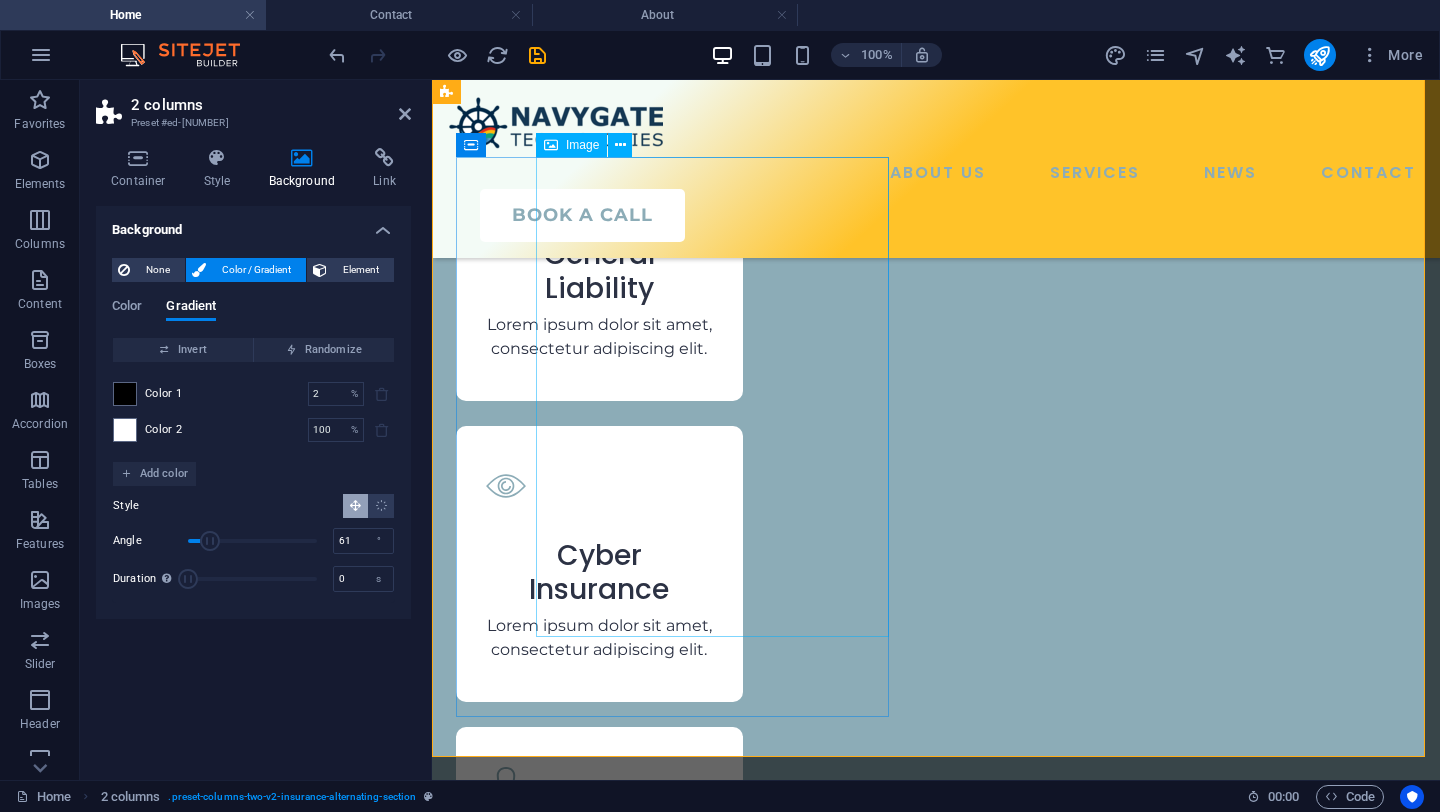 click at bounding box center [748, -2511] 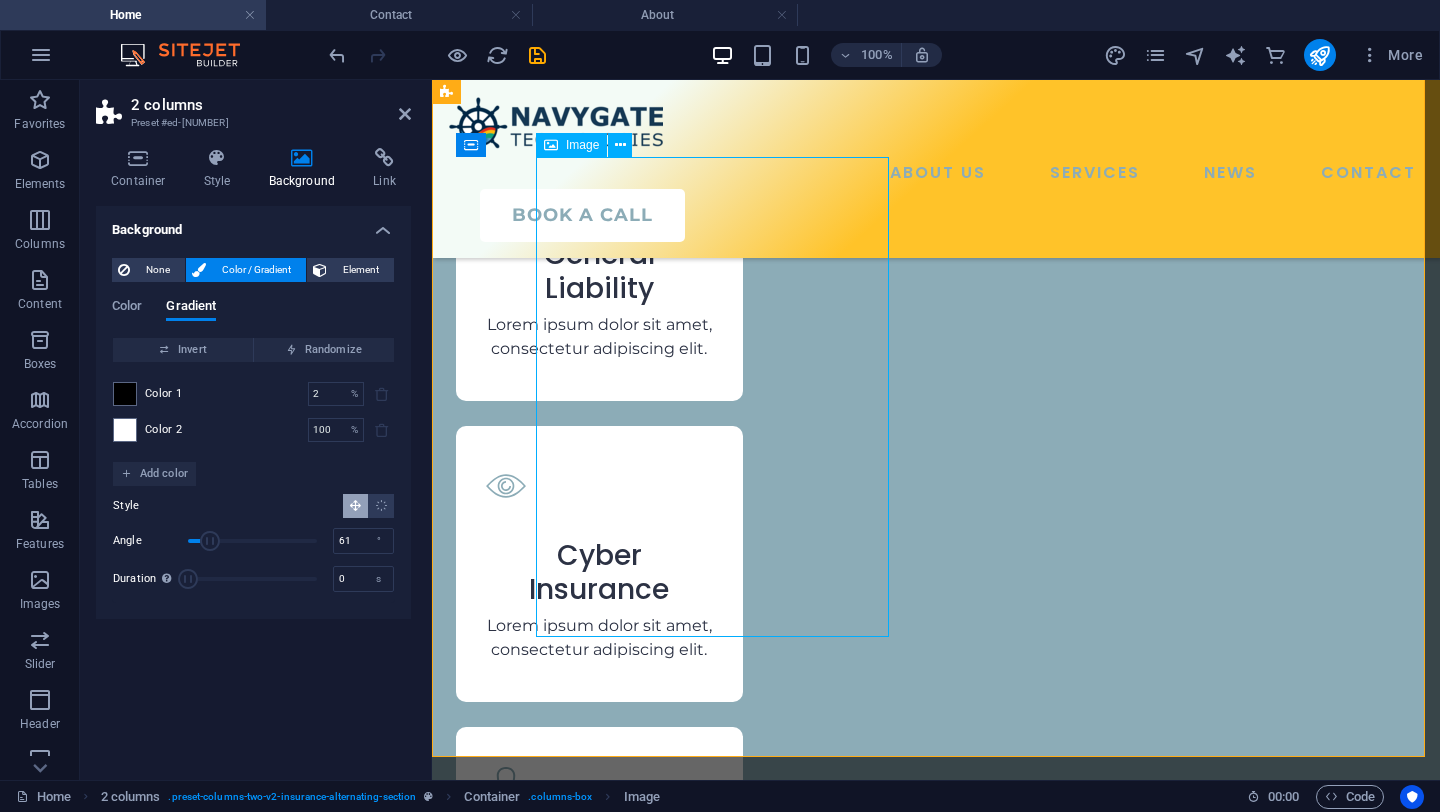 click at bounding box center [748, -2511] 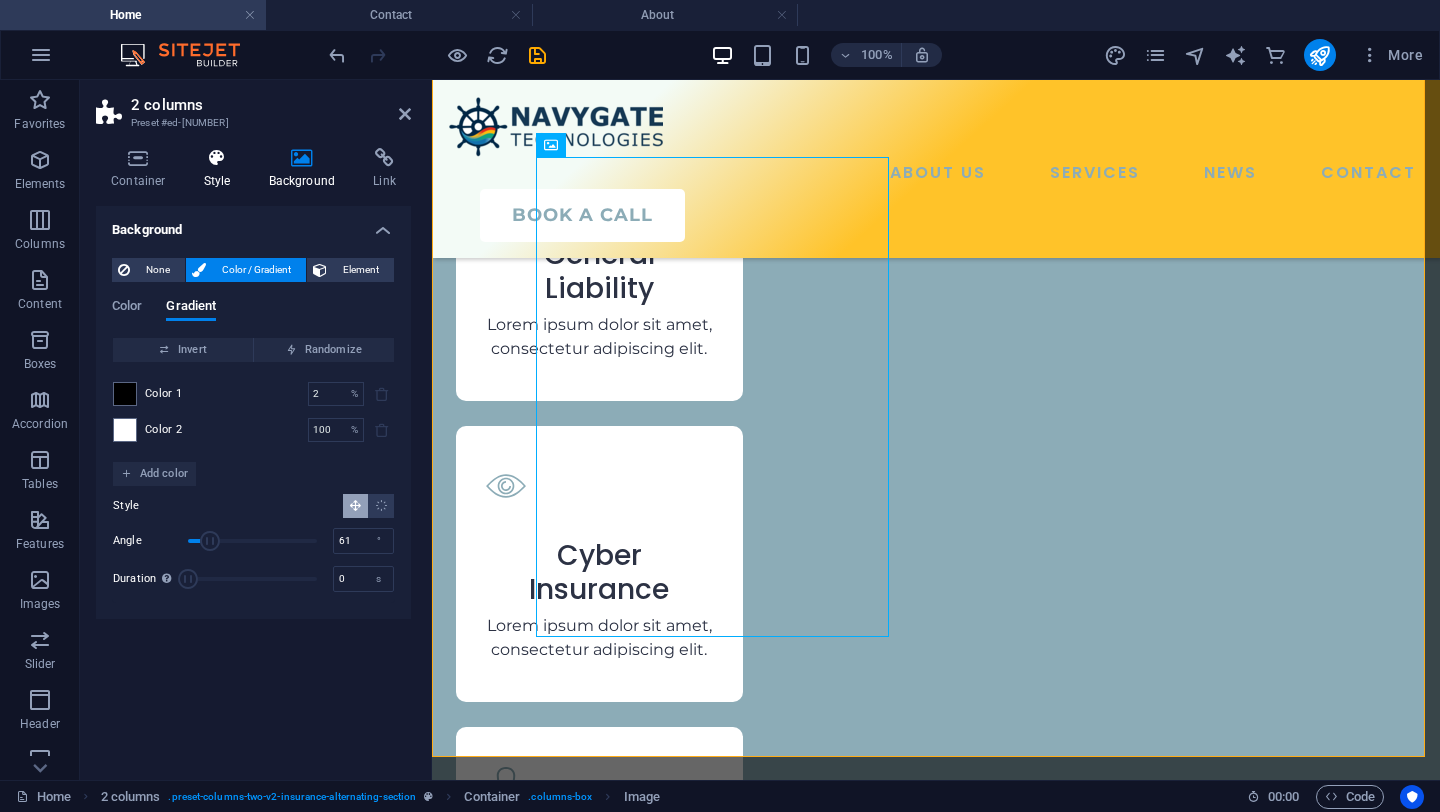 click at bounding box center (217, 158) 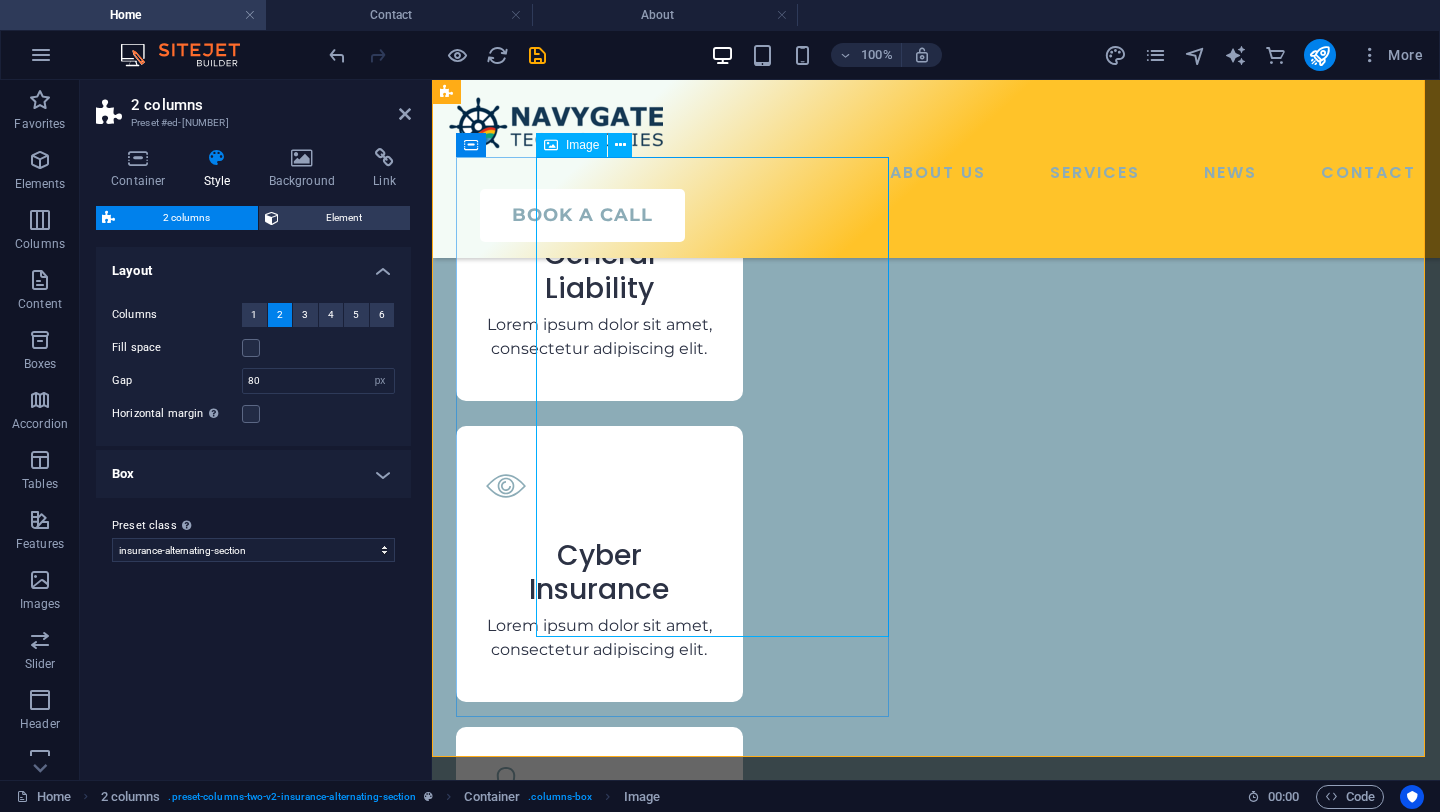 click at bounding box center [748, -2511] 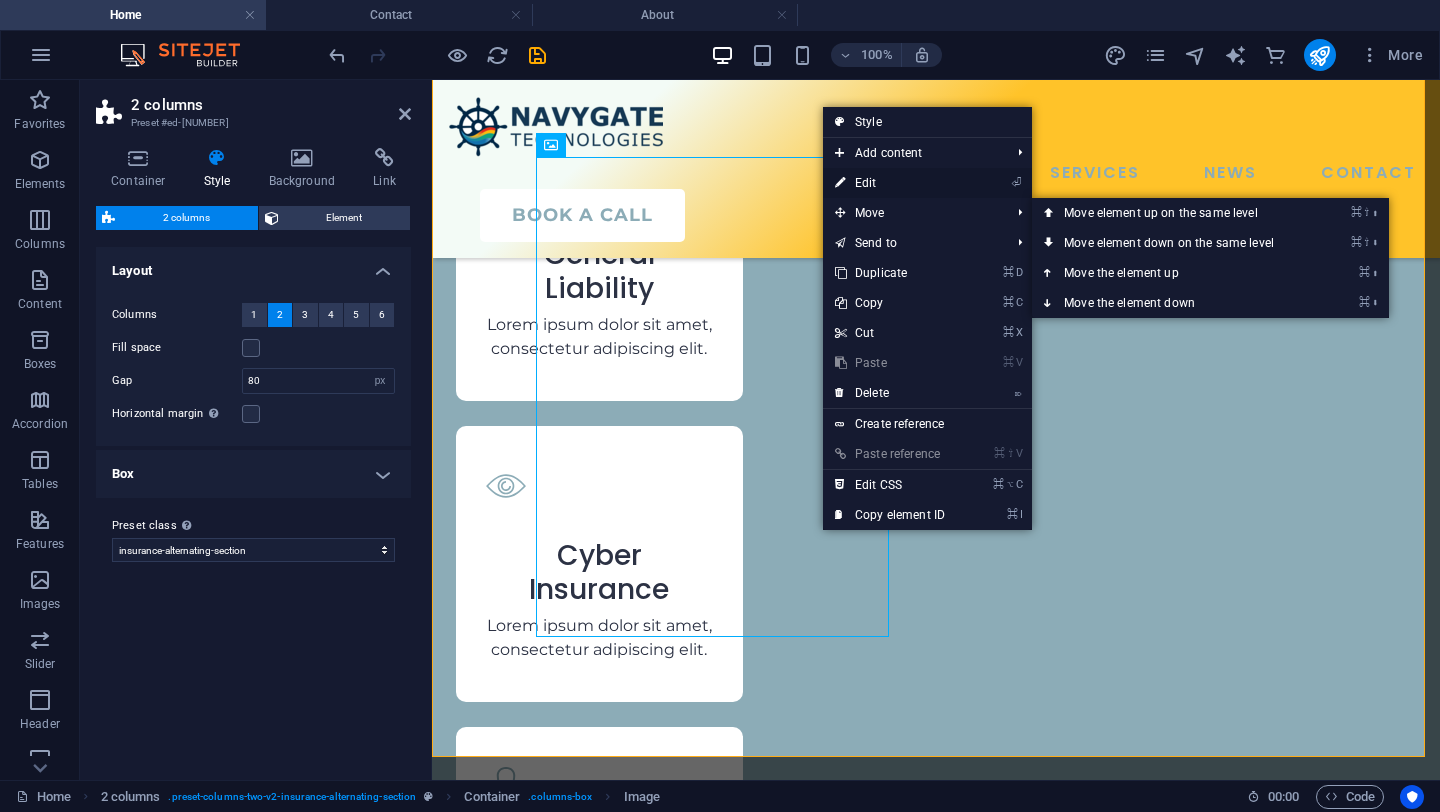 click on "⏎  Edit" at bounding box center [890, 183] 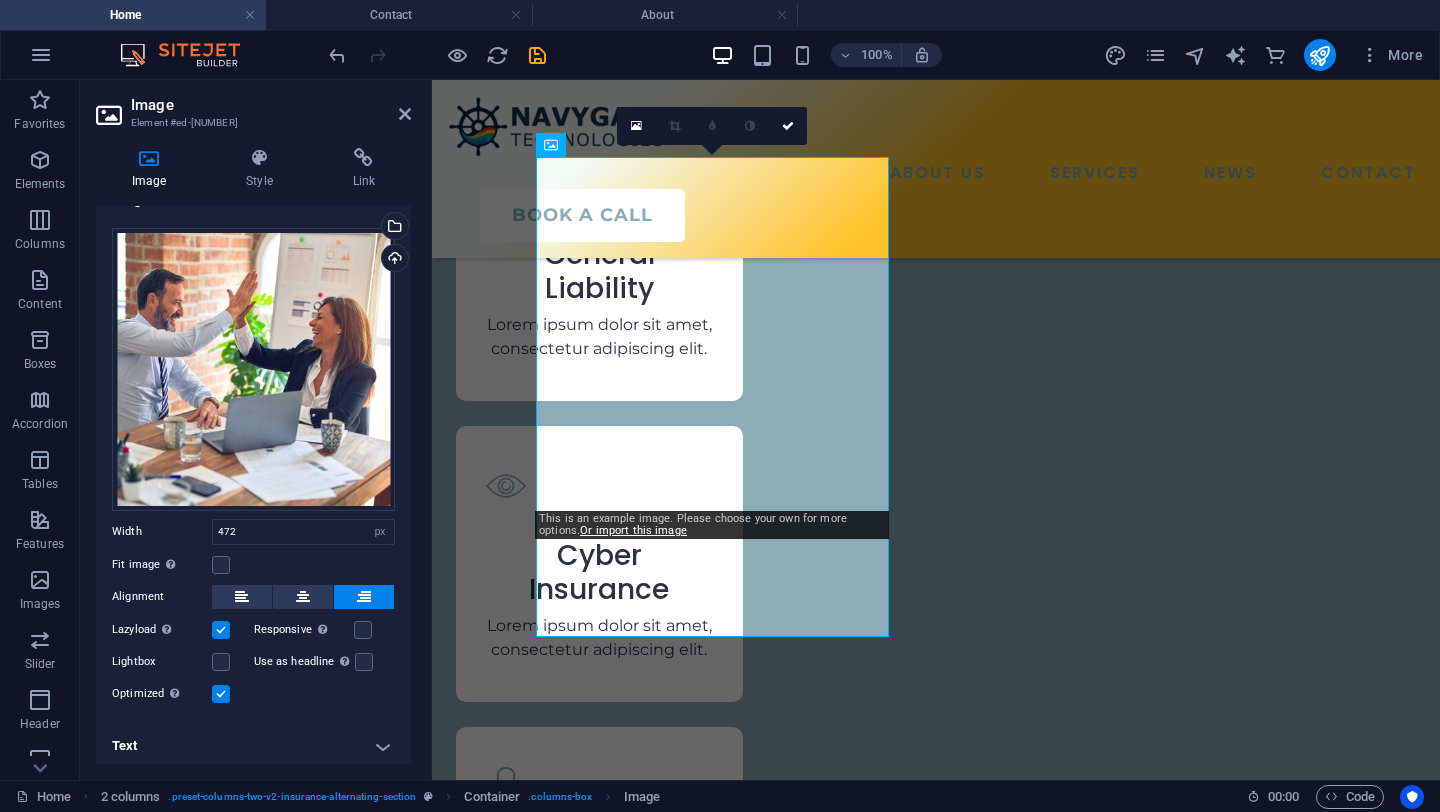 scroll, scrollTop: 32, scrollLeft: 0, axis: vertical 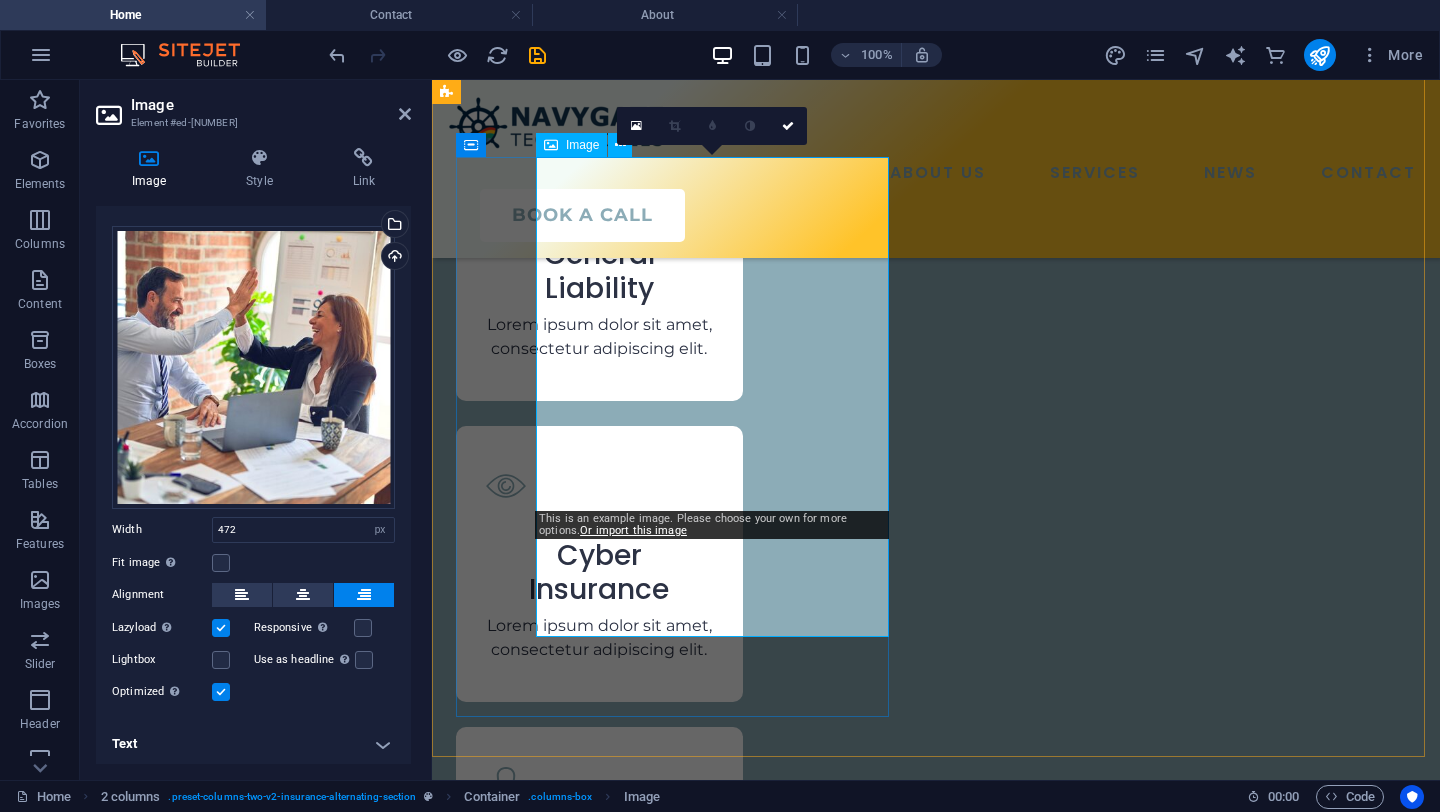 click at bounding box center (748, -2511) 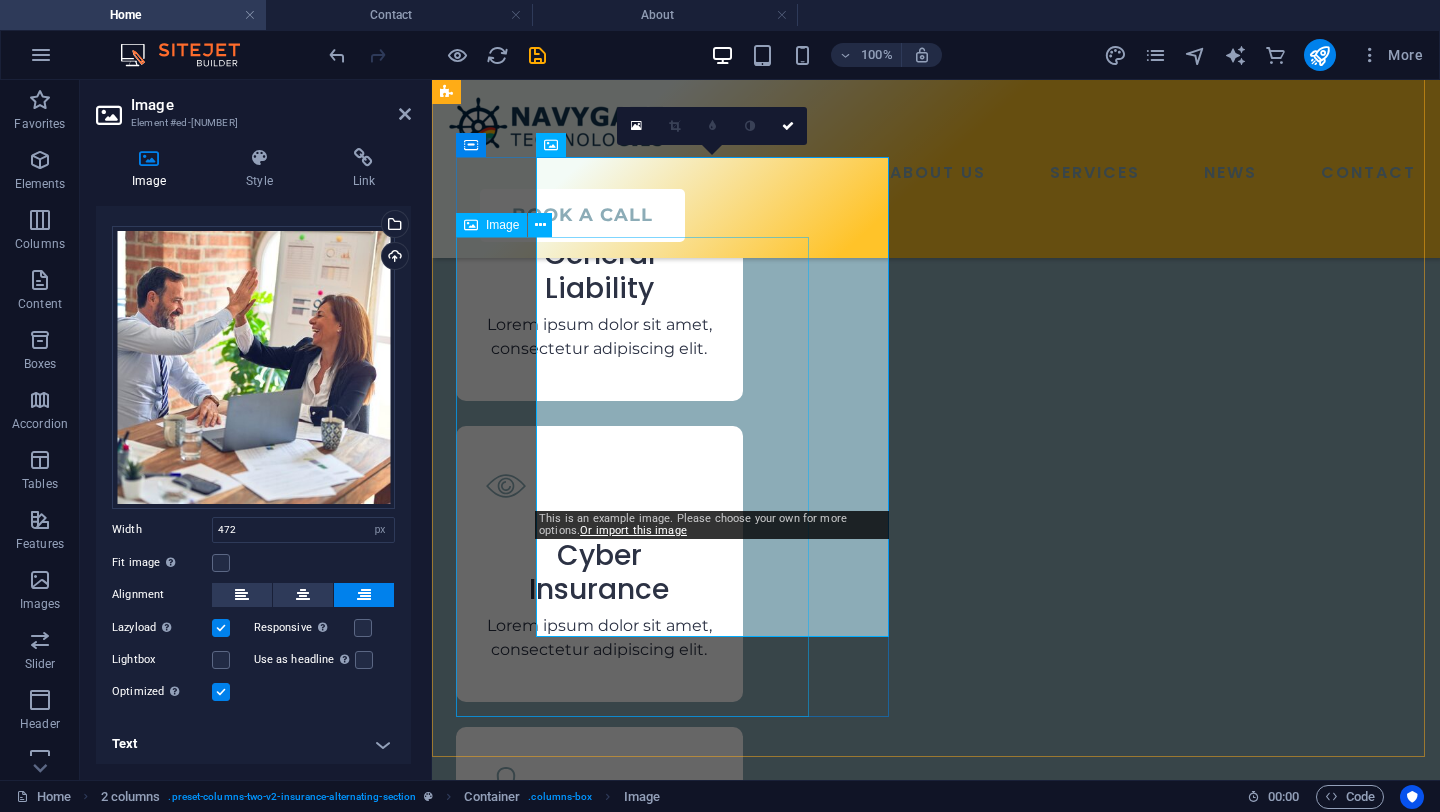 click at bounding box center (896, -2431) 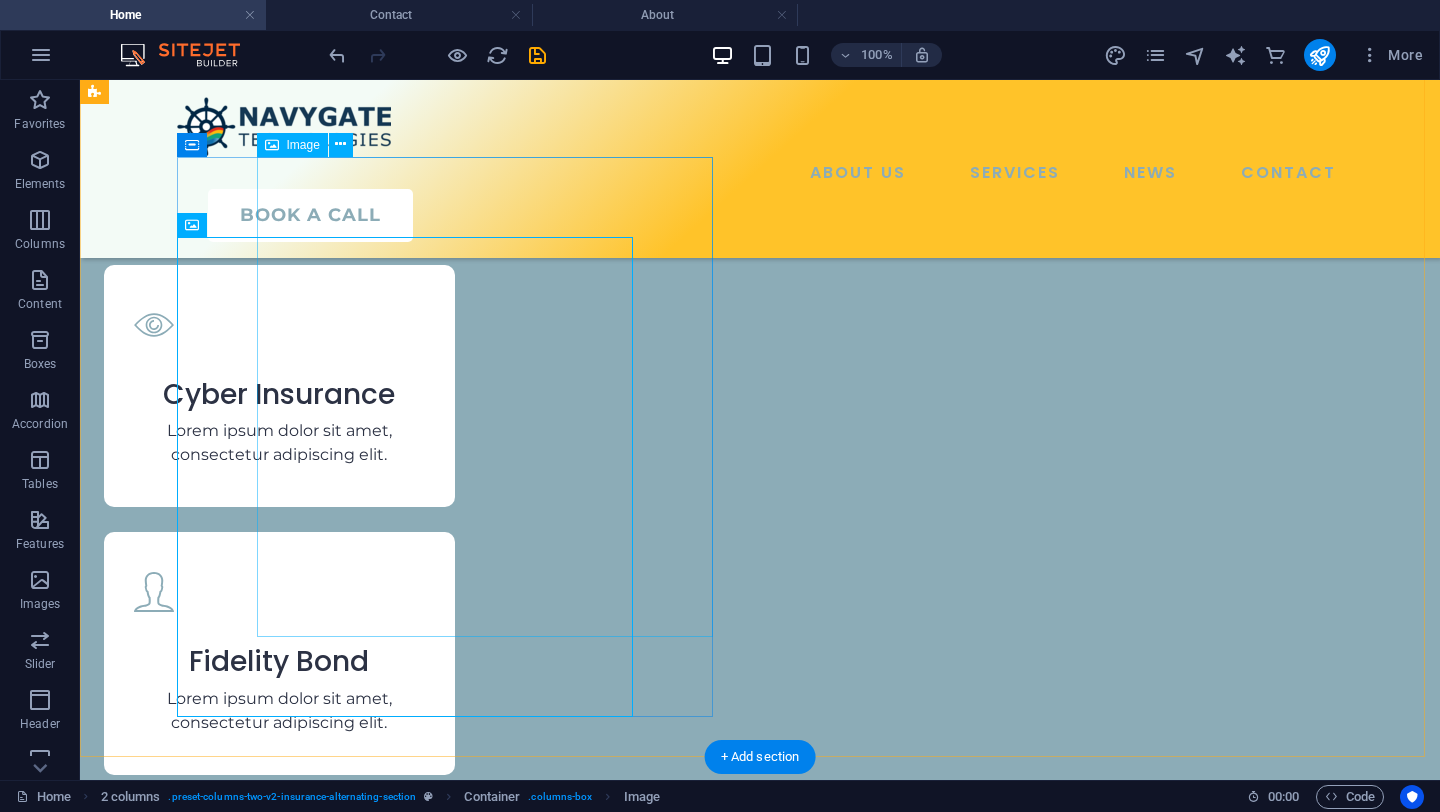 scroll, scrollTop: 2733, scrollLeft: 0, axis: vertical 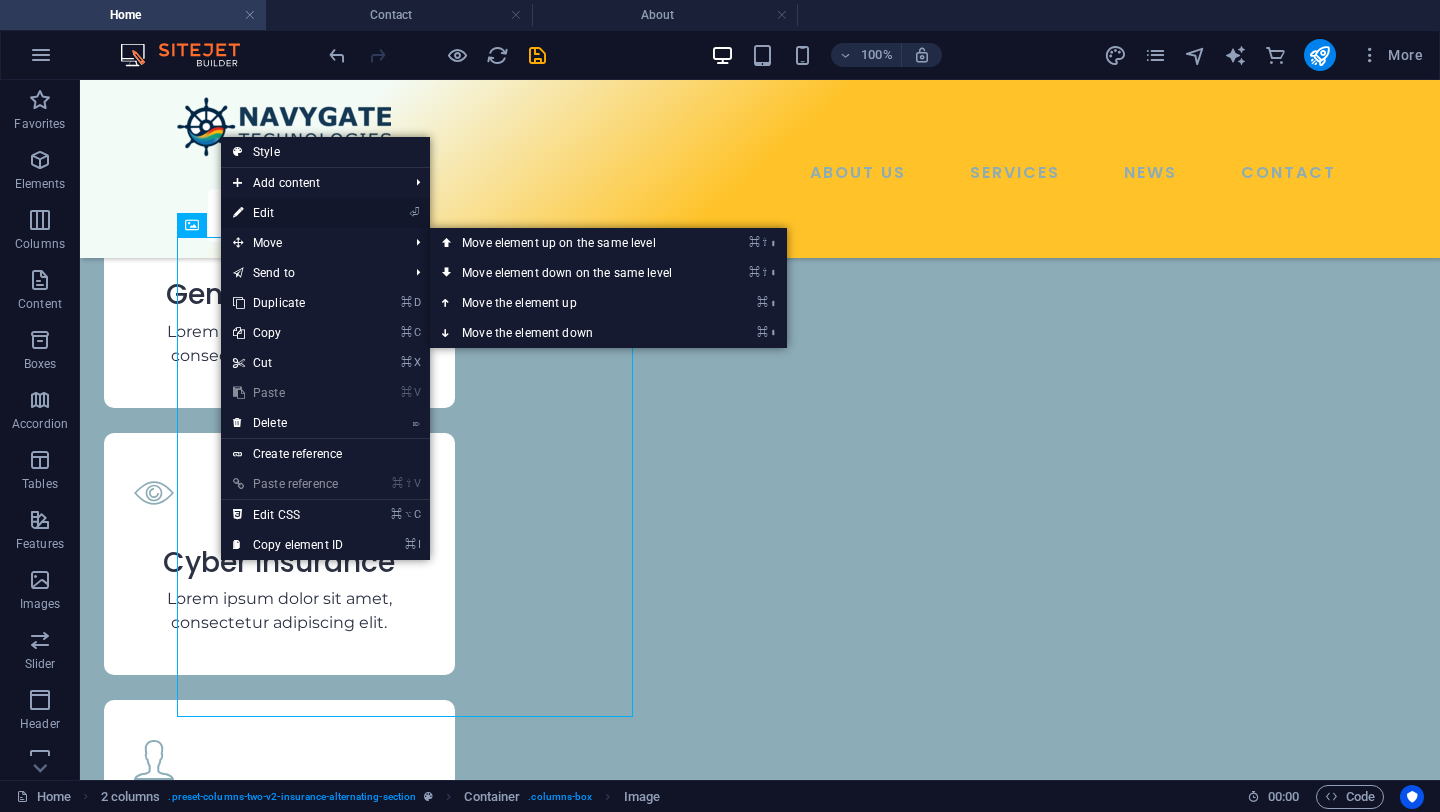 click on "Style  Add content ⌘ 1  Headline ⌘ 2  Text ⌘ 3  Image ⌘ 4  Container ⌘ 5  Spacer ⌘ 6  Separator ⌘ 7  HTML ⌘ 8  Icon ⌘ 9  Button ⌘ ⏎  More elements ...  Import from website ⏎  Edit  Move ⌘ ⇧ ⬆  Move element up on the same level ⌘ ⇧ ⬇  Move element down on the same level ⌘ ⬆  Move the element up ⌘ ⬇  Move the element down  Send to Home About Services News Contact Legal Notice Privacy blog: Single Page Layout ⌘ D  Duplicate ⌘ C  Copy ⌘ X  Cut ⌘ V  Paste ⌦  Delete  Create reference ⌘ ⇧ V  Paste reference ⌘ ⌥ C  Edit CSS ⌘ I  Copy element ID" at bounding box center (325, 348) 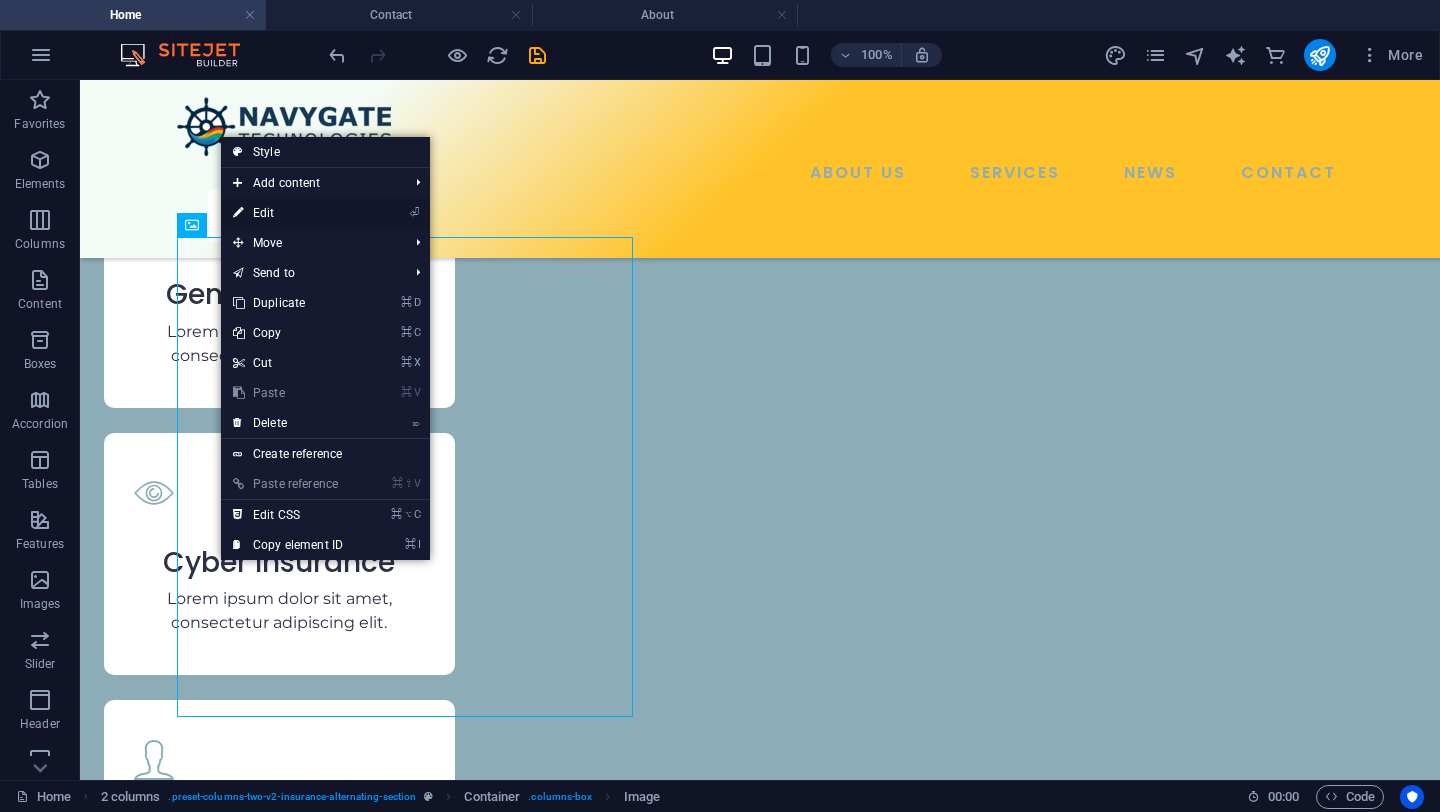 click on "⏎  Edit" at bounding box center [288, 213] 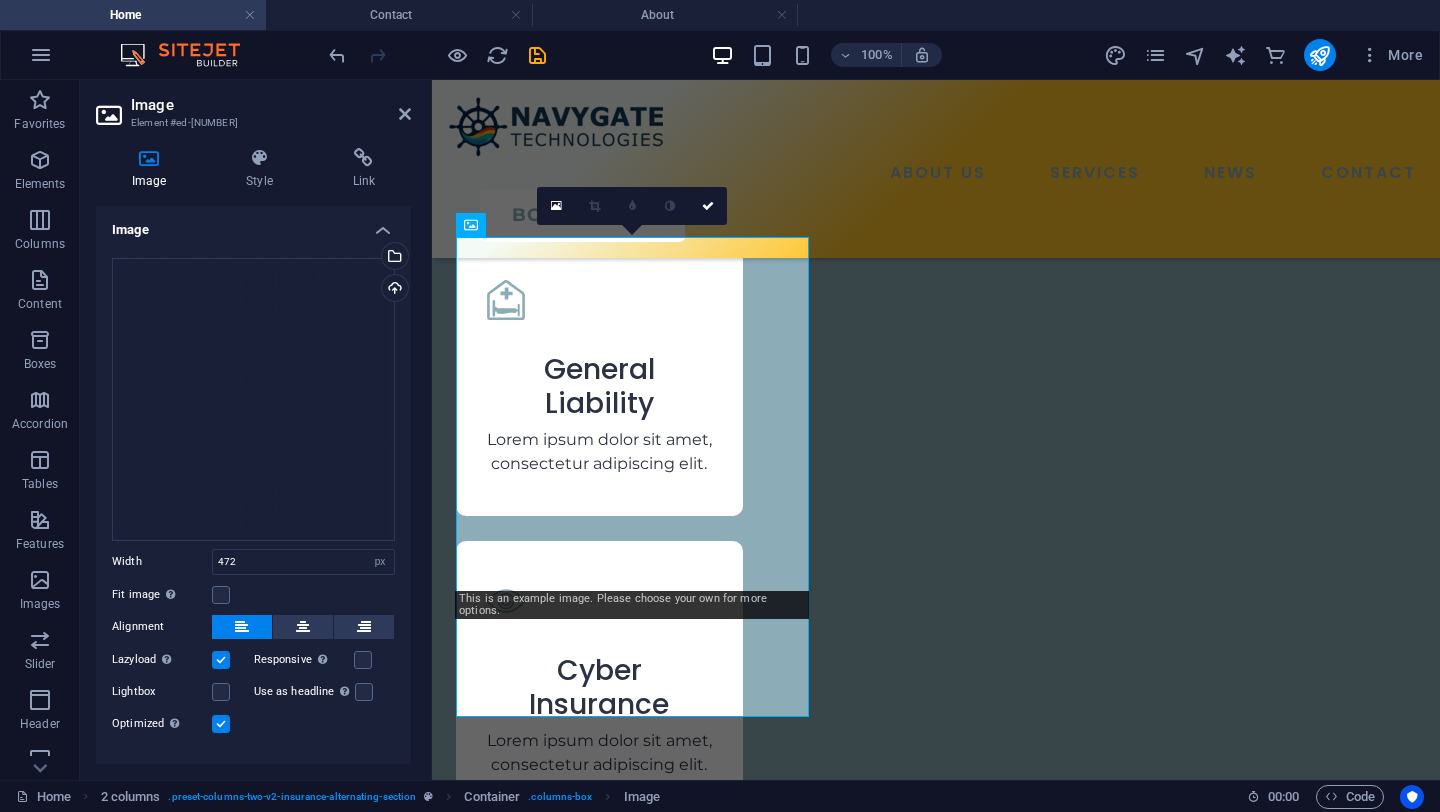 scroll, scrollTop: 2901, scrollLeft: 0, axis: vertical 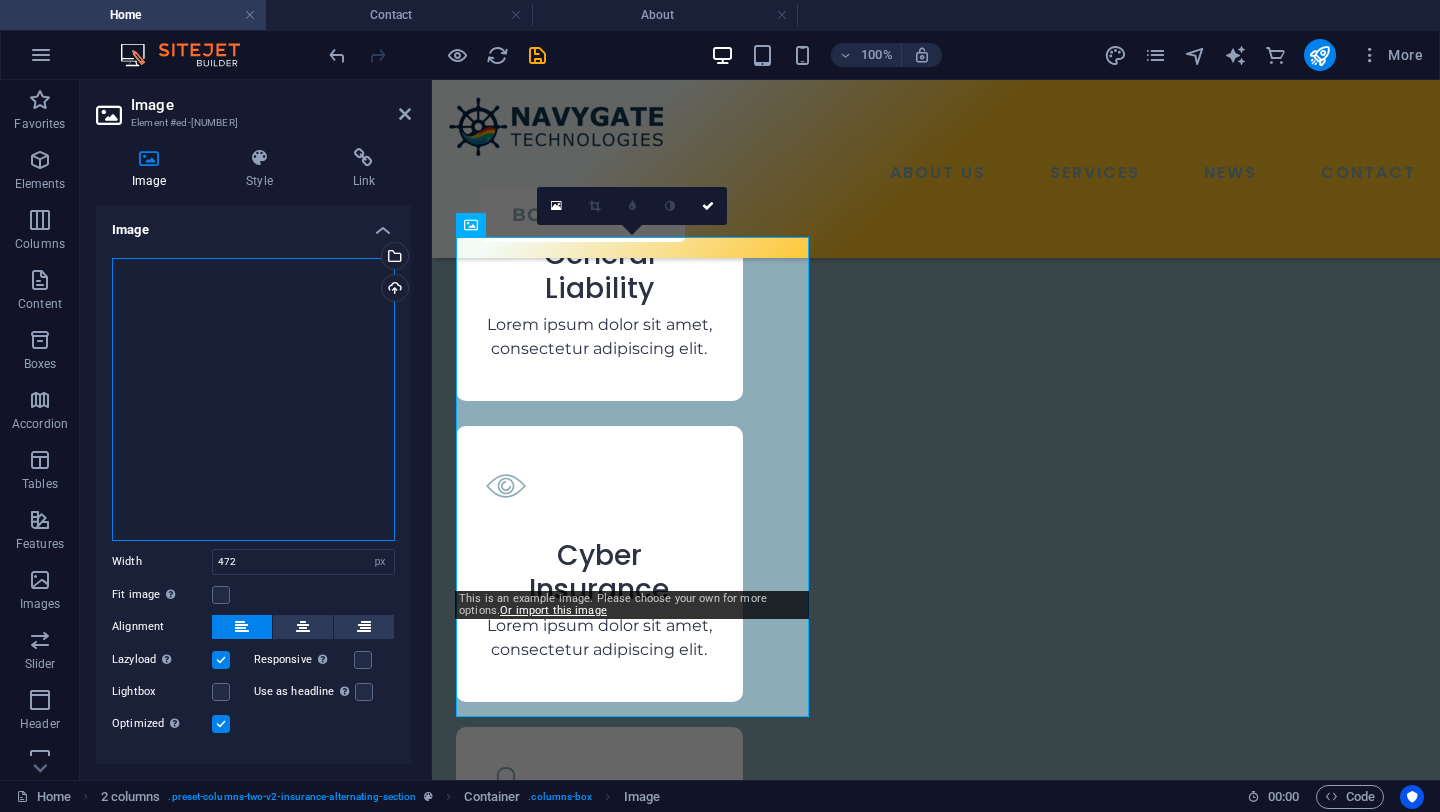 click on "Drag files here, click to choose files or select files from Files or our free stock photos & videos" at bounding box center [253, 399] 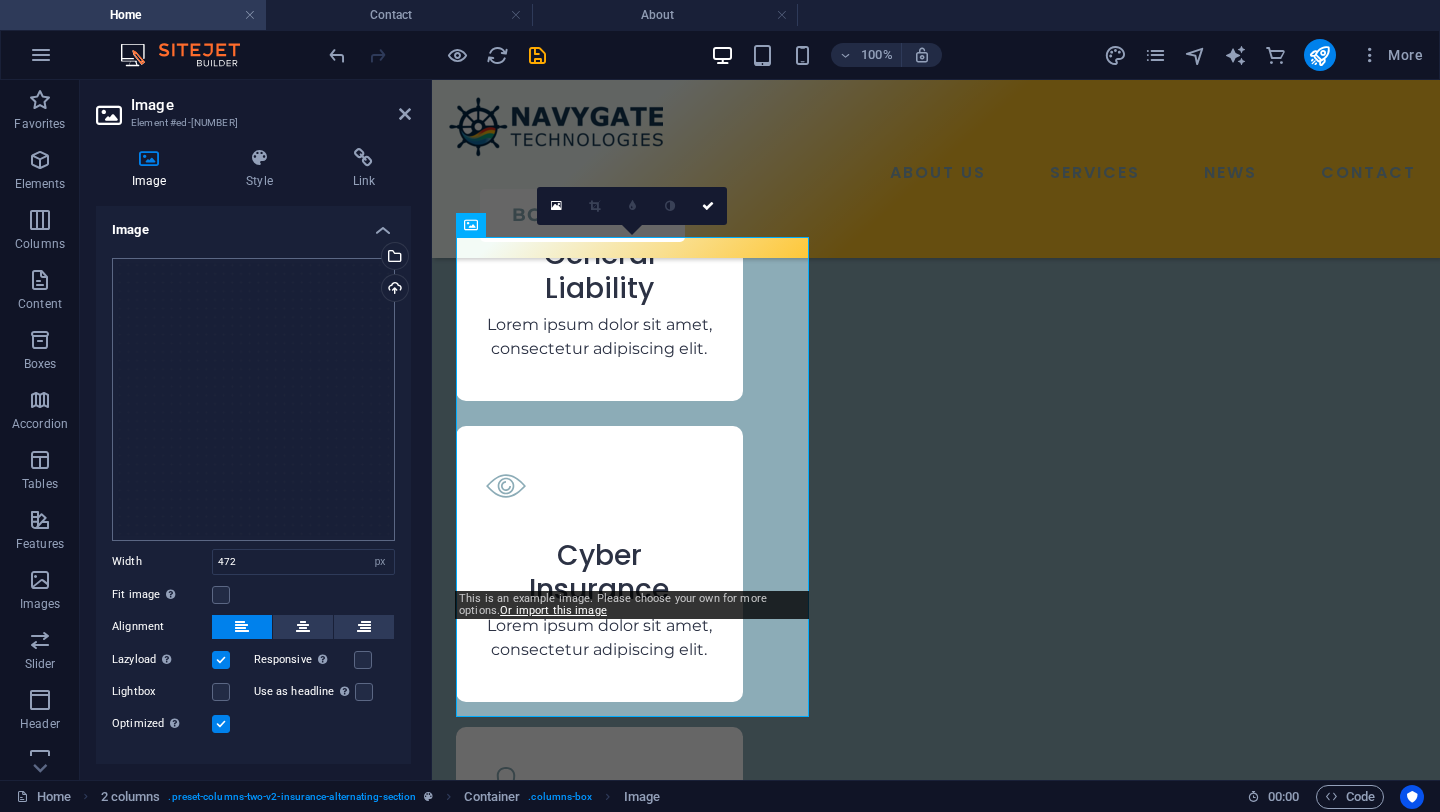 scroll, scrollTop: 3247, scrollLeft: 0, axis: vertical 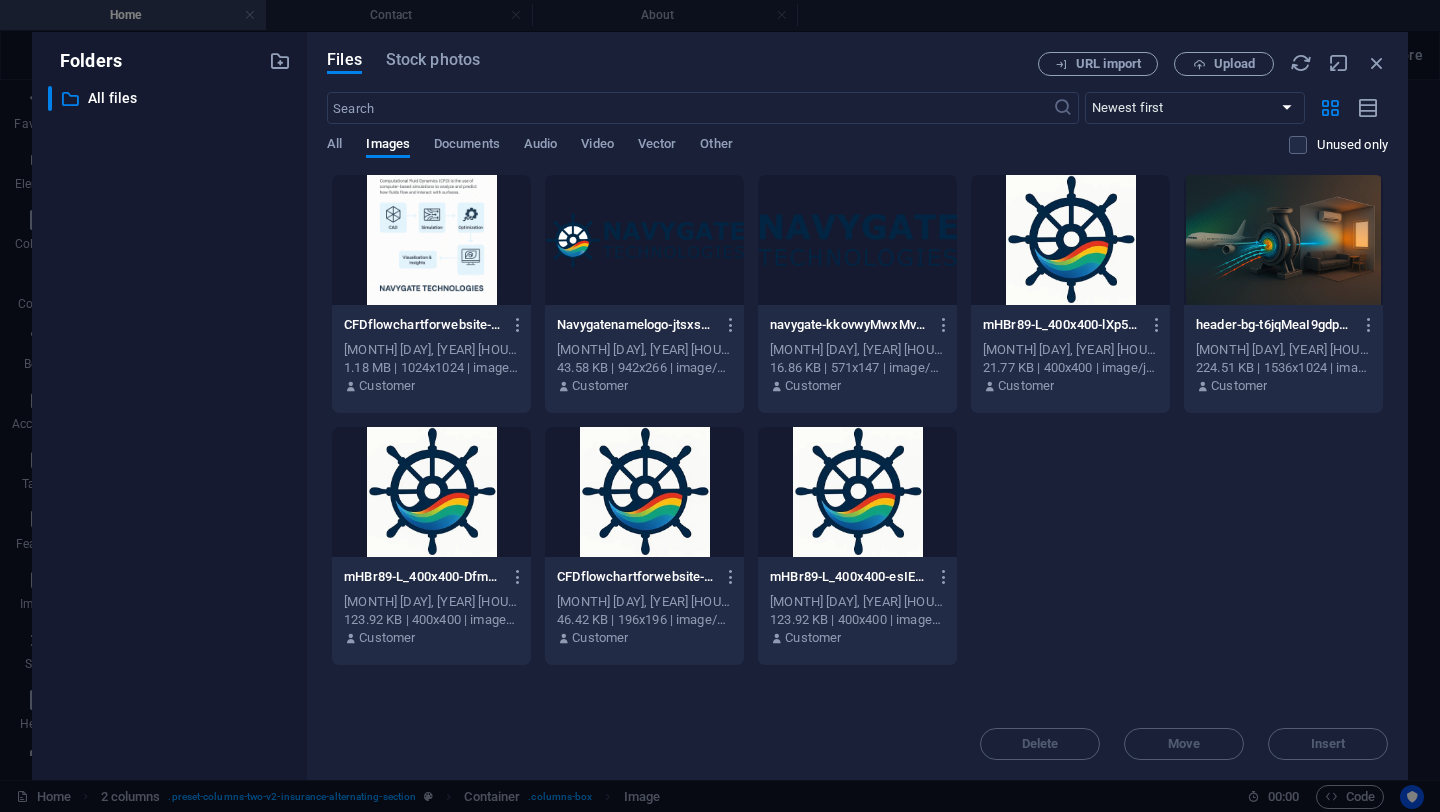 click at bounding box center (431, 492) 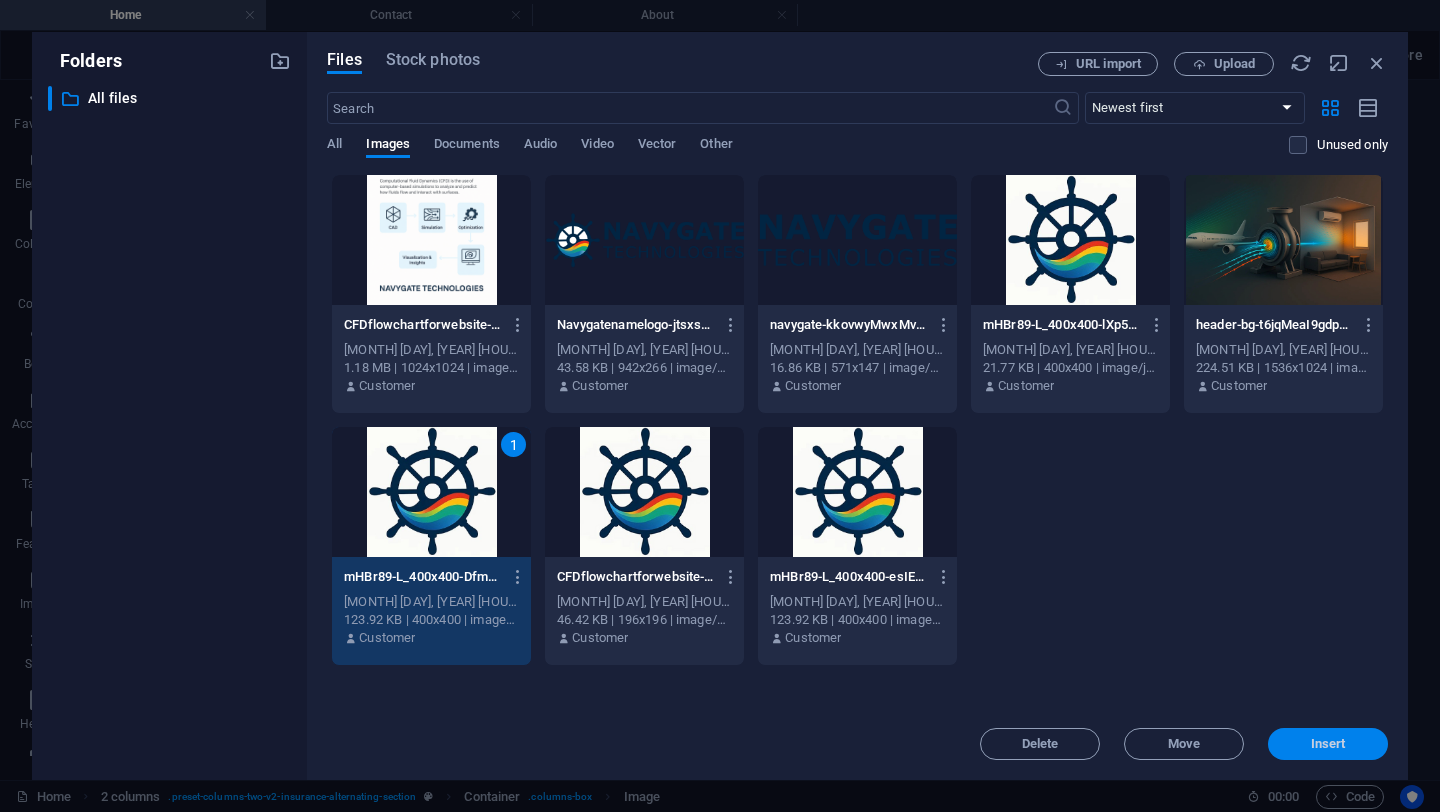 click on "Insert" at bounding box center [1328, 744] 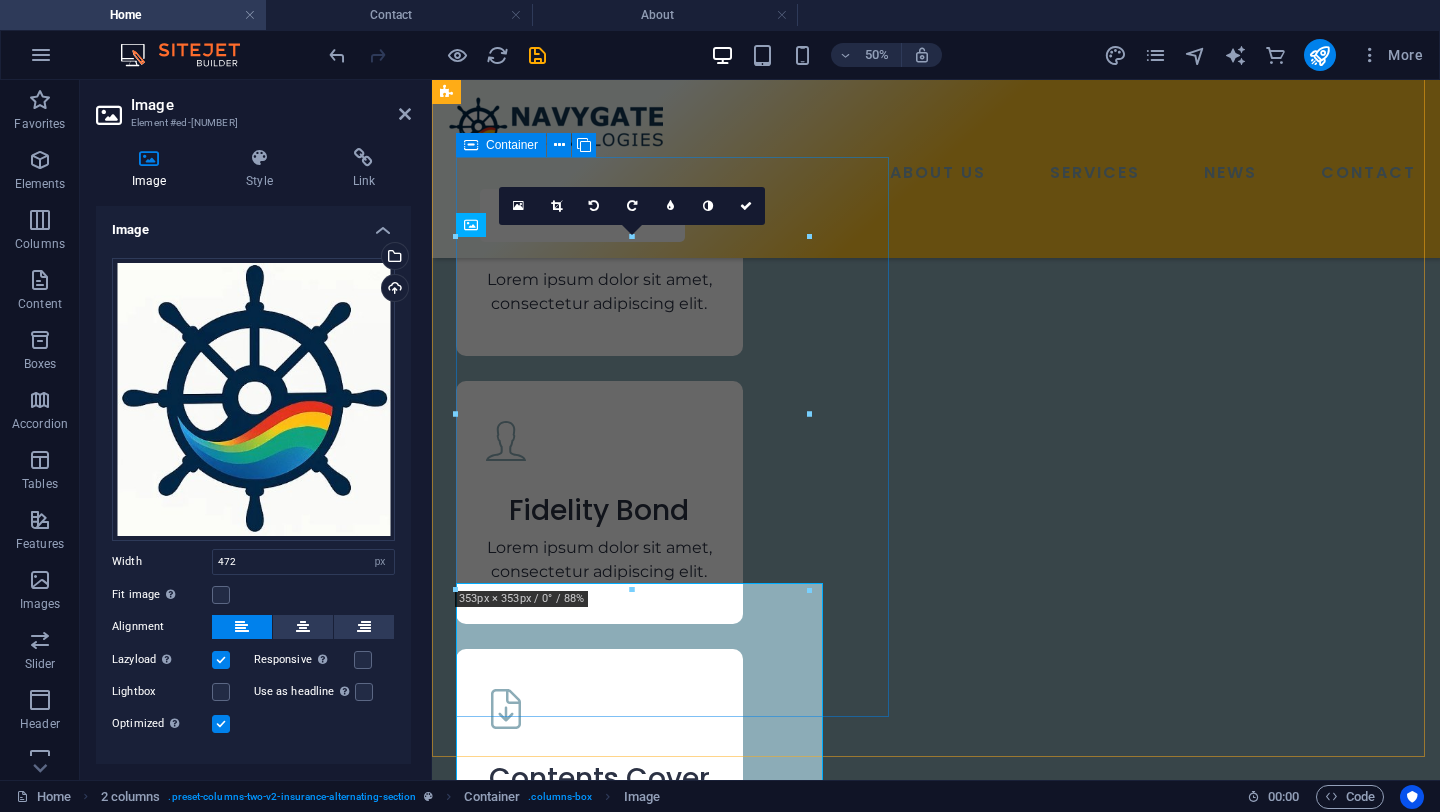 scroll, scrollTop: 2901, scrollLeft: 0, axis: vertical 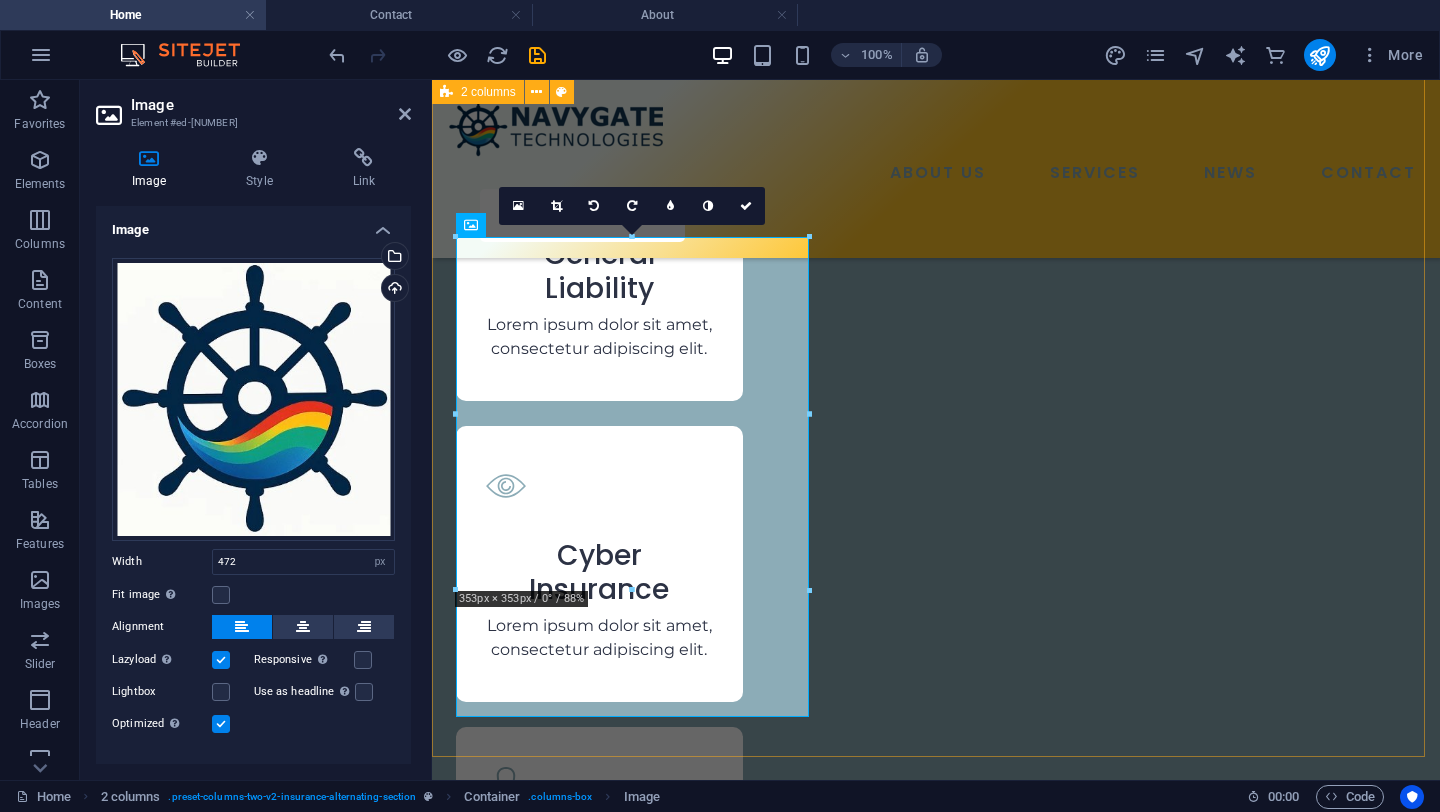 click on "Your Personal Insurance Agent Lorem ipsum dolor sit amet, consectetur adipiscing elit. Etiam eu turpis etmolestie, dictum est a, mattis tellus. Sed dignissim, metus nec fringilla accumsan. Lorem ipsum dolor sit amet, consectetur adipiscing elit. Etiam eu turpis etmolestie, dictum est a, mattis tellus. Sed dignissim, metus nec fringilla accumsan.Lorem ipsum dolor sit amet, consectetur adipiscing elit. Etiam eu turpis etmolestie, dictum est a, mattis tellus. Sed dignissim, metus nec fringilla accumsan." at bounding box center [936, 2565] 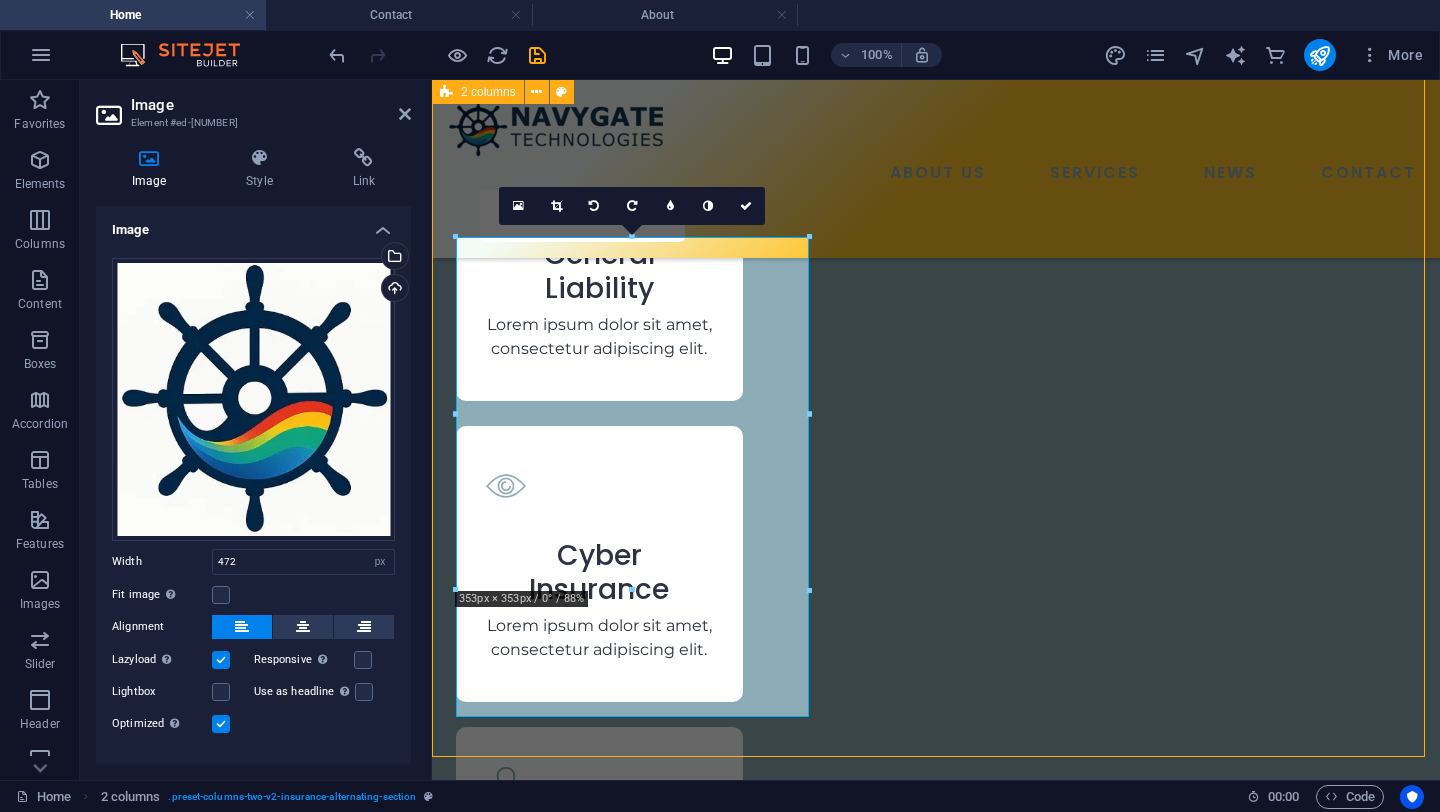 scroll, scrollTop: 2733, scrollLeft: 0, axis: vertical 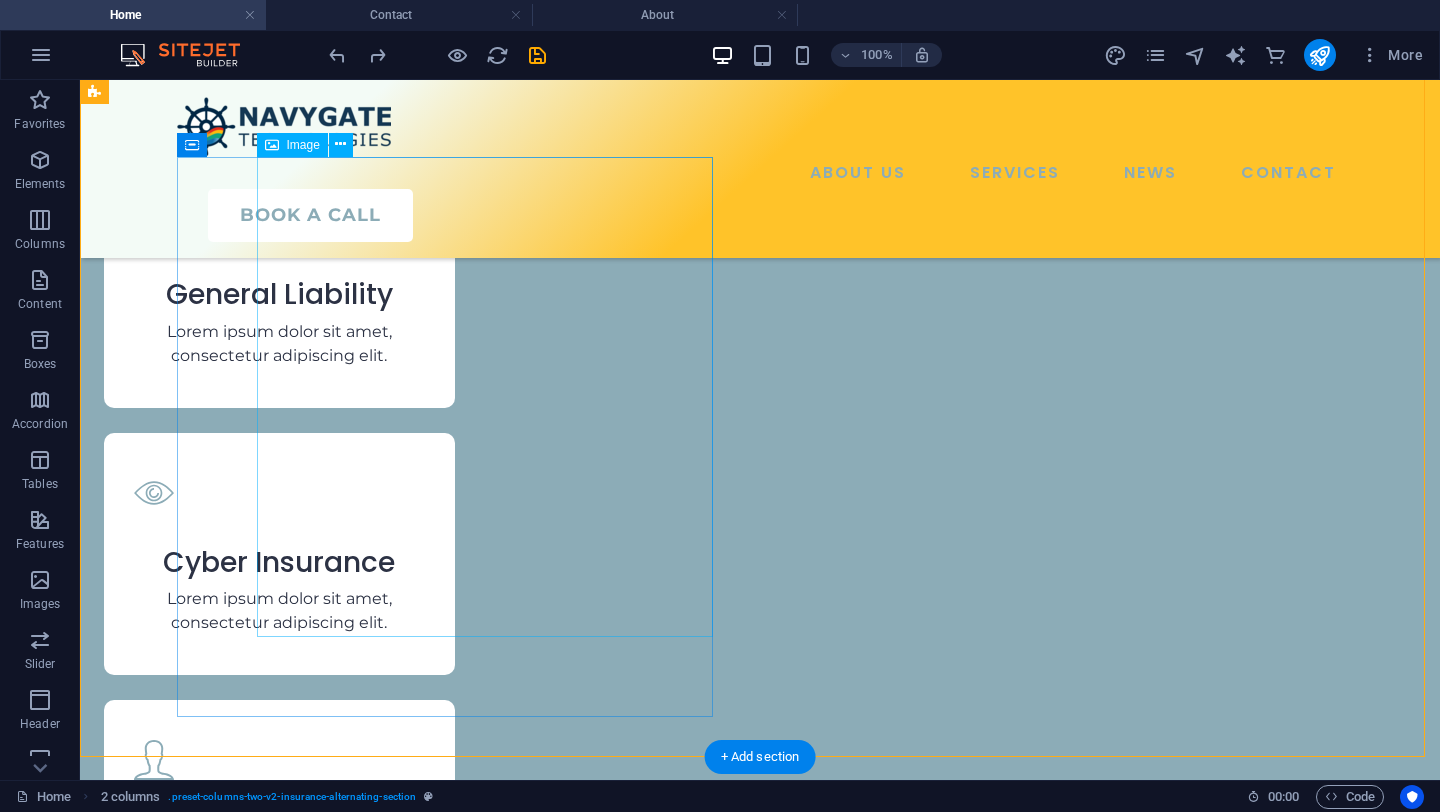 click at bounding box center [396, -2343] 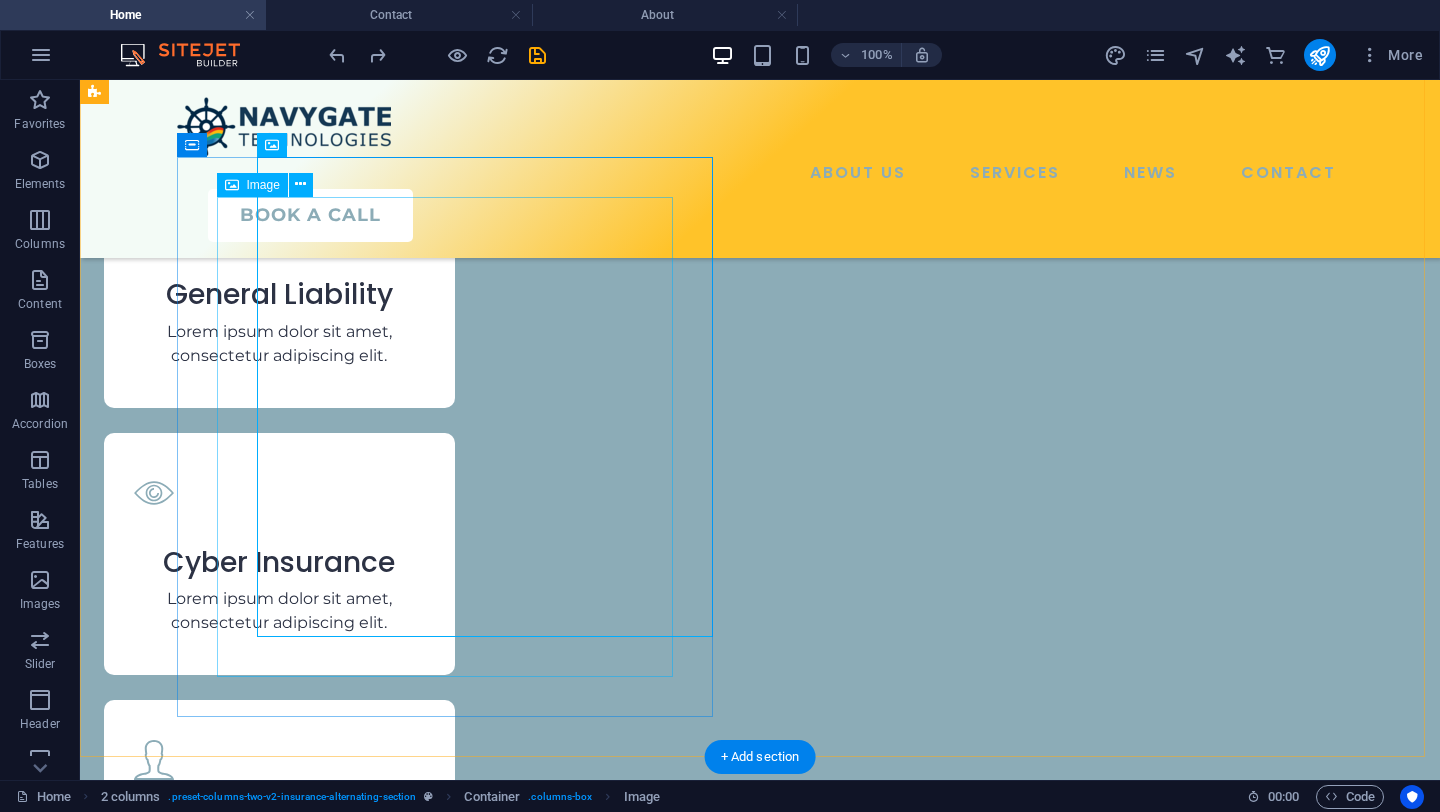 click at bounding box center (760, -2303) 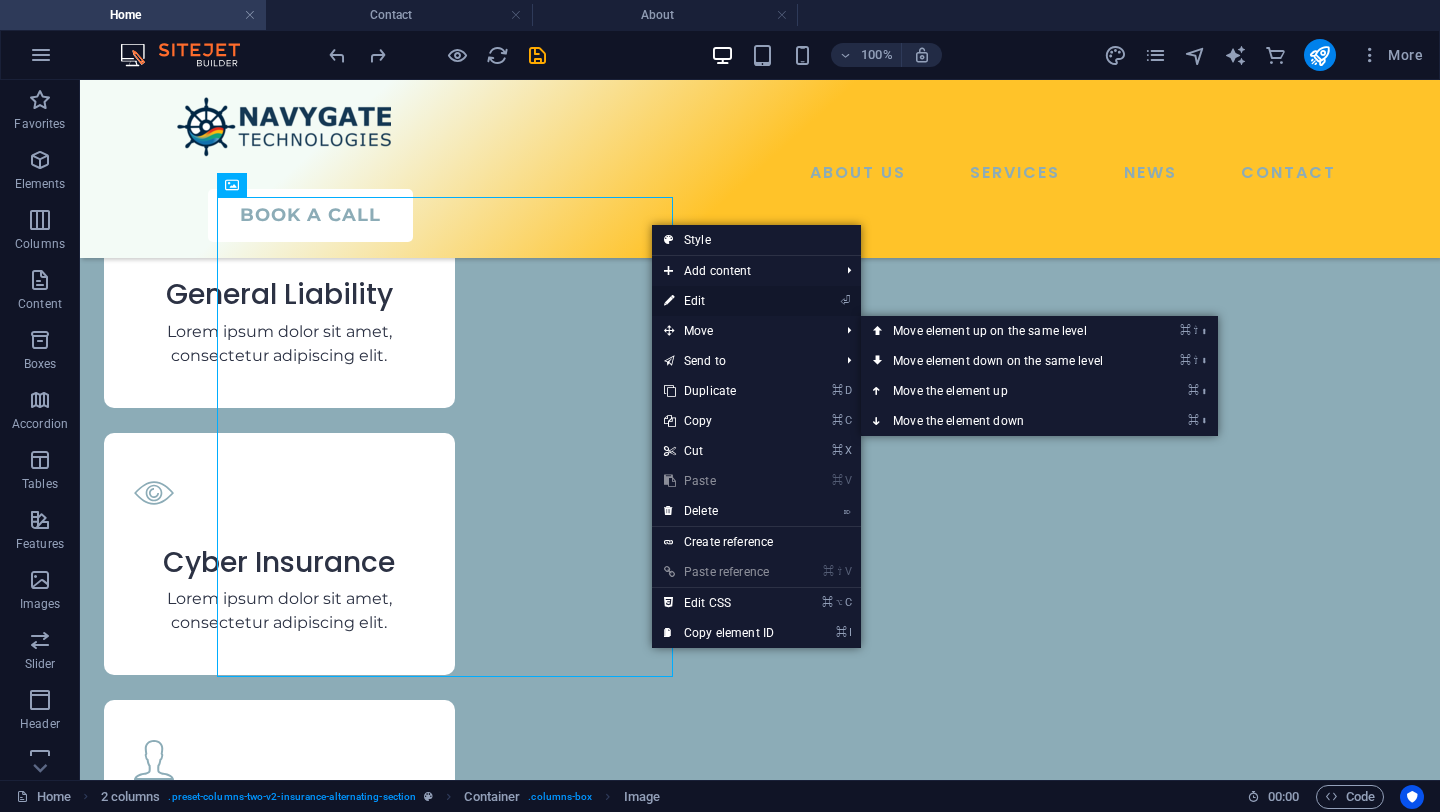 click on "⏎  Edit" at bounding box center (719, 301) 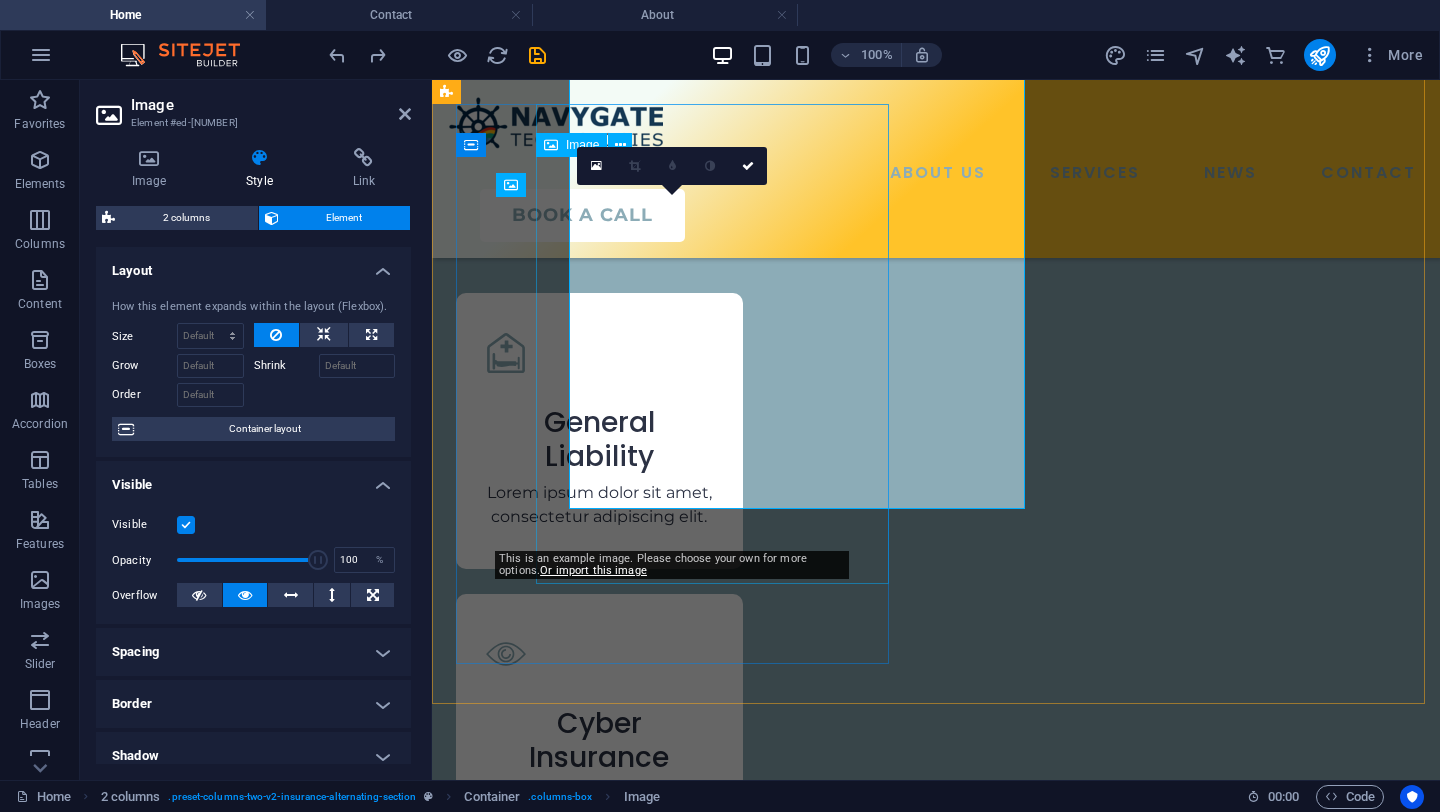 scroll, scrollTop: 2901, scrollLeft: 0, axis: vertical 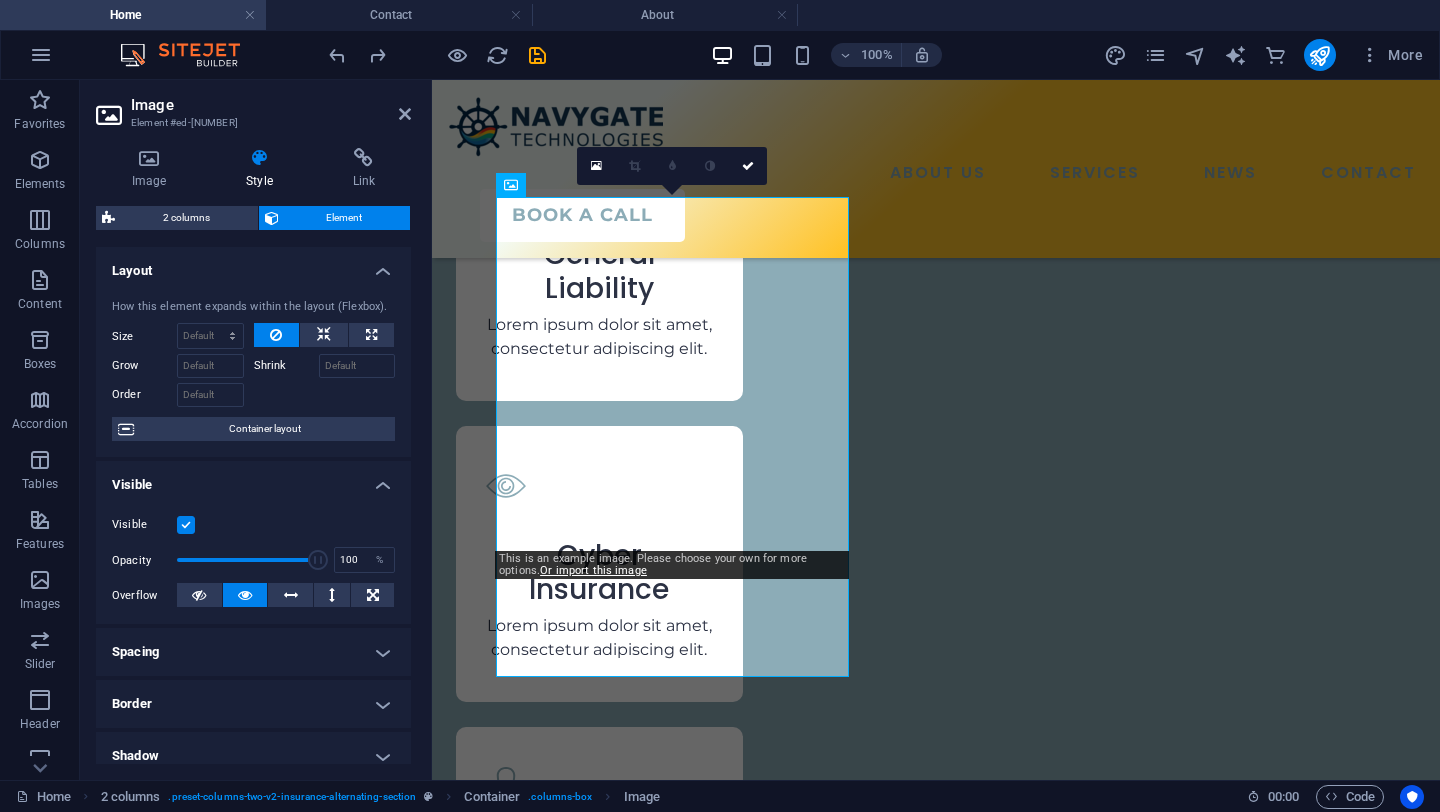click at bounding box center (259, 158) 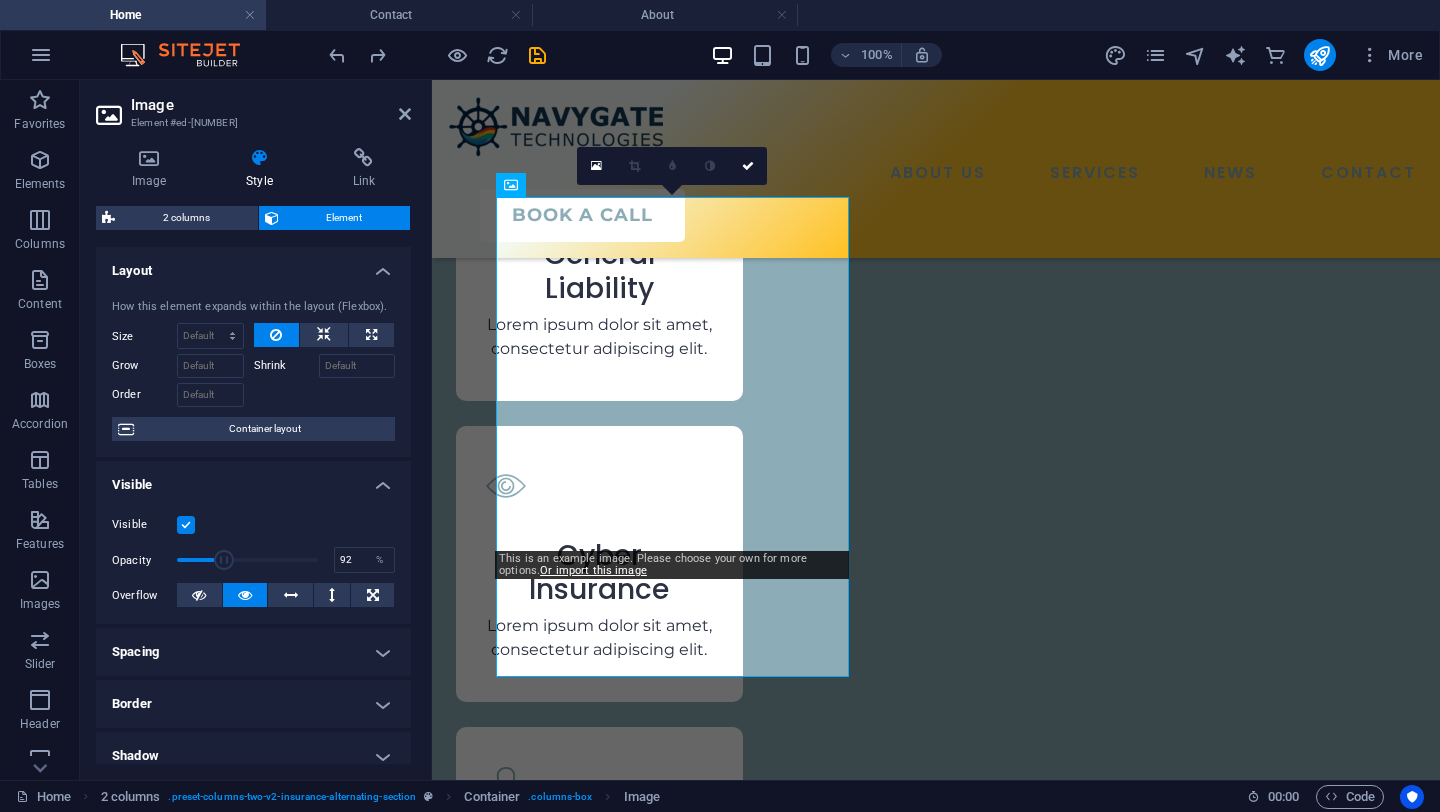 type on "100" 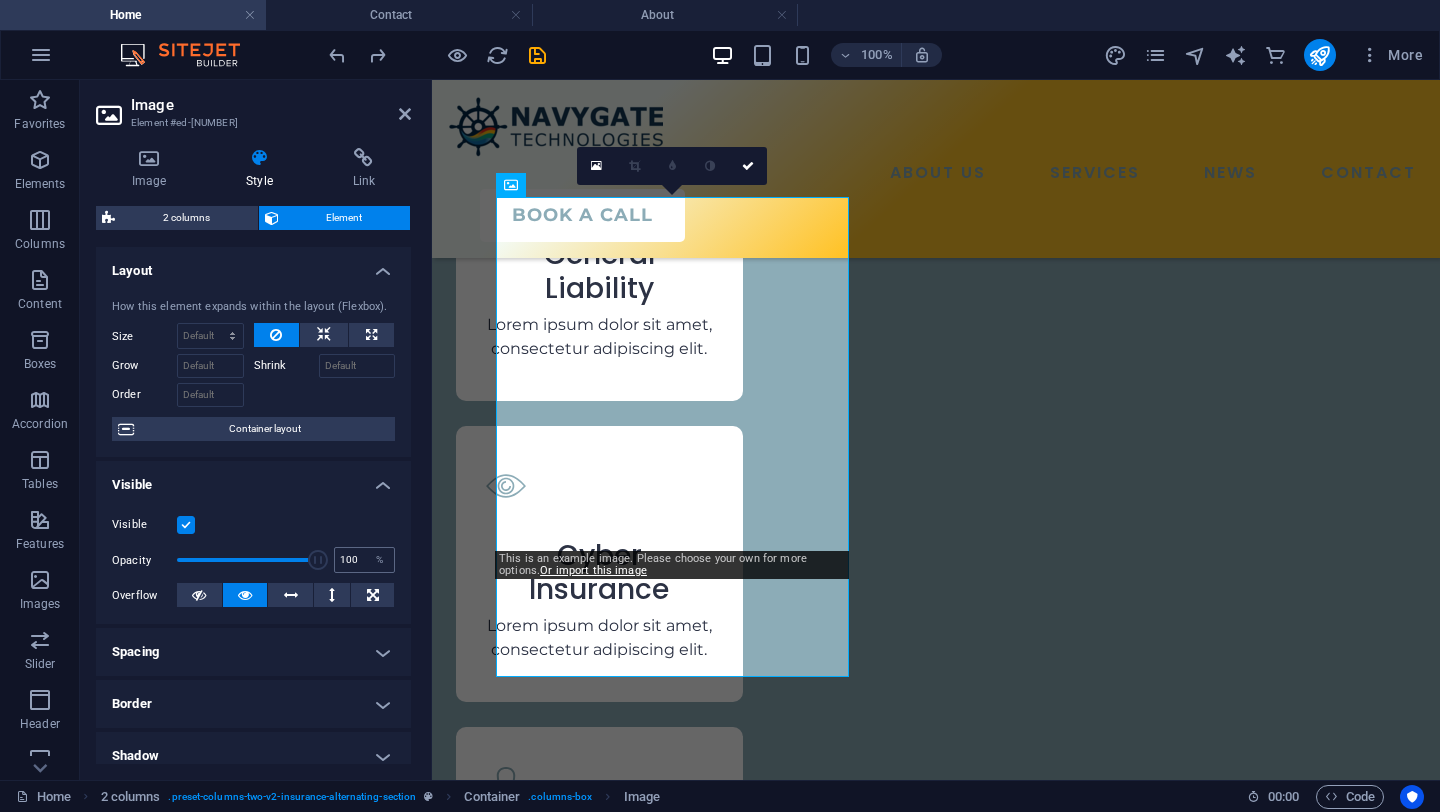 drag, startPoint x: 311, startPoint y: 558, endPoint x: 338, endPoint y: 565, distance: 27.89265 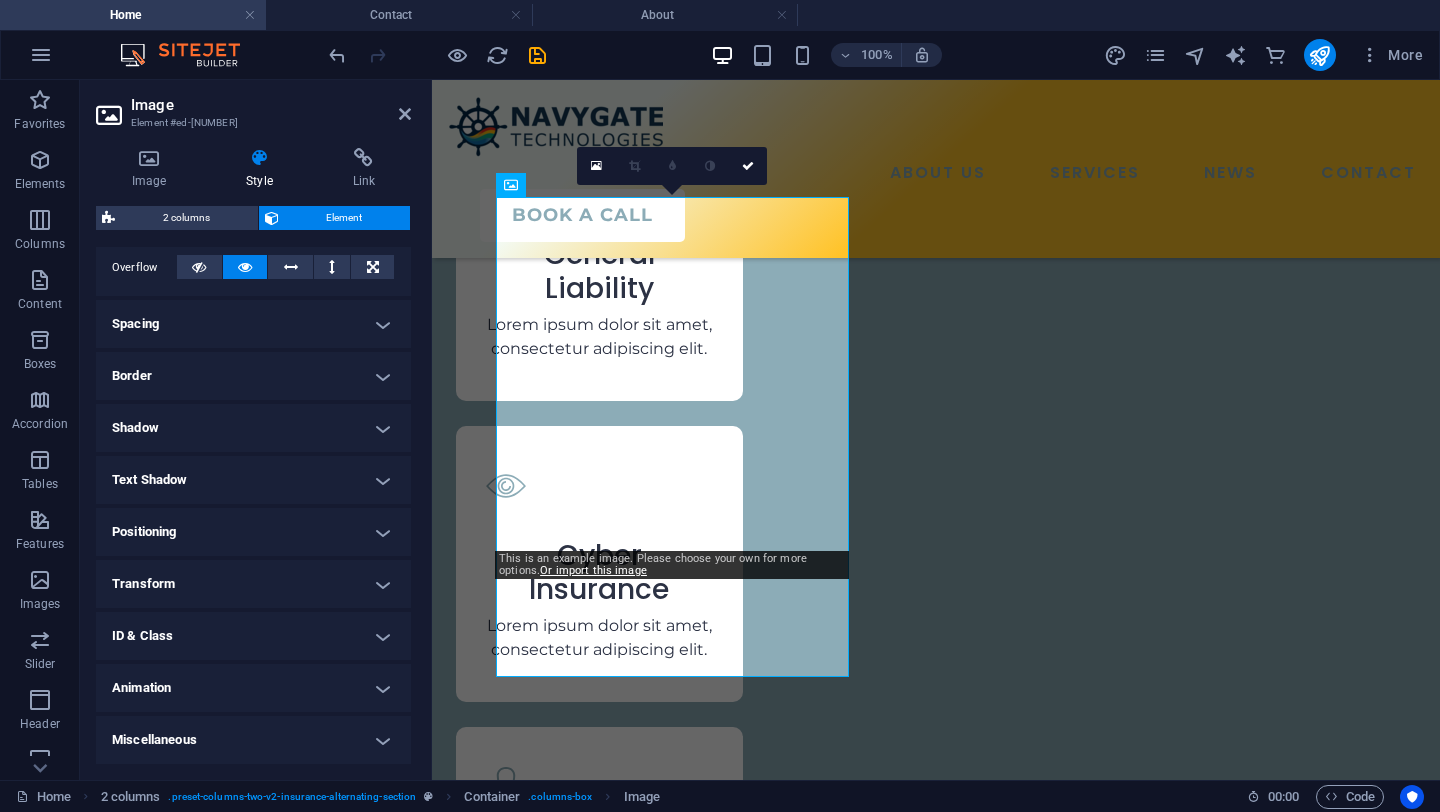 scroll, scrollTop: 324, scrollLeft: 0, axis: vertical 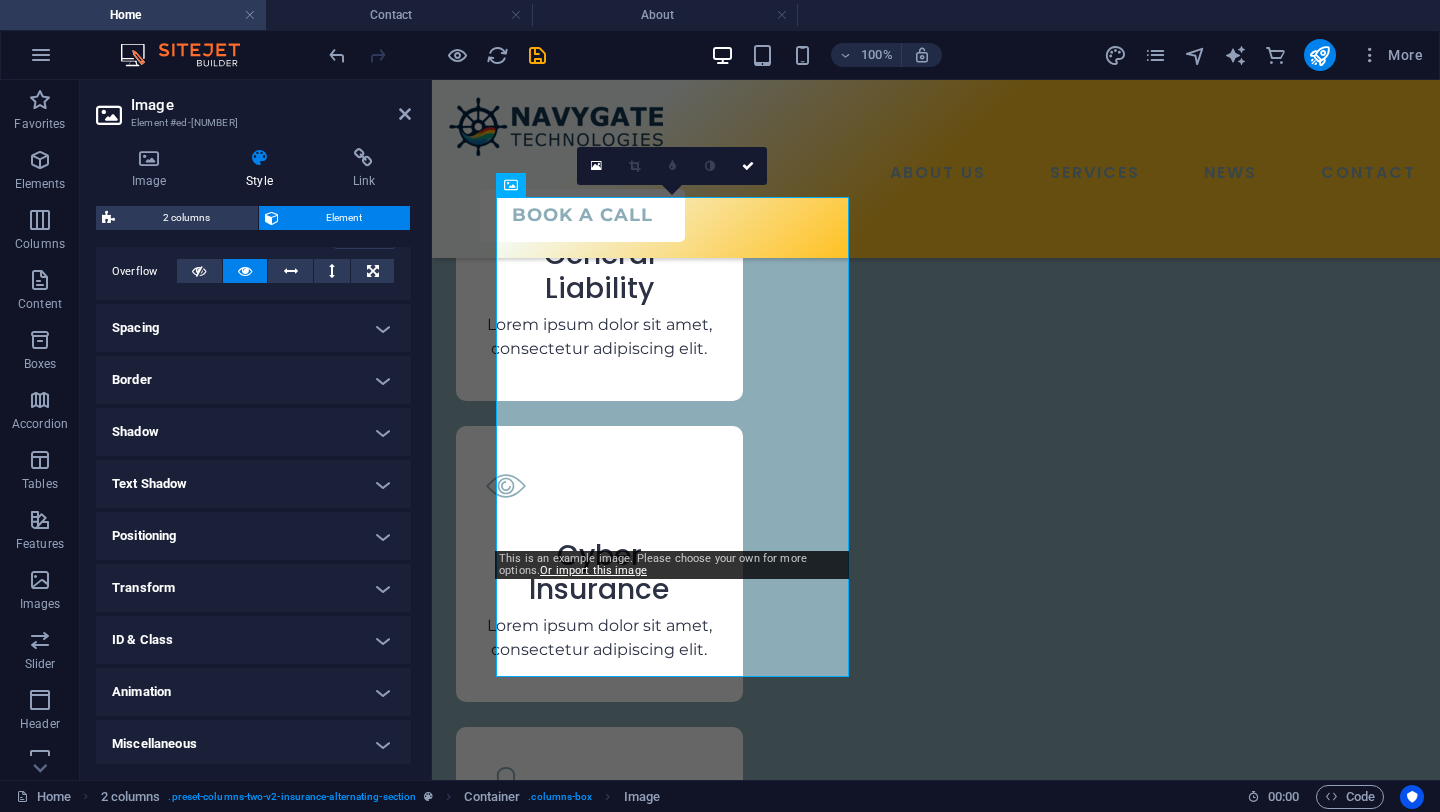 click on "Animation" at bounding box center [253, 692] 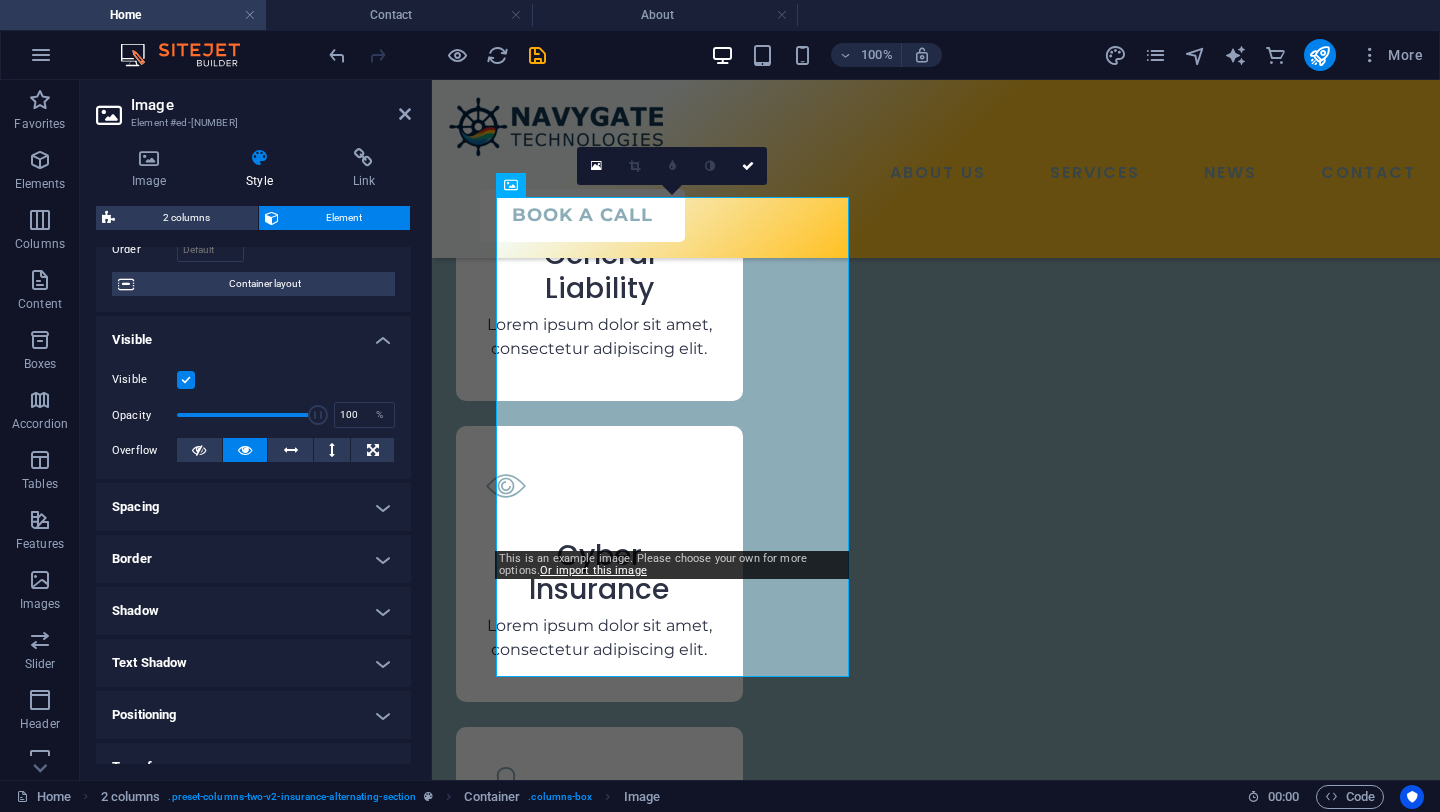 scroll, scrollTop: 147, scrollLeft: 0, axis: vertical 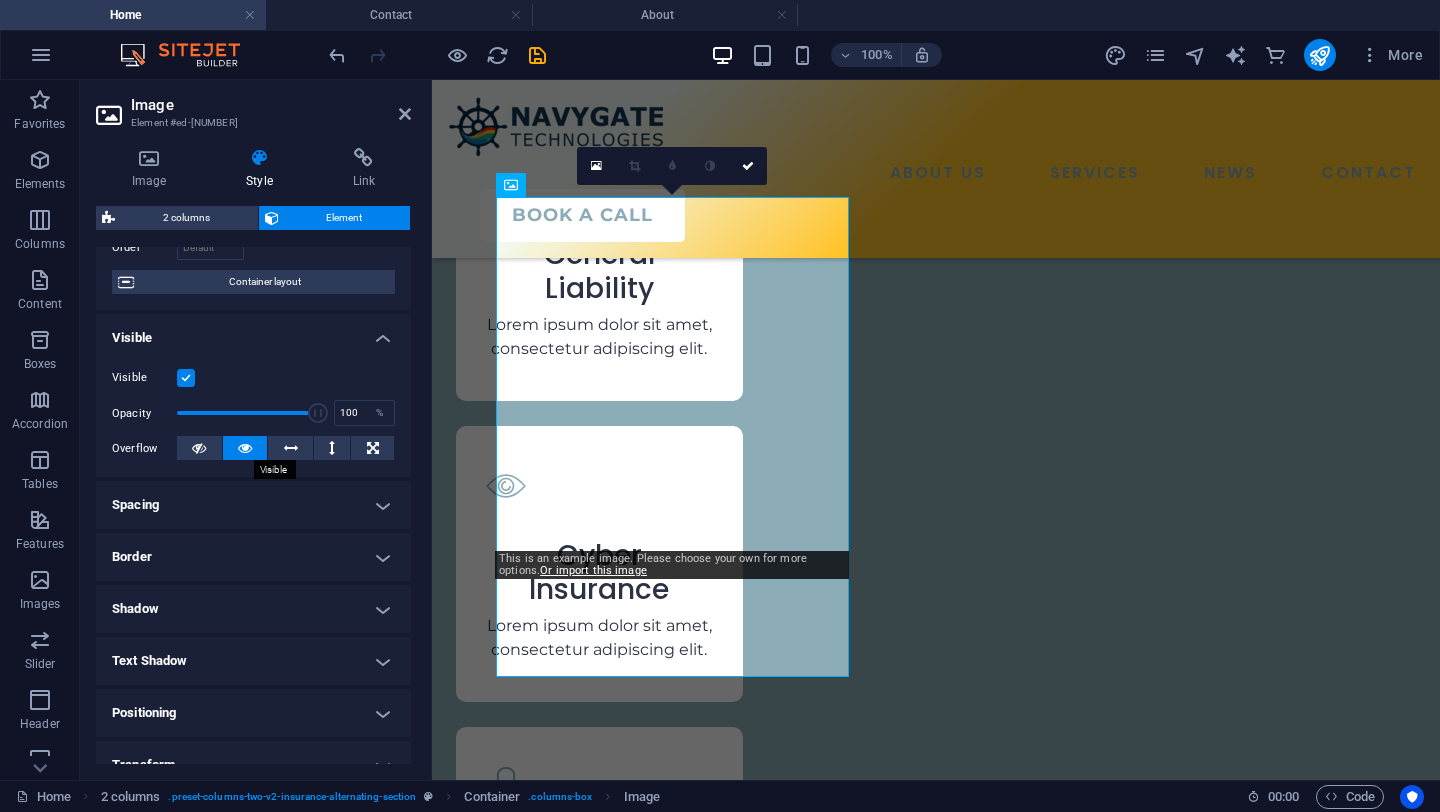 click at bounding box center [245, 448] 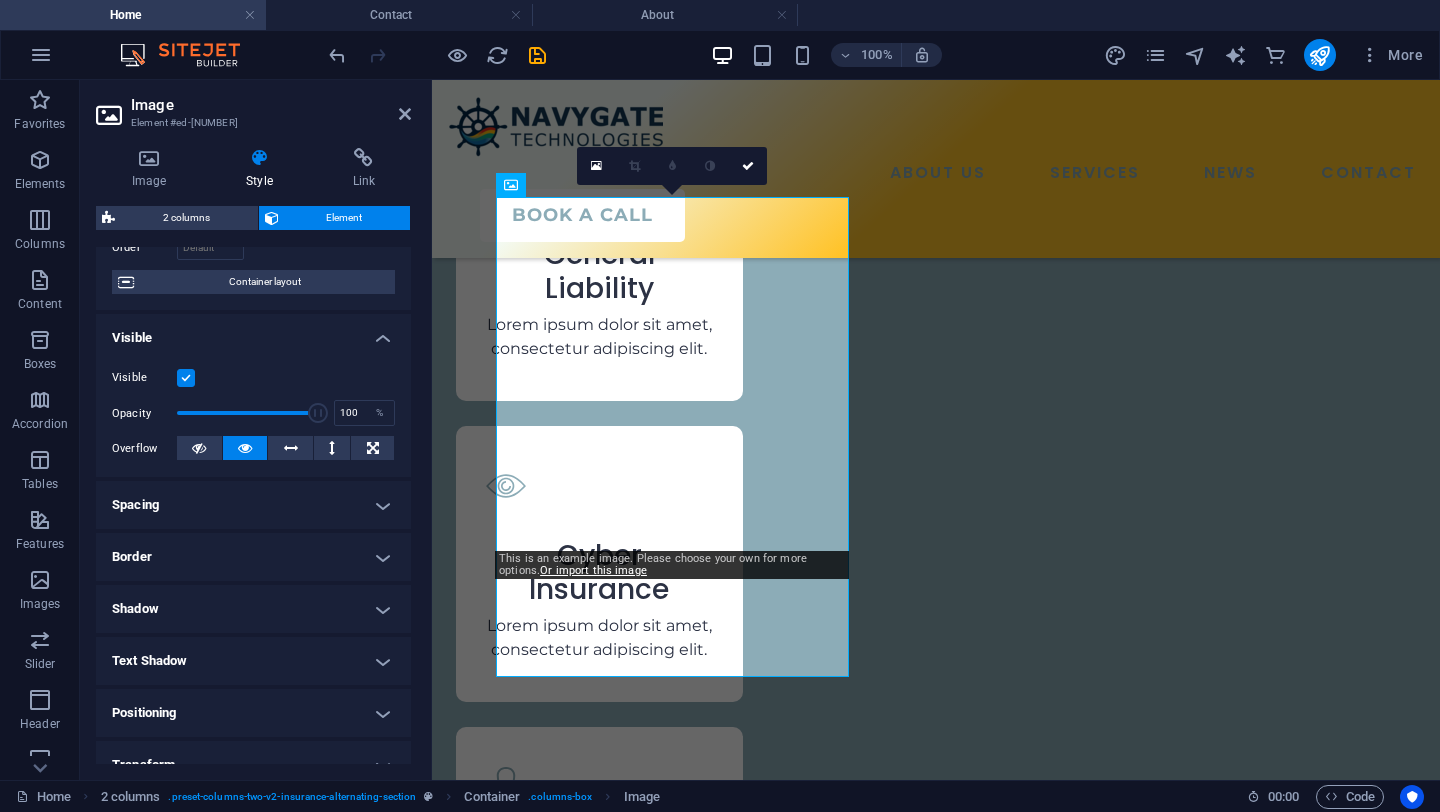 click at bounding box center (245, 448) 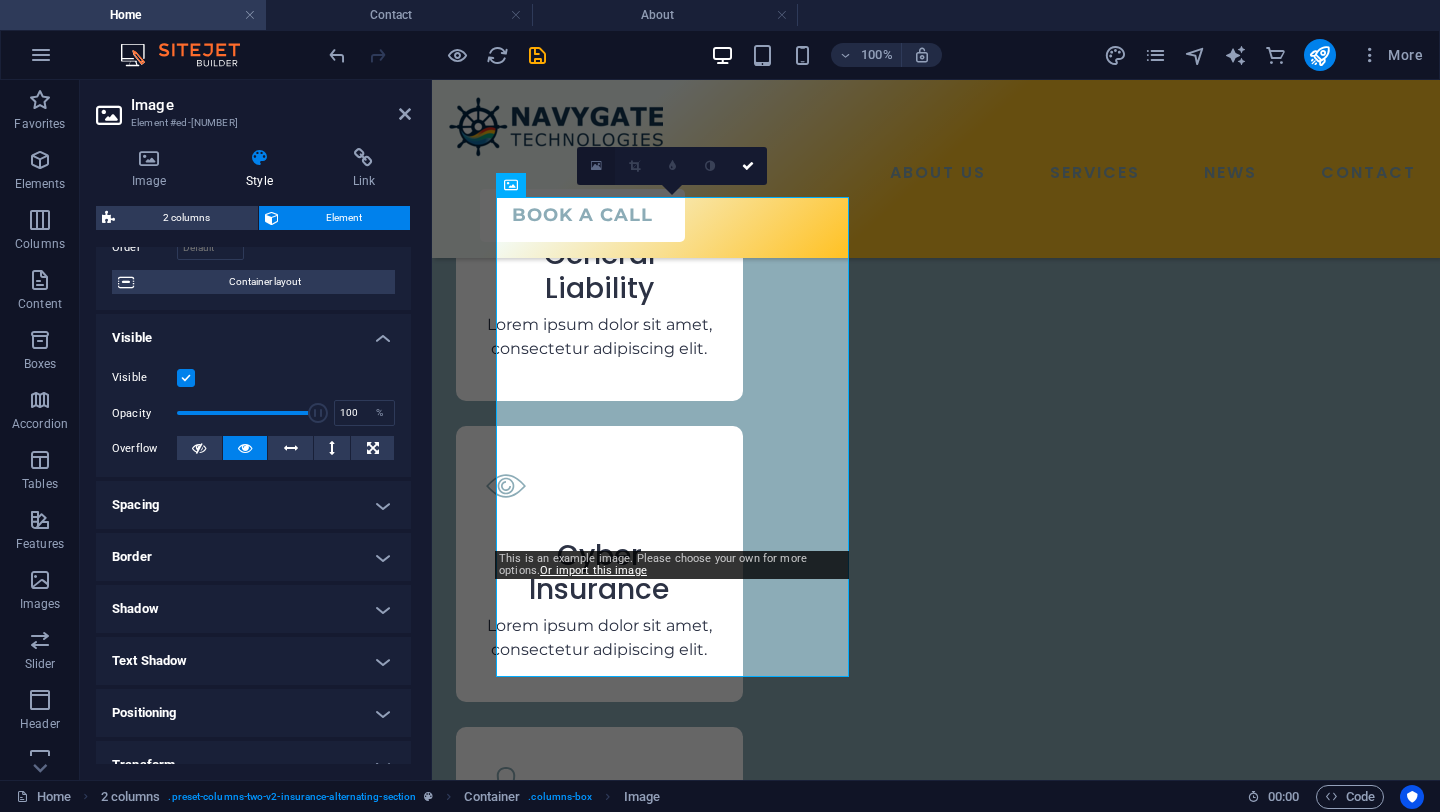 click at bounding box center [596, 166] 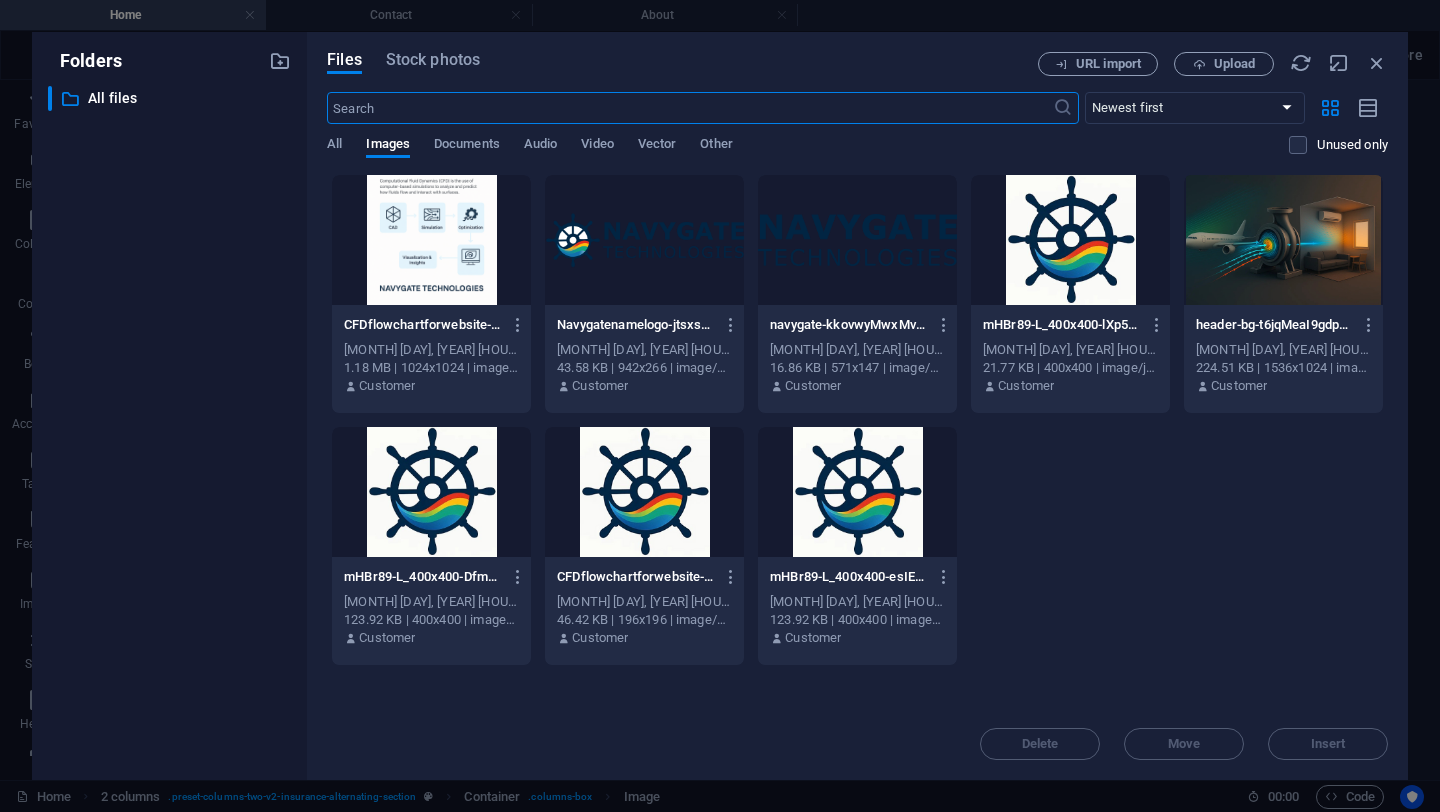 scroll, scrollTop: 3247, scrollLeft: 0, axis: vertical 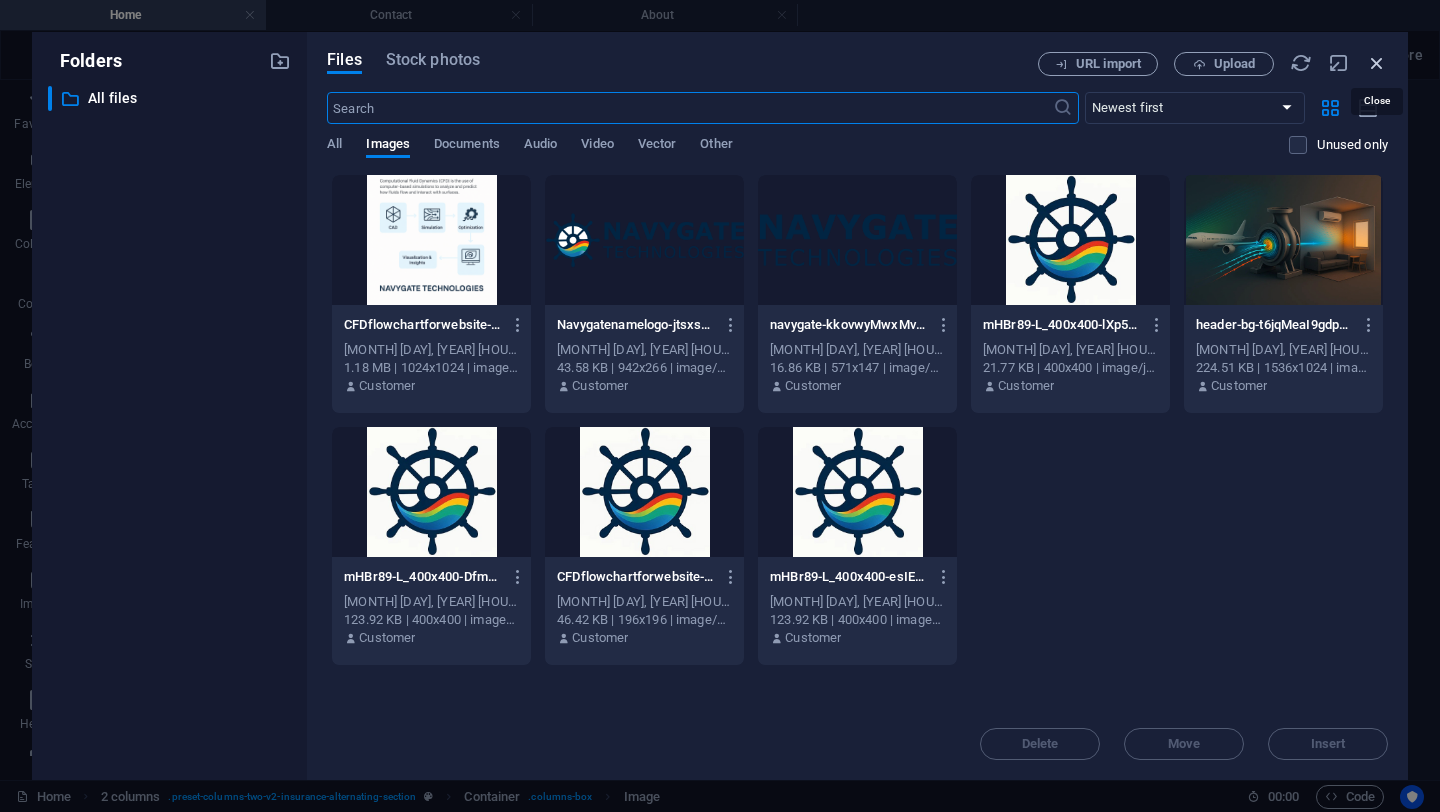 click at bounding box center [1377, 63] 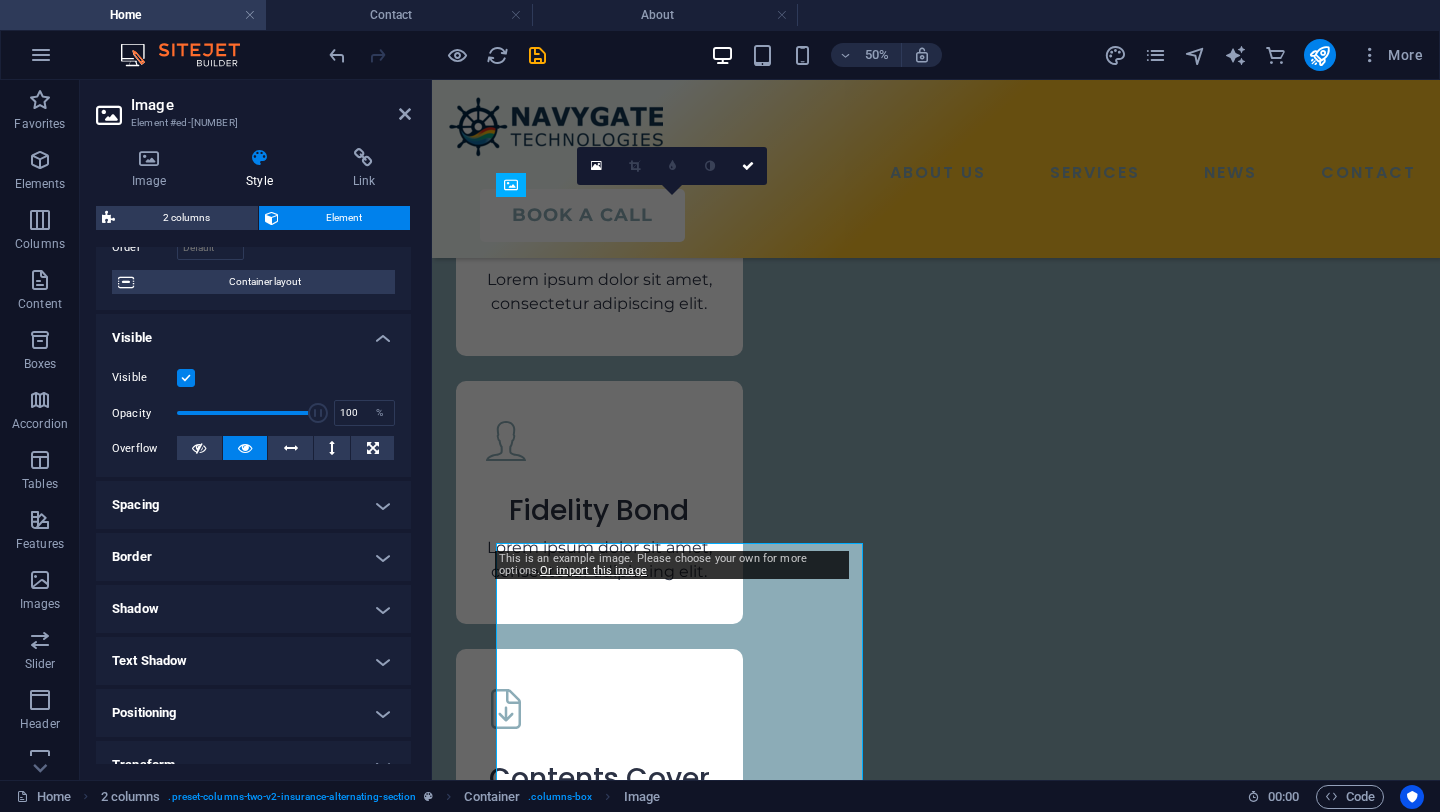 scroll, scrollTop: 2901, scrollLeft: 0, axis: vertical 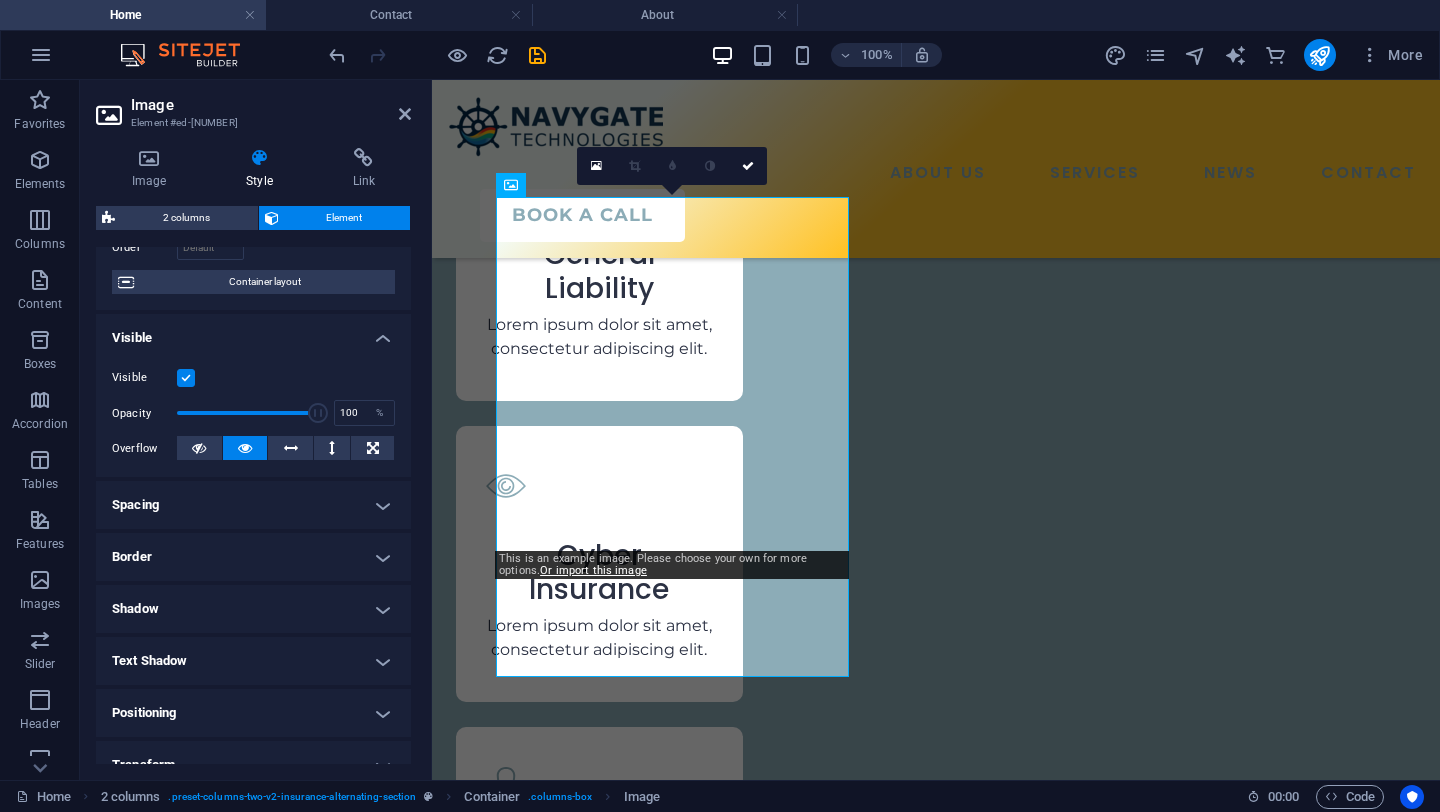 click on "Border" at bounding box center (253, 557) 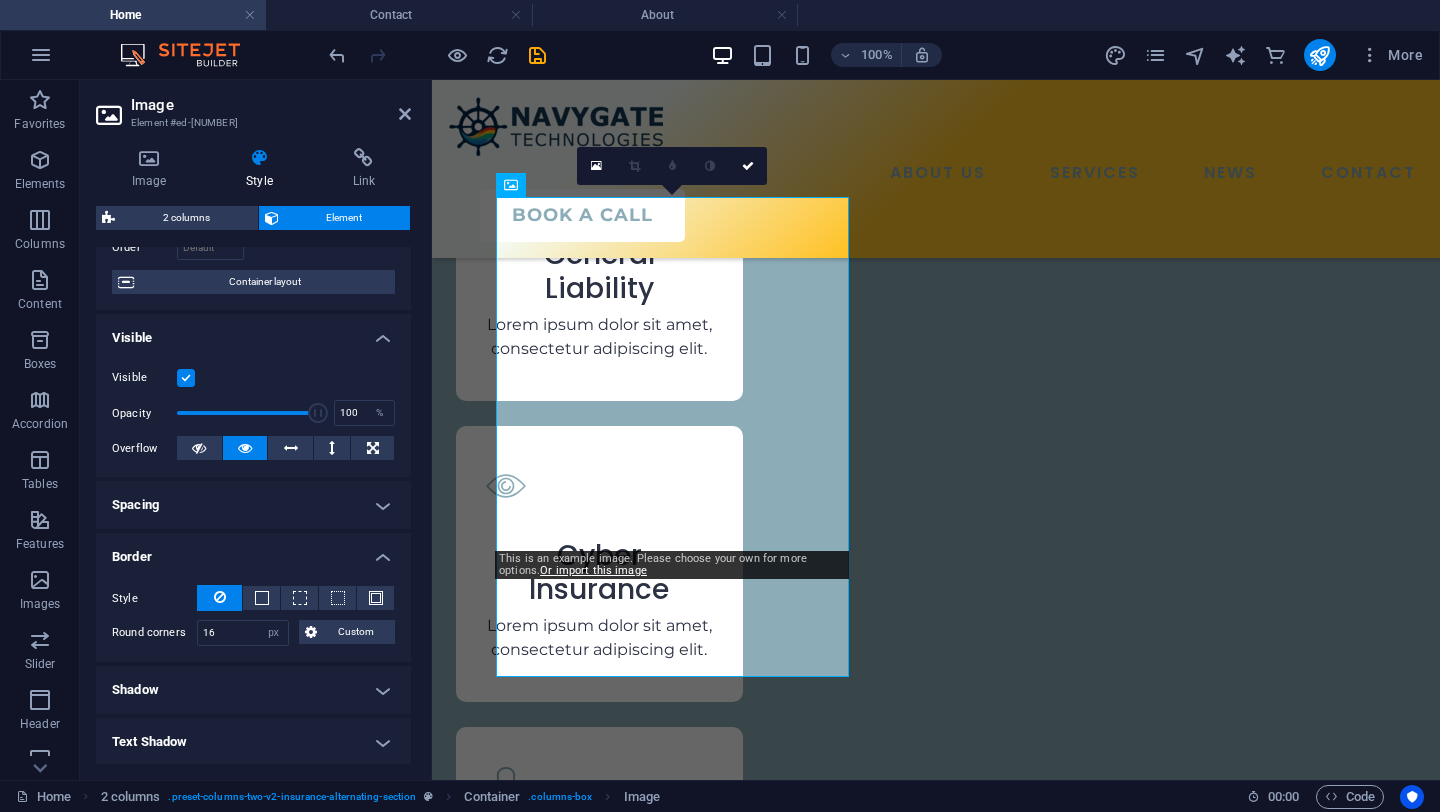 click on "Spacing" at bounding box center [253, 505] 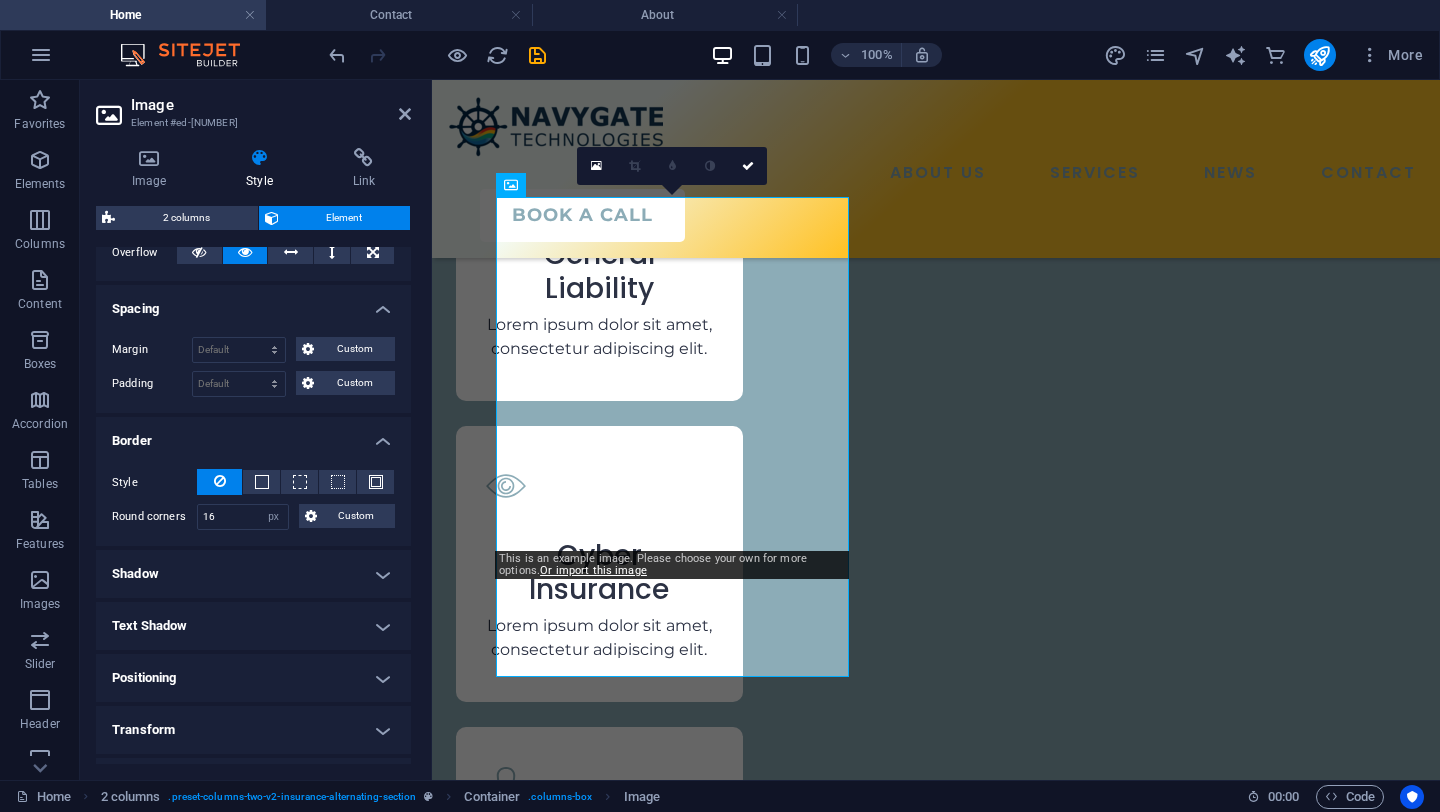scroll, scrollTop: 554, scrollLeft: 0, axis: vertical 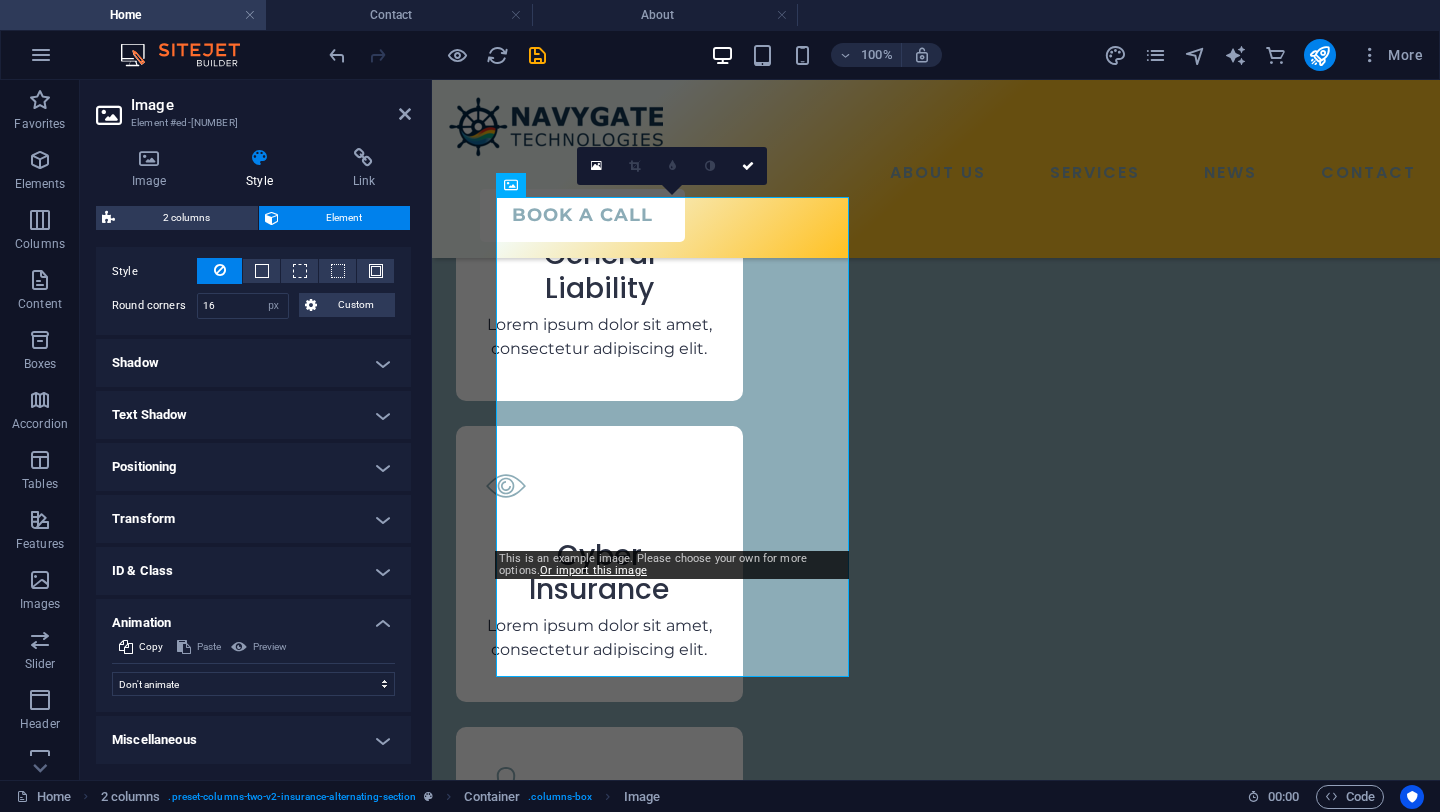 click on "Miscellaneous" at bounding box center (253, 740) 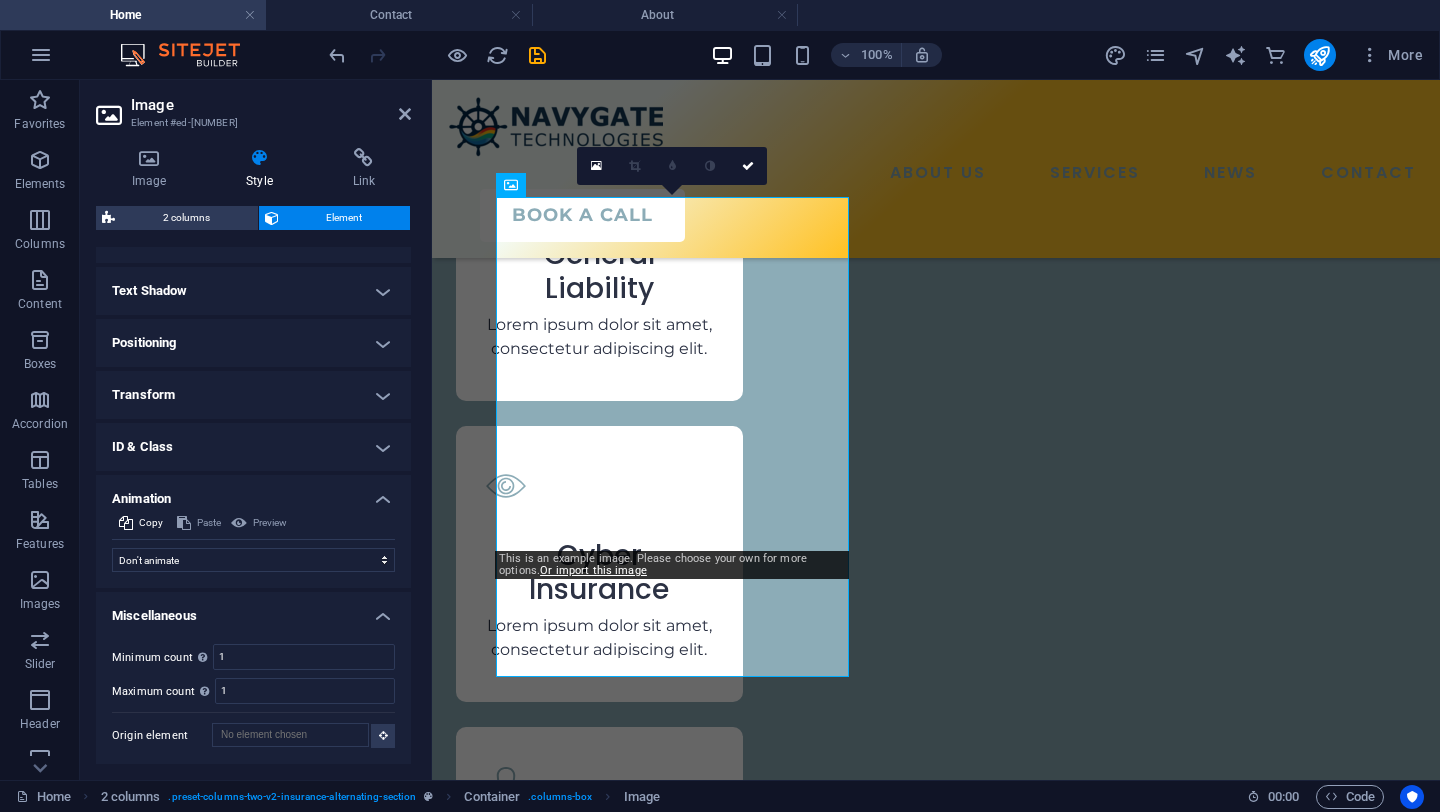 scroll, scrollTop: 0, scrollLeft: 0, axis: both 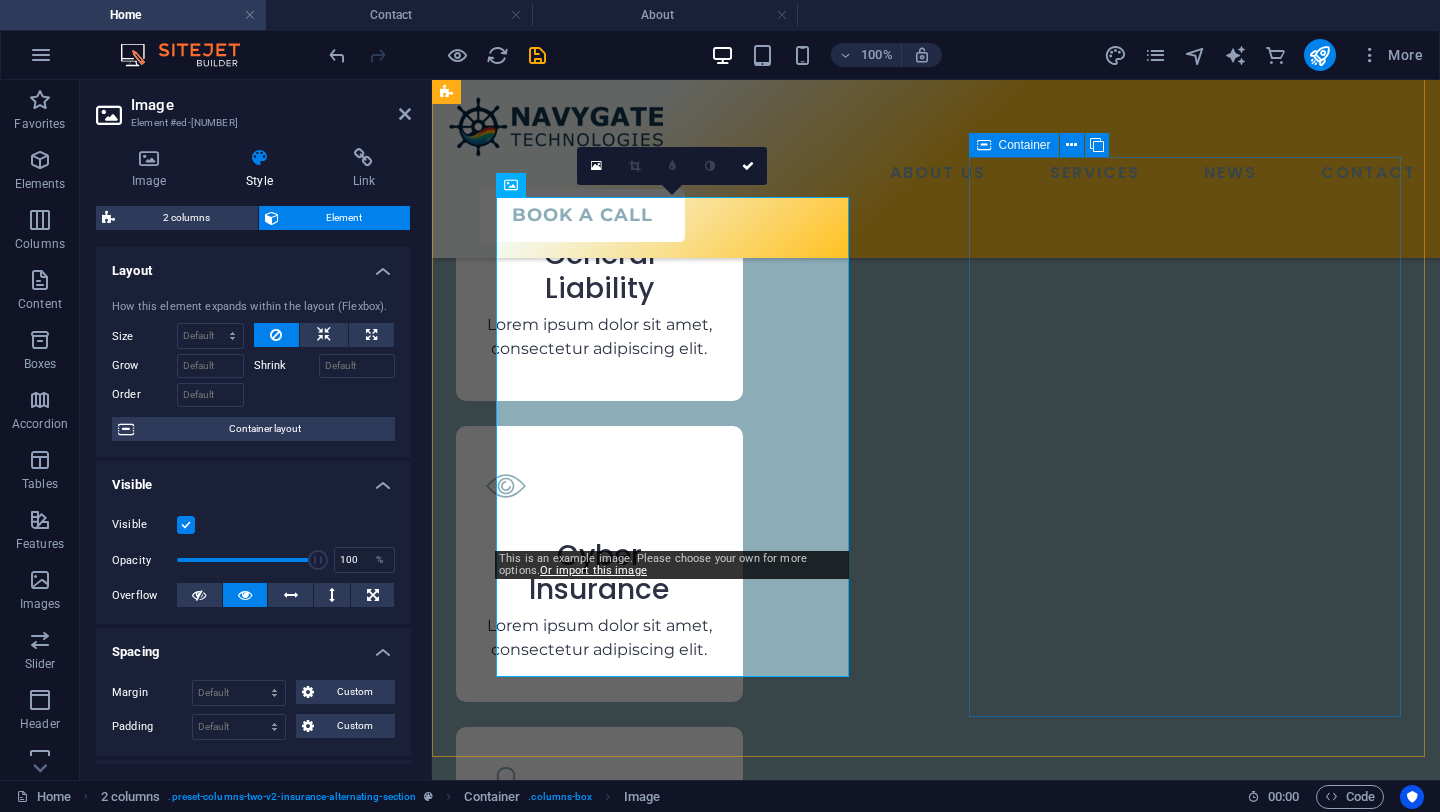 click on "Your Personal Insurance Agent Lorem ipsum dolor sit amet, consectetur adipiscing elit. Etiam eu turpis etmolestie, dictum est a, mattis tellus. Sed dignissim, metus nec fringilla accumsan. Lorem ipsum dolor sit amet, consectetur adipiscing elit. Etiam eu turpis etmolestie, dictum est a, mattis tellus. Sed dignissim, metus nec fringilla accumsan.Lorem ipsum dolor sit amet, consectetur adipiscing elit. Etiam eu turpis etmolestie, dictum est a, mattis tellus. Sed dignissim, metus nec fringilla accumsan." at bounding box center (676, 2945) 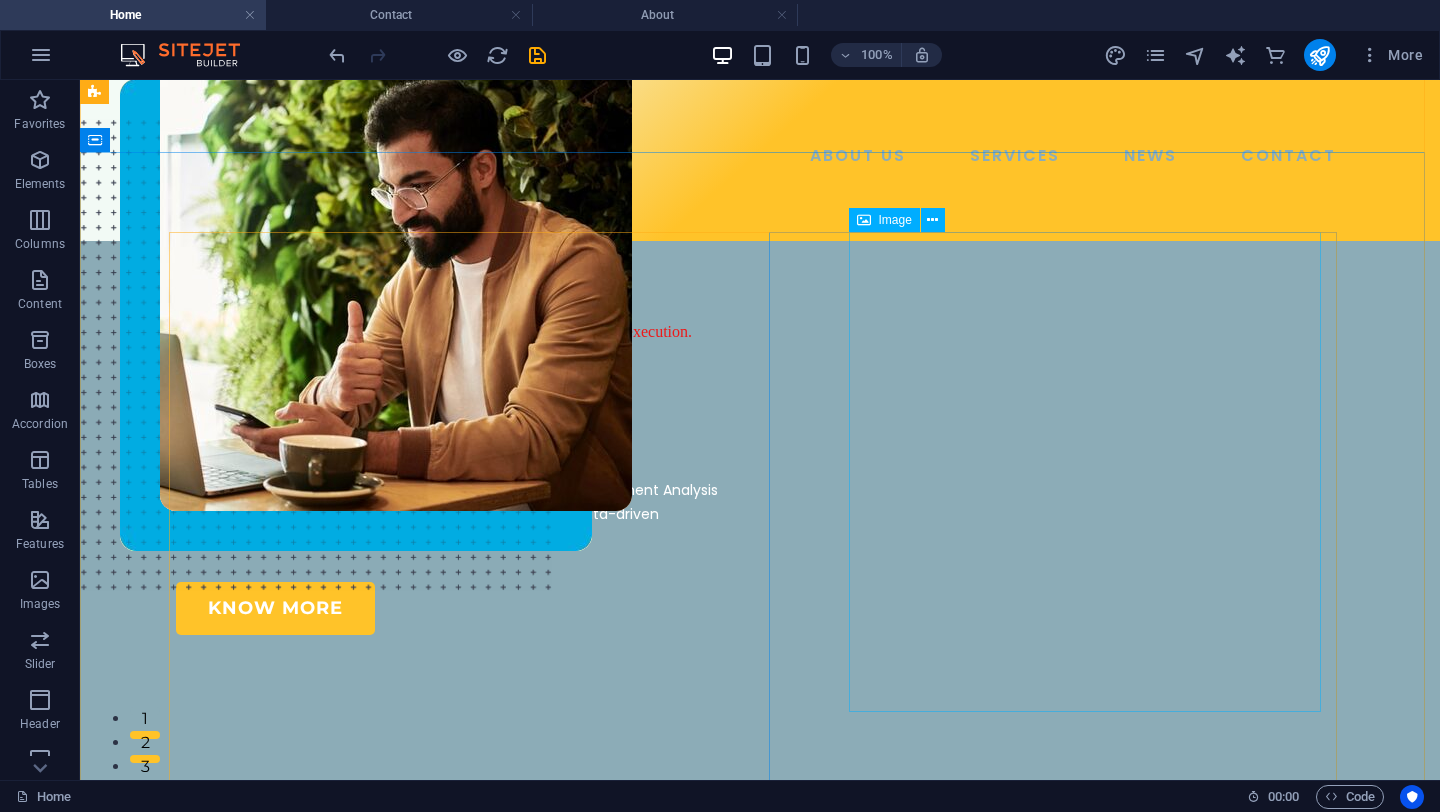 scroll, scrollTop: 392, scrollLeft: 0, axis: vertical 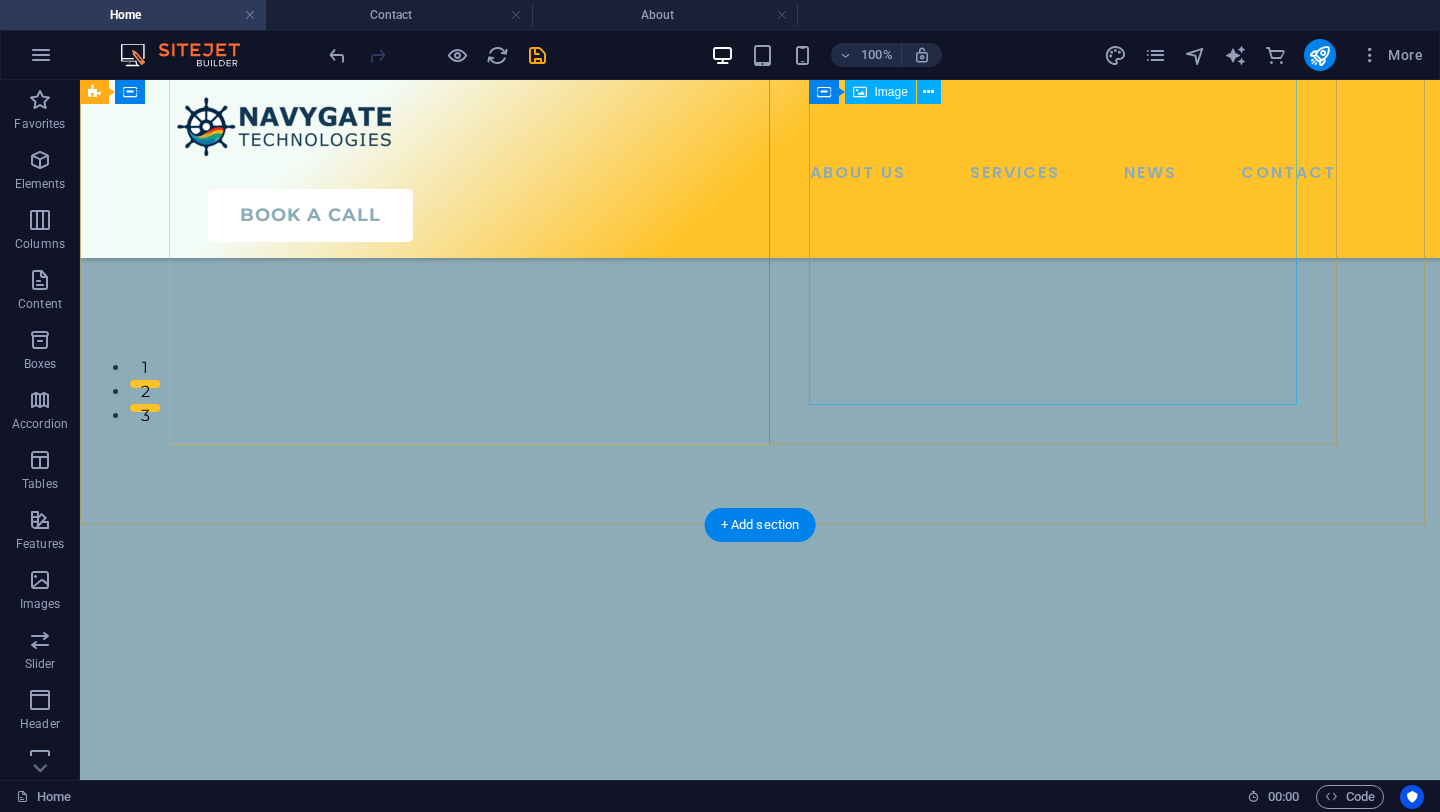 click at bounding box center [760, 38] 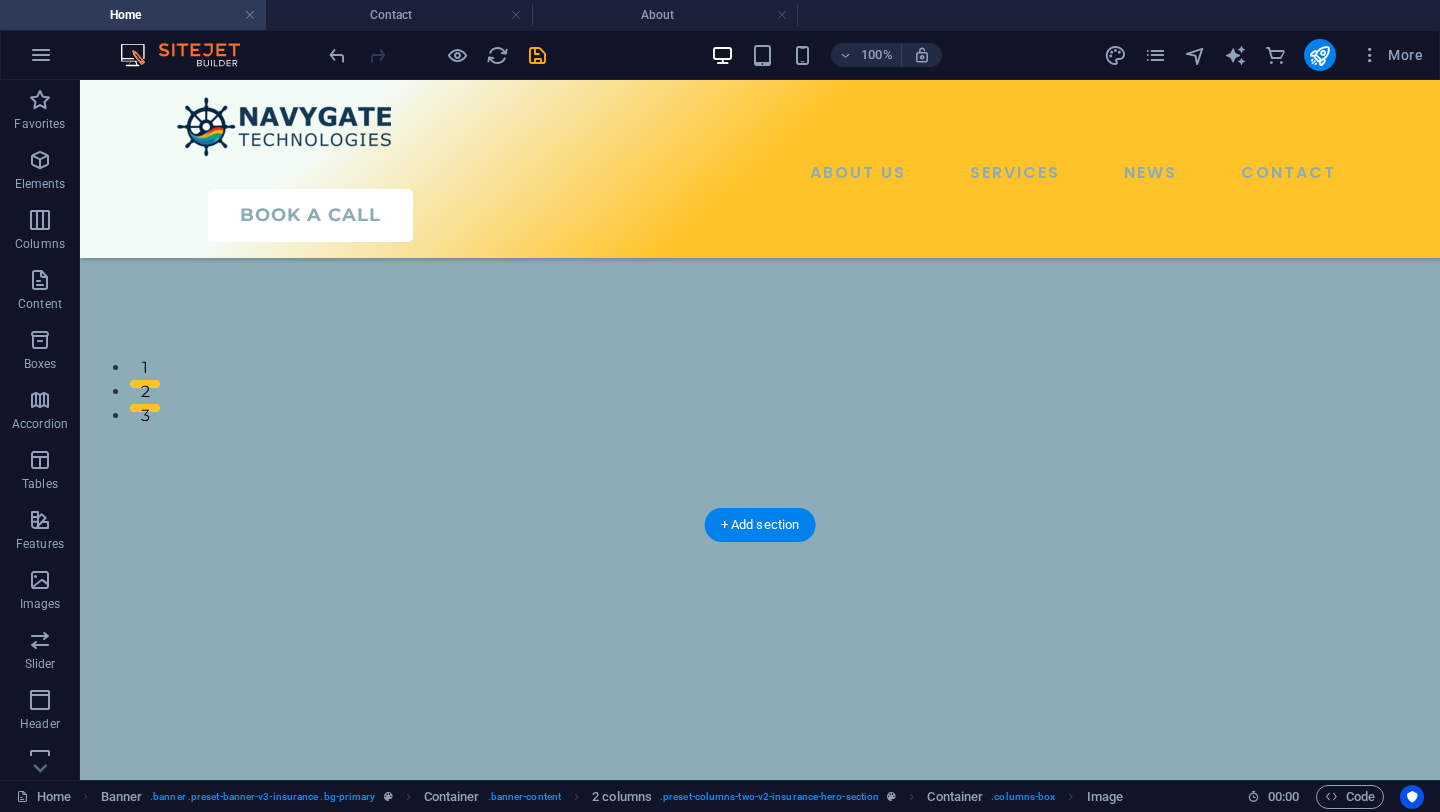 drag, startPoint x: 1269, startPoint y: 374, endPoint x: 1236, endPoint y: 400, distance: 42.0119 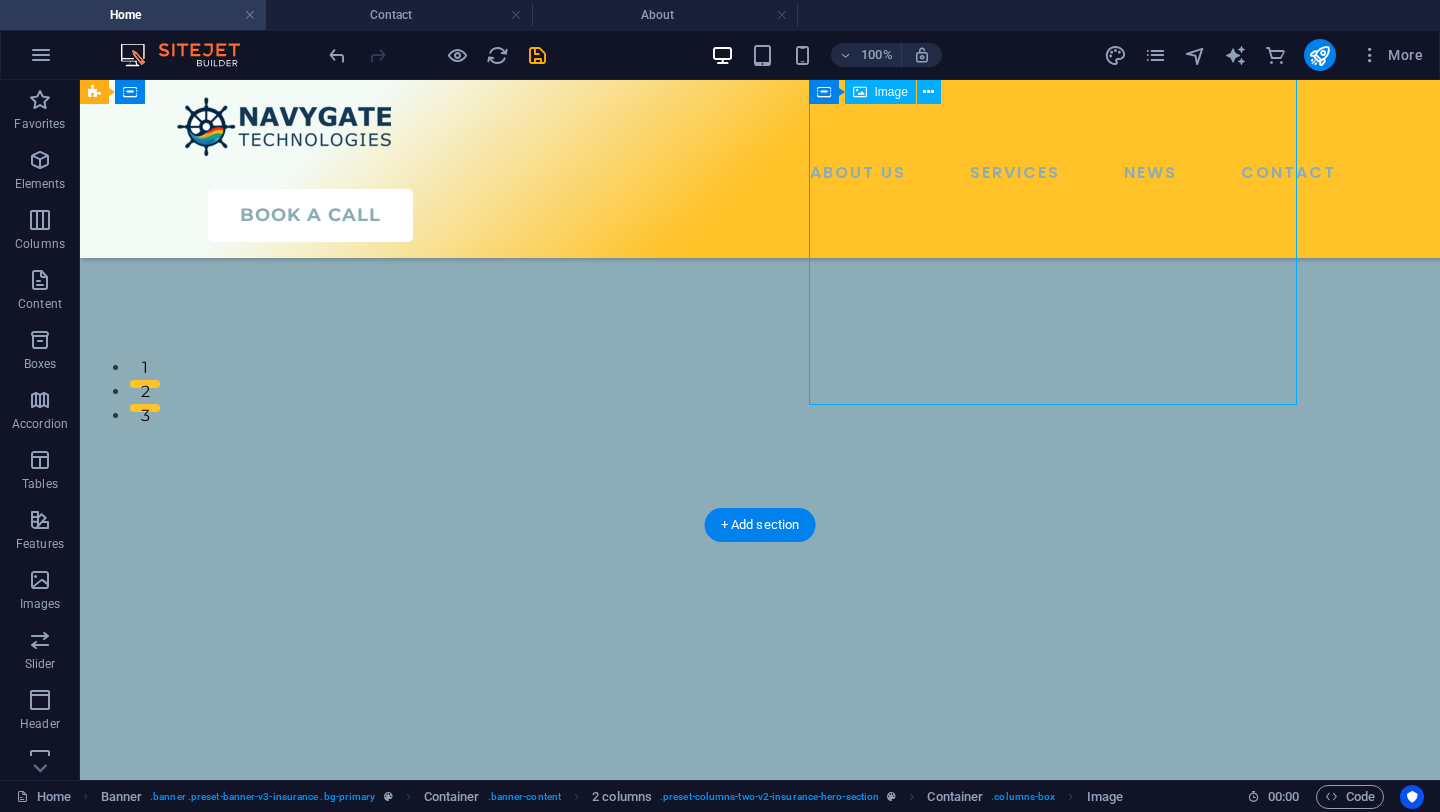 drag, startPoint x: 1264, startPoint y: 382, endPoint x: 1278, endPoint y: 398, distance: 21.260292 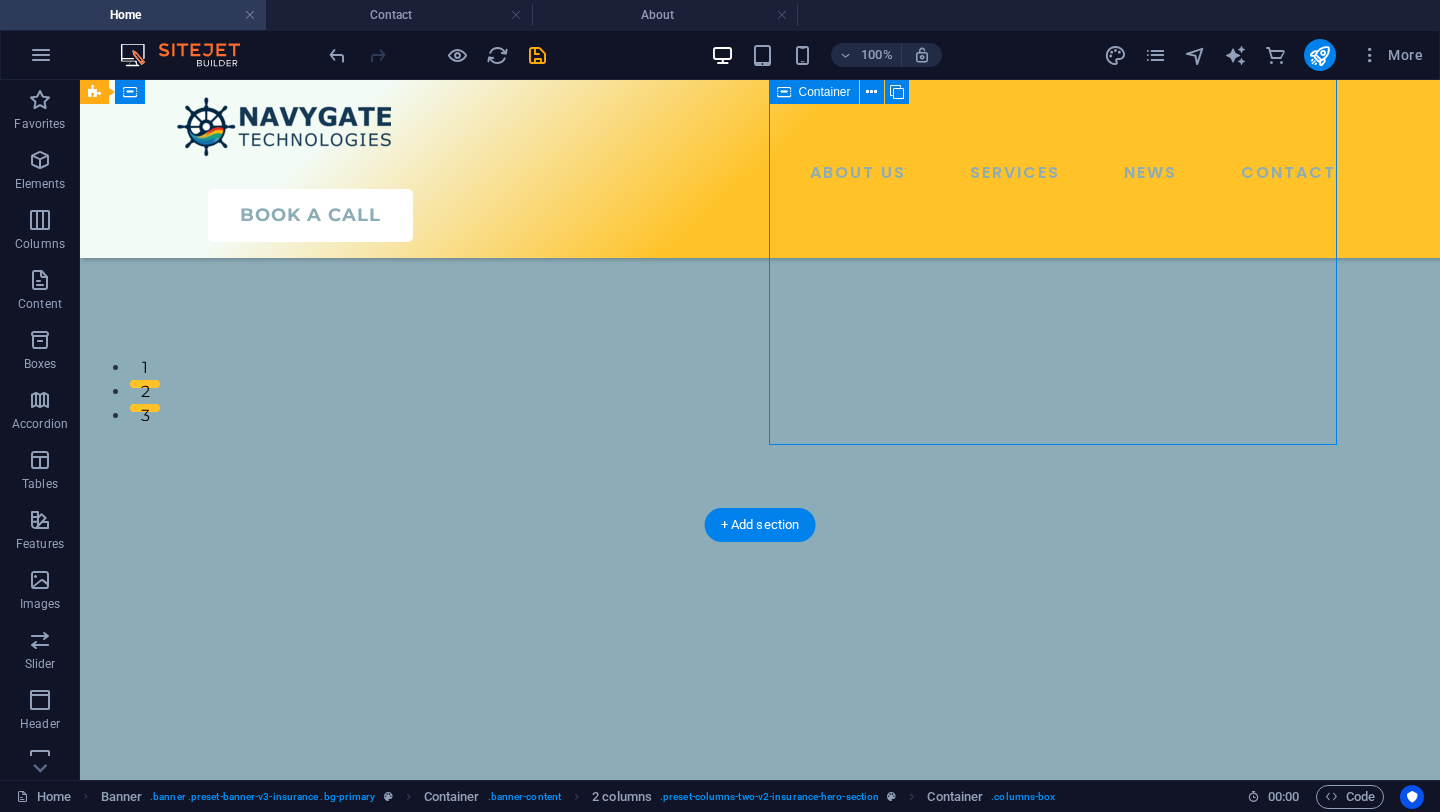 drag, startPoint x: 1298, startPoint y: 406, endPoint x: 1307, endPoint y: 416, distance: 13.453624 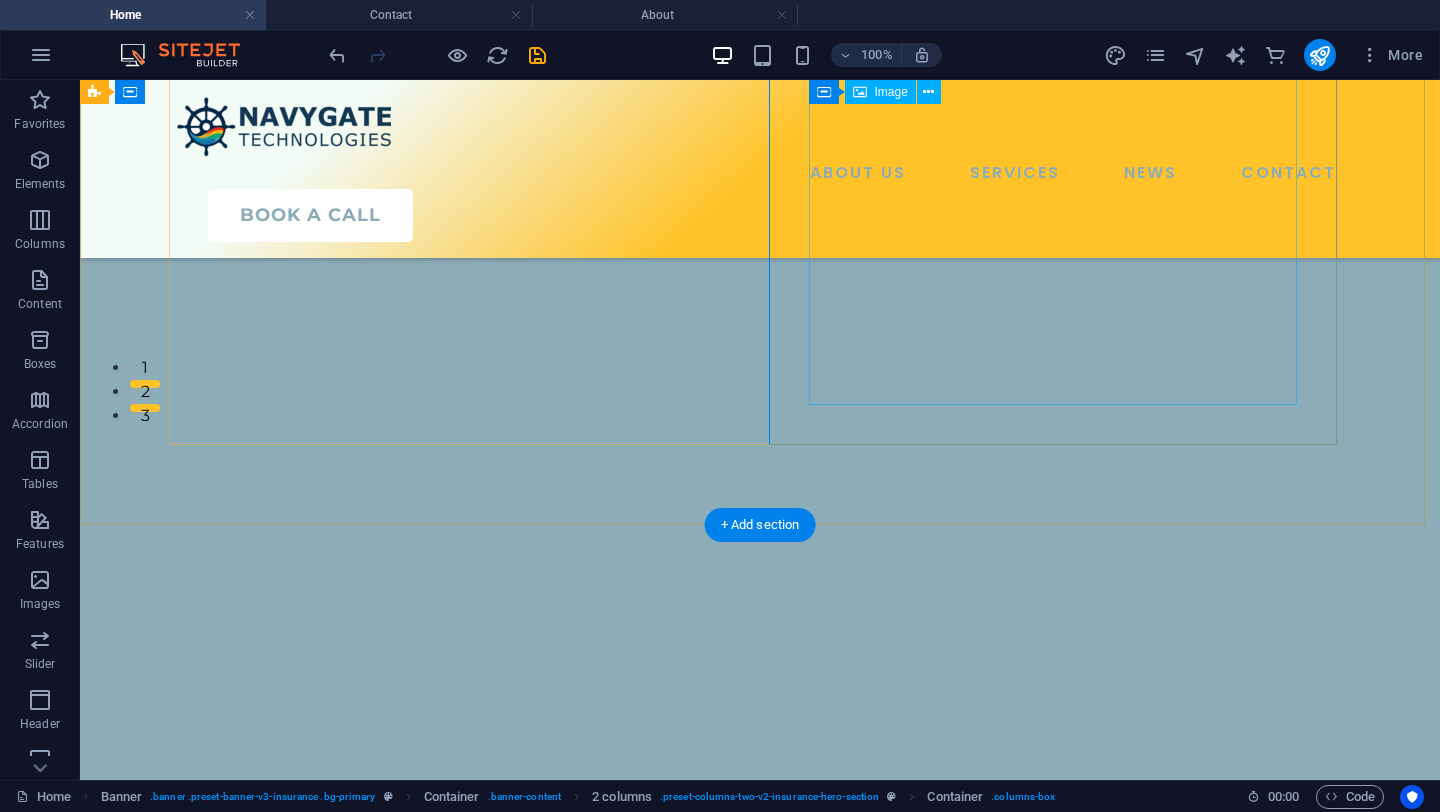 click at bounding box center [760, 38] 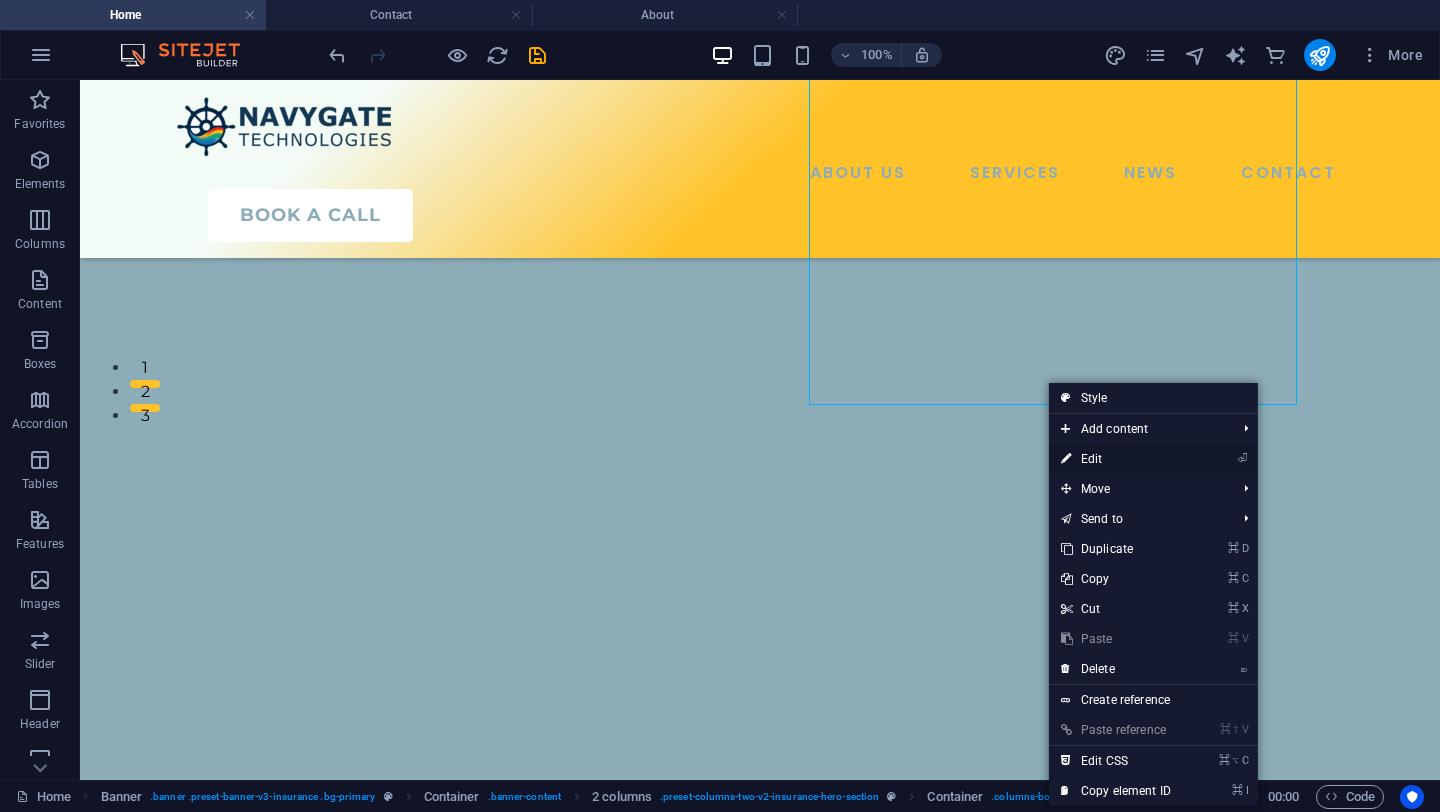 click on "⏎  Edit" at bounding box center (1116, 459) 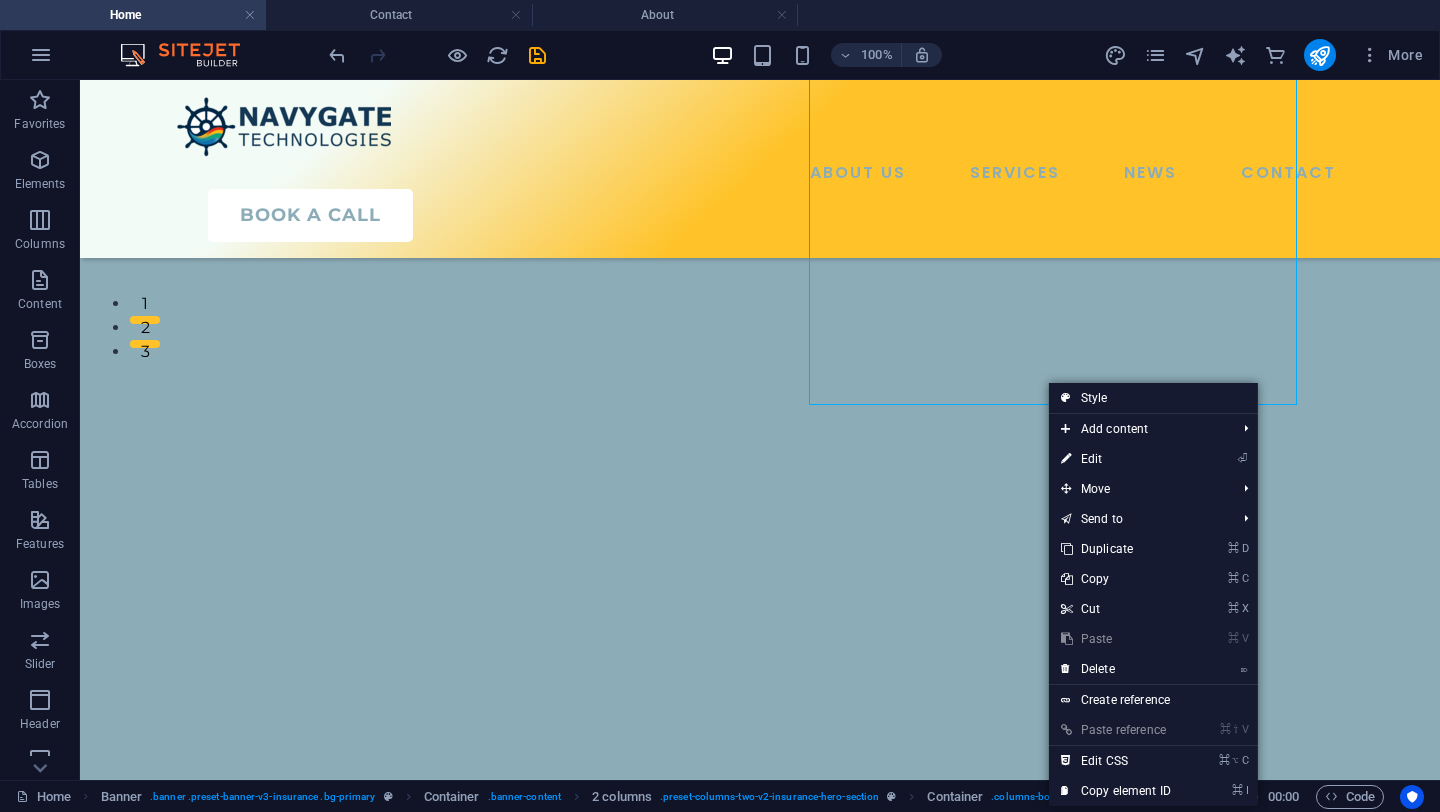 select on "px" 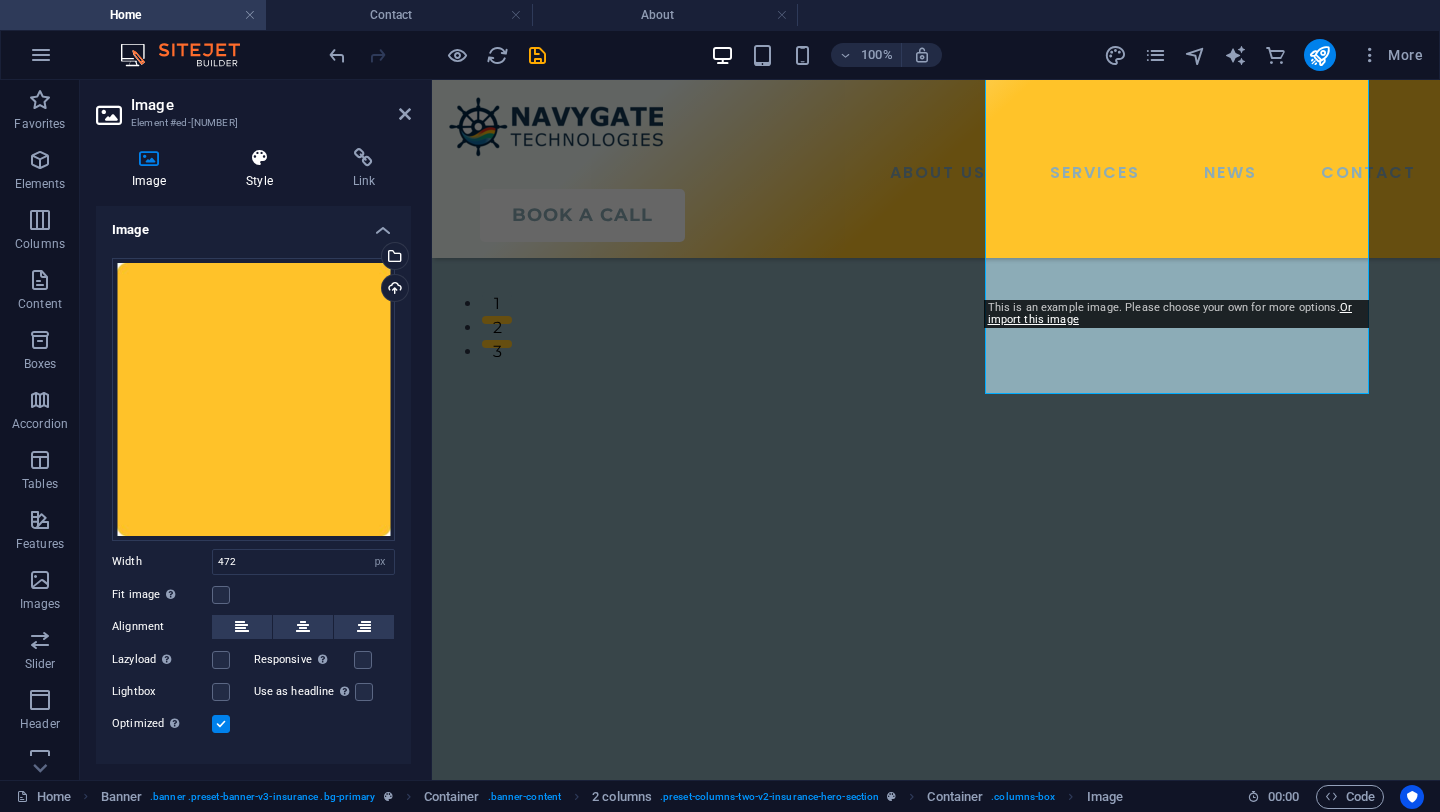 click at bounding box center [259, 158] 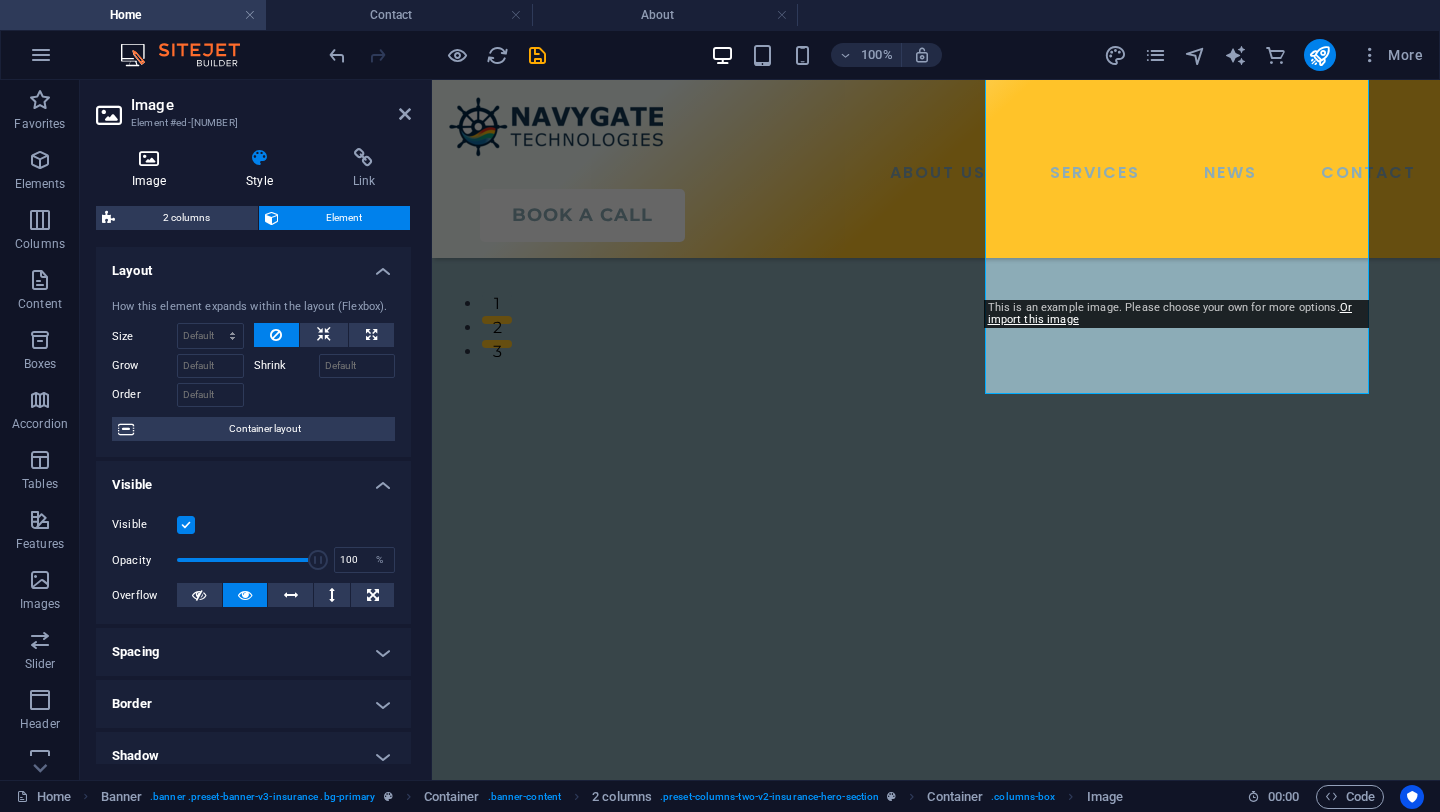 click on "Image" at bounding box center [153, 169] 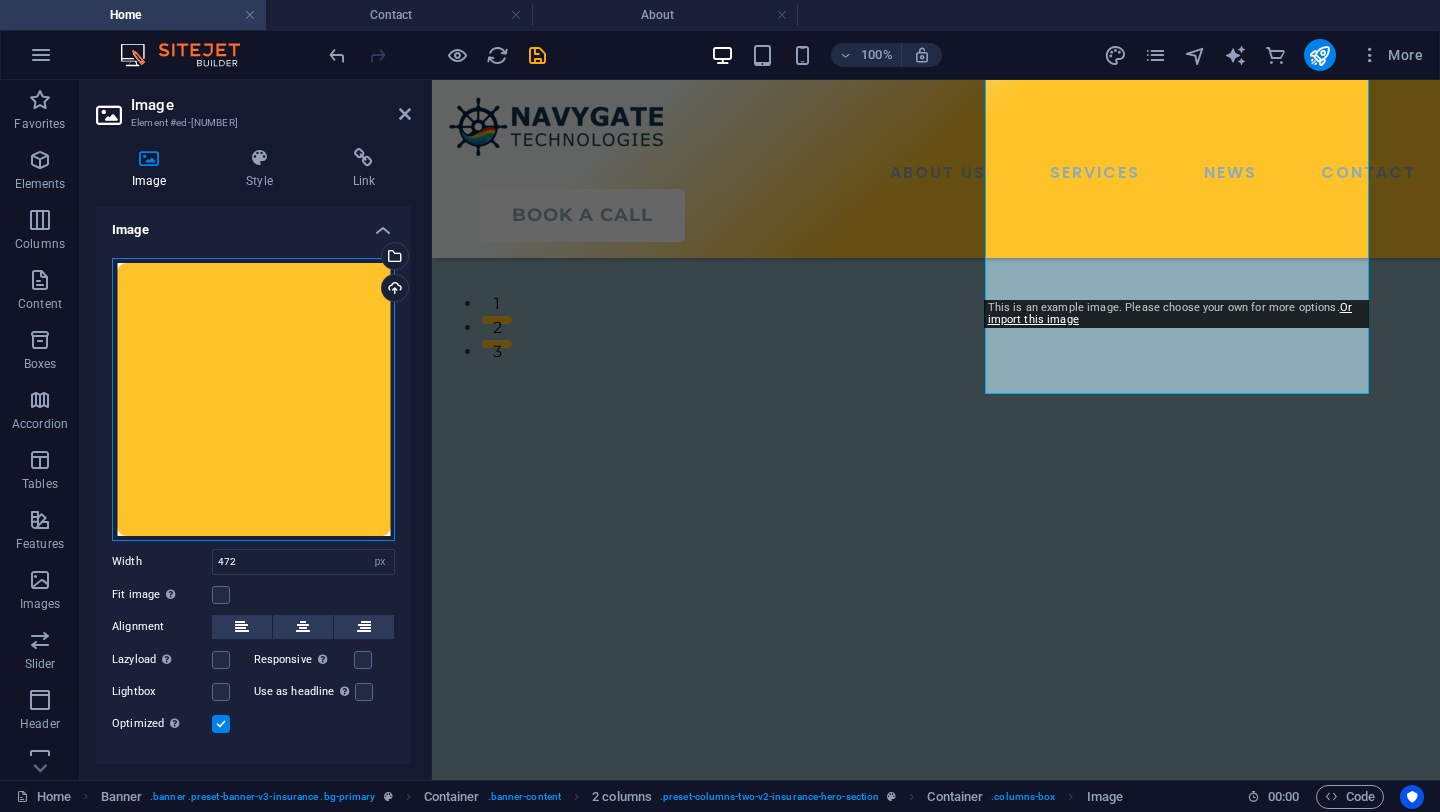 drag, startPoint x: 272, startPoint y: 394, endPoint x: 292, endPoint y: 453, distance: 62.297672 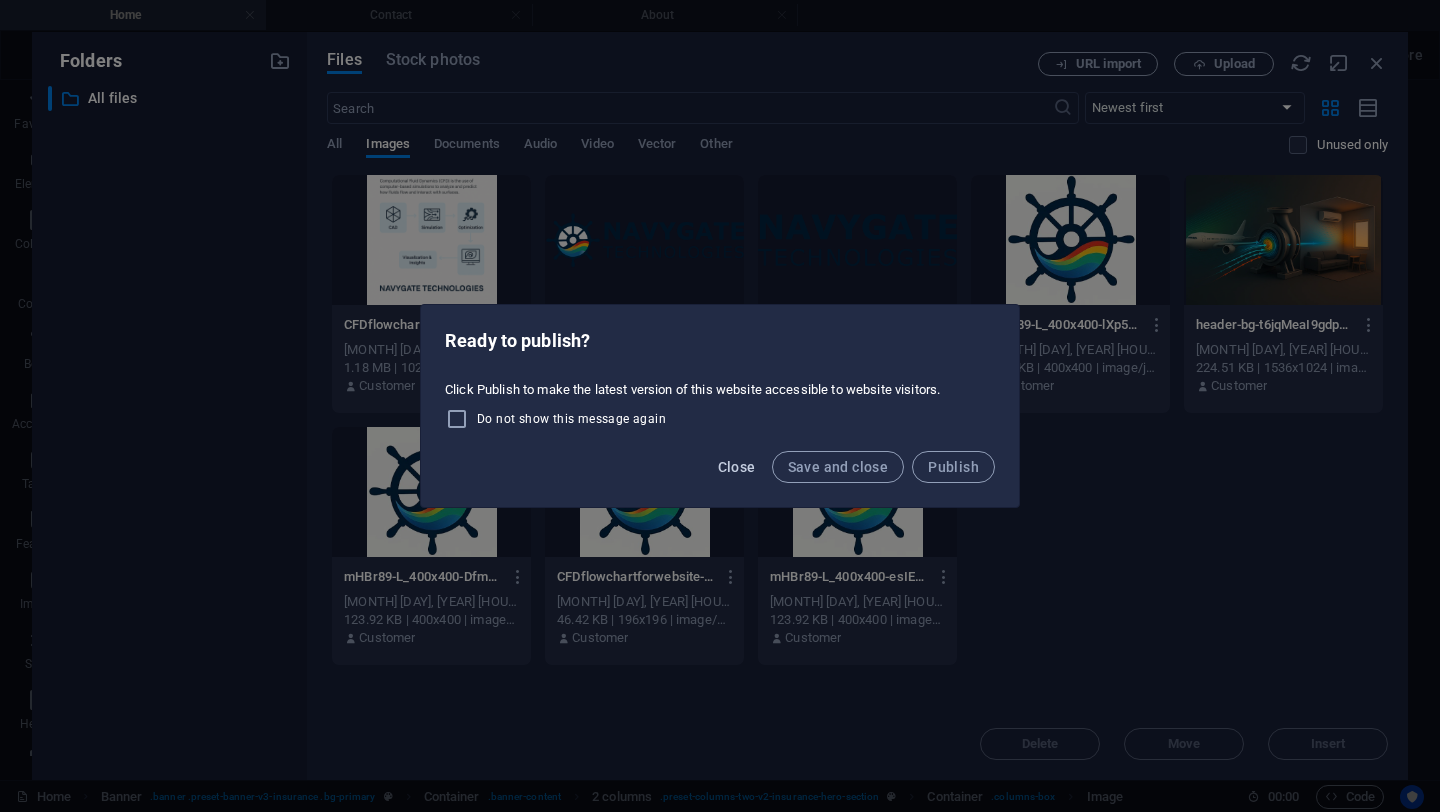 click on "Close" at bounding box center (737, 467) 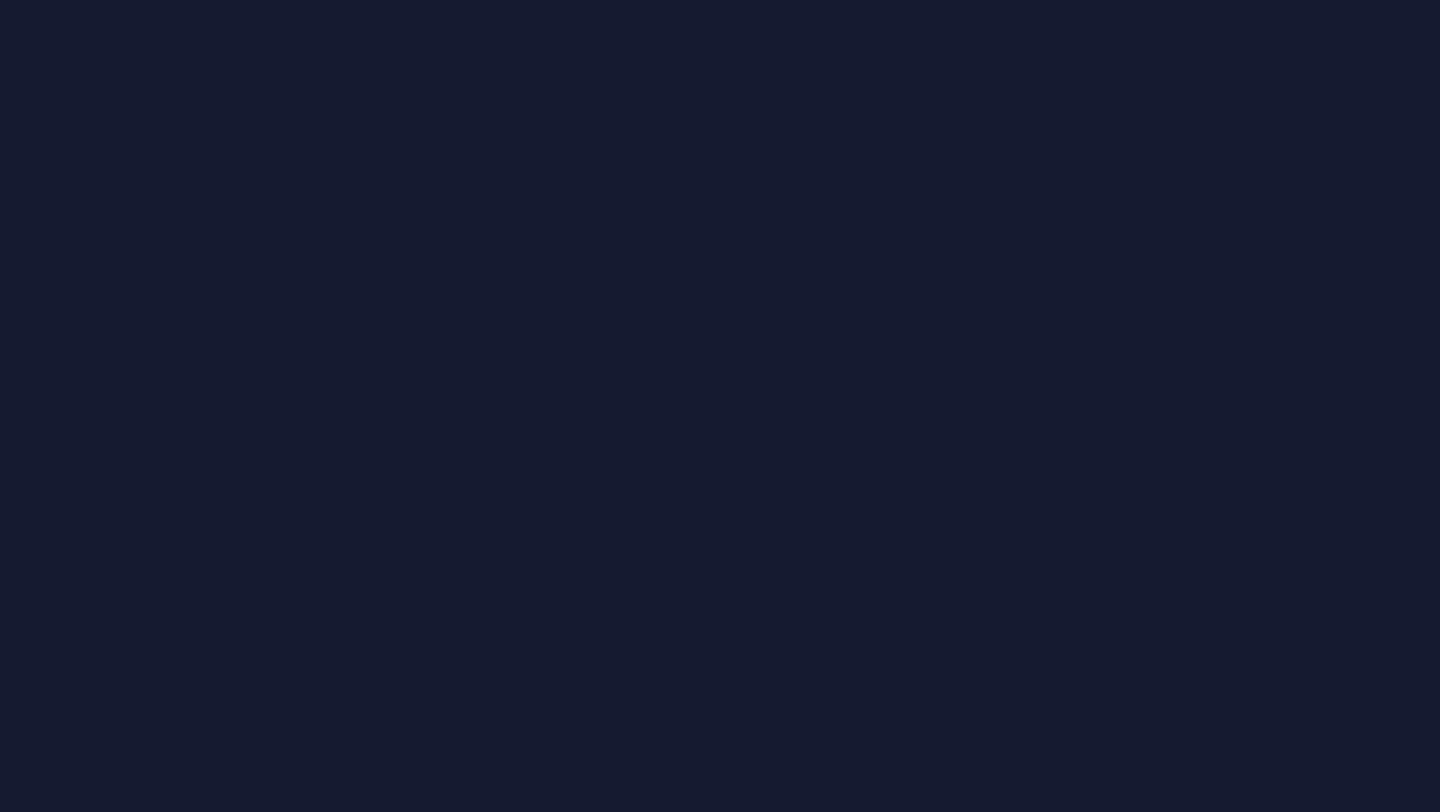 scroll, scrollTop: 0, scrollLeft: 0, axis: both 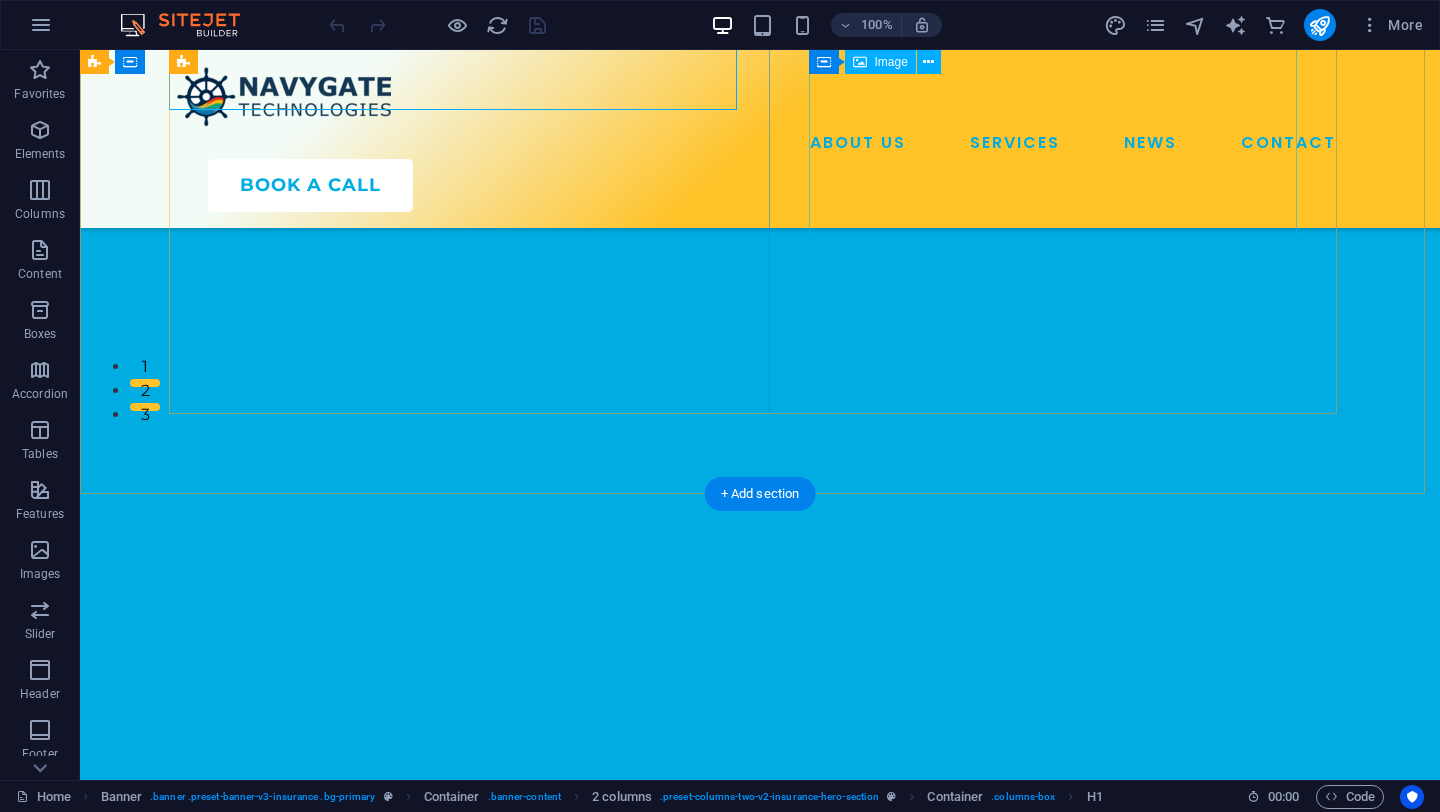 click at bounding box center [760, 22] 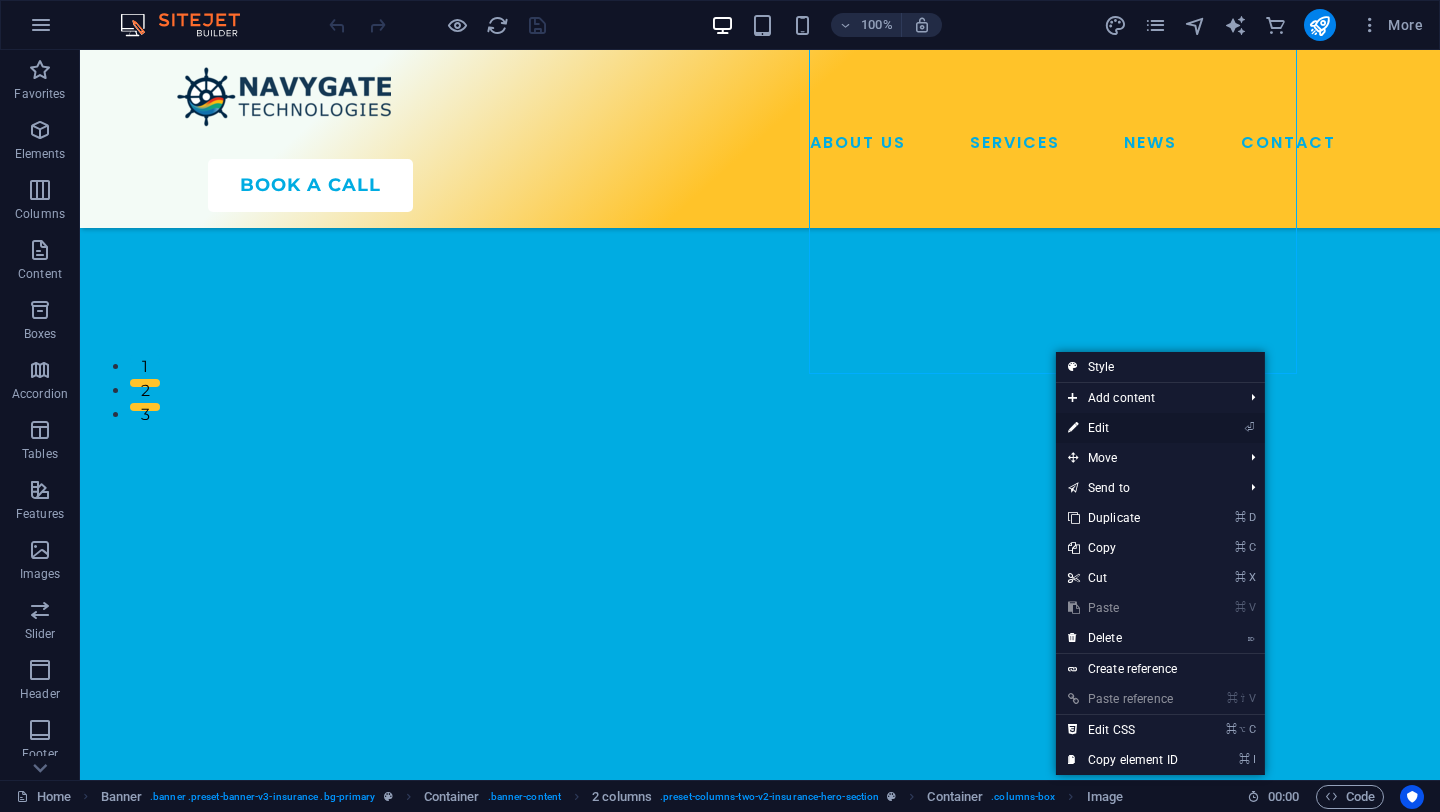 click on "⏎  Edit" at bounding box center (1123, 428) 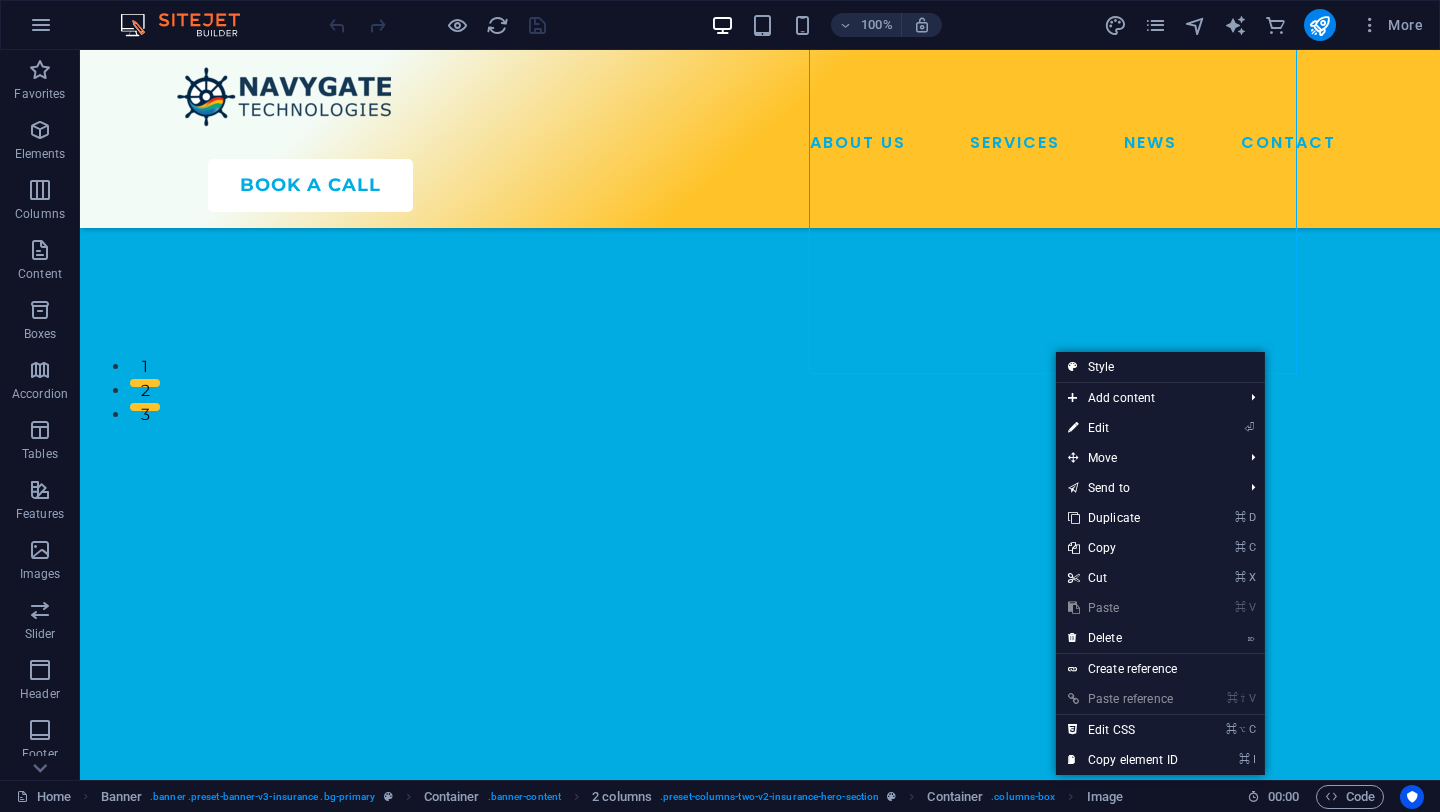 select on "px" 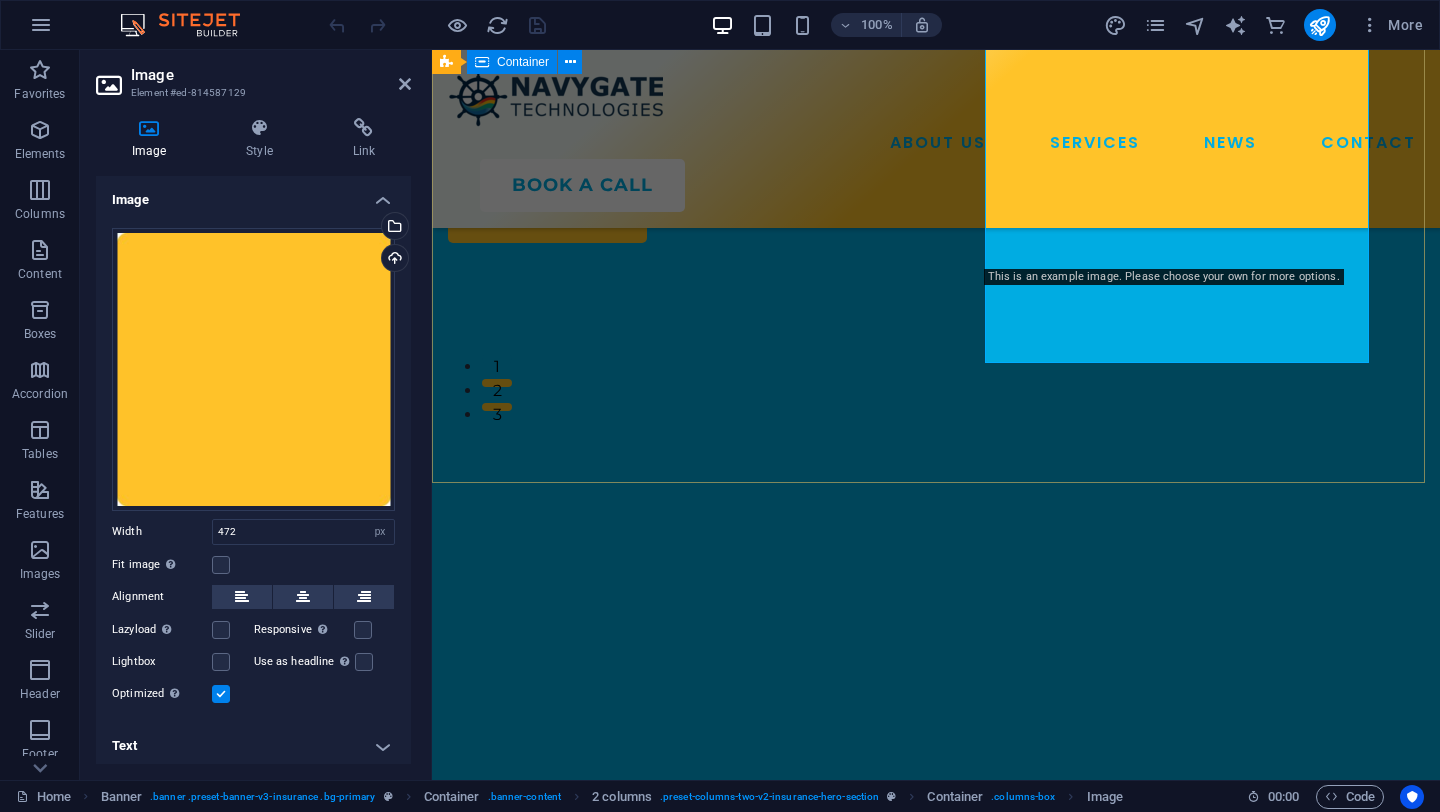scroll, scrollTop: 457, scrollLeft: 0, axis: vertical 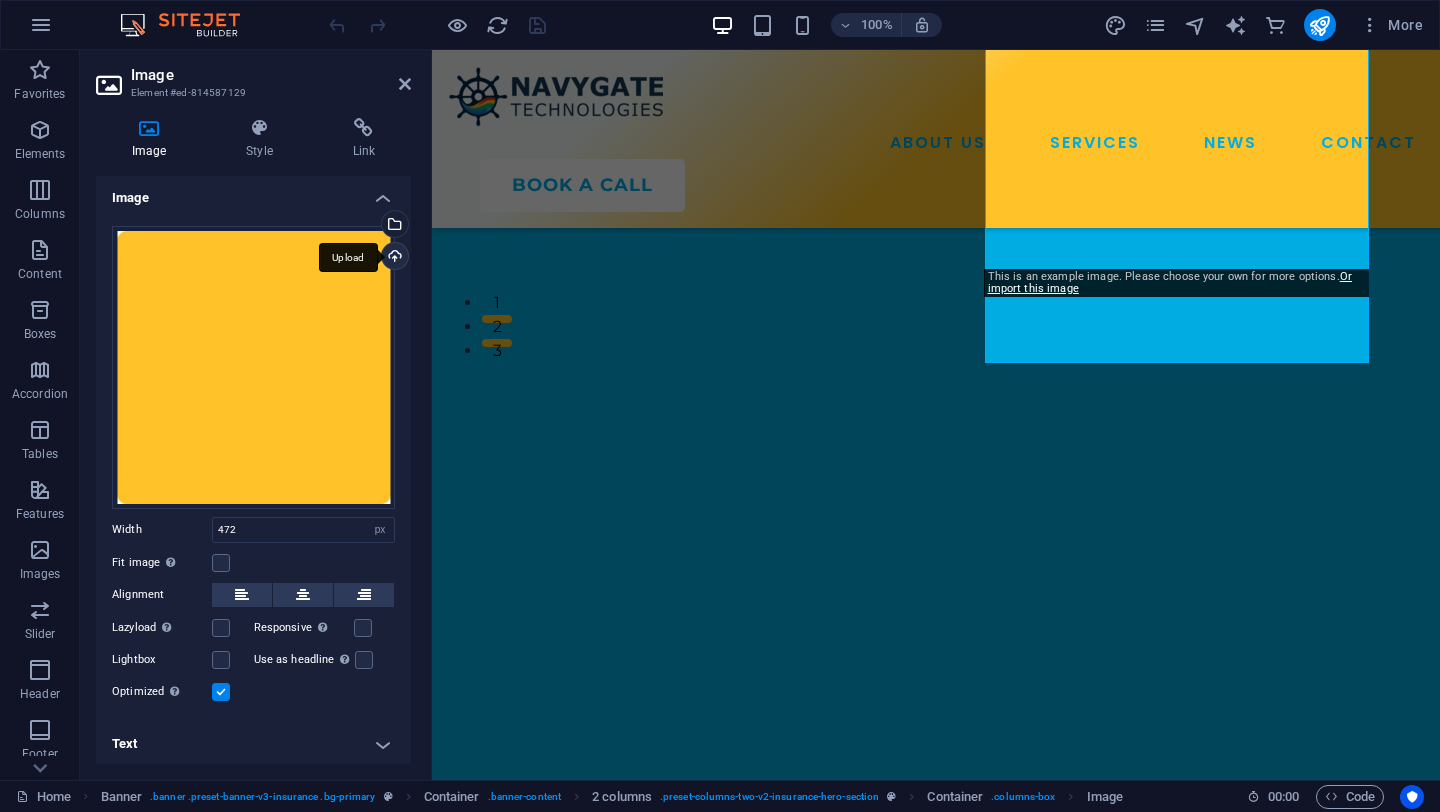 click on "Upload" at bounding box center (393, 258) 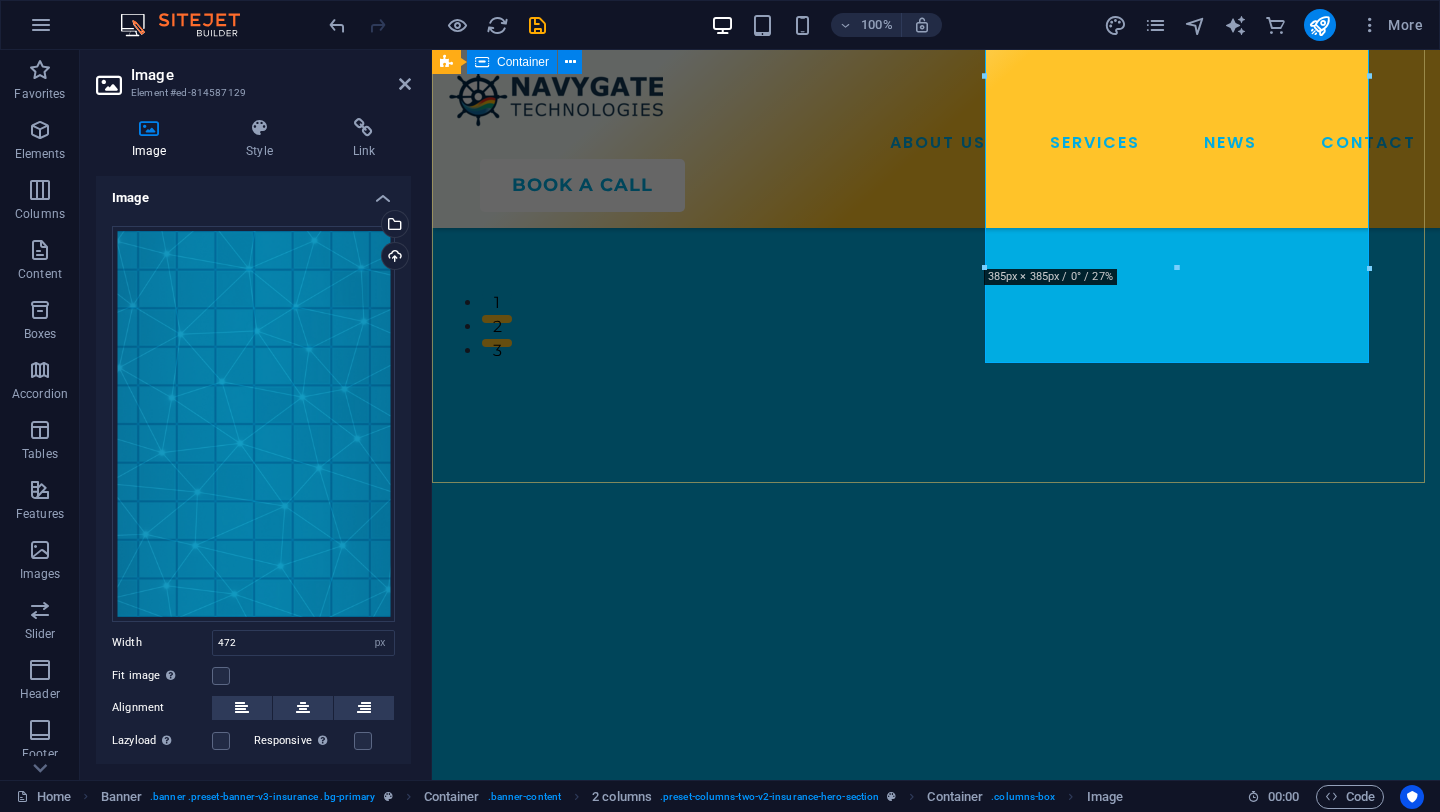 click on "WELCOME TO  NAVYGATE TECHNOLOGIES  Where ideas meet execution. OUR MOTO: We specialize in Computational Fluid Dynamics (CFD), Finite Element Analysis (FEA), multiphysics simulations, design optimization, and data-driven engineering solutions. KNOW MORE" at bounding box center (936, 226) 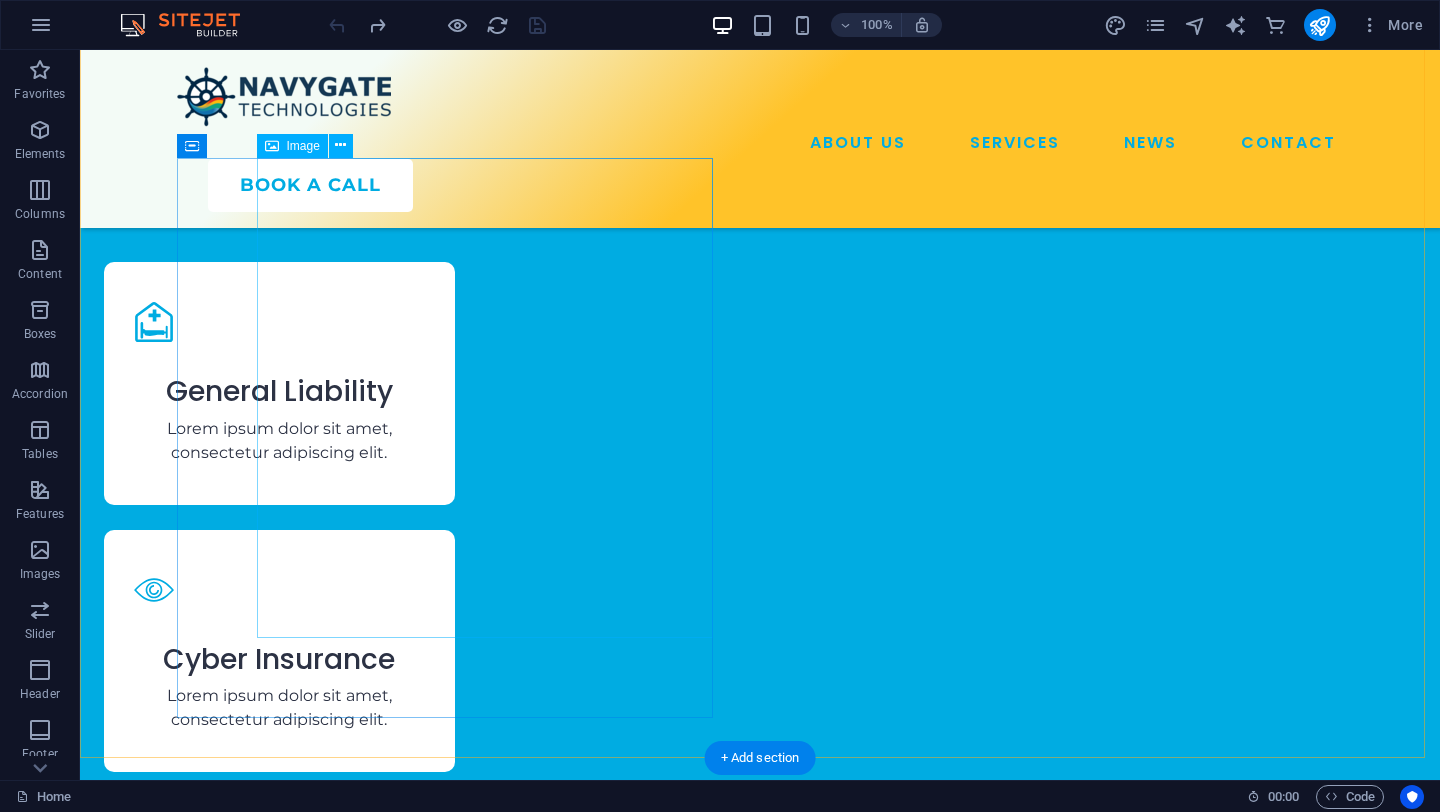 scroll, scrollTop: 3075, scrollLeft: 0, axis: vertical 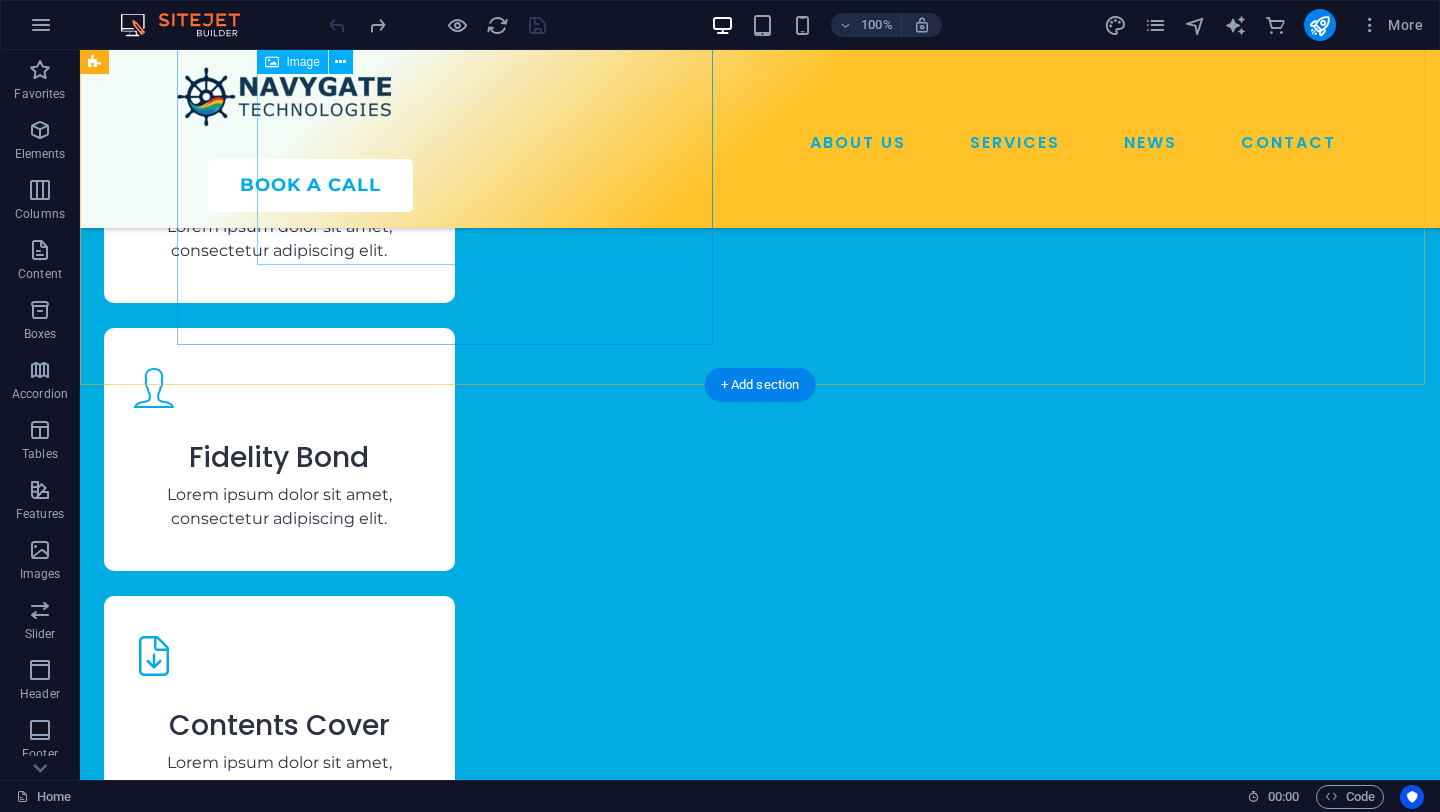 click at bounding box center (396, -2700) 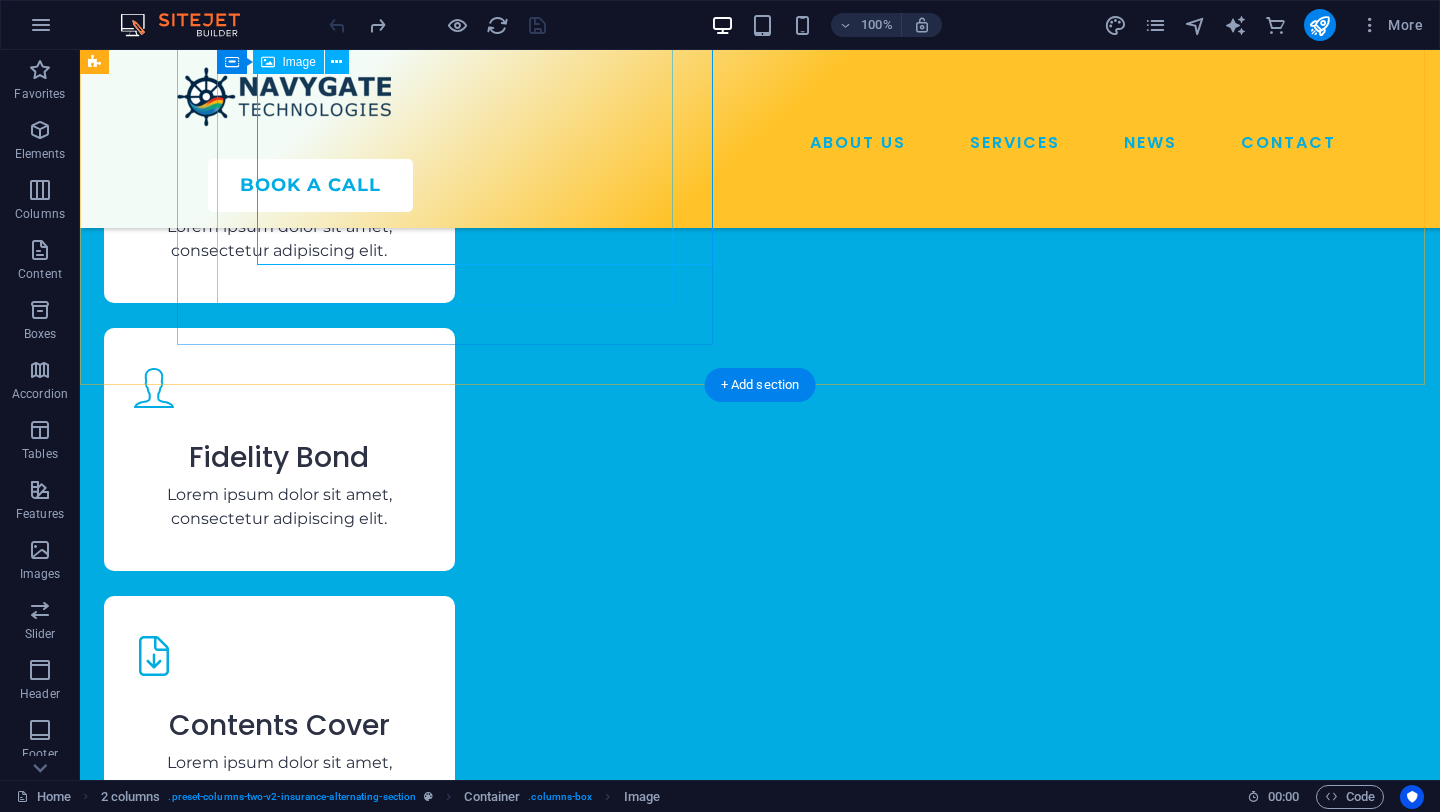 click at bounding box center (760, -2660) 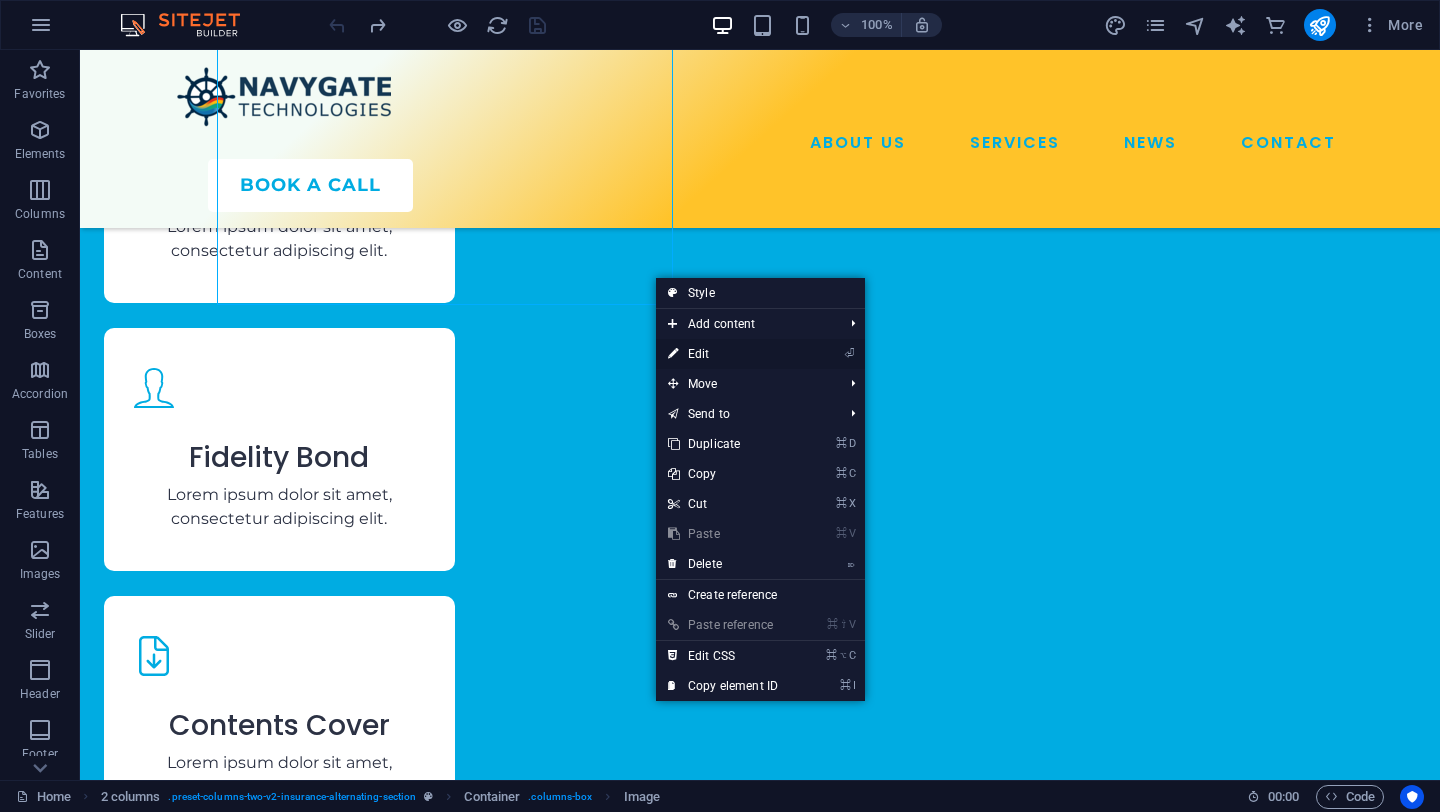 click on "⏎  Edit" at bounding box center [723, 354] 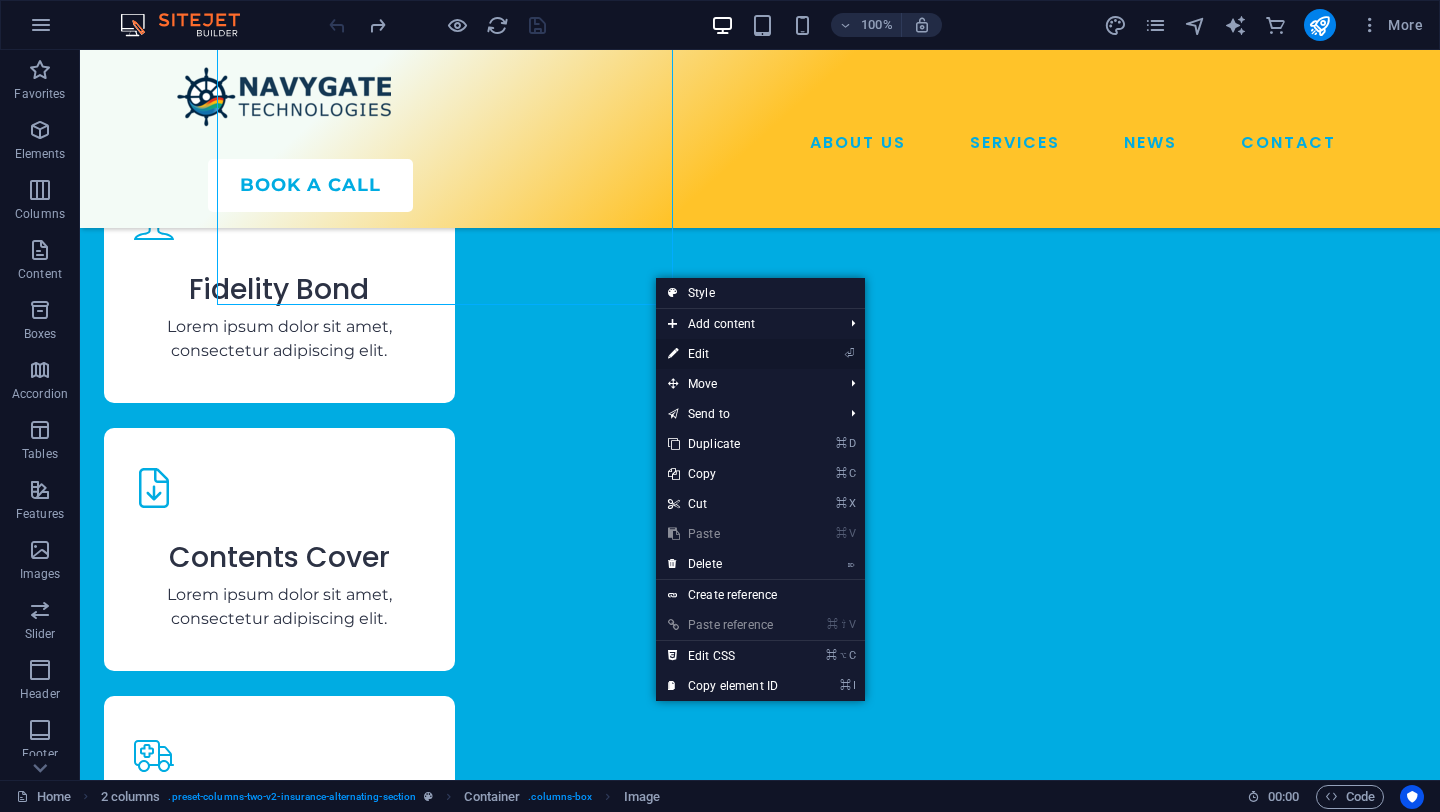 select on "px" 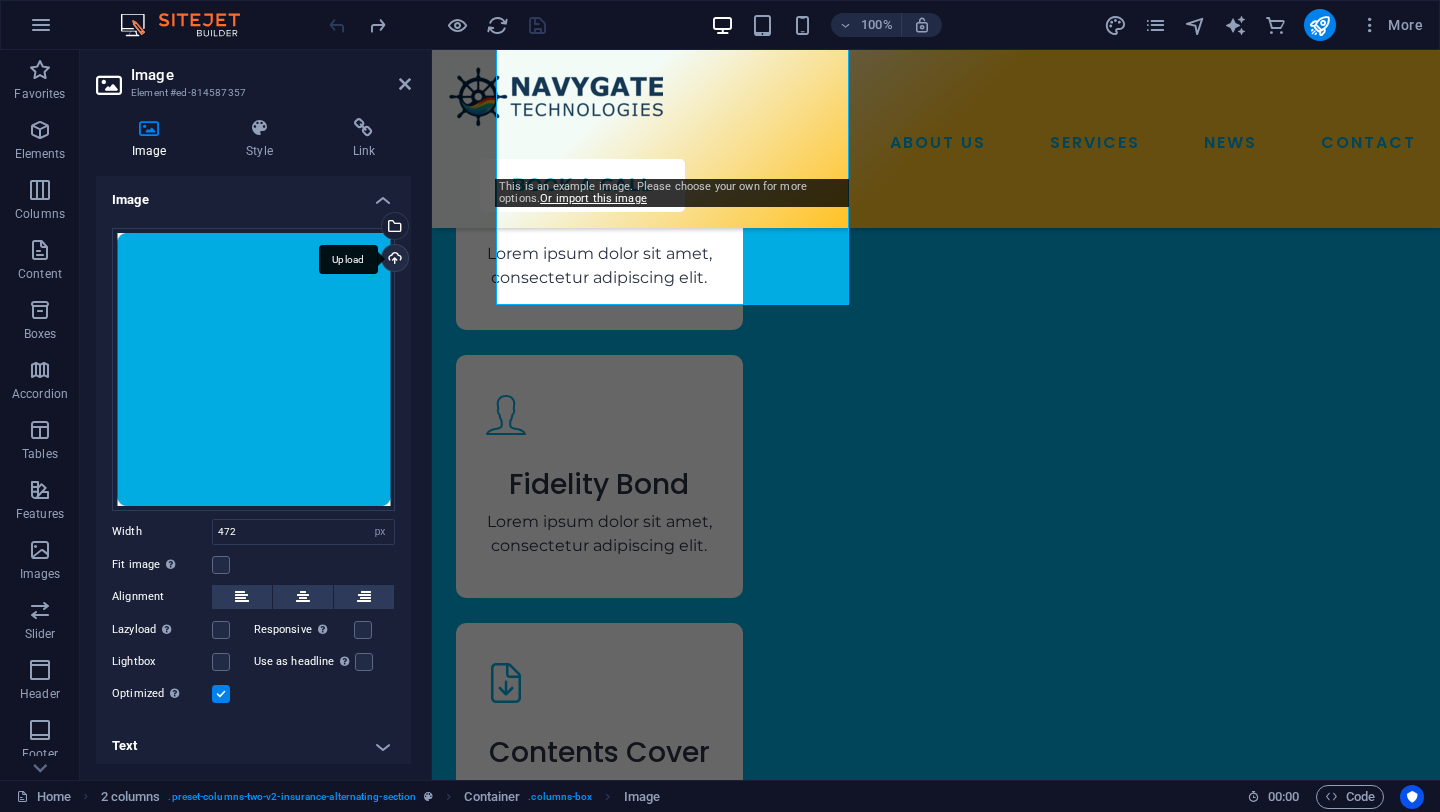 click on "Upload" at bounding box center (393, 260) 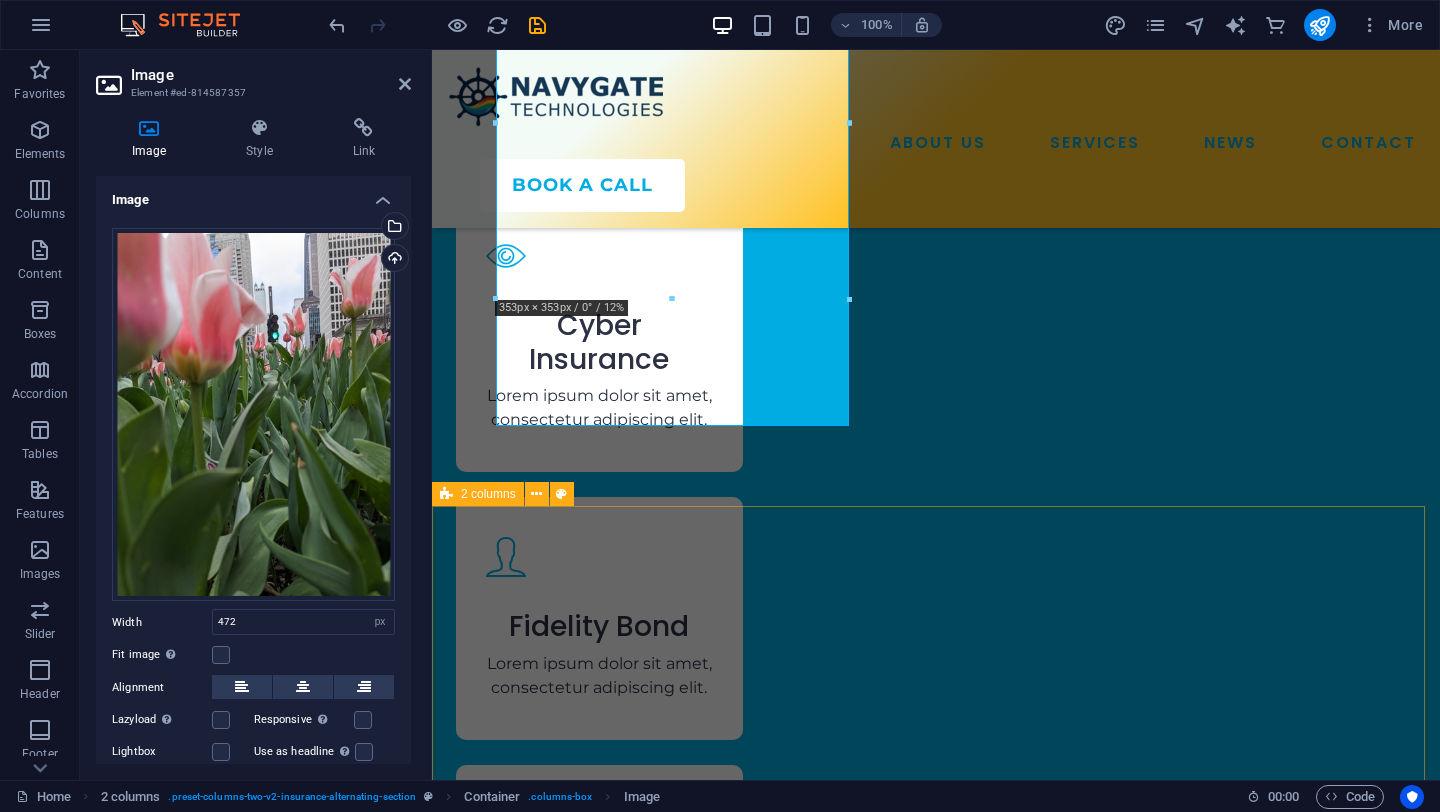 scroll, scrollTop: 3122, scrollLeft: 0, axis: vertical 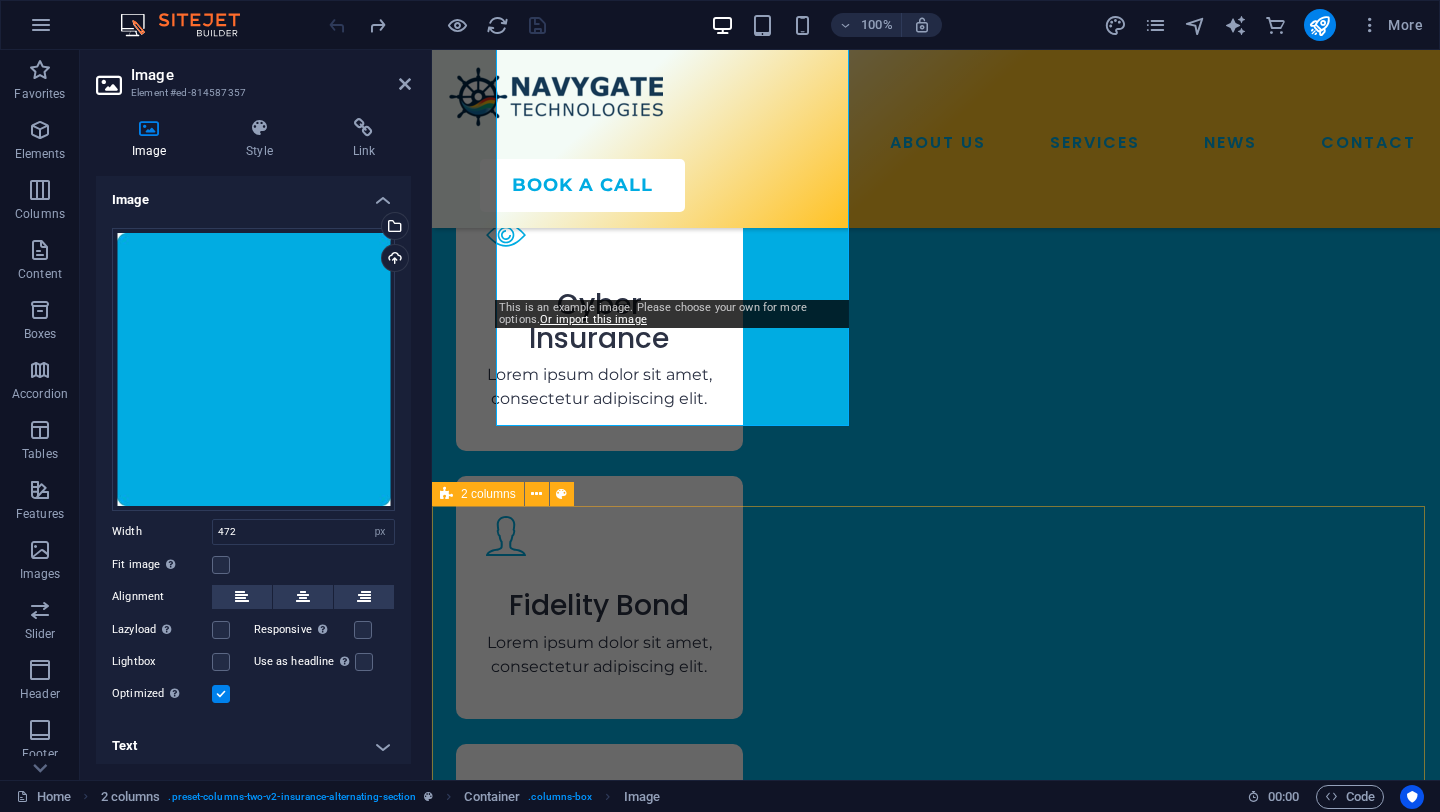 click on "Awarded  Insurance Coverage Lorem ipsum dolor sit amet, consectetur adipiscing elit. Etiam eu turpis etmolestie, dictum est a, mattis tellus. Sed dignissim, metus nec fringilla accumsan. Lorem ipsum dolor sit amet, consectetur adipiscing elit. Etiam eu turpis etmolestie, dictum est a, mattis tellus. Sed dignissim, metus nec fringilla accumsan.Lorem ipsum dolor sit amet, consectetur adipiscing elit. Etiam eu turpis etmolestie, dictum est a, mattis tellus. Sed dignissim, metus nec fringilla accumsan." at bounding box center (936, 3444) 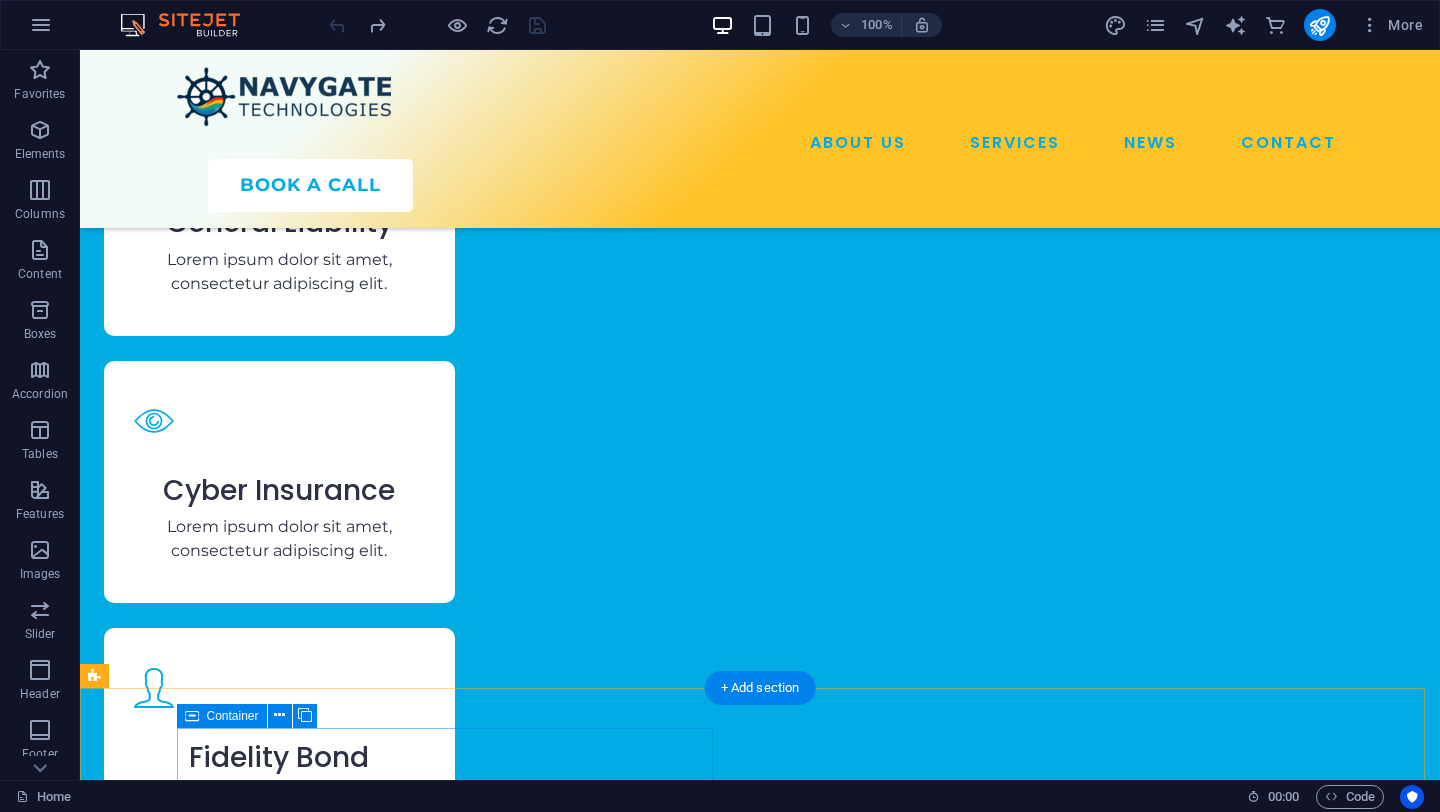 scroll, scrollTop: 2771, scrollLeft: 0, axis: vertical 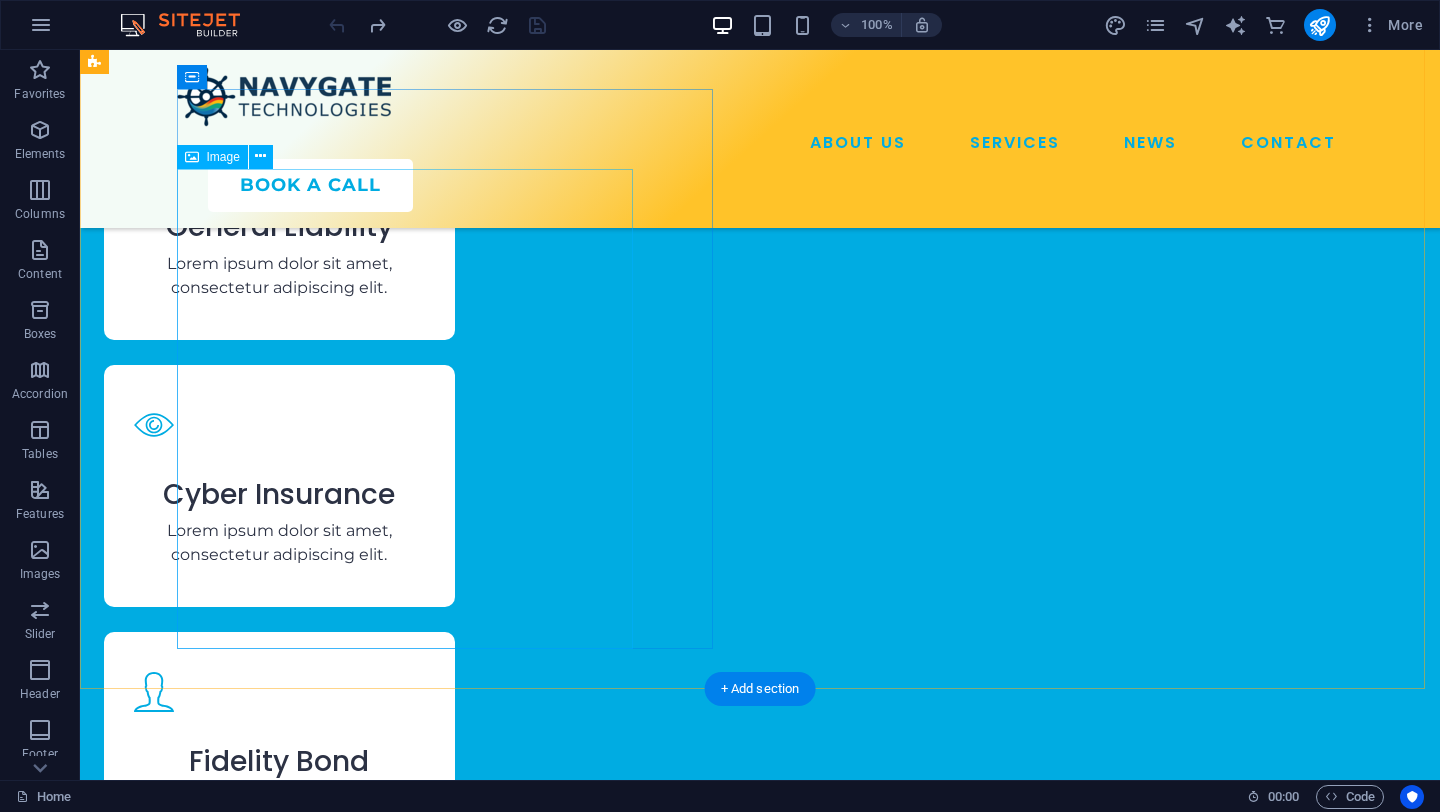 click at bounding box center [720, -2316] 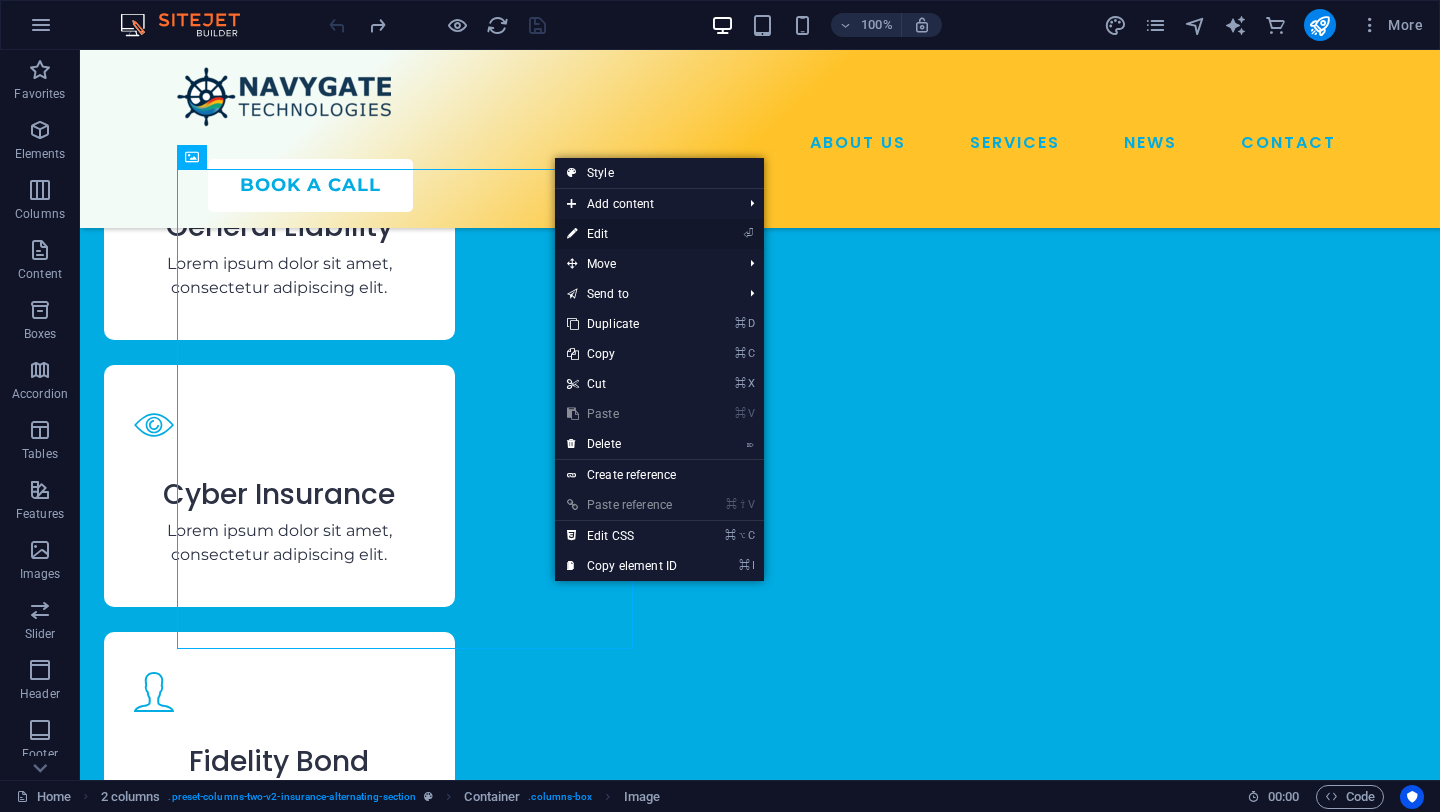 click on "⏎  Edit" at bounding box center (622, 234) 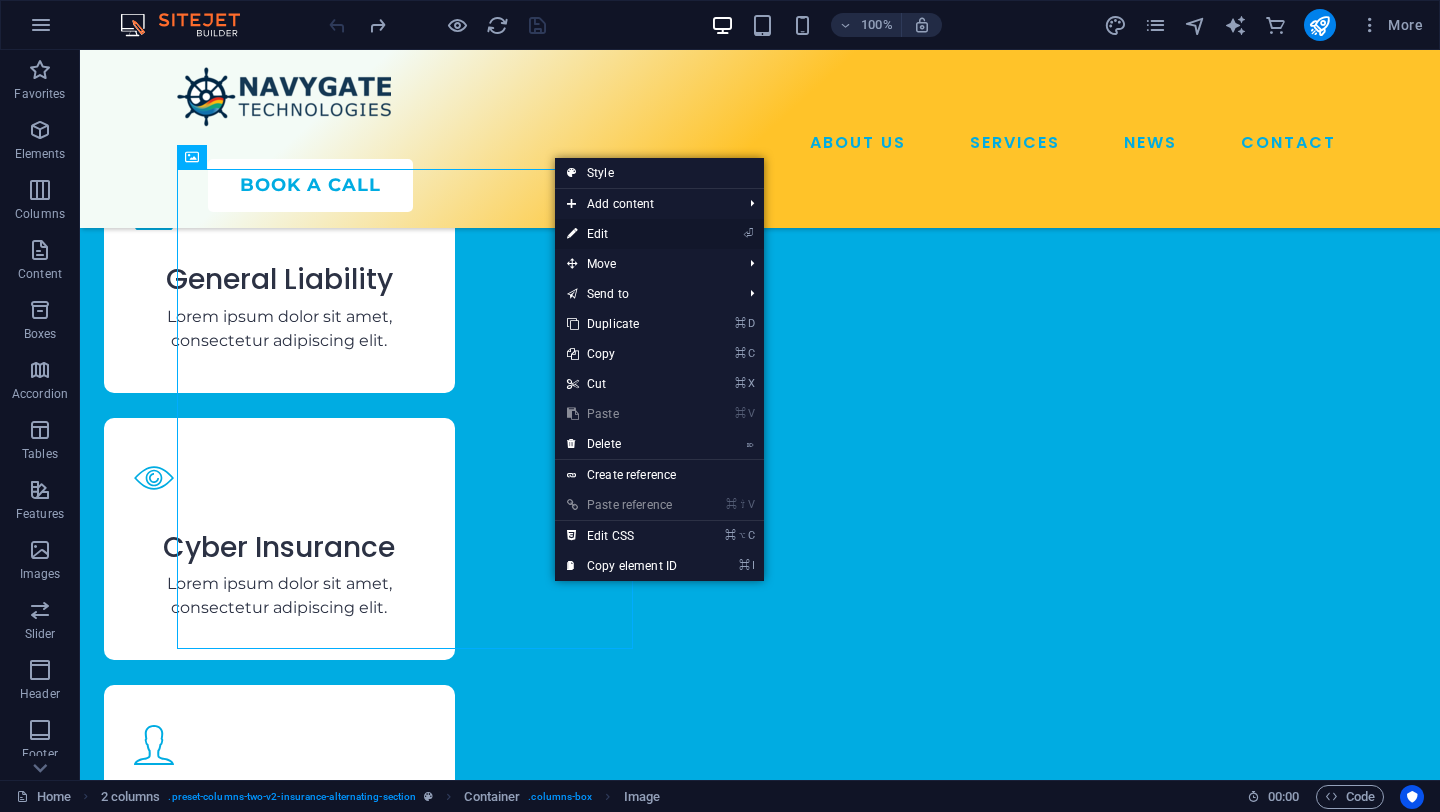 select on "px" 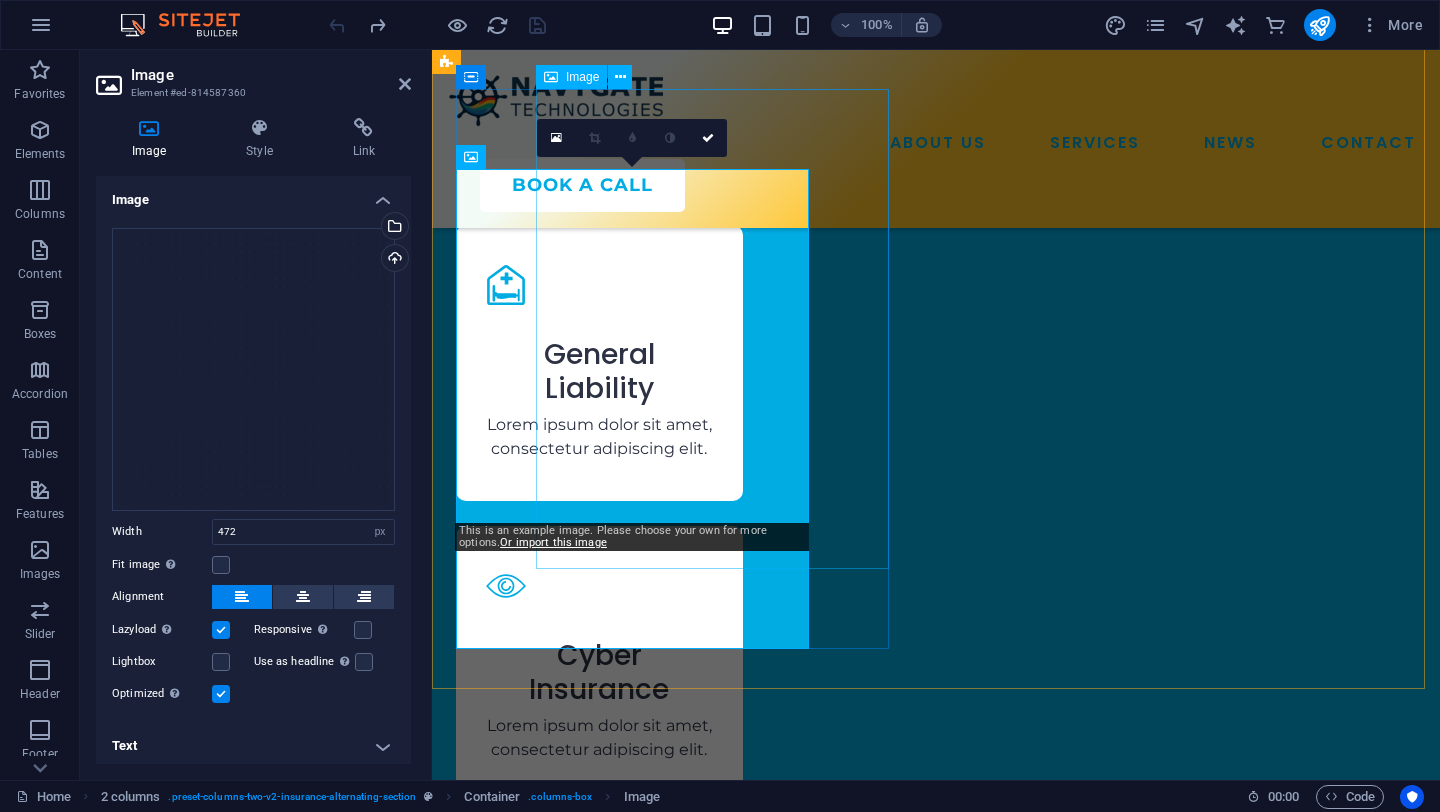 scroll, scrollTop: 2939, scrollLeft: 0, axis: vertical 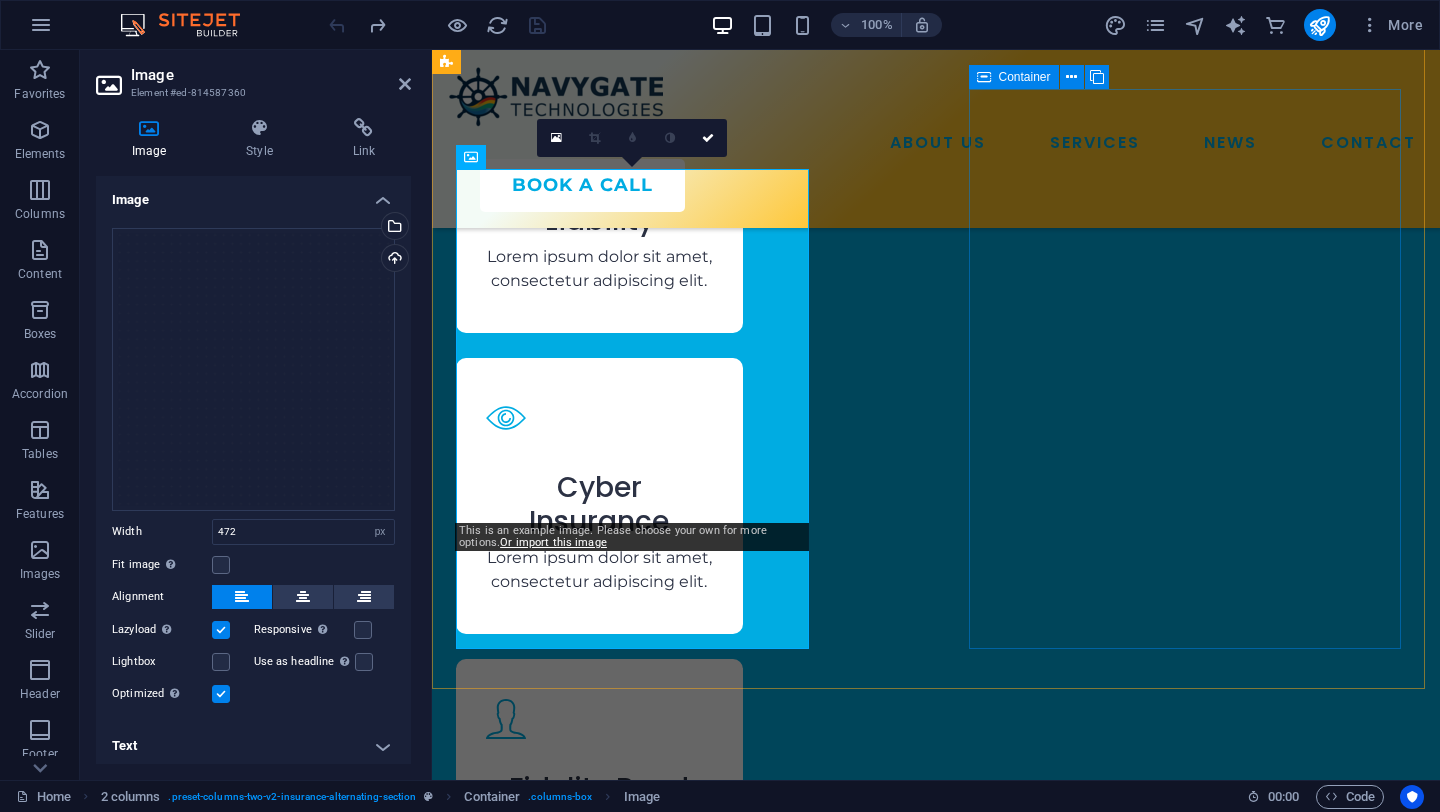click on "Your Personal Insurance Agent Lorem ipsum dolor sit amet, consectetur adipiscing elit. Etiam eu turpis etmolestie, dictum est a, mattis tellus. Sed dignissim, metus nec fringilla accumsan. Lorem ipsum dolor sit amet, consectetur adipiscing elit. Etiam eu turpis etmolestie, dictum est a, mattis tellus. Sed dignissim, metus nec fringilla accumsan.Lorem ipsum dolor sit amet, consectetur adipiscing elit. Etiam eu turpis etmolestie, dictum est a, mattis tellus. Sed dignissim, metus nec fringilla accumsan." at bounding box center [676, 2877] 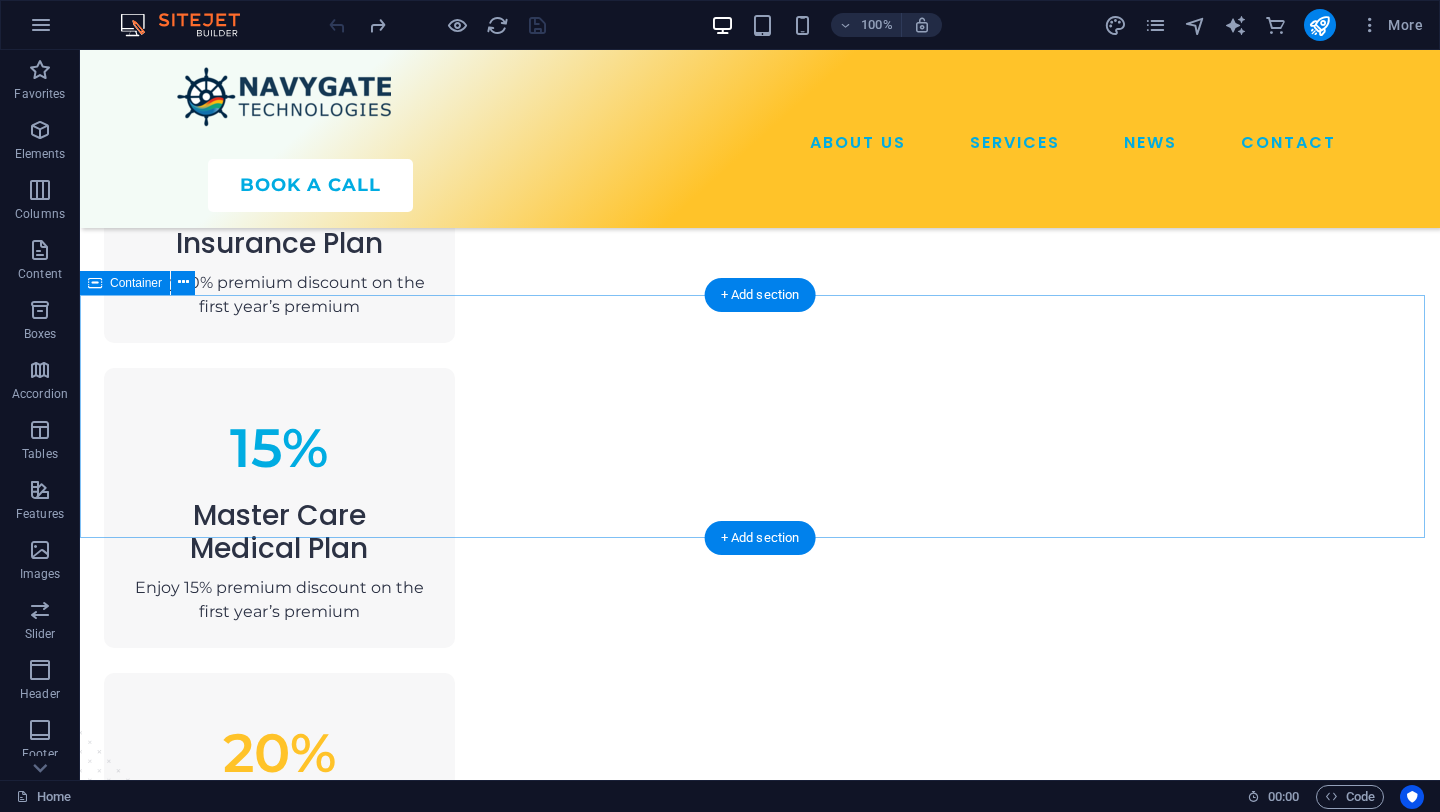 scroll, scrollTop: 1423, scrollLeft: 0, axis: vertical 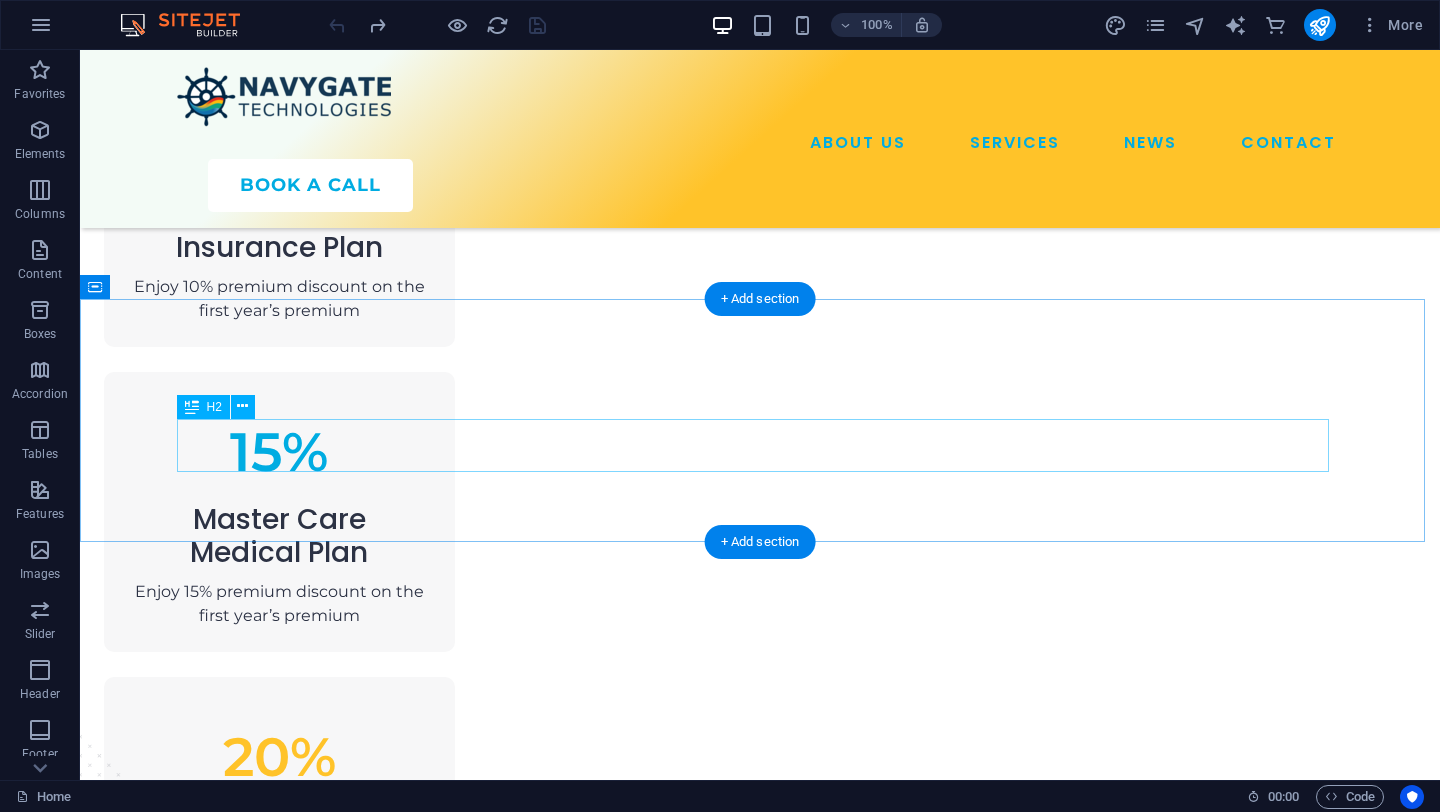 click on "Your  Partner  For All Your Insurances" at bounding box center [760, 1308] 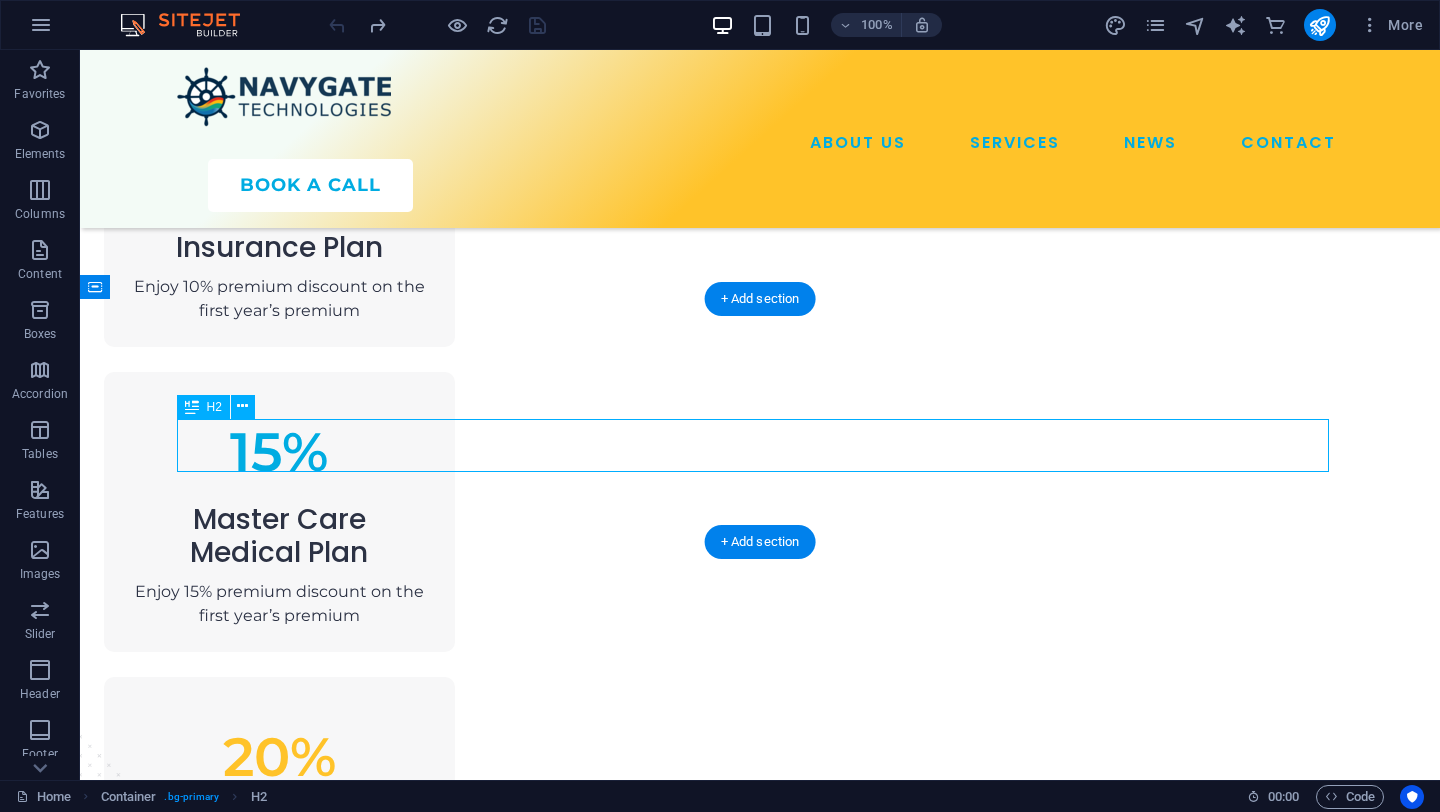 click on "Your  Partner  For All Your Insurances" at bounding box center [760, 1308] 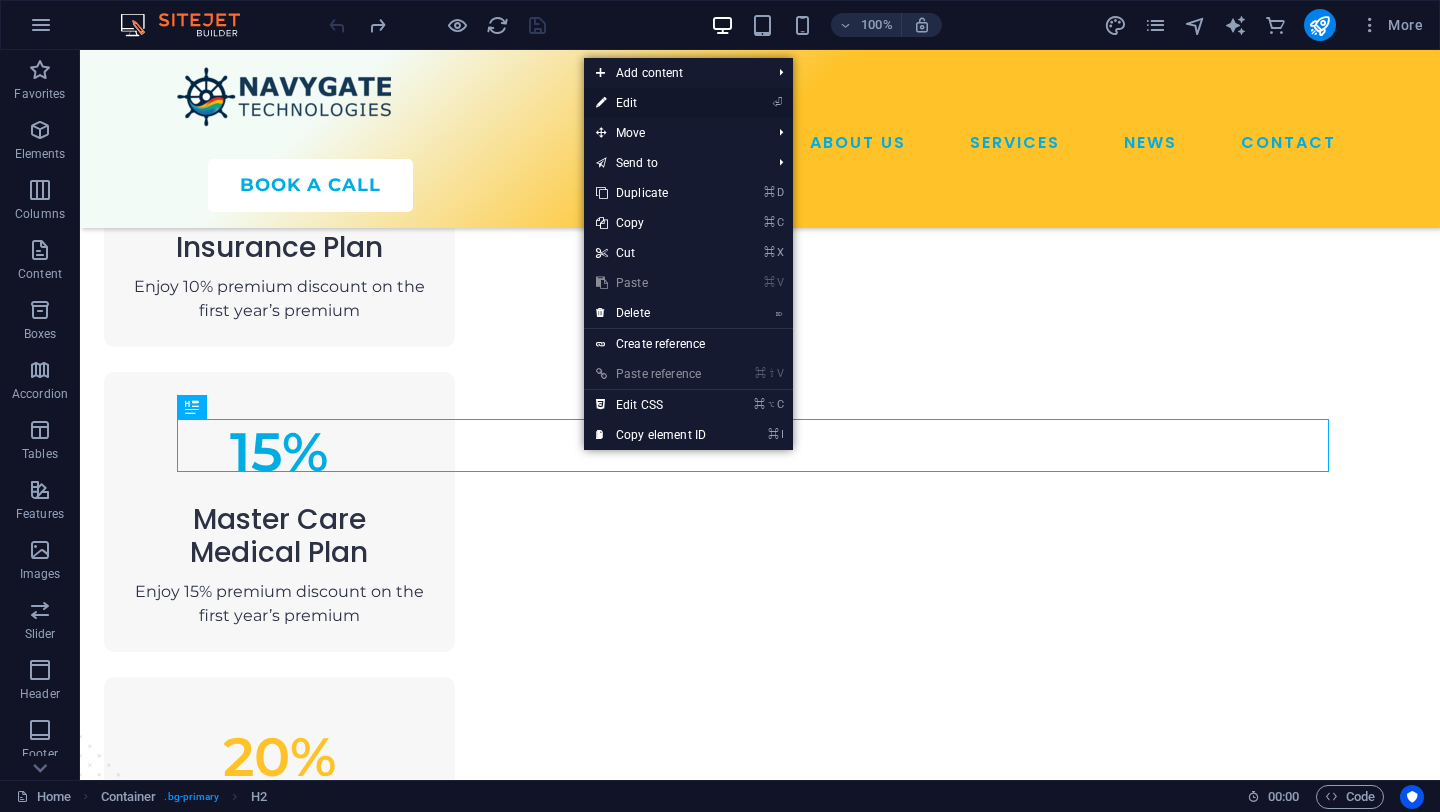 click on "⏎  Edit" at bounding box center (651, 103) 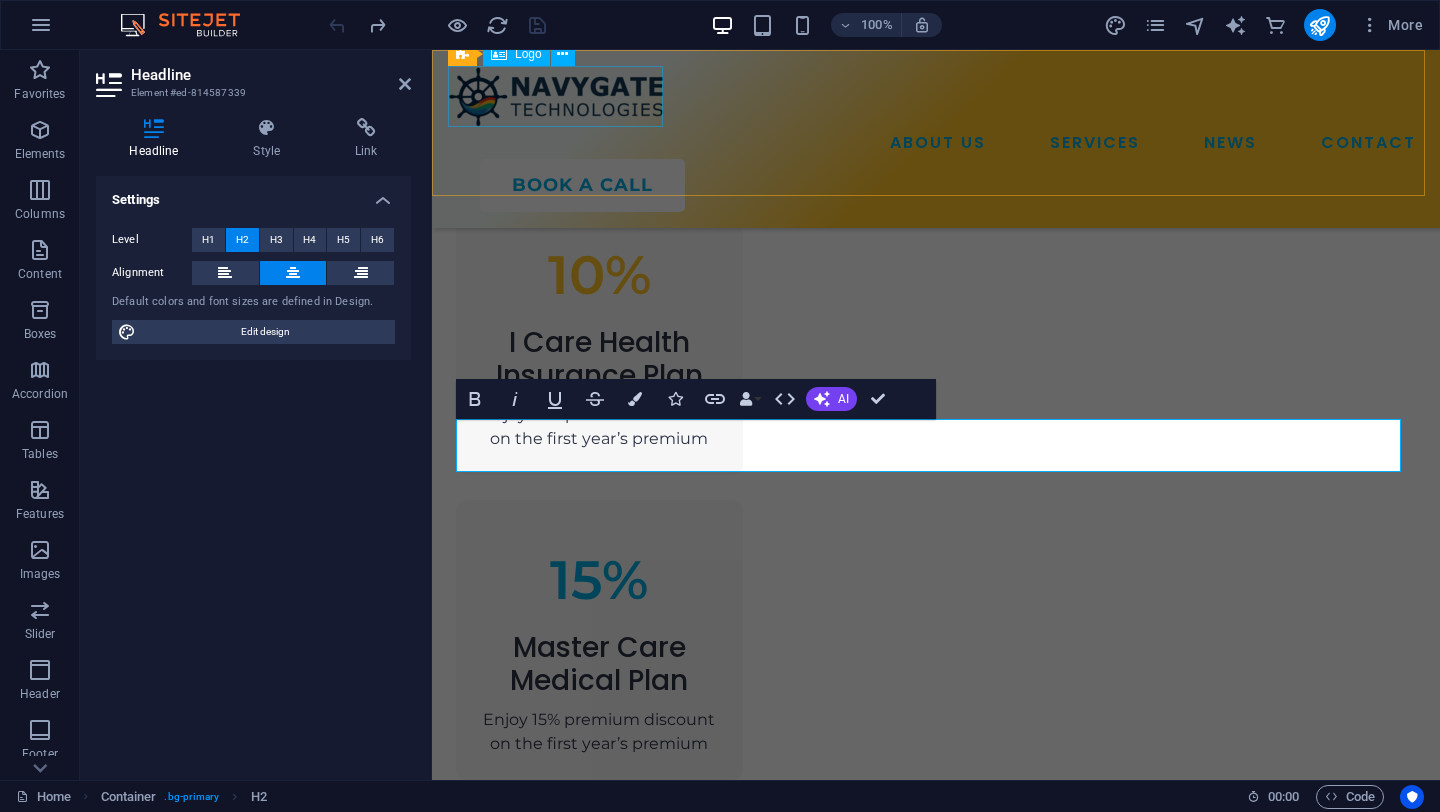 scroll, scrollTop: 1476, scrollLeft: 0, axis: vertical 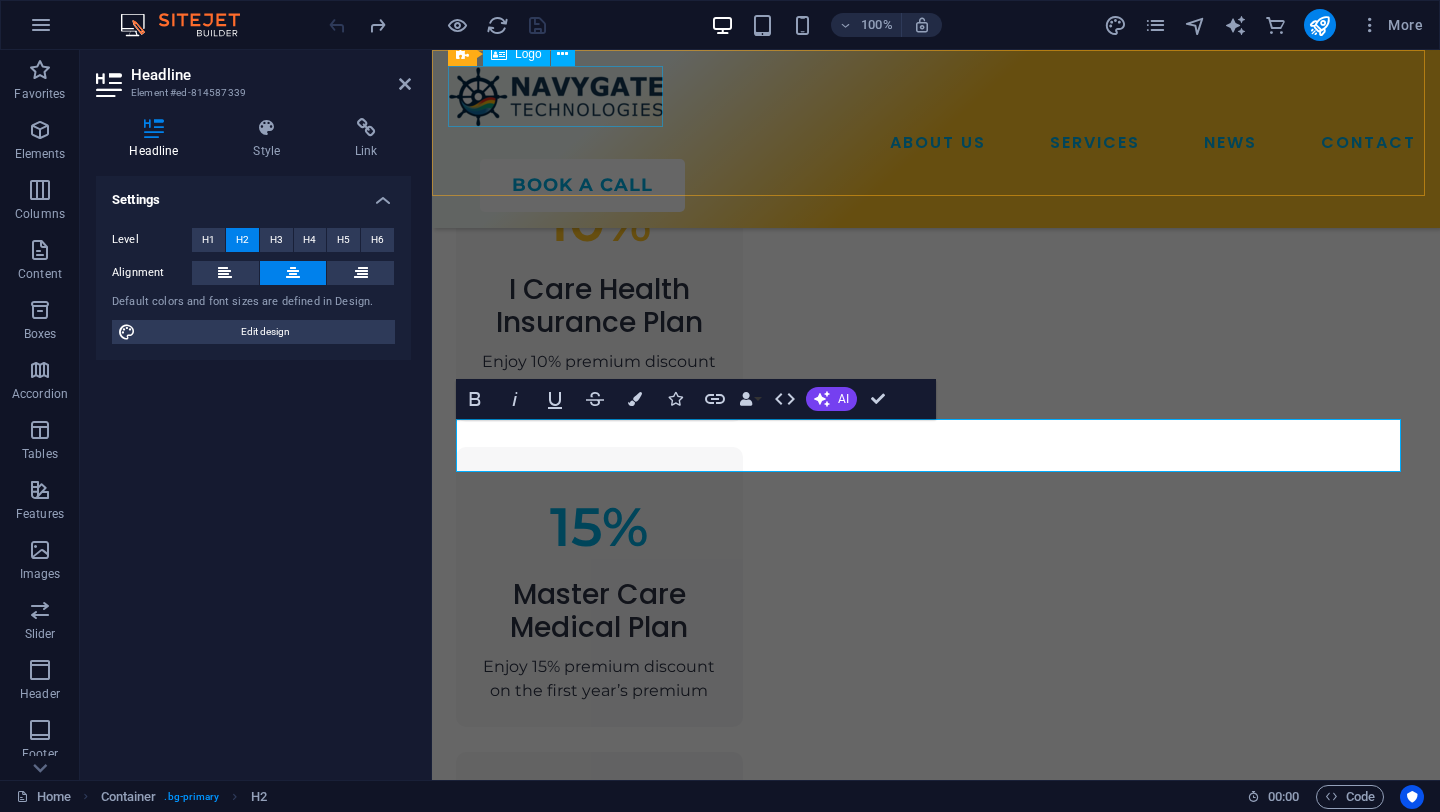 type 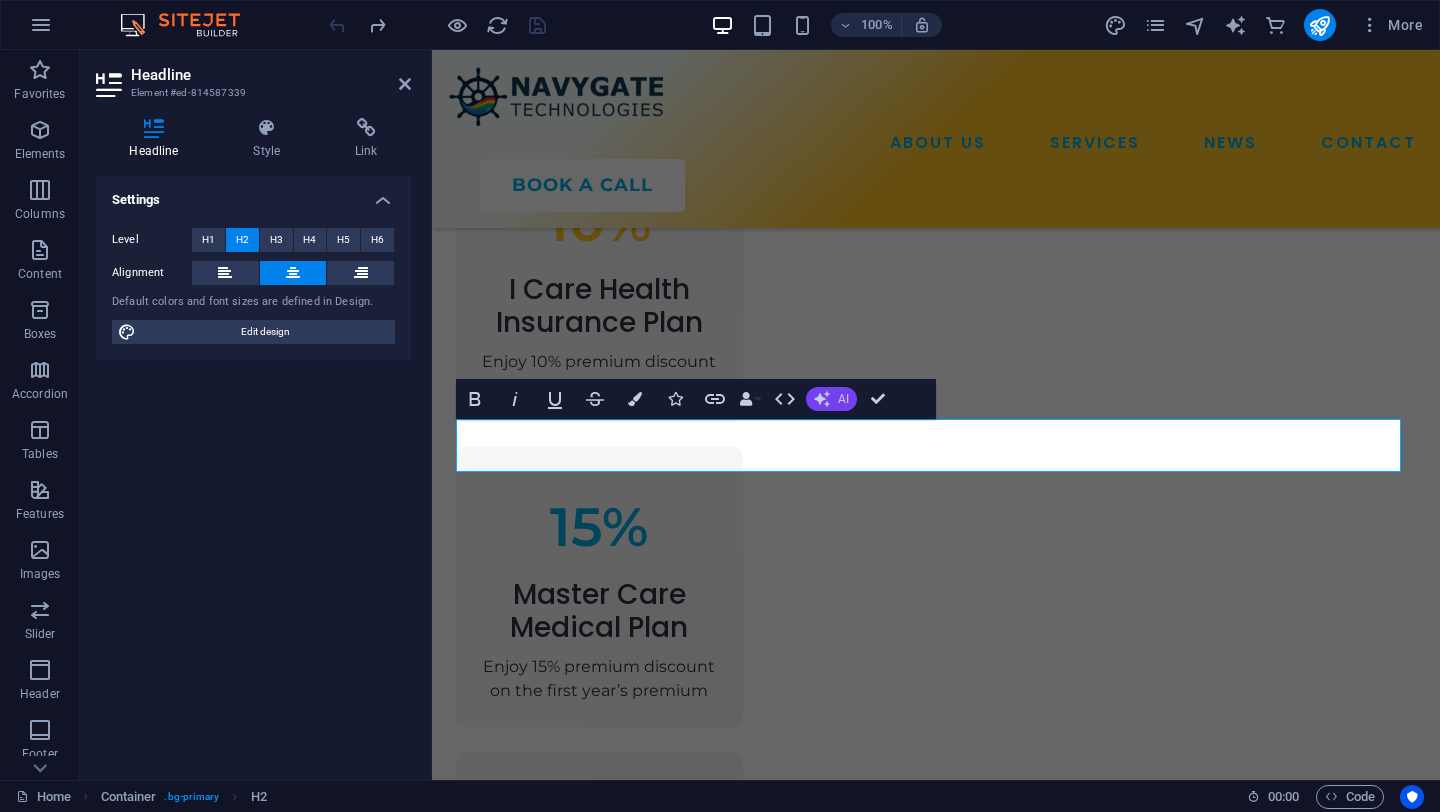 click on "AI" at bounding box center (843, 399) 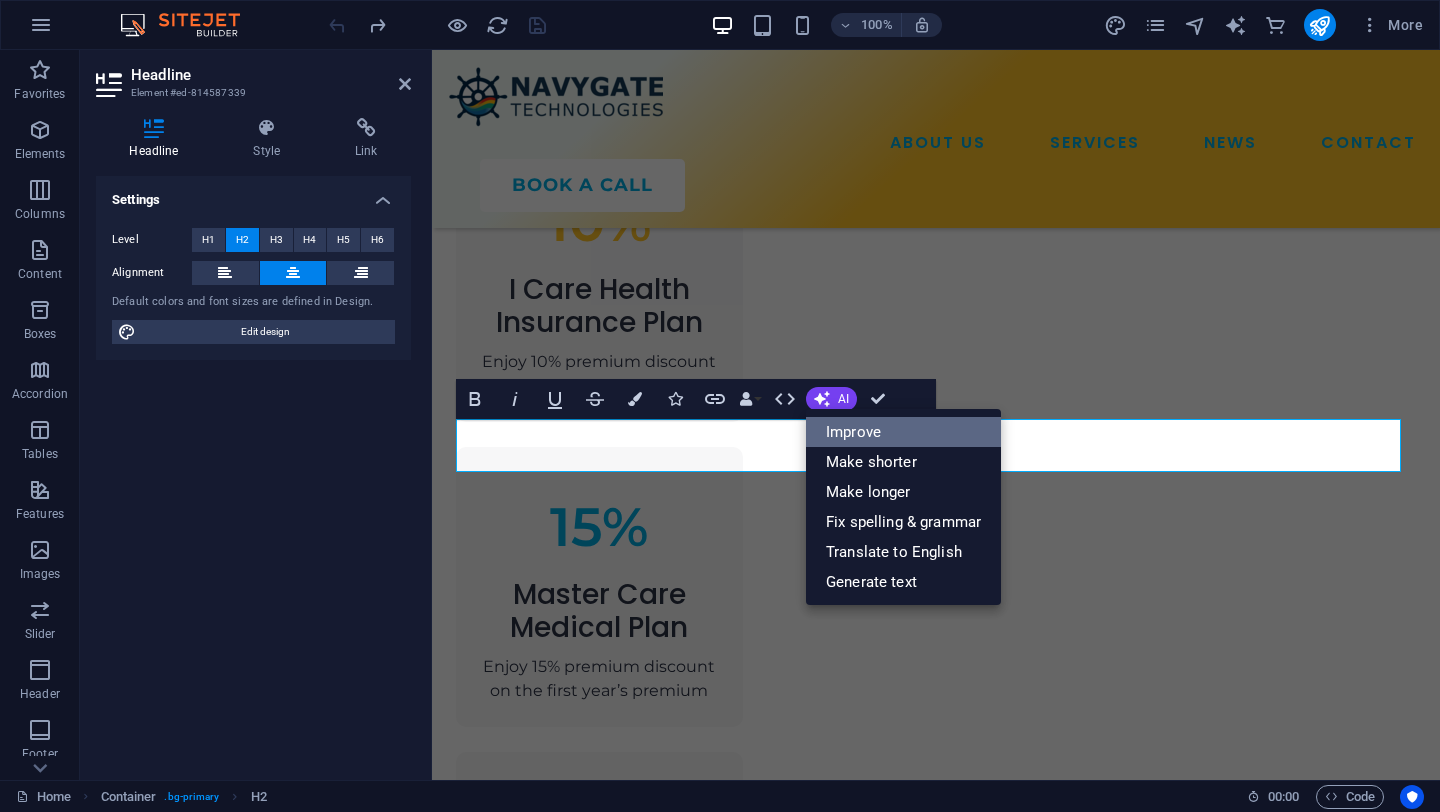 click on "Improve" at bounding box center [903, 432] 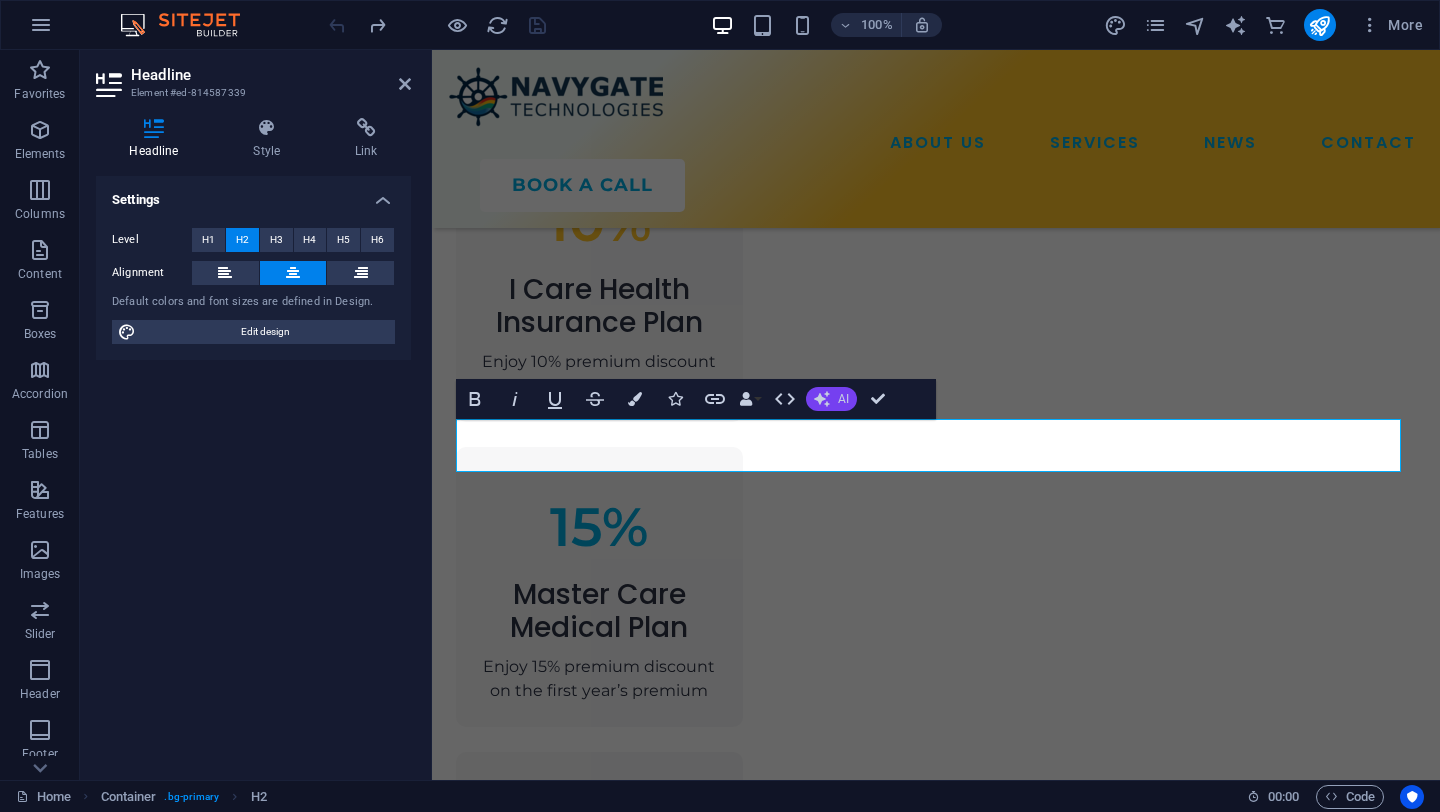click on "AI" at bounding box center (831, 399) 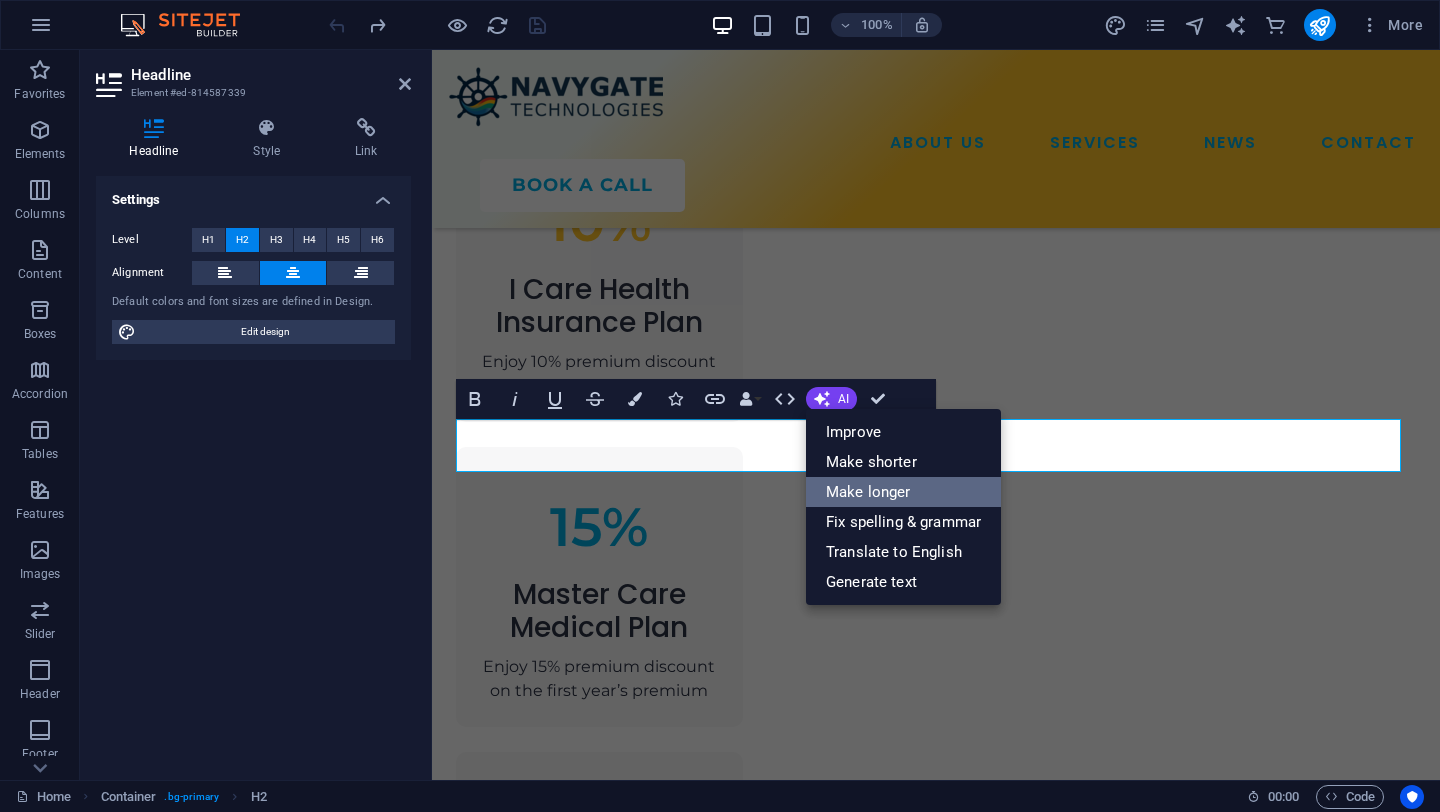click on "Make longer" at bounding box center (903, 492) 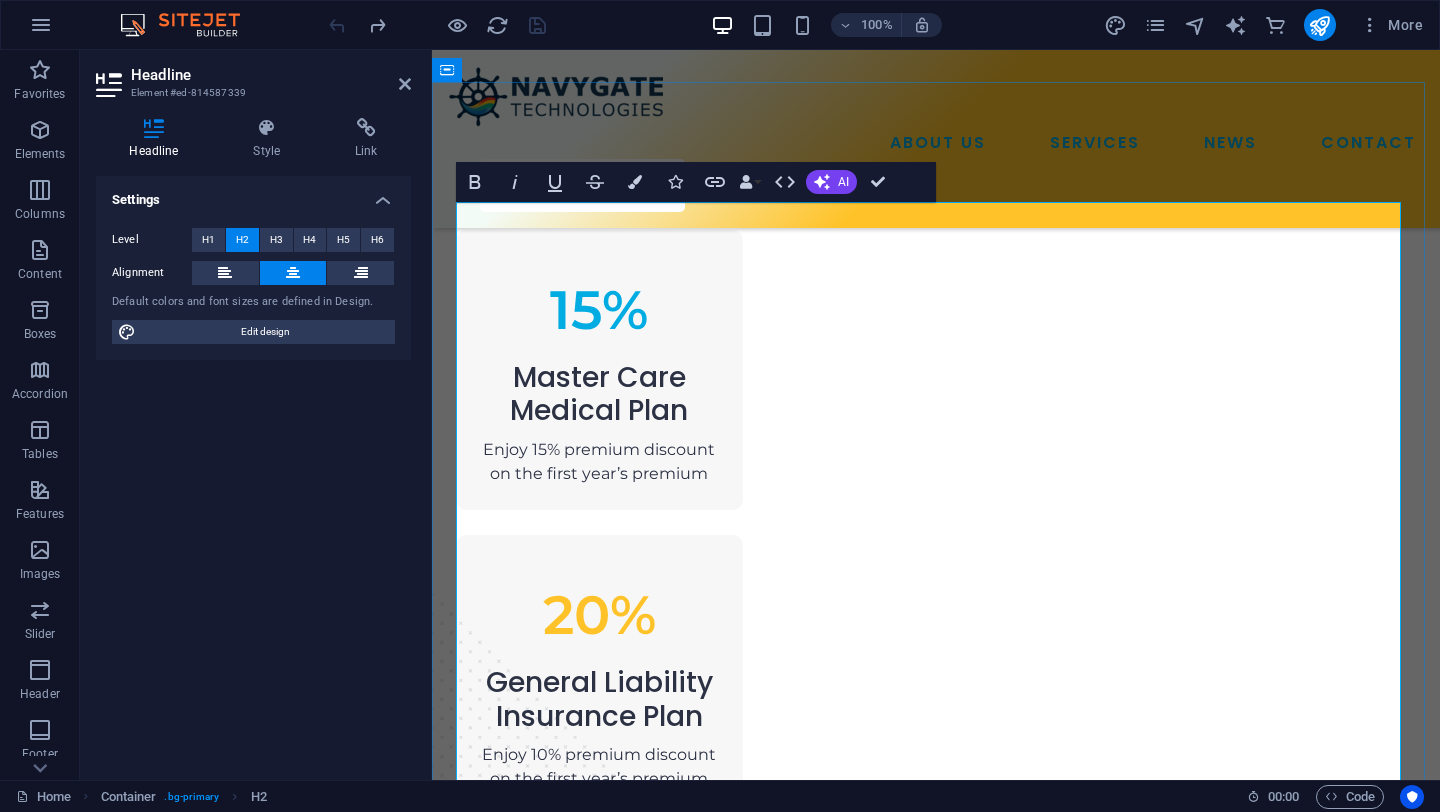 scroll, scrollTop: 2059, scrollLeft: 0, axis: vertical 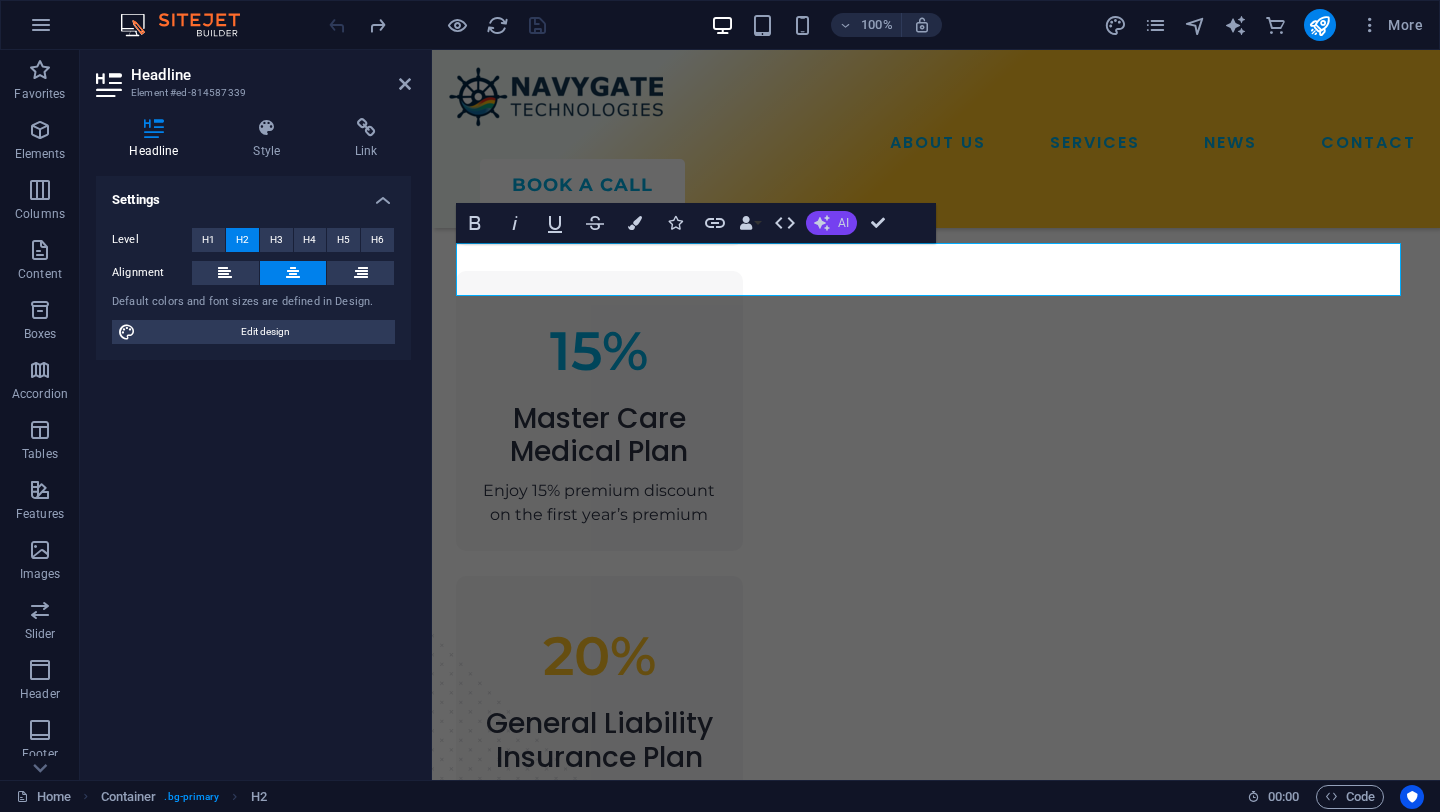 click on "AI" at bounding box center (843, 223) 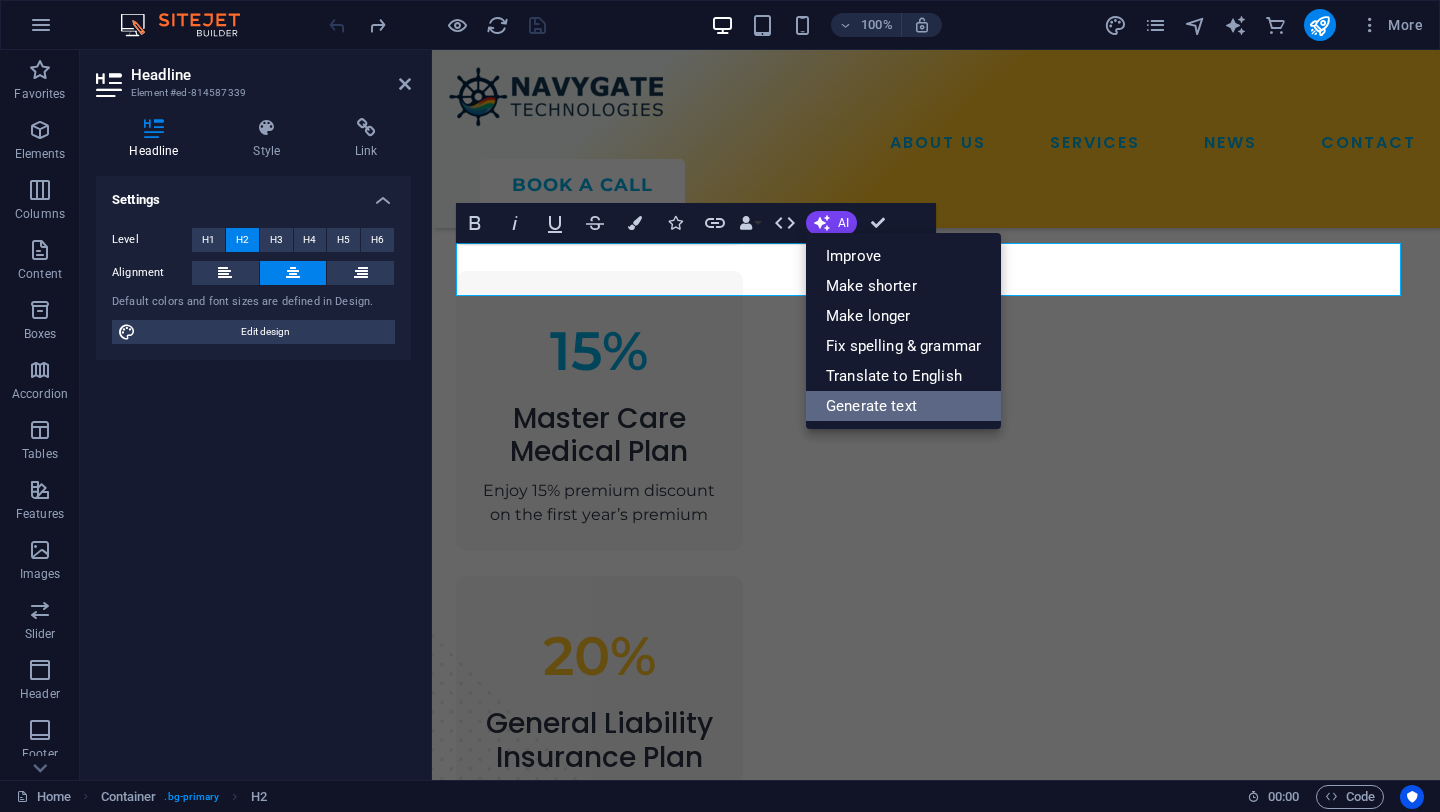 click on "Generate text" at bounding box center (903, 406) 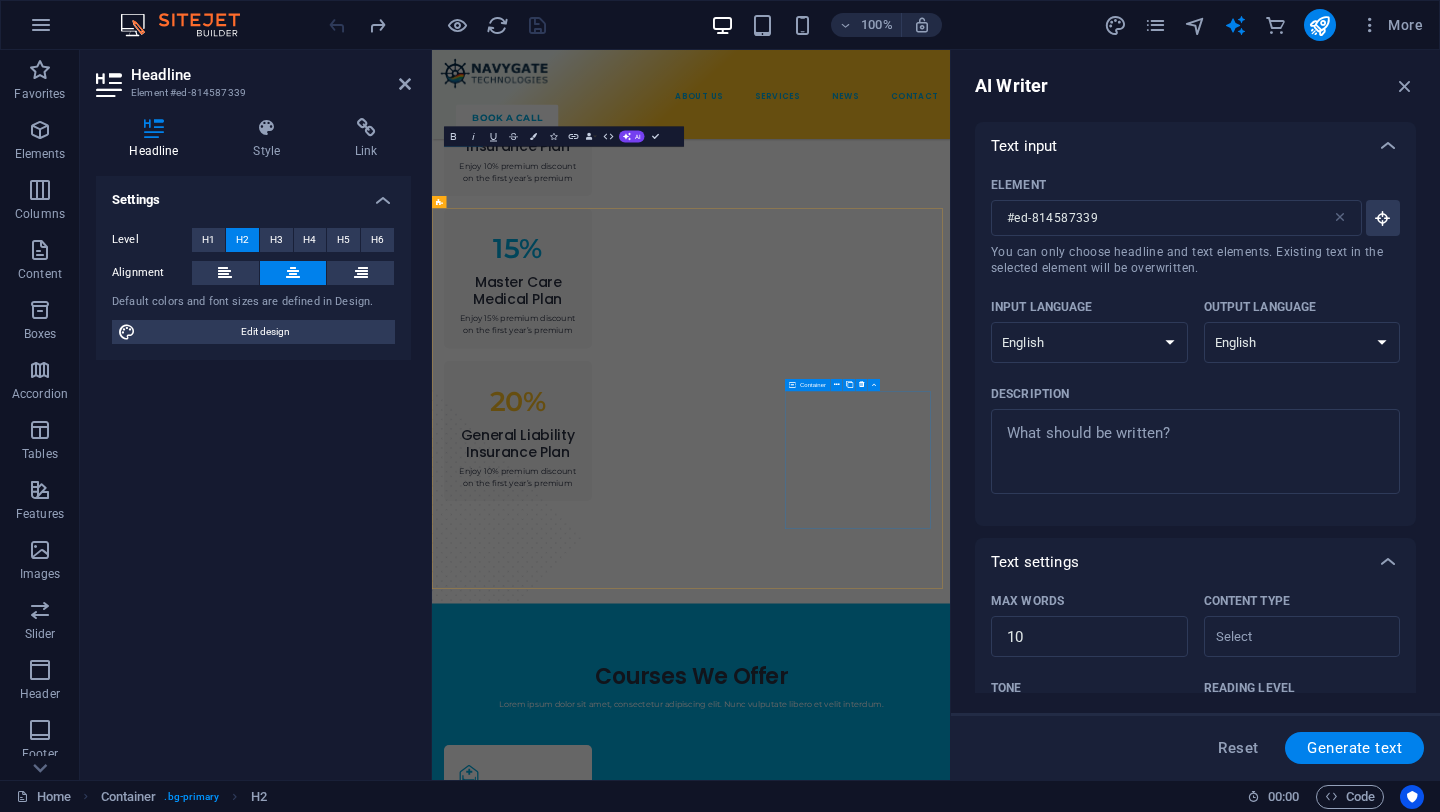 scroll, scrollTop: 2100, scrollLeft: 0, axis: vertical 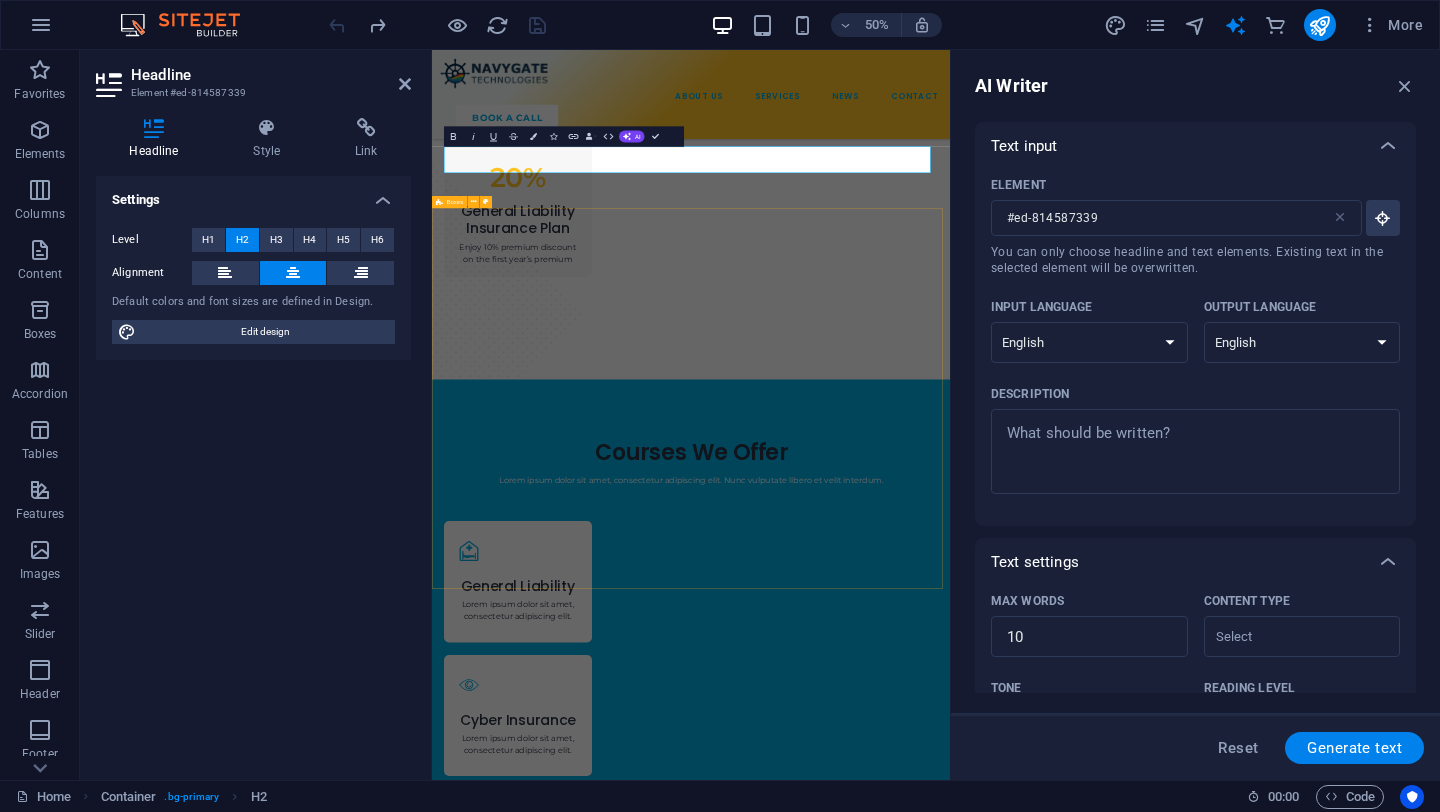 click on "General Liability Lorem ipsum dolor sit amet, consectetur adipiscing elit. Cyber Insurance Lorem ipsum dolor sit amet, consectetur adipiscing elit. Fidelity Bond Lorem ipsum dolor sit amet, consectetur adipiscing elit. Contents Cover Lorem ipsum dolor sit amet, consectetur adipiscing elit. Office Indemnity Lorem ipsum dolor sit amet, consectetur adipiscing elit. Health Insurance Lorem ipsum dolor sit amet, consectetur adipiscing elit." at bounding box center [950, 1839] 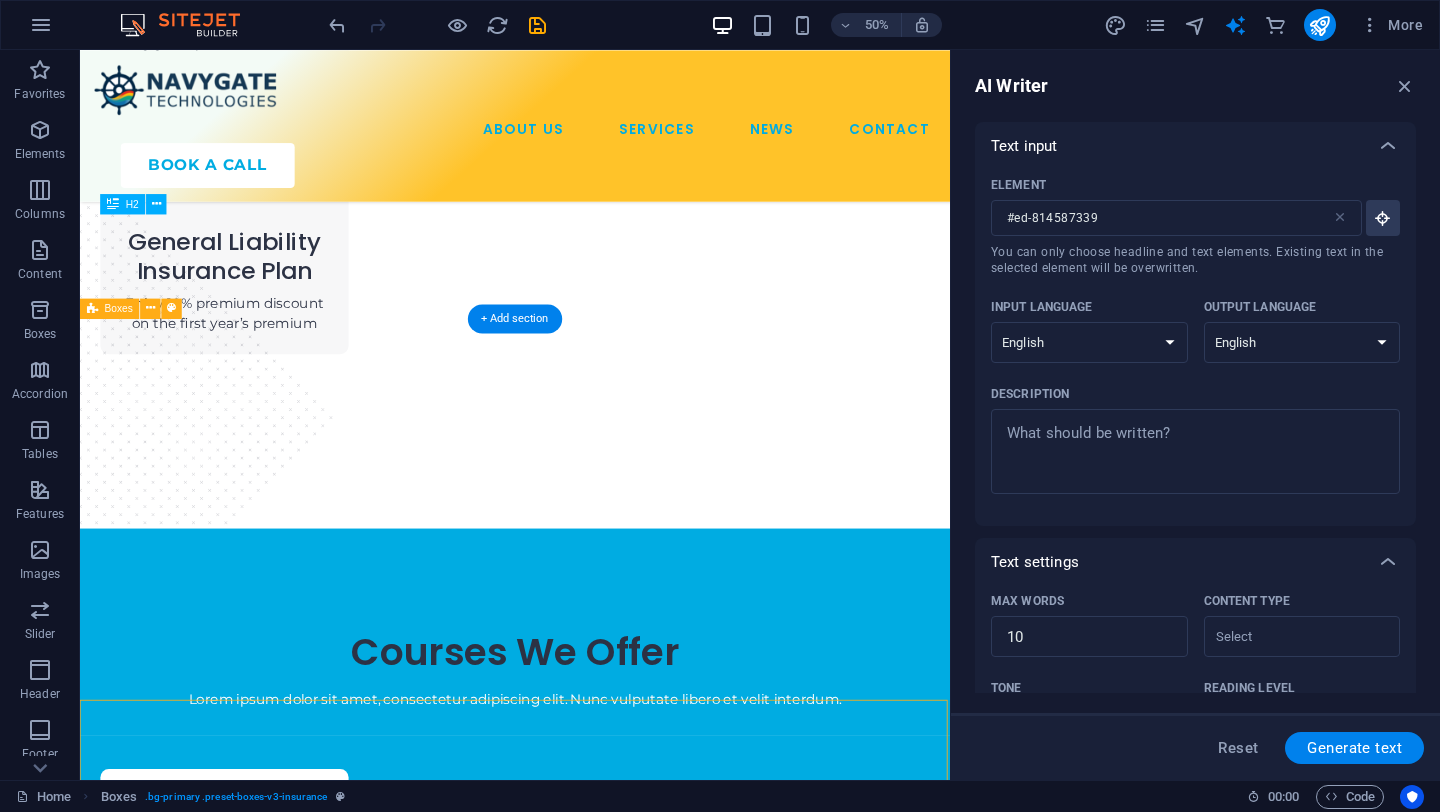 scroll, scrollTop: 1652, scrollLeft: 0, axis: vertical 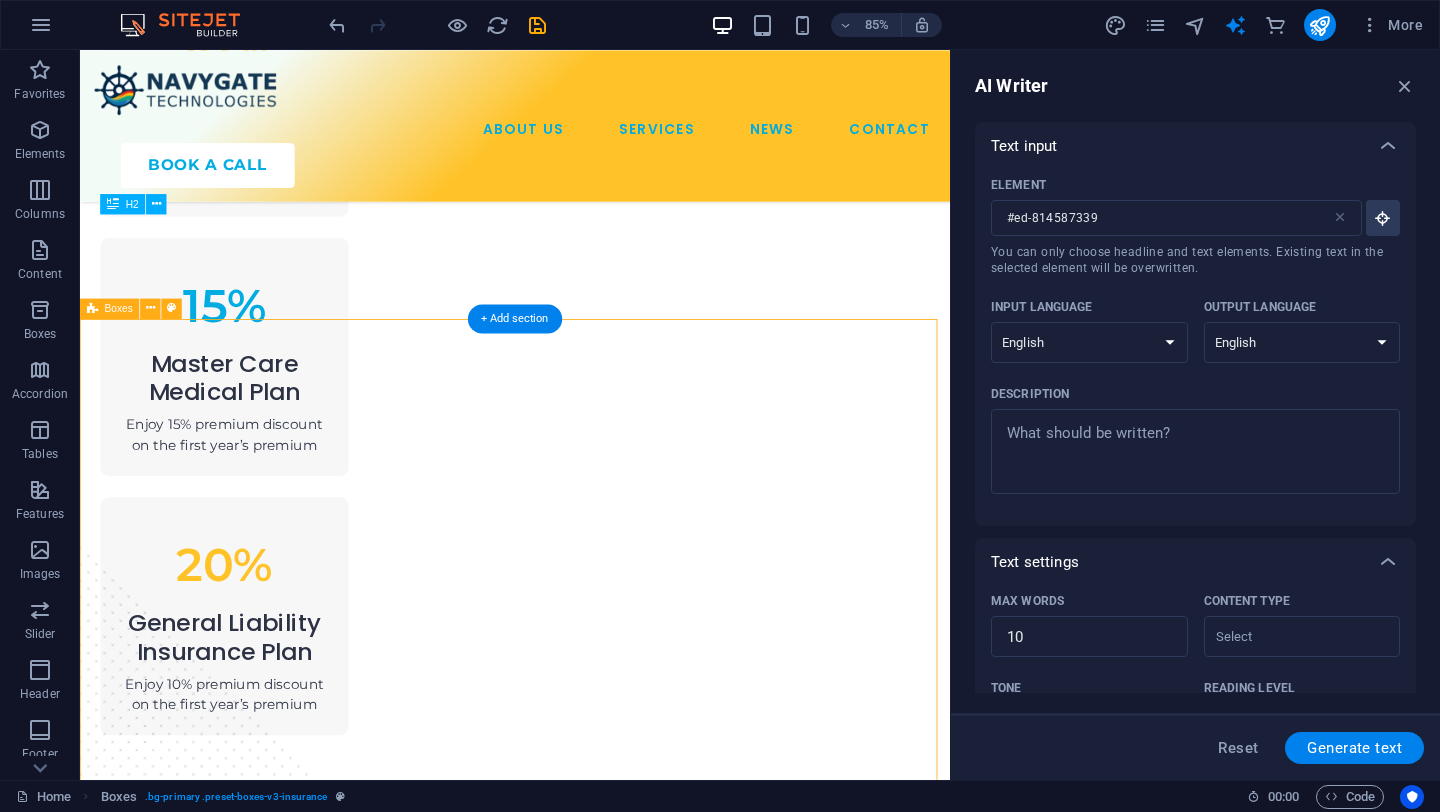click on "General Liability Lorem ipsum dolor sit amet, consectetur adipiscing elit. Cyber Insurance Lorem ipsum dolor sit amet, consectetur adipiscing elit. Fidelity Bond Lorem ipsum dolor sit amet, consectetur adipiscing elit. Contents Cover Lorem ipsum dolor sit amet, consectetur adipiscing elit. Office Indemnity Lorem ipsum dolor sit amet, consectetur adipiscing elit. Health Insurance Lorem ipsum dolor sit amet, consectetur adipiscing elit." at bounding box center (592, 2208) 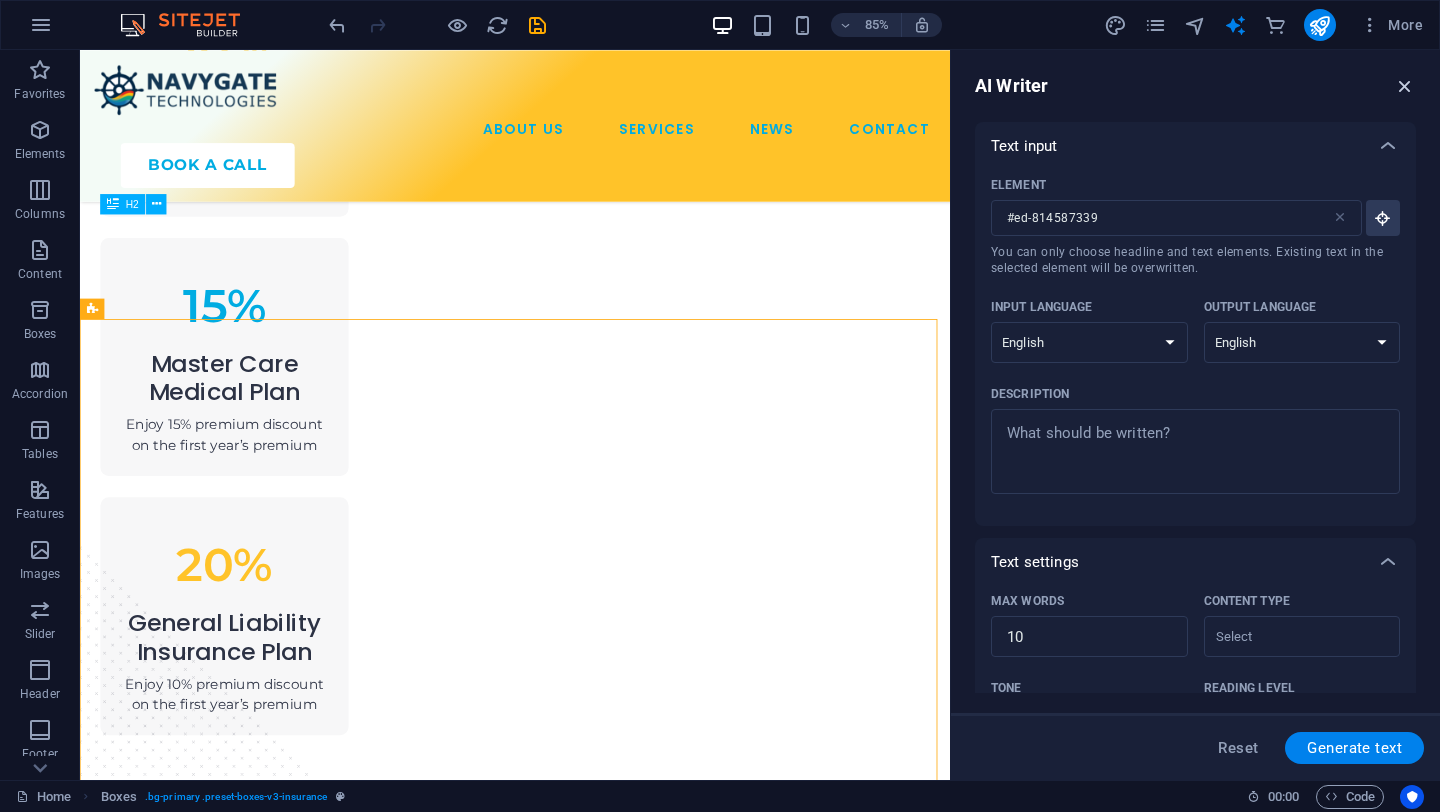 drag, startPoint x: 1408, startPoint y: 90, endPoint x: 1328, endPoint y: 41, distance: 93.813644 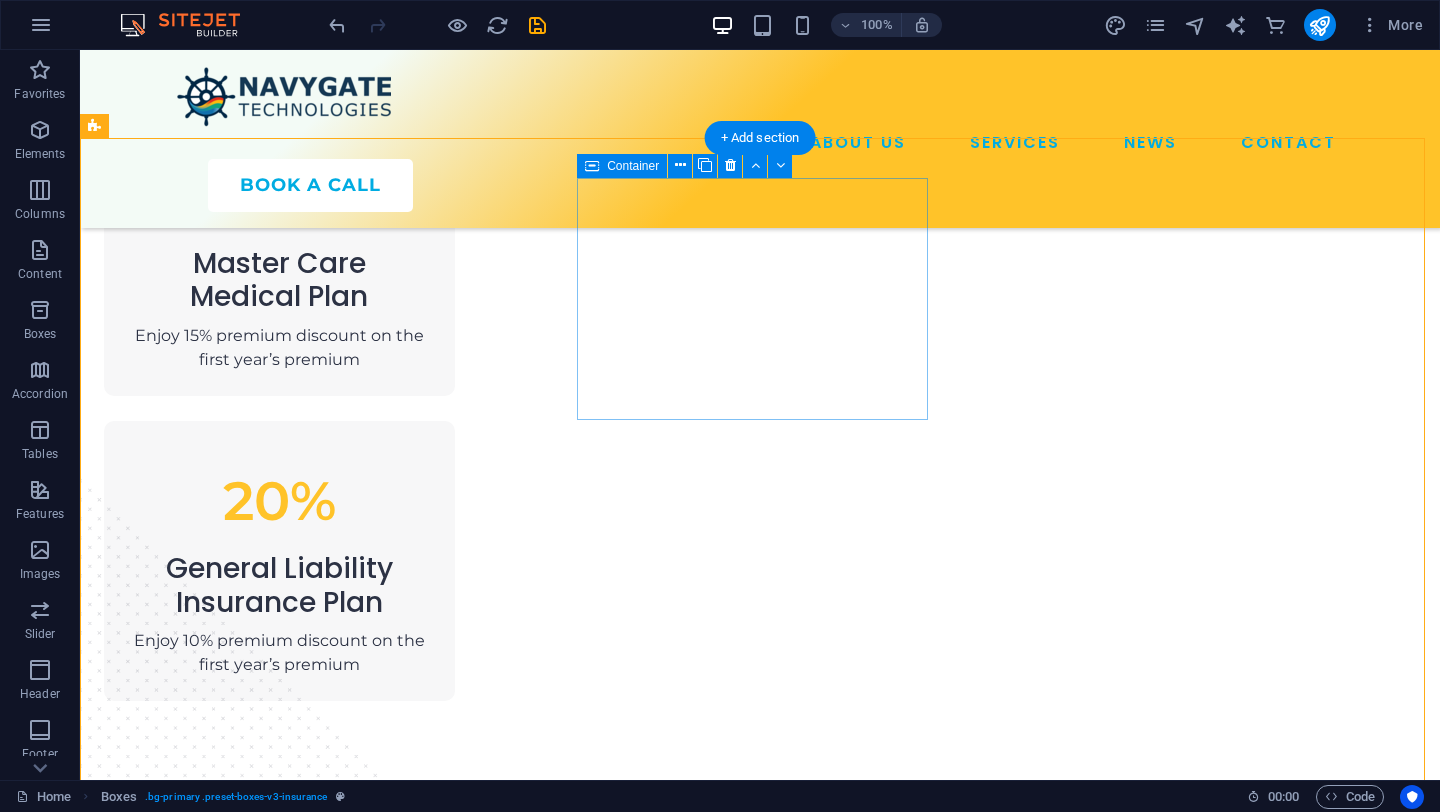 scroll, scrollTop: 1871, scrollLeft: 0, axis: vertical 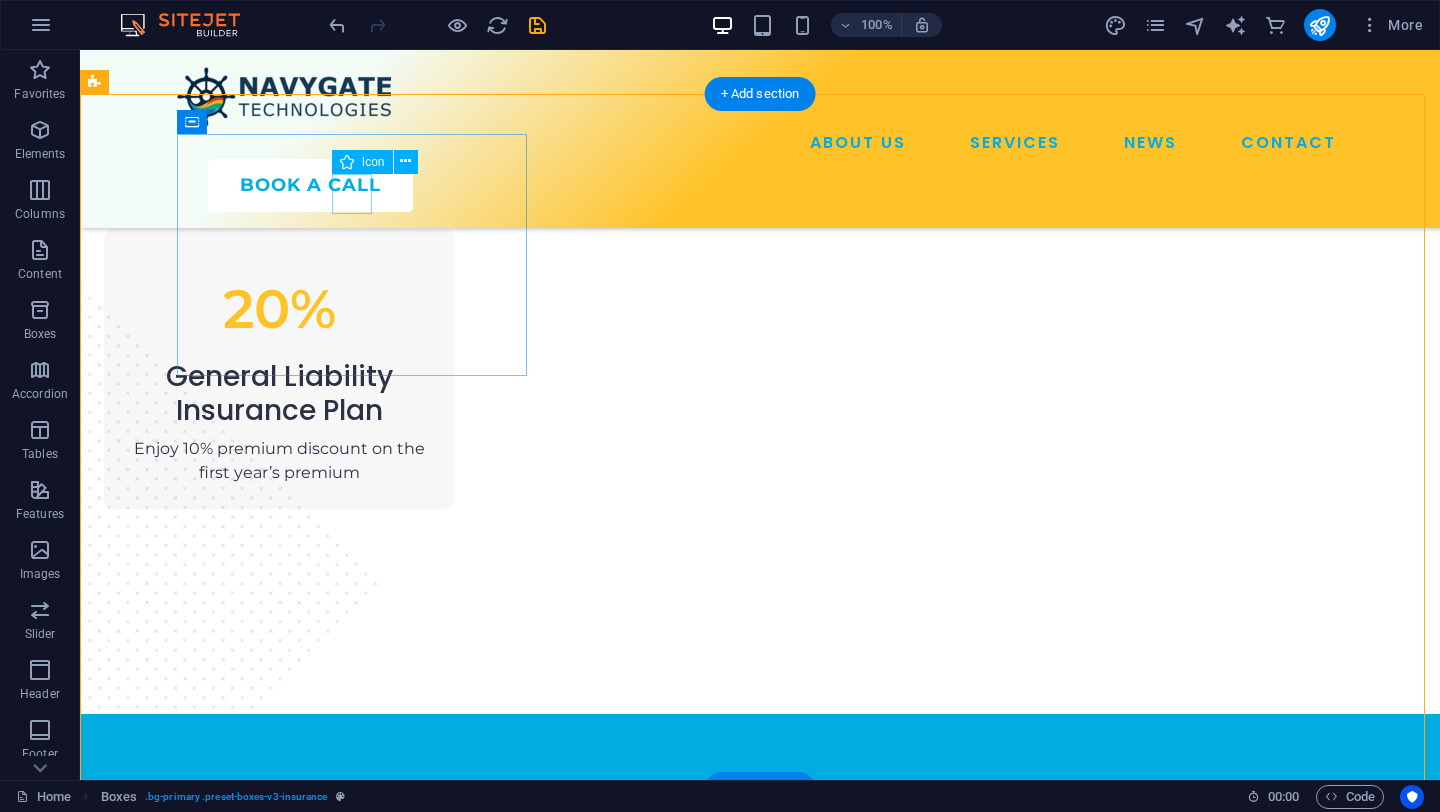click at bounding box center (279, 1057) 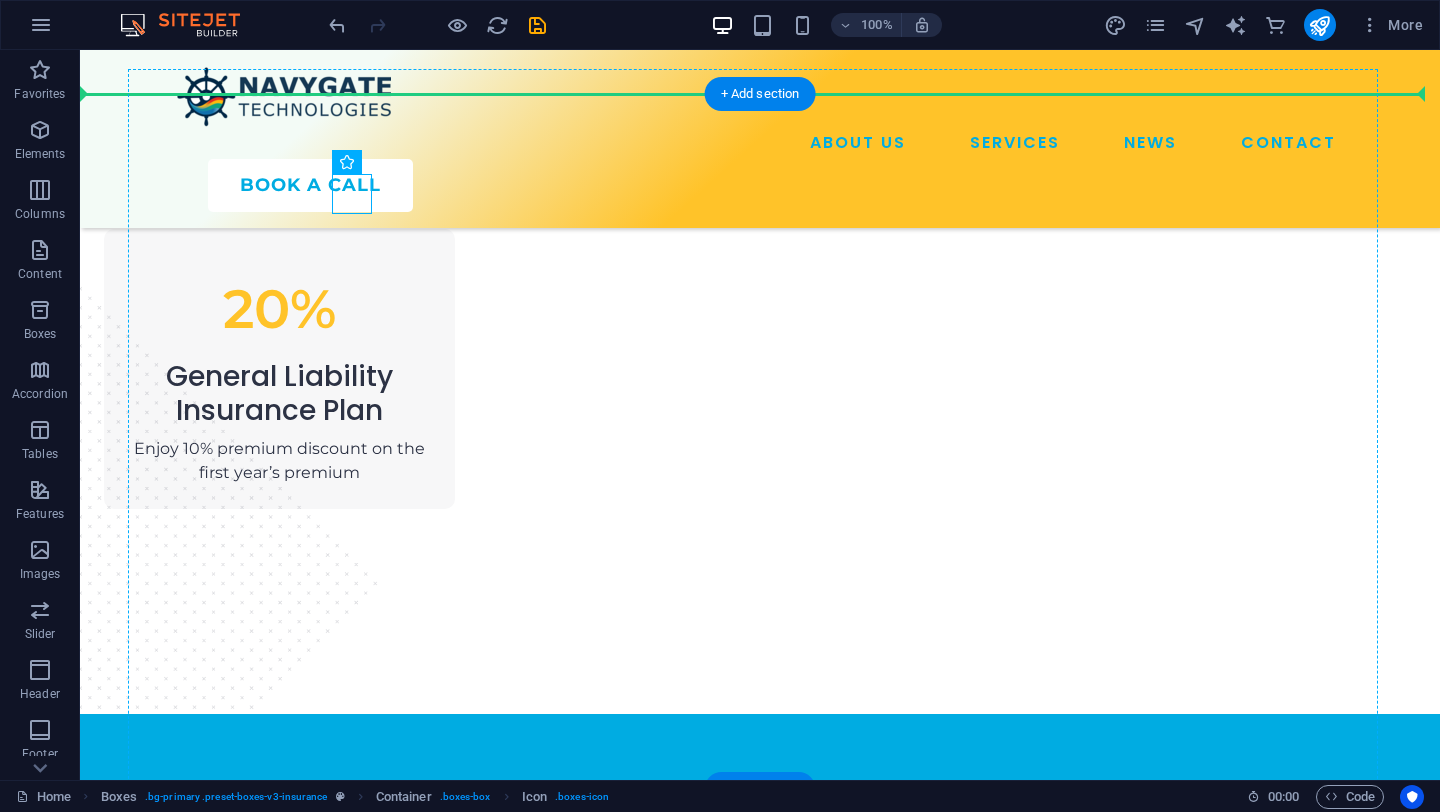 drag, startPoint x: 352, startPoint y: 193, endPoint x: 388, endPoint y: 197, distance: 36.221542 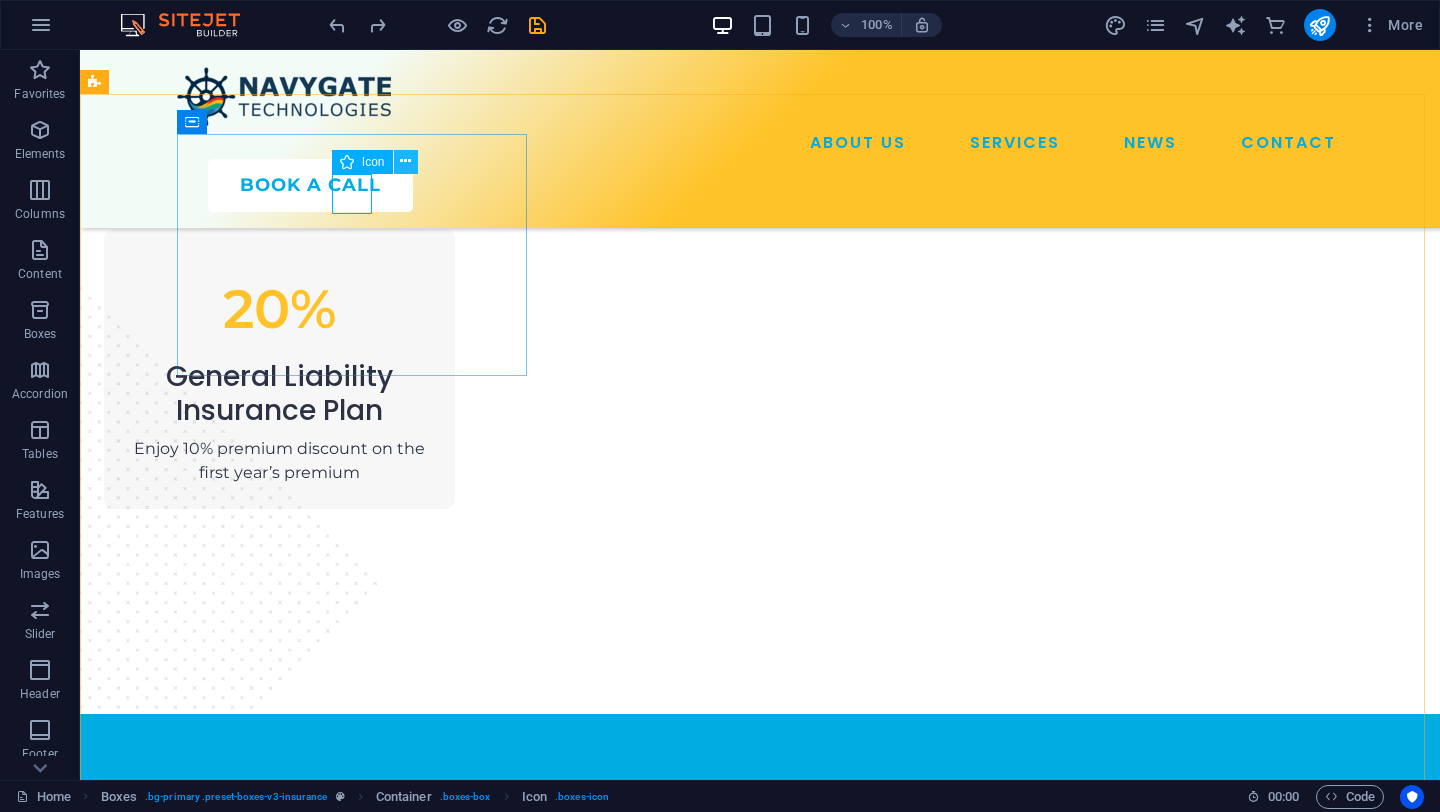 click at bounding box center (405, 161) 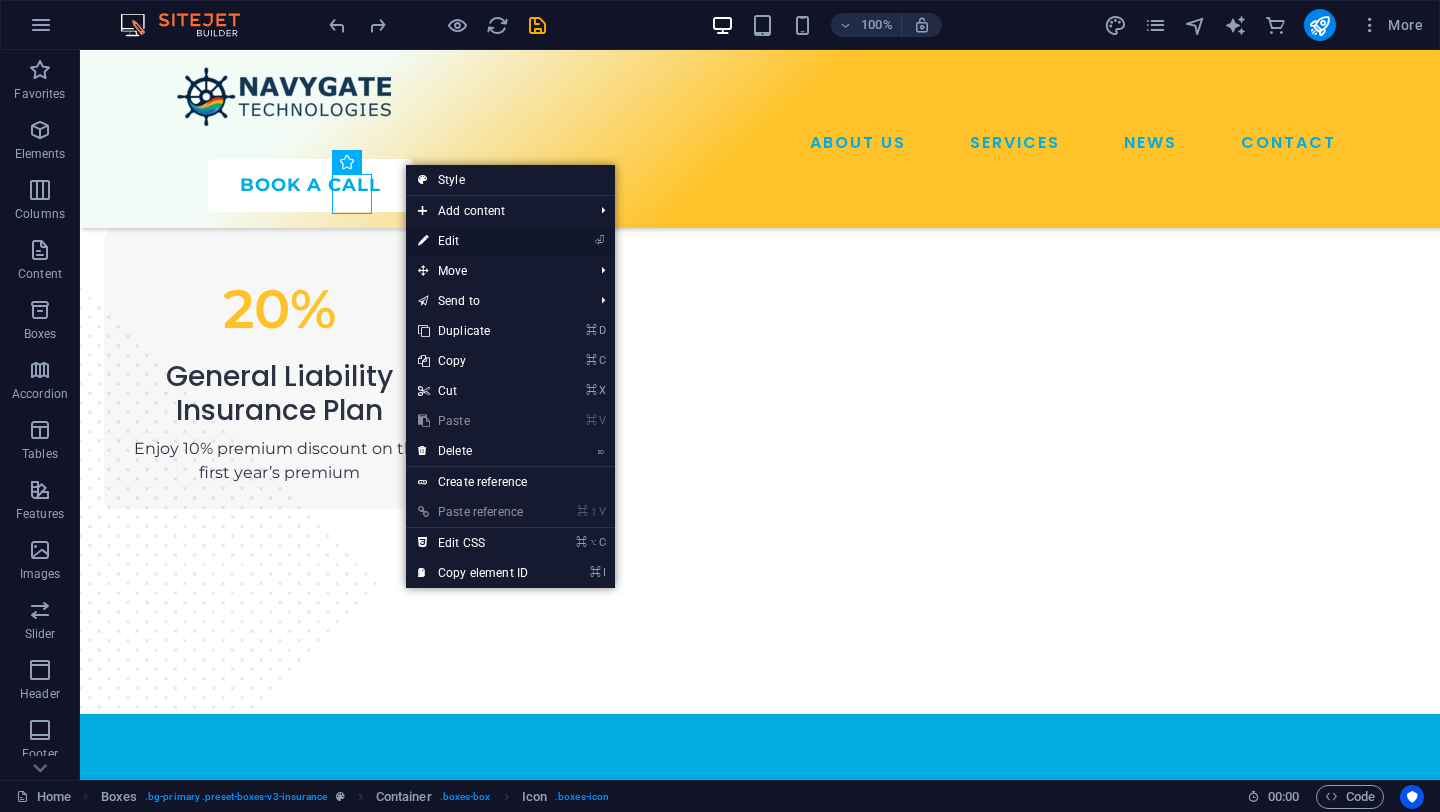 click on "⏎  Edit" at bounding box center [473, 241] 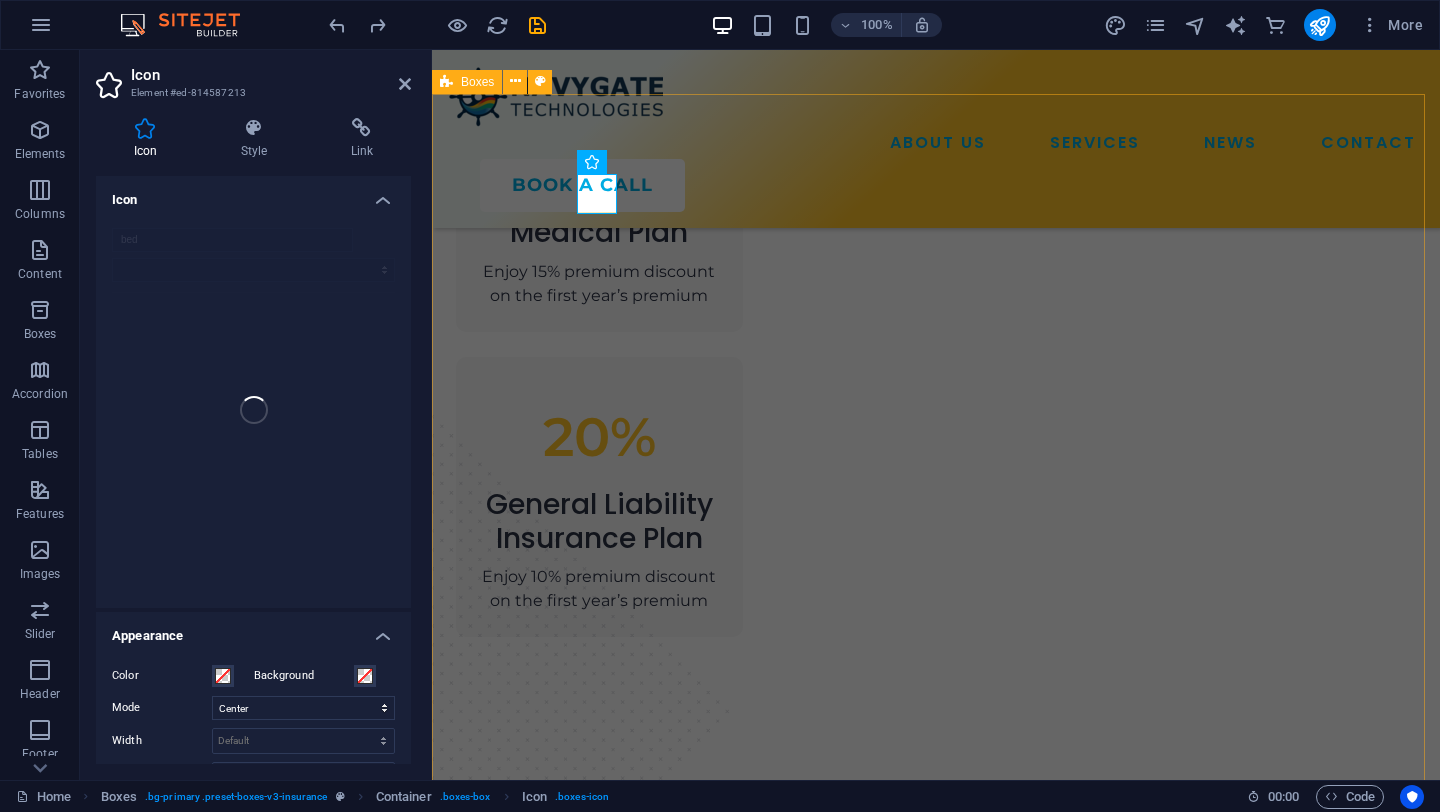 scroll, scrollTop: 1924, scrollLeft: 0, axis: vertical 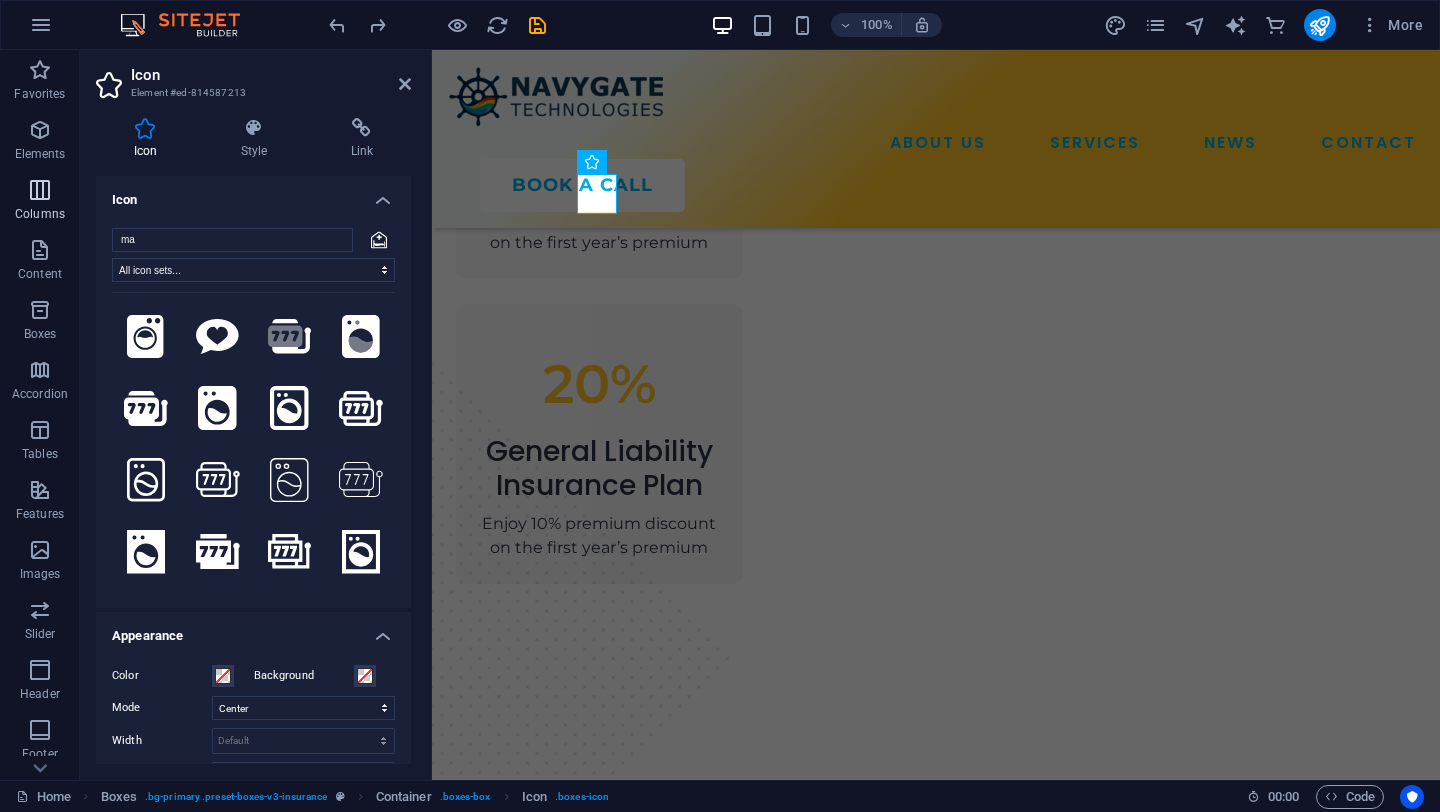 type on "m" 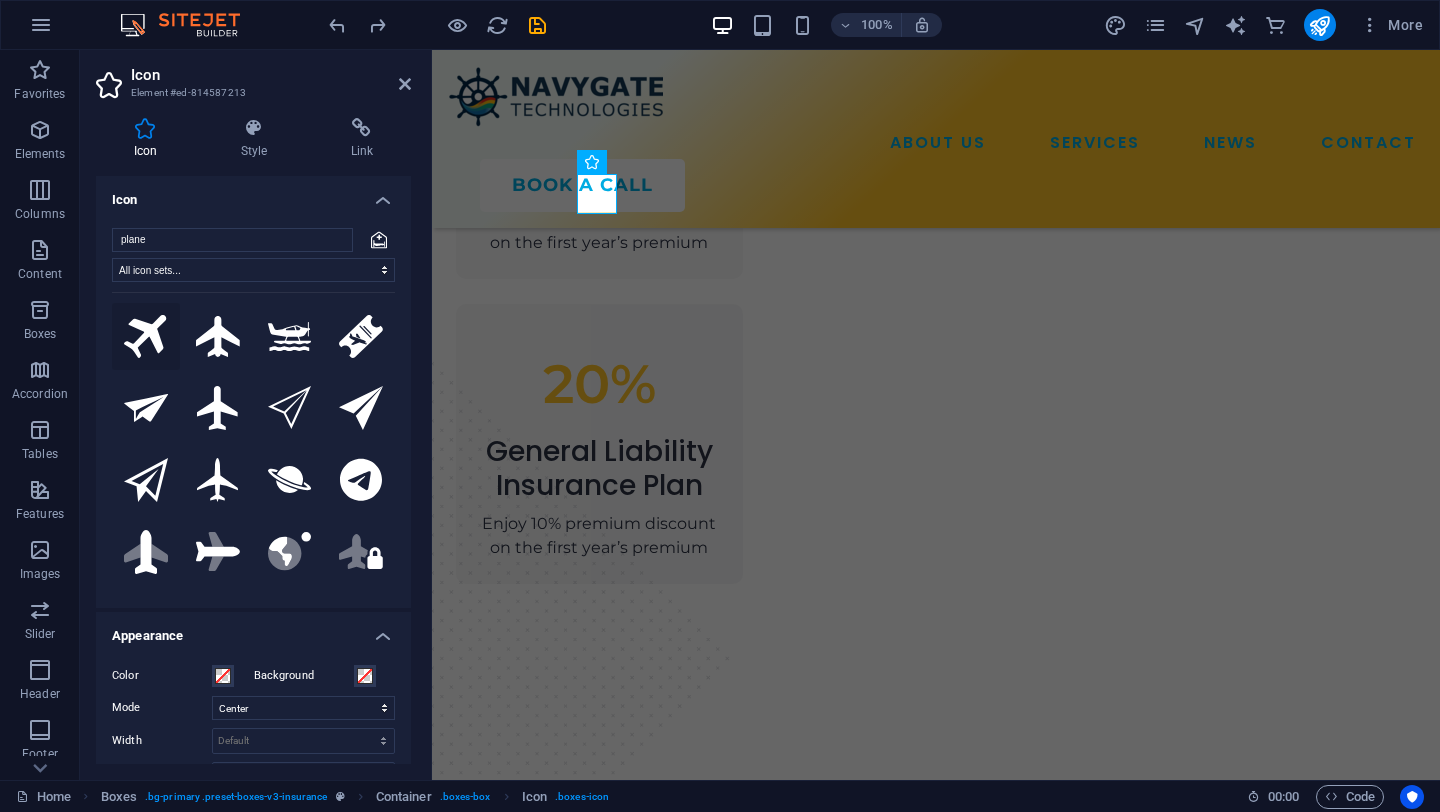 type on "plane" 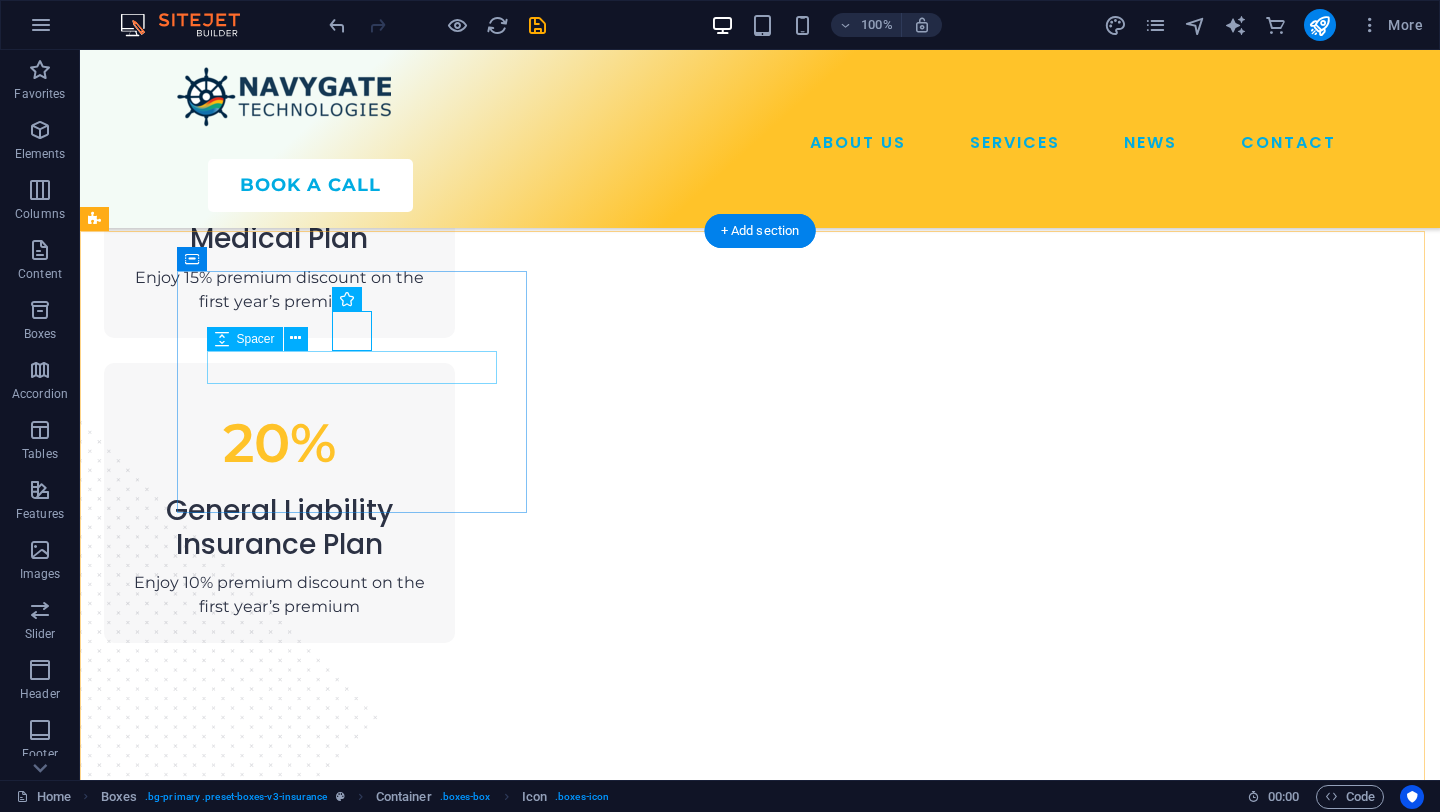 scroll, scrollTop: 1733, scrollLeft: 0, axis: vertical 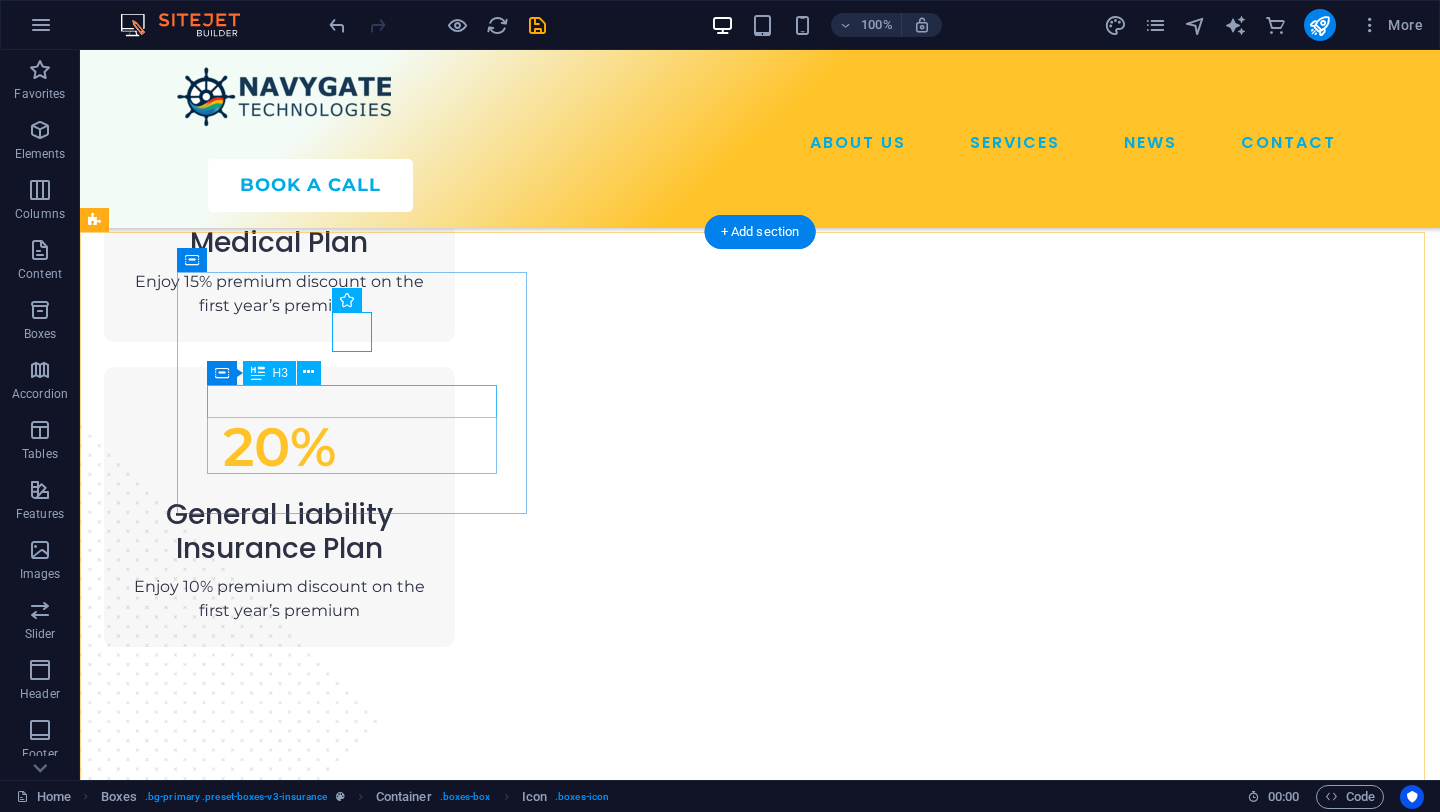click on "General Liability" at bounding box center [279, 1265] 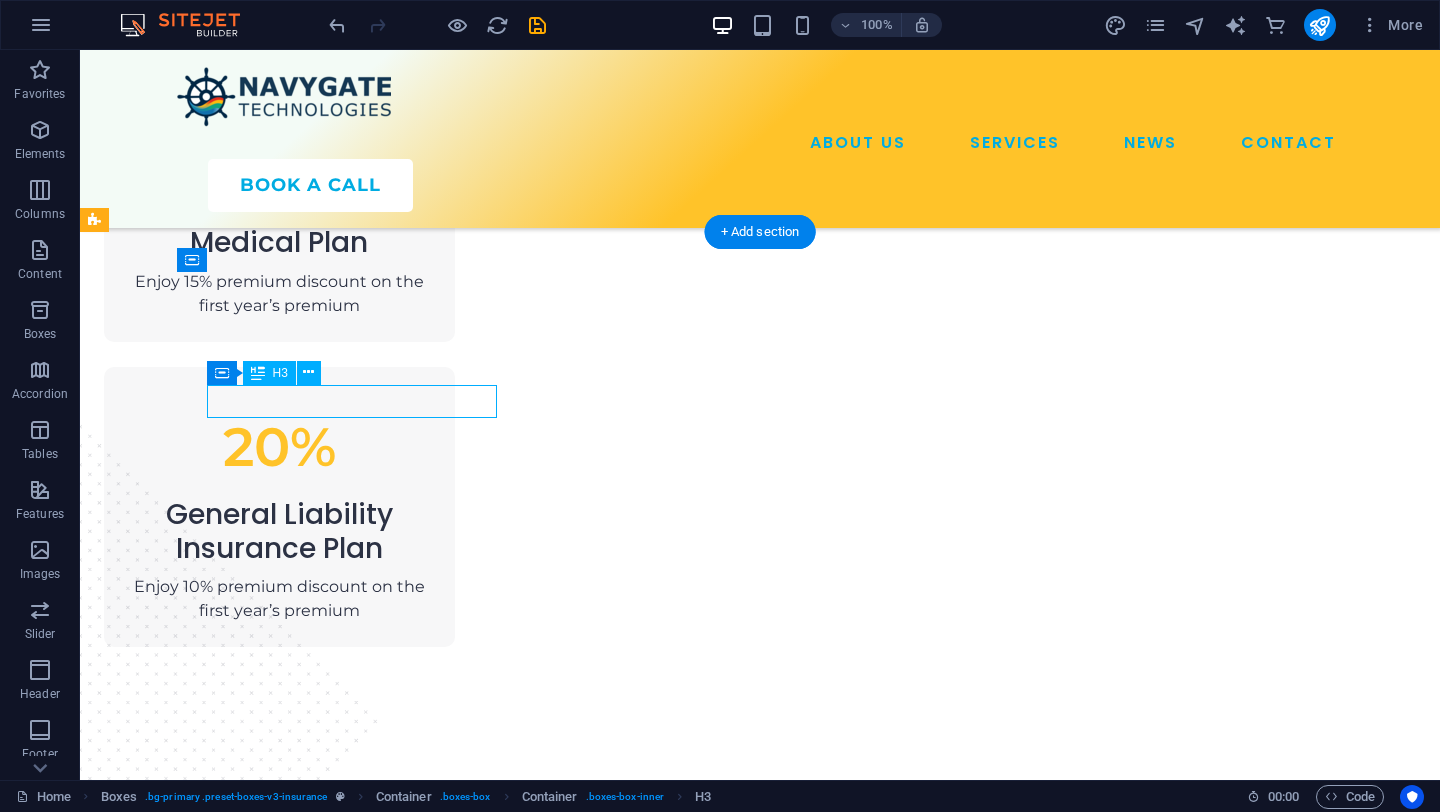 click on "General Liability" at bounding box center (279, 1265) 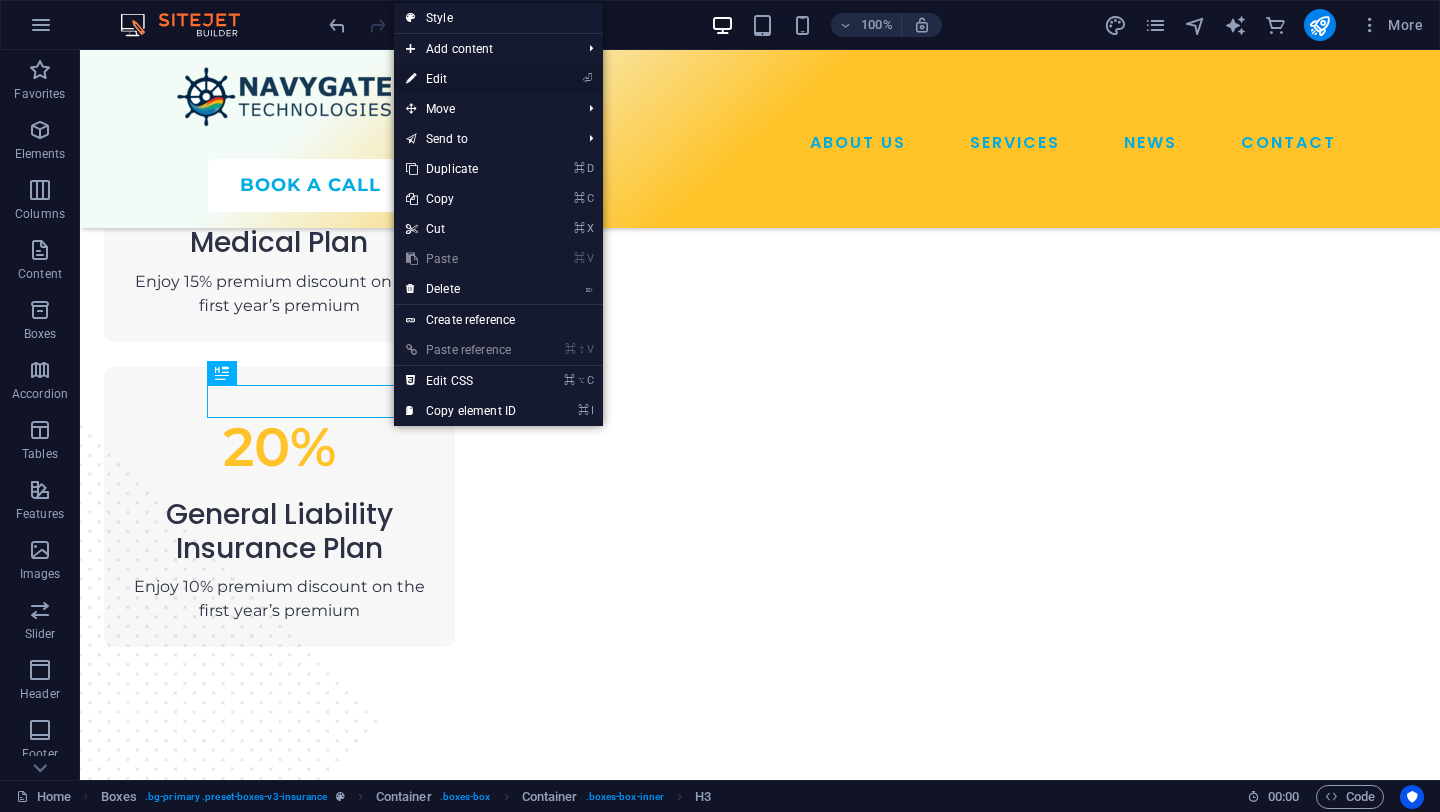 click on "⏎  Edit" at bounding box center (461, 79) 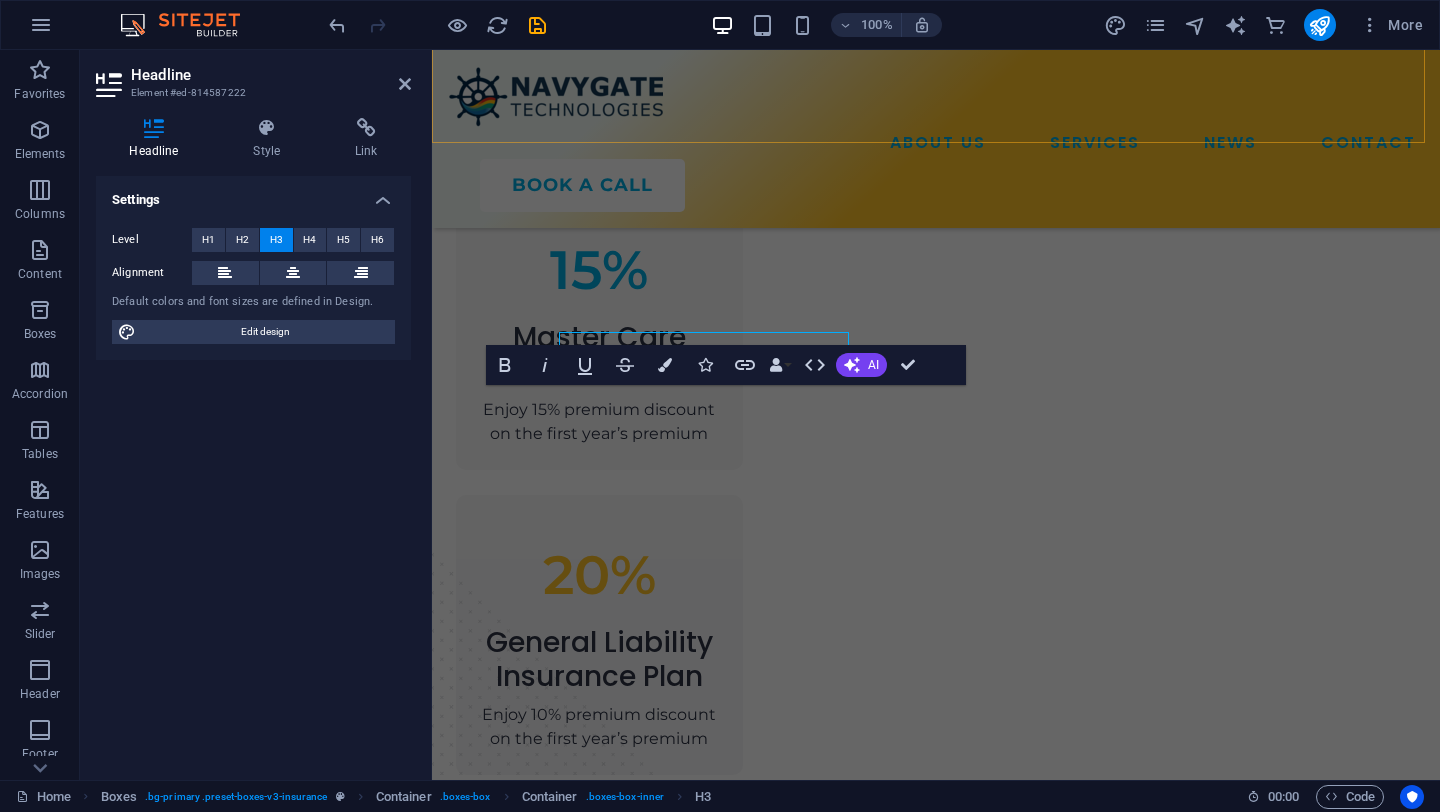 scroll, scrollTop: 1786, scrollLeft: 0, axis: vertical 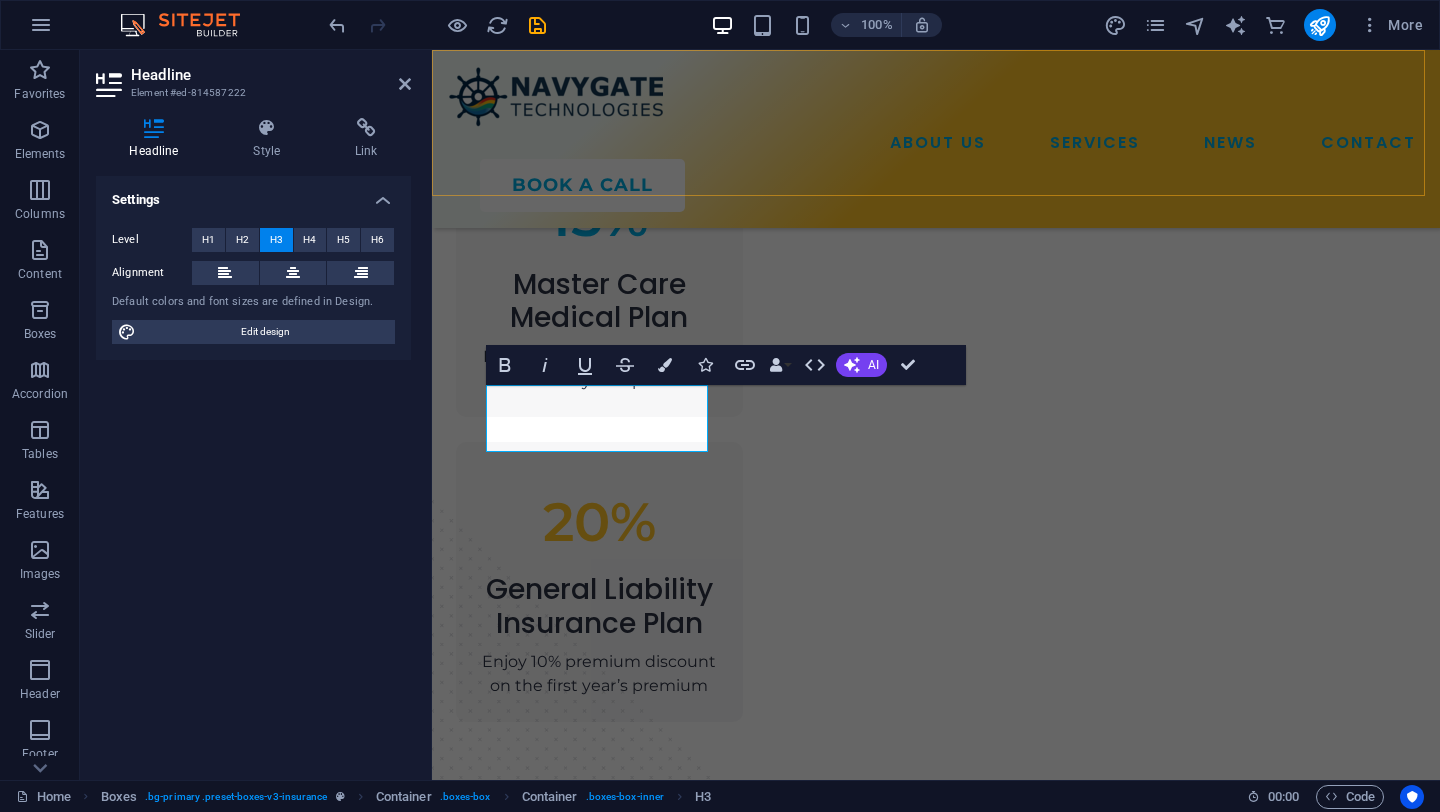 type 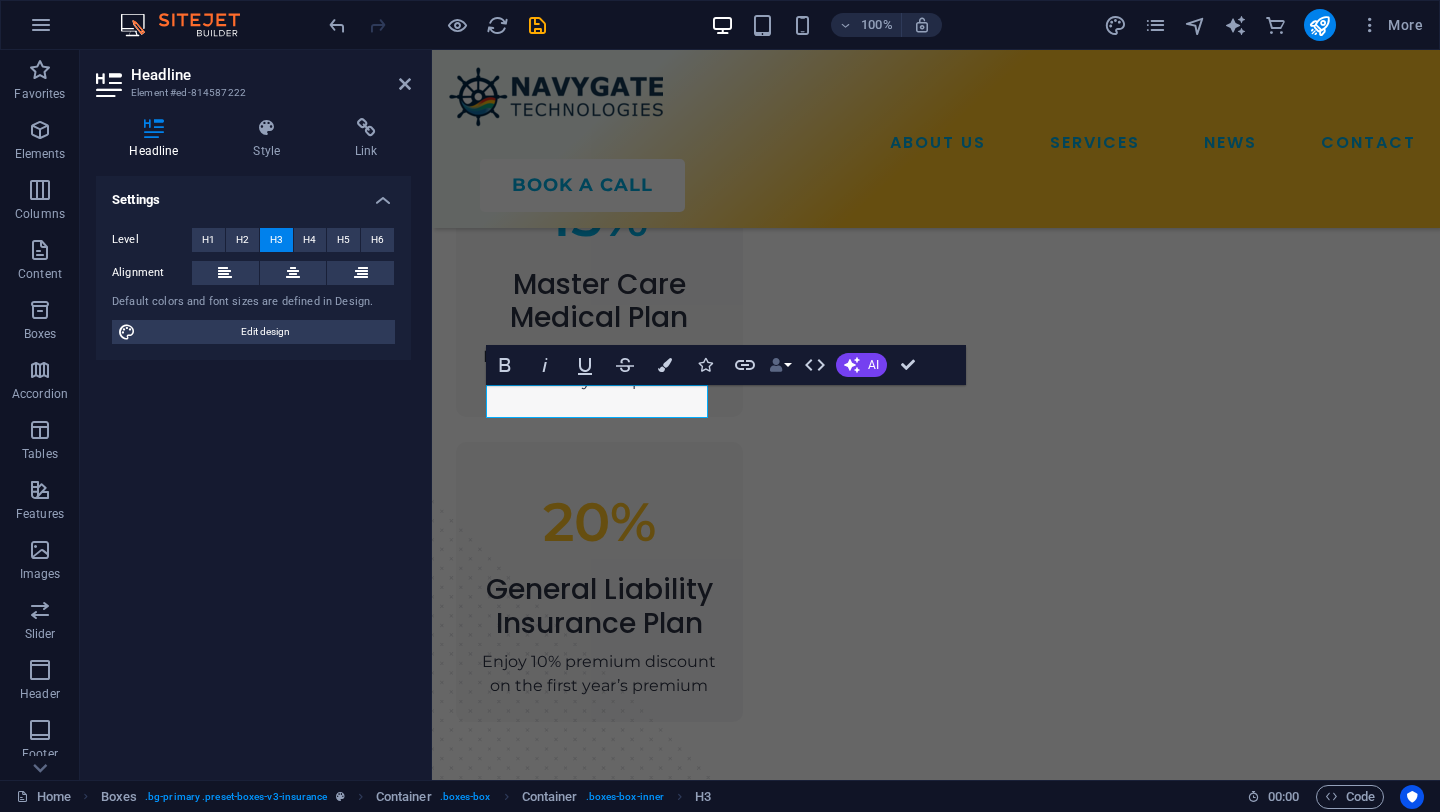 click on "Data Bindings" at bounding box center [780, 365] 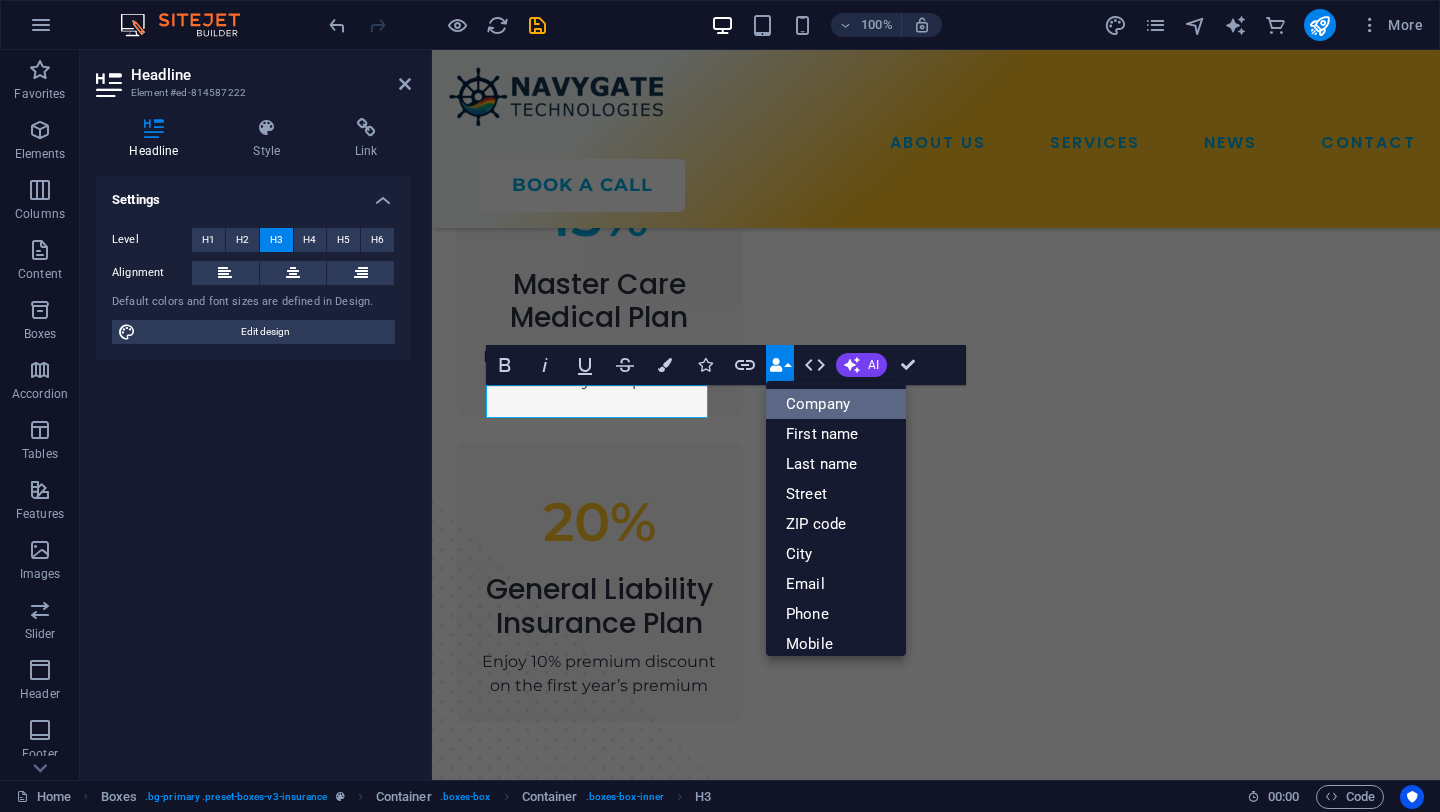 click on "Company" at bounding box center [836, 404] 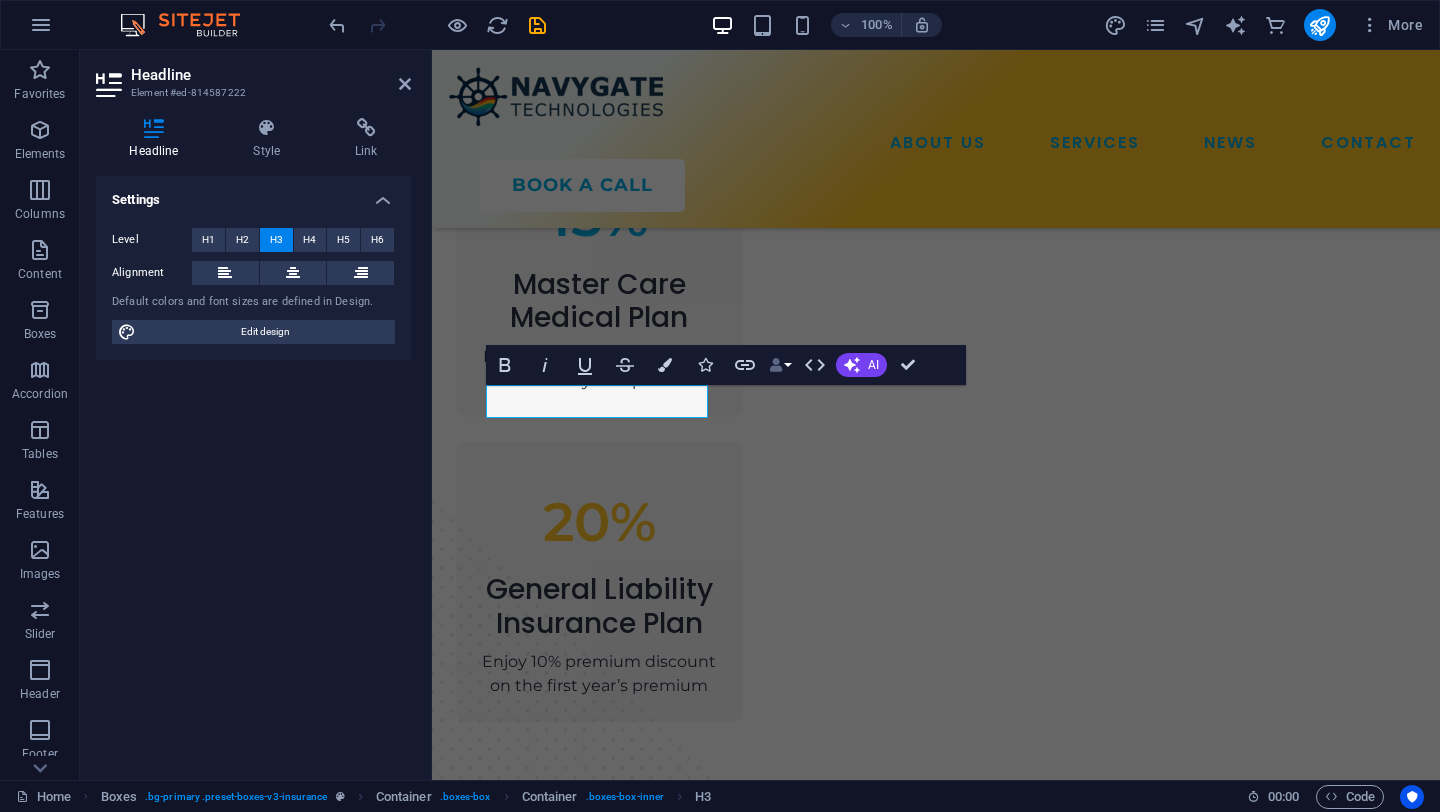 click on "Data Bindings" at bounding box center (780, 365) 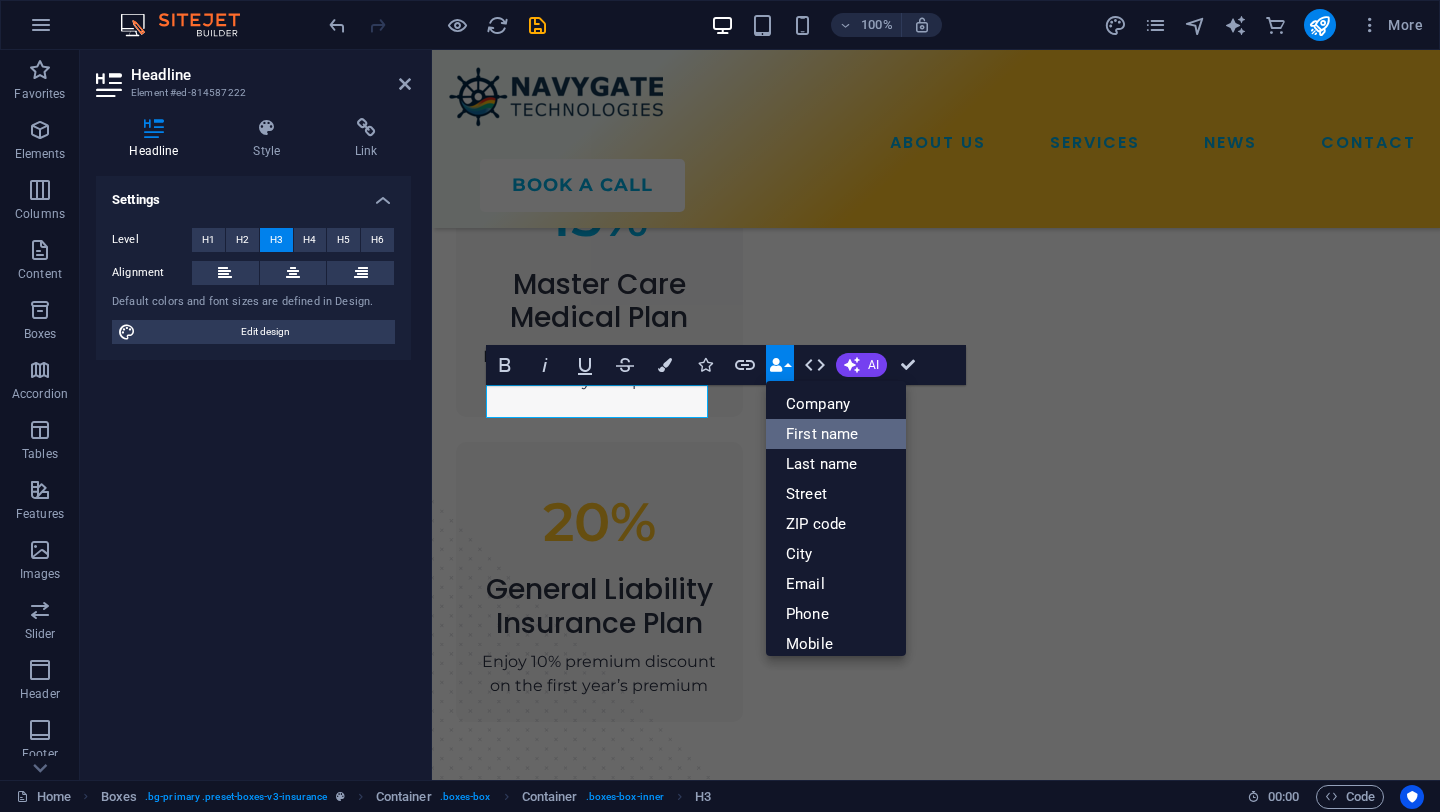 click on "First name" at bounding box center (836, 434) 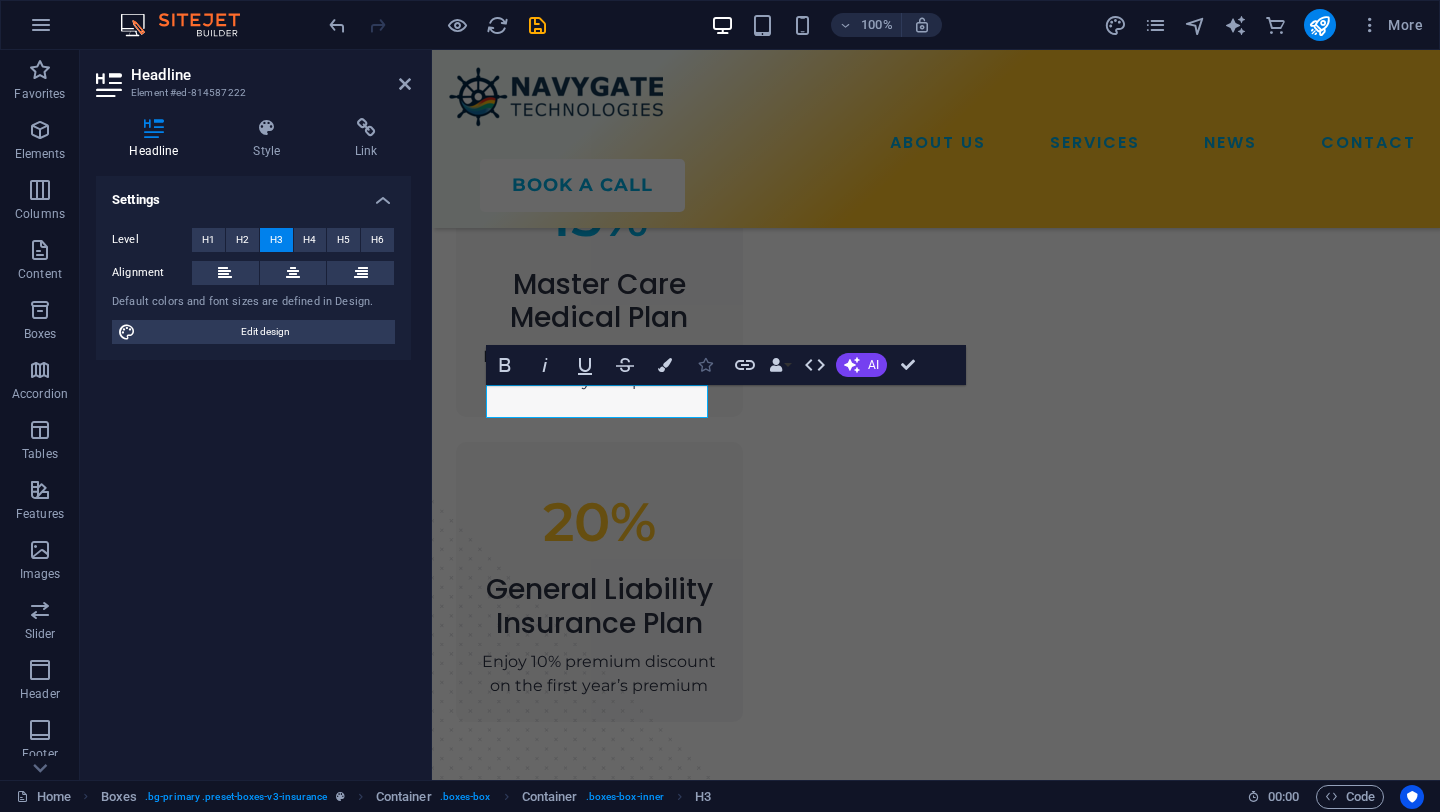 click on "Icons" at bounding box center [705, 365] 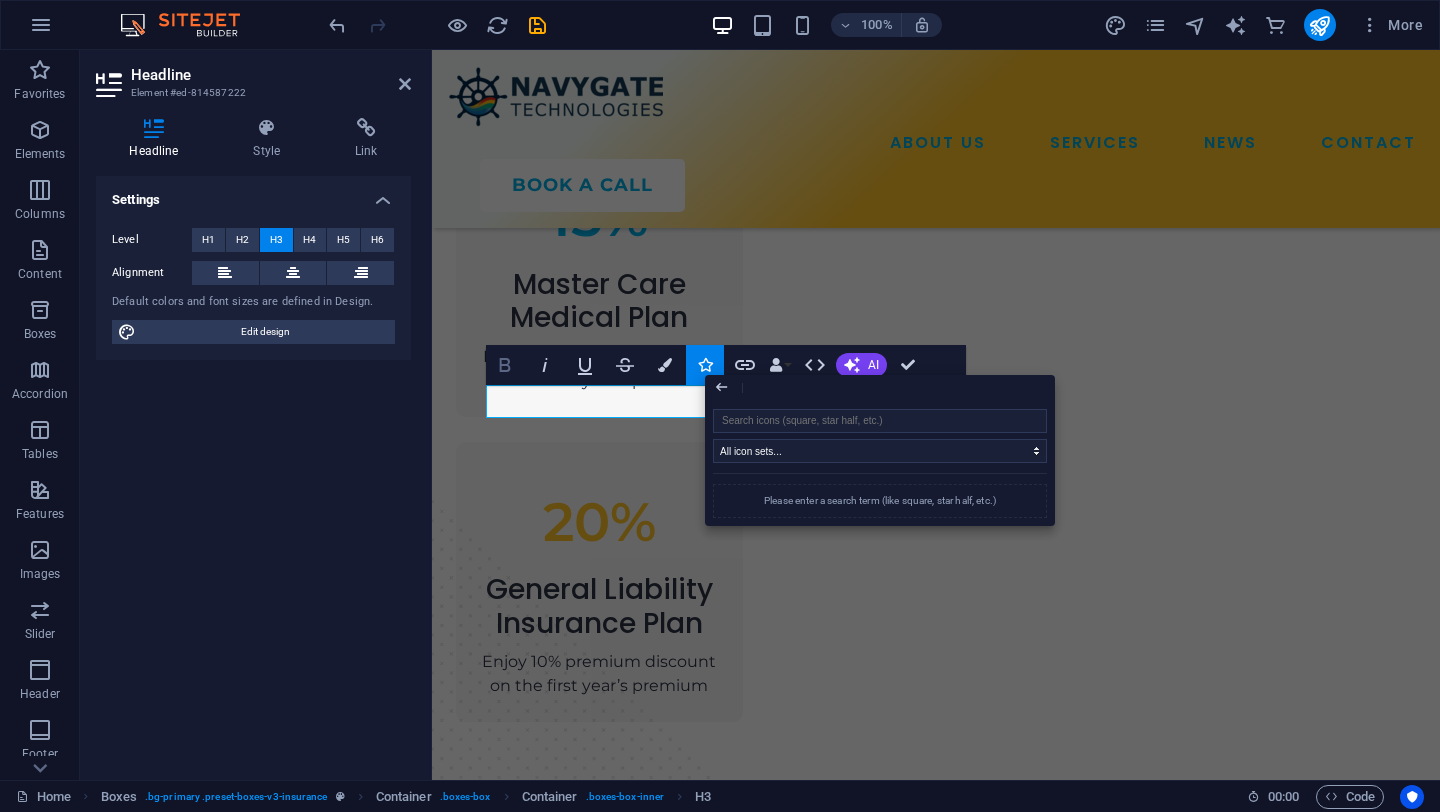click 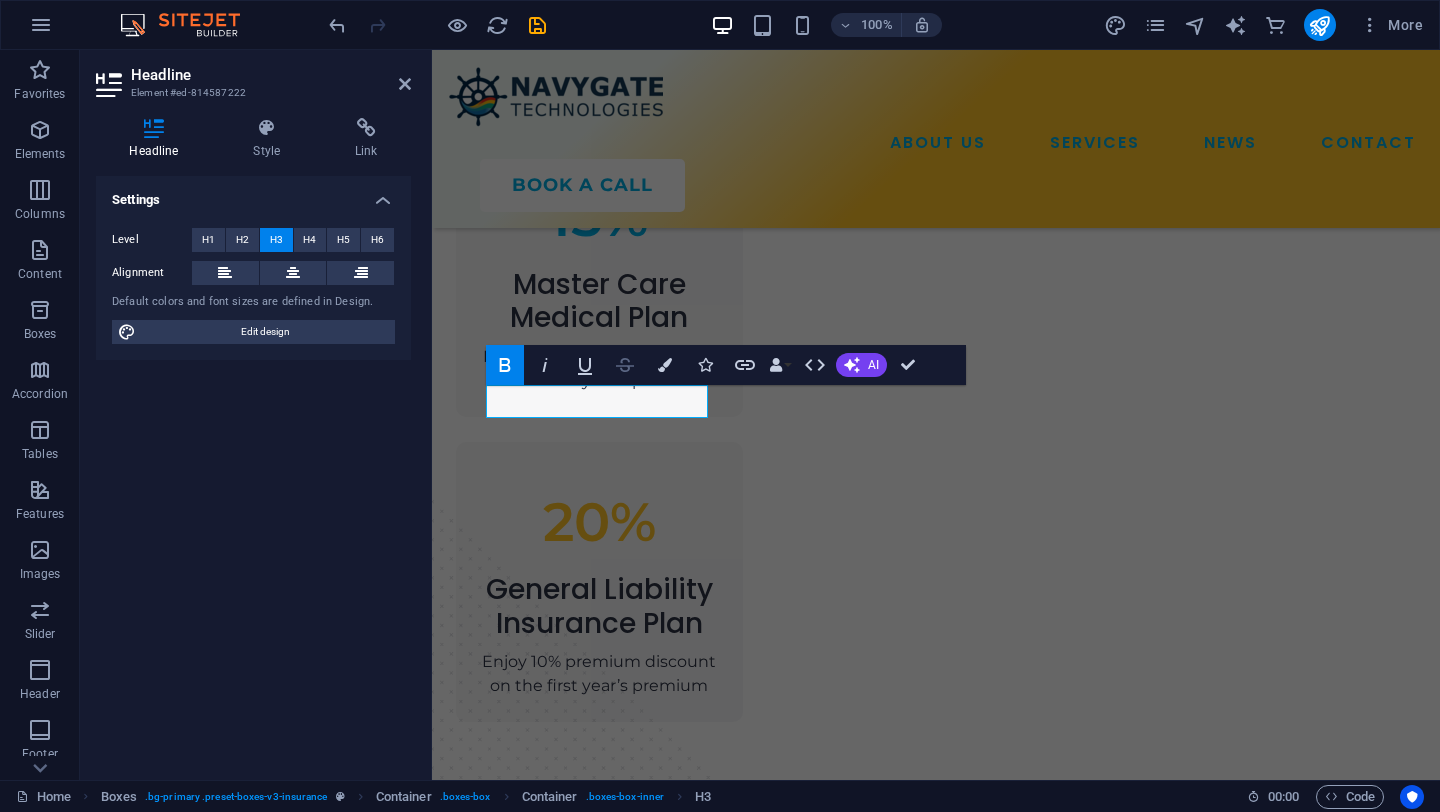 click 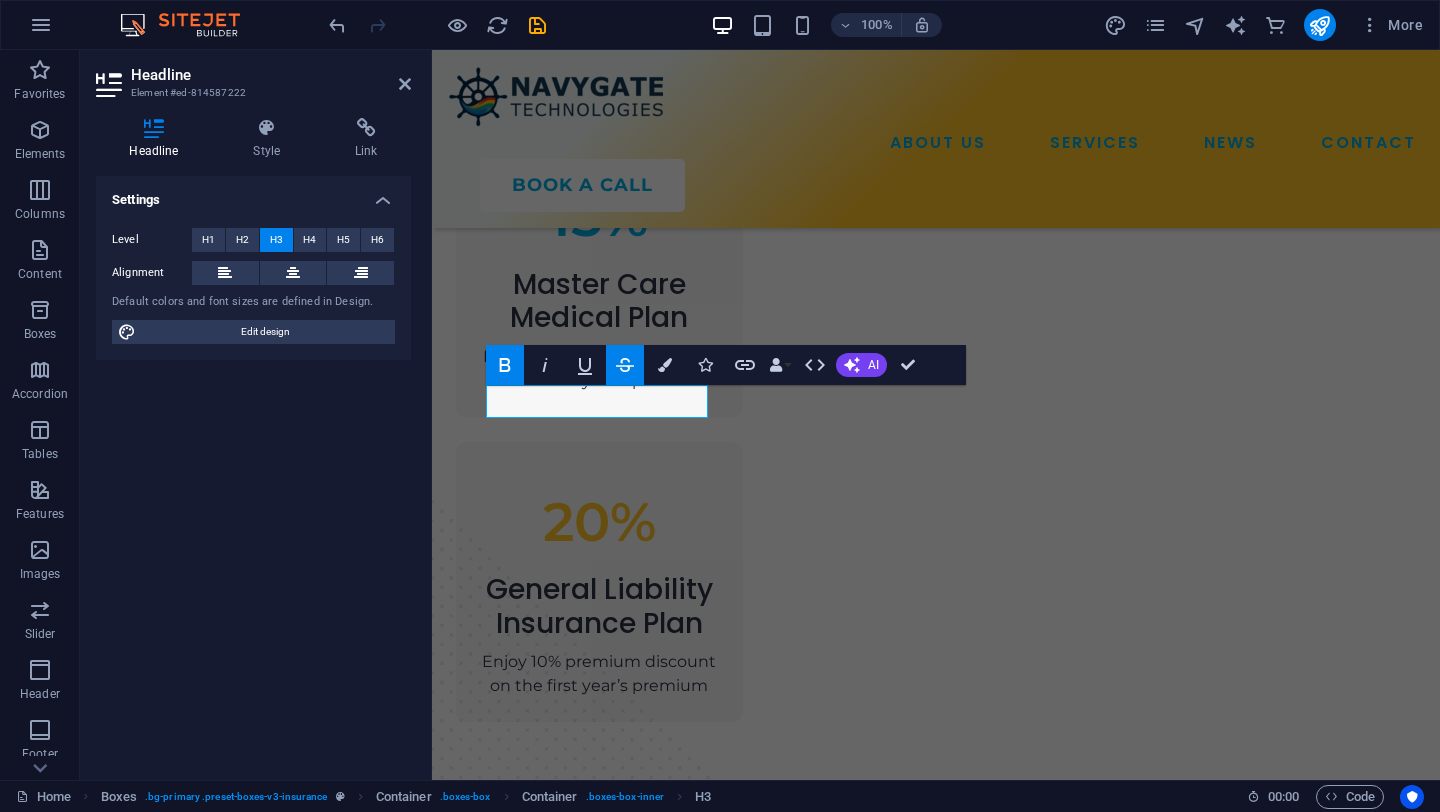 click 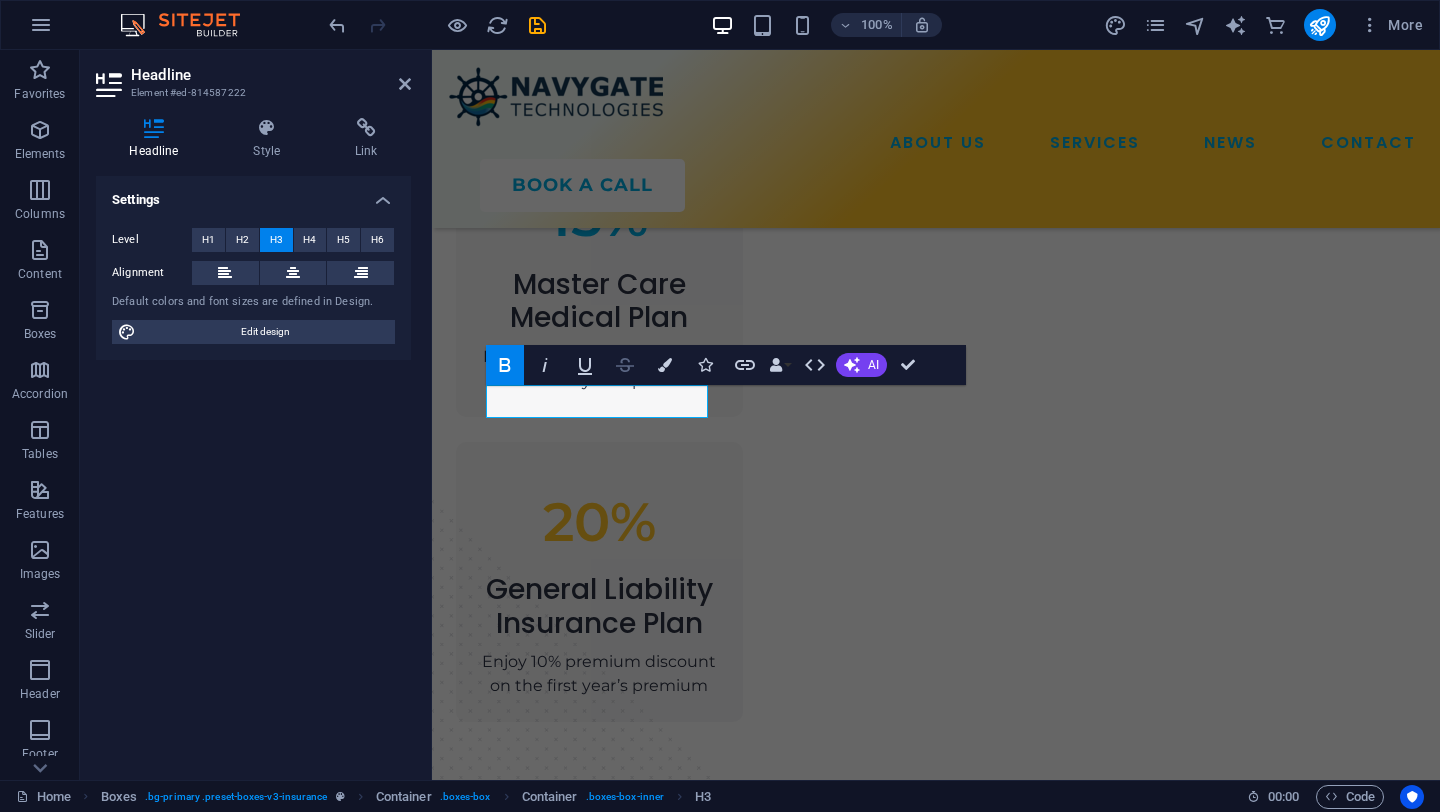 click 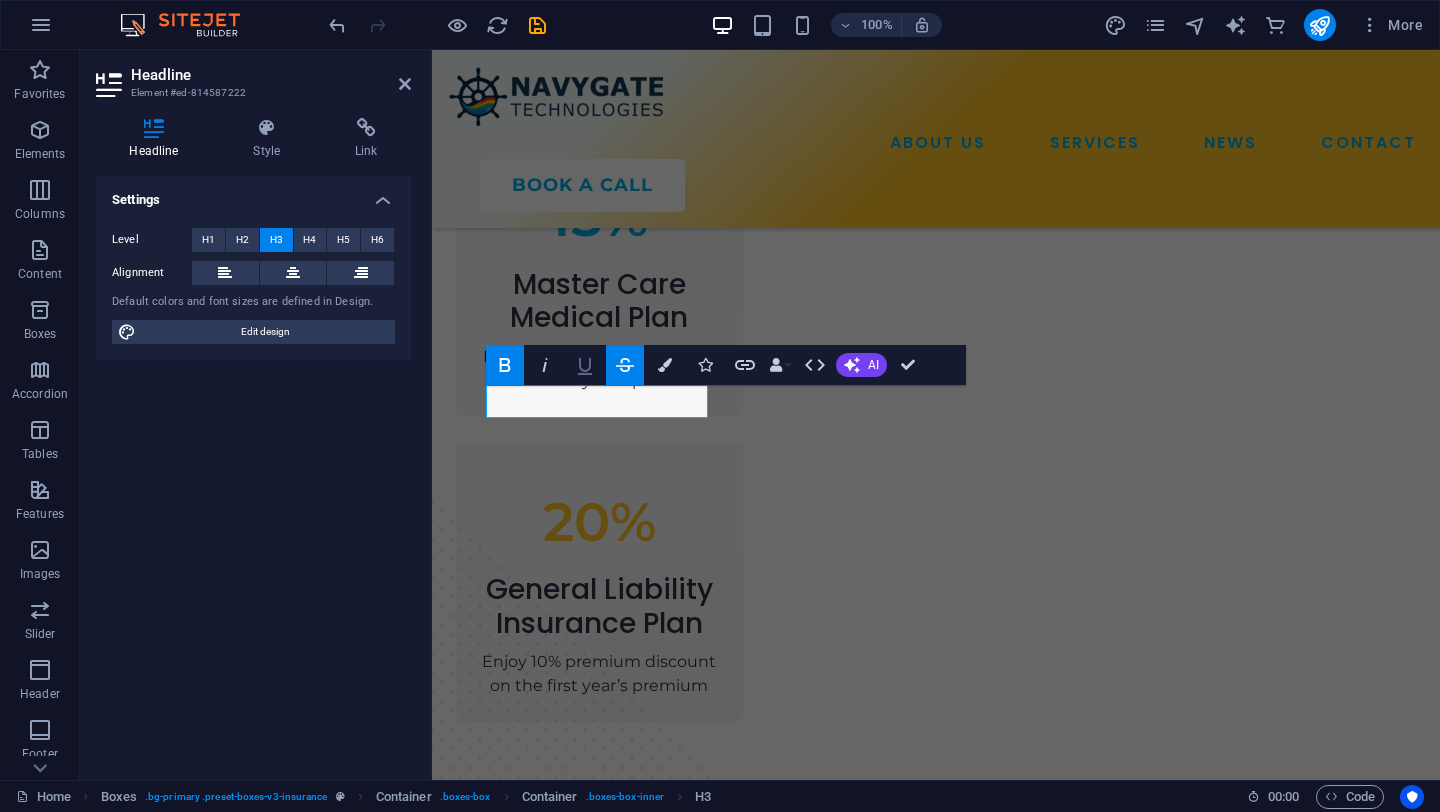 click 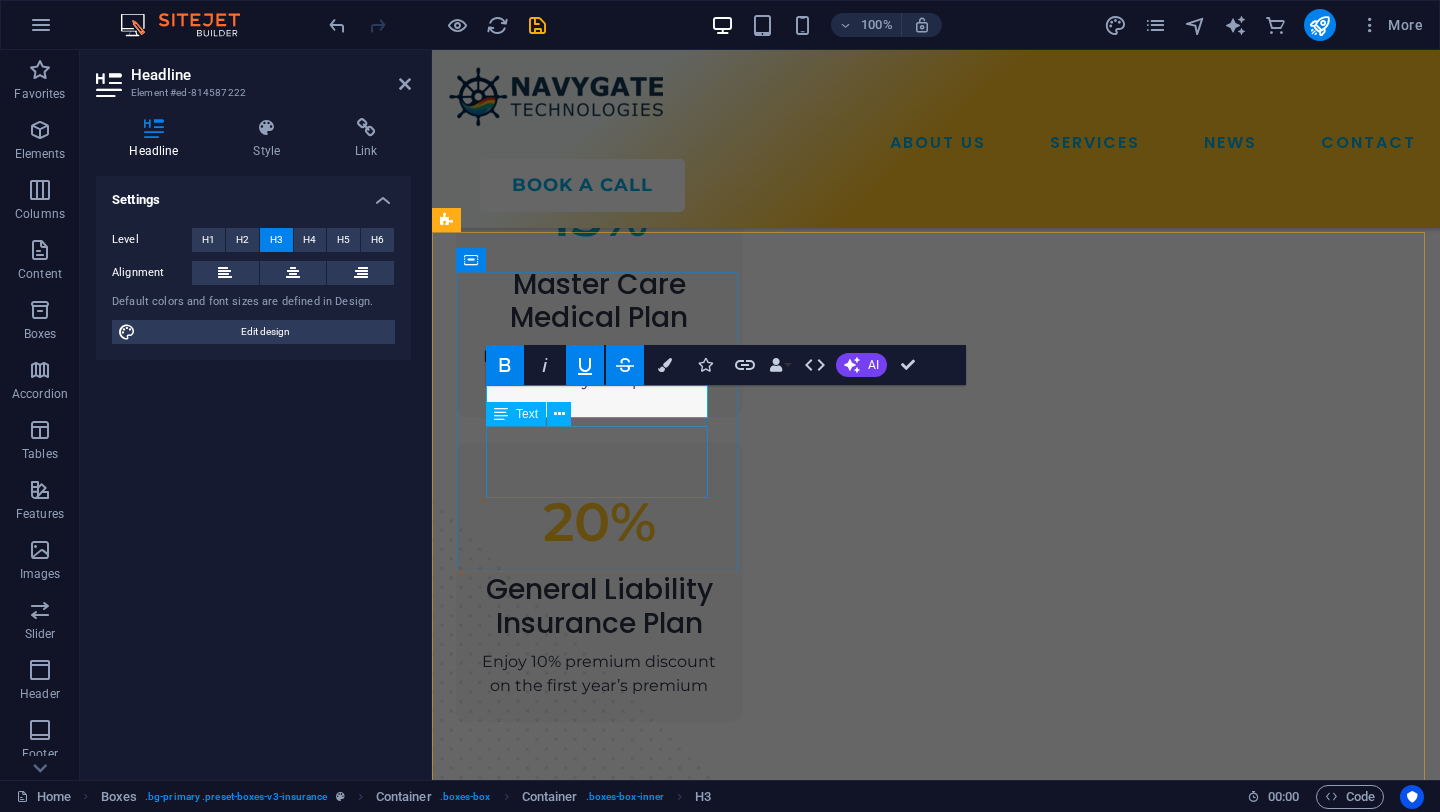 click on "Lorem ipsum dolor sit amet, consectetur adipiscing elit." at bounding box center (599, 1389) 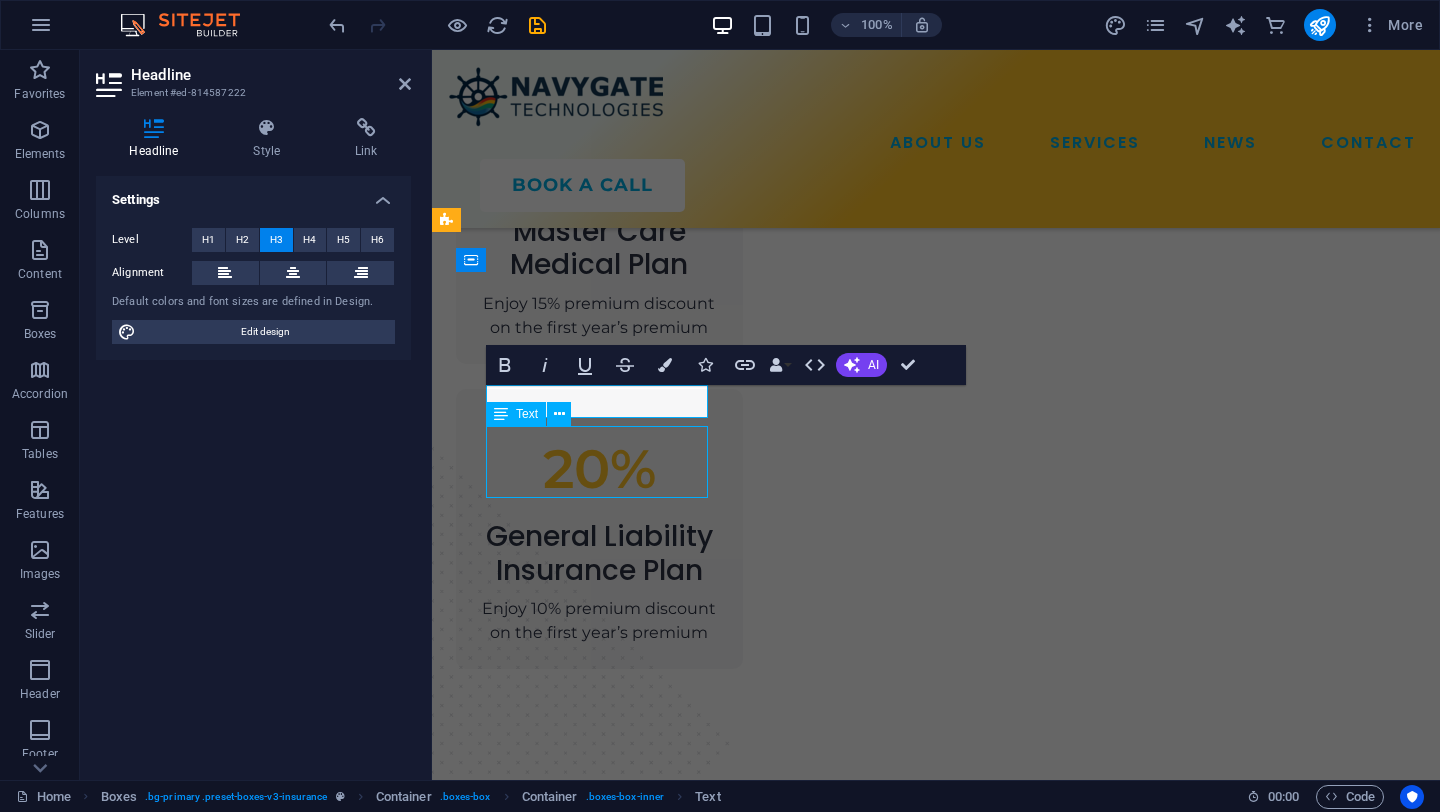 scroll, scrollTop: 1733, scrollLeft: 0, axis: vertical 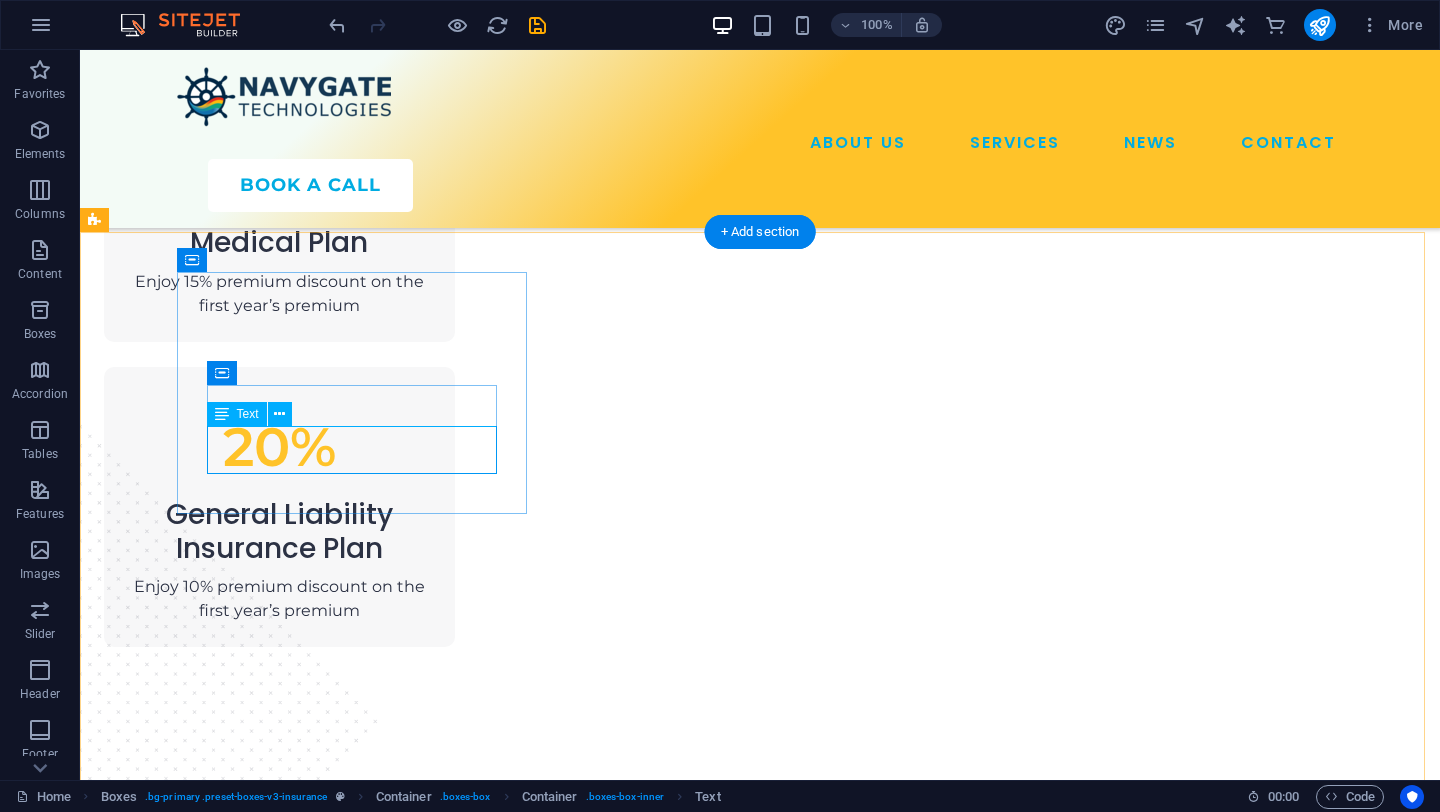 click on "Lorem ipsum dolor sit amet, consectetur adipiscing elit." at bounding box center [279, 1314] 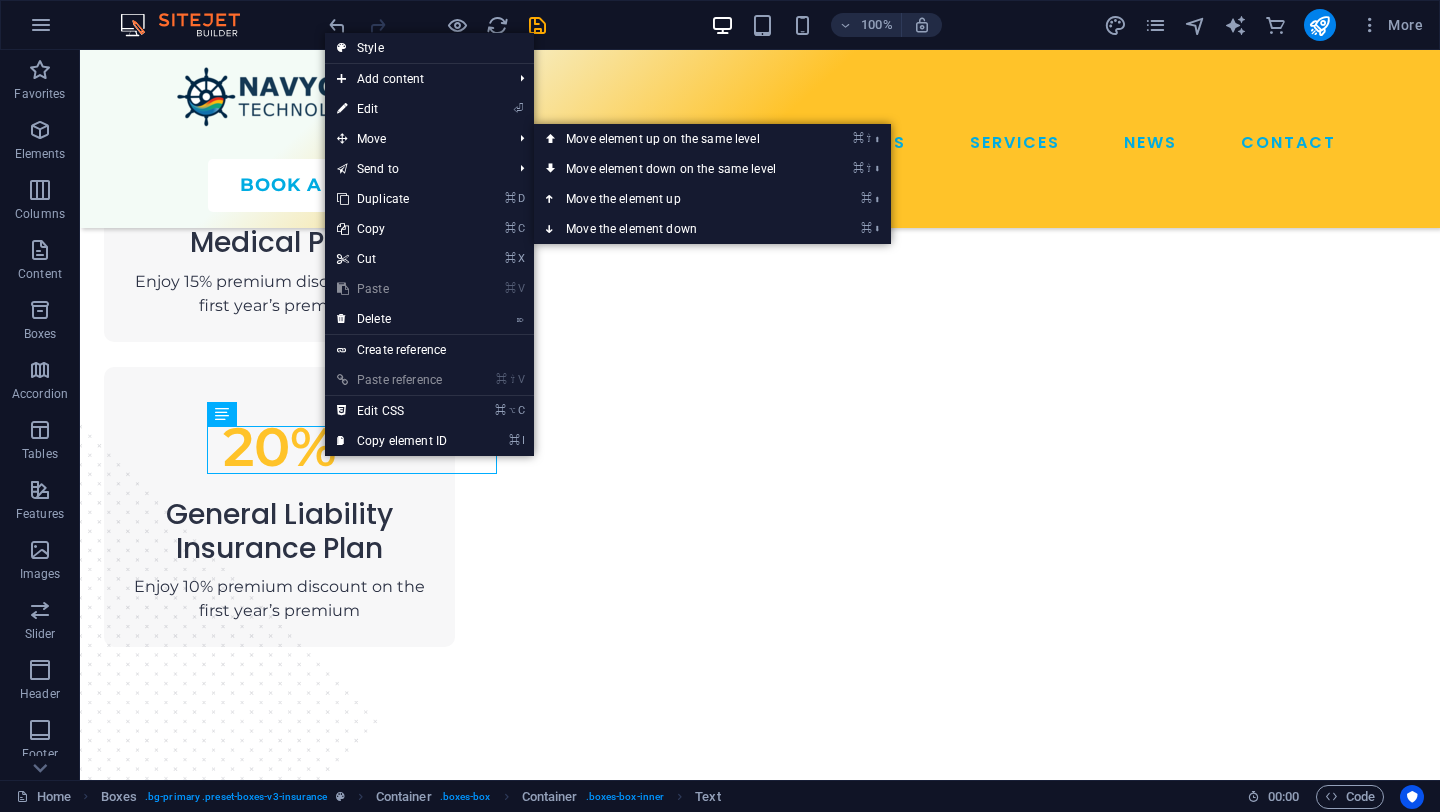 click on "⏎  Edit" at bounding box center [392, 109] 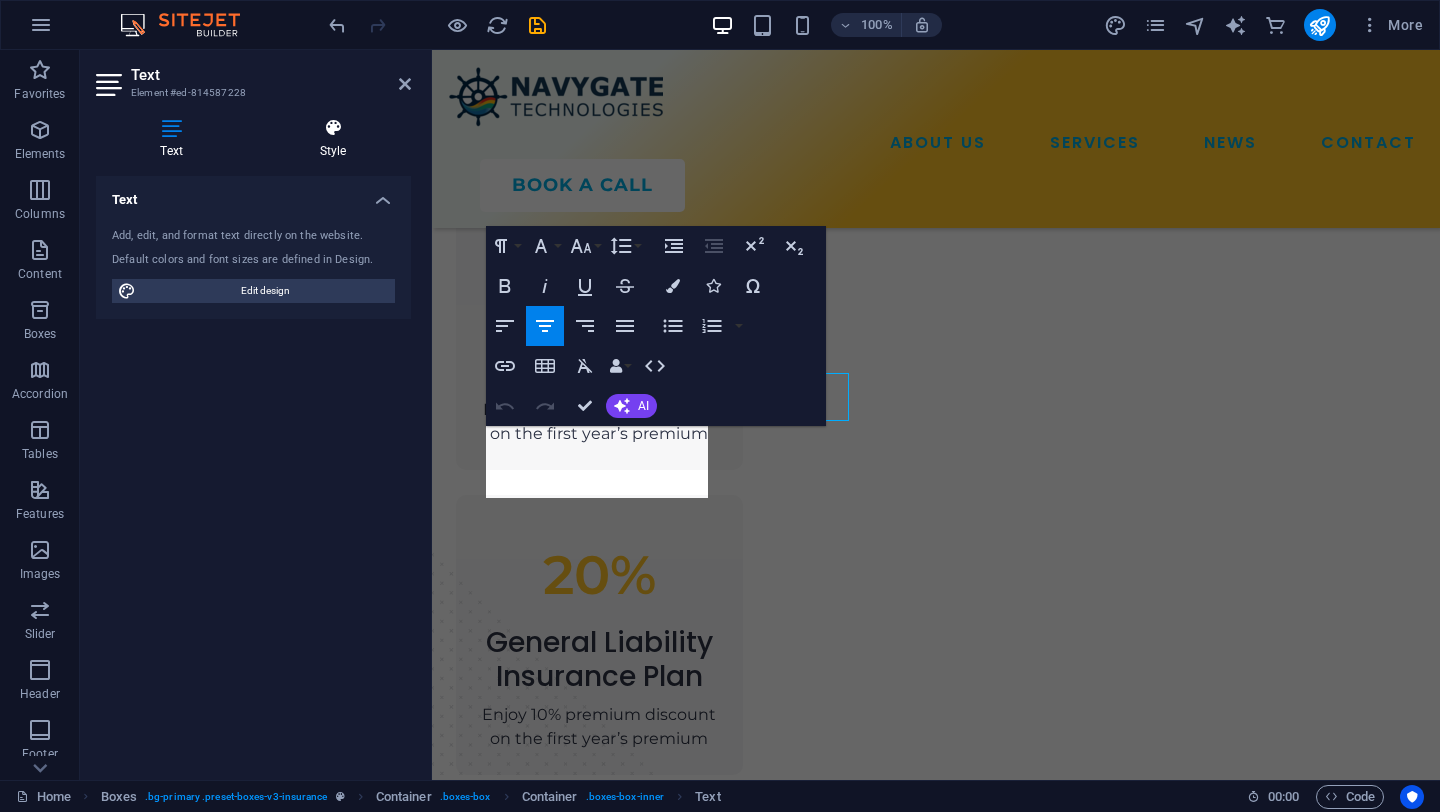 scroll, scrollTop: 1786, scrollLeft: 0, axis: vertical 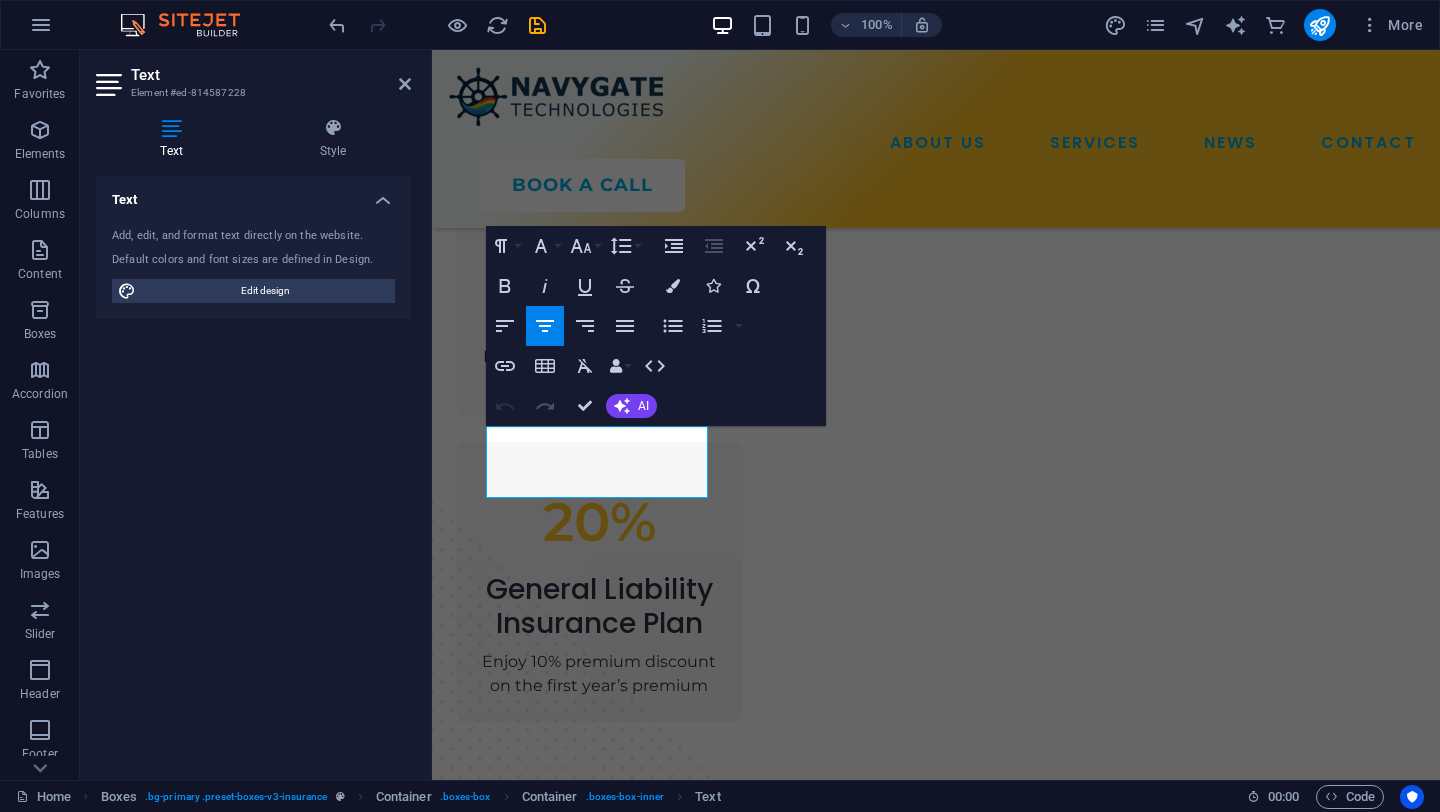 type 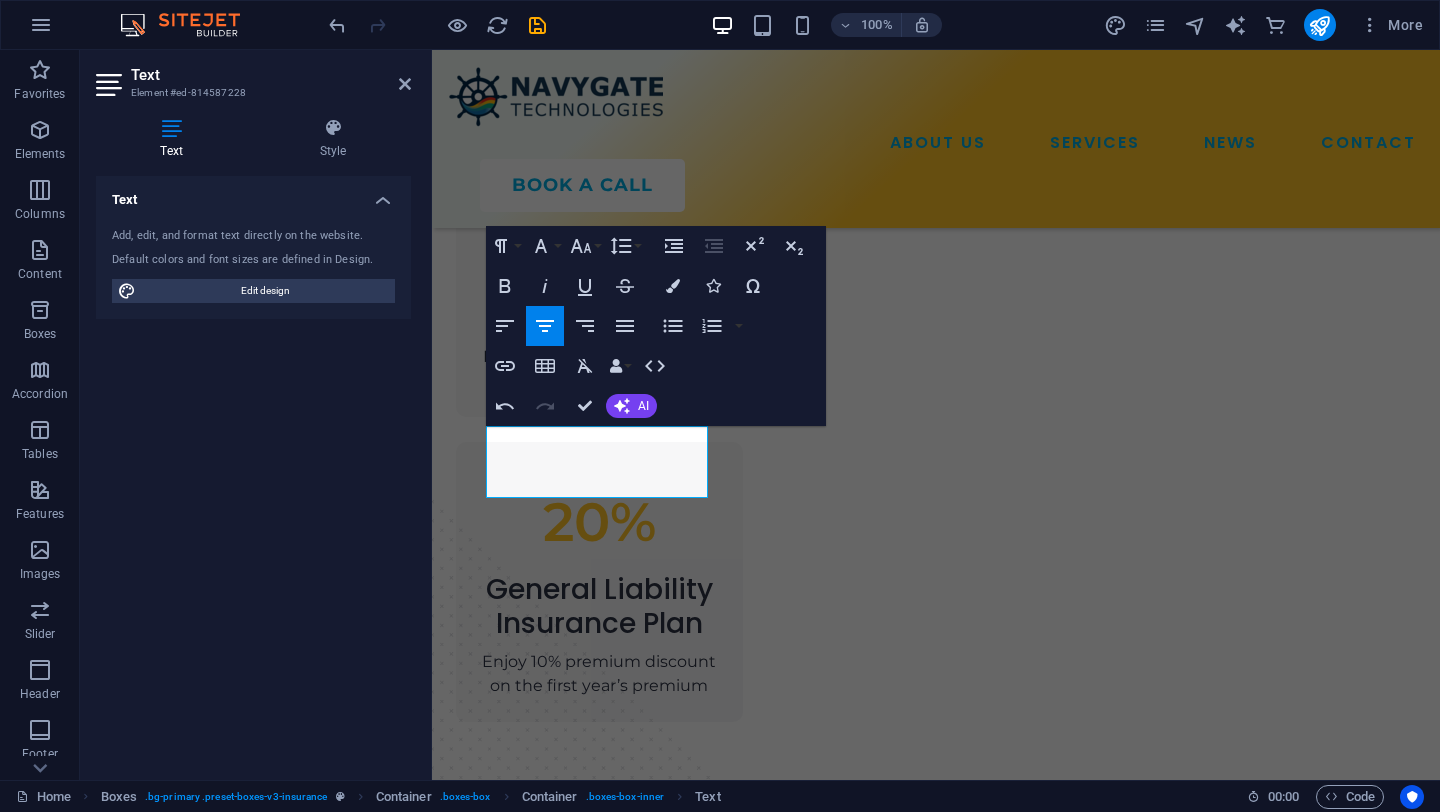 drag, startPoint x: 659, startPoint y: 485, endPoint x: 403, endPoint y: 395, distance: 271.35953 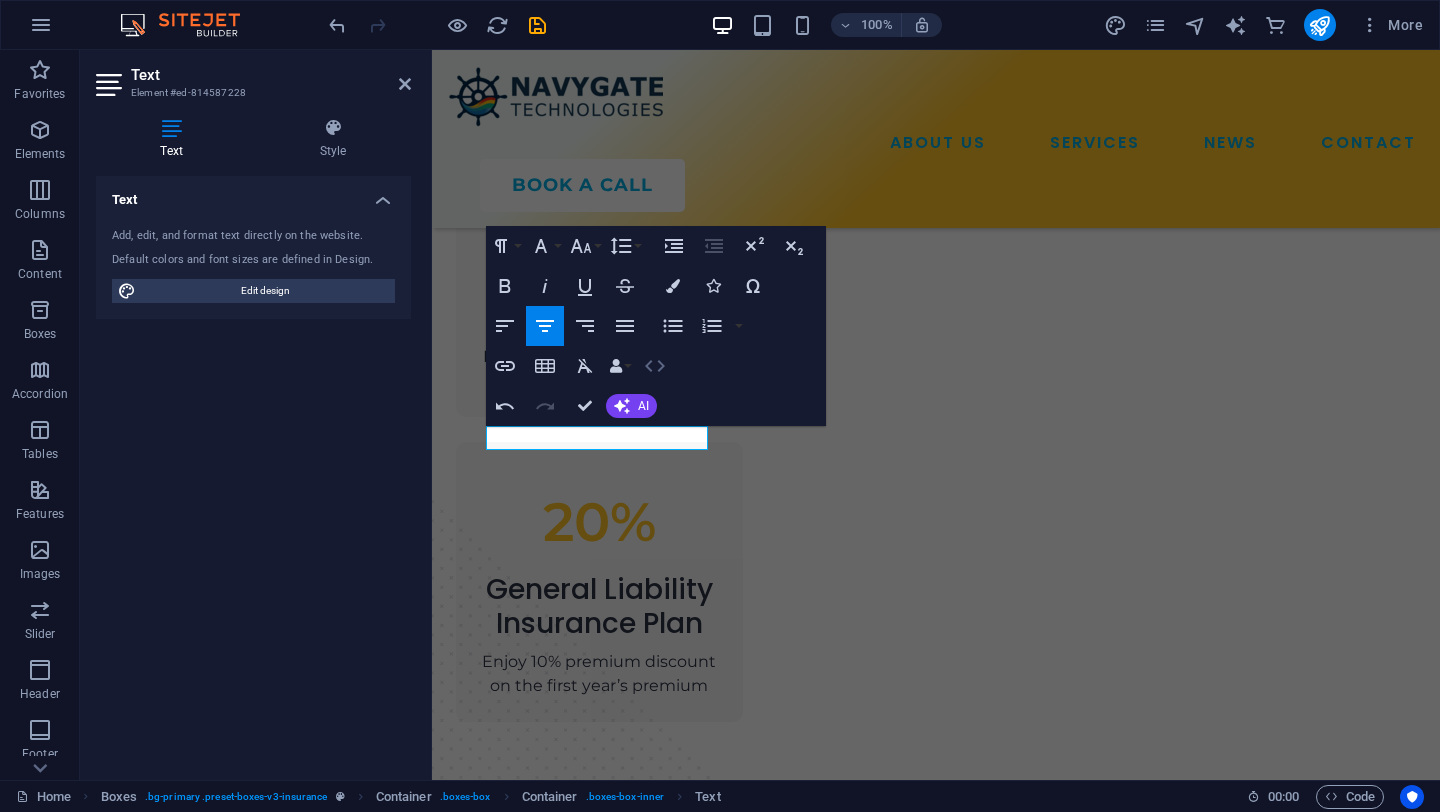 click 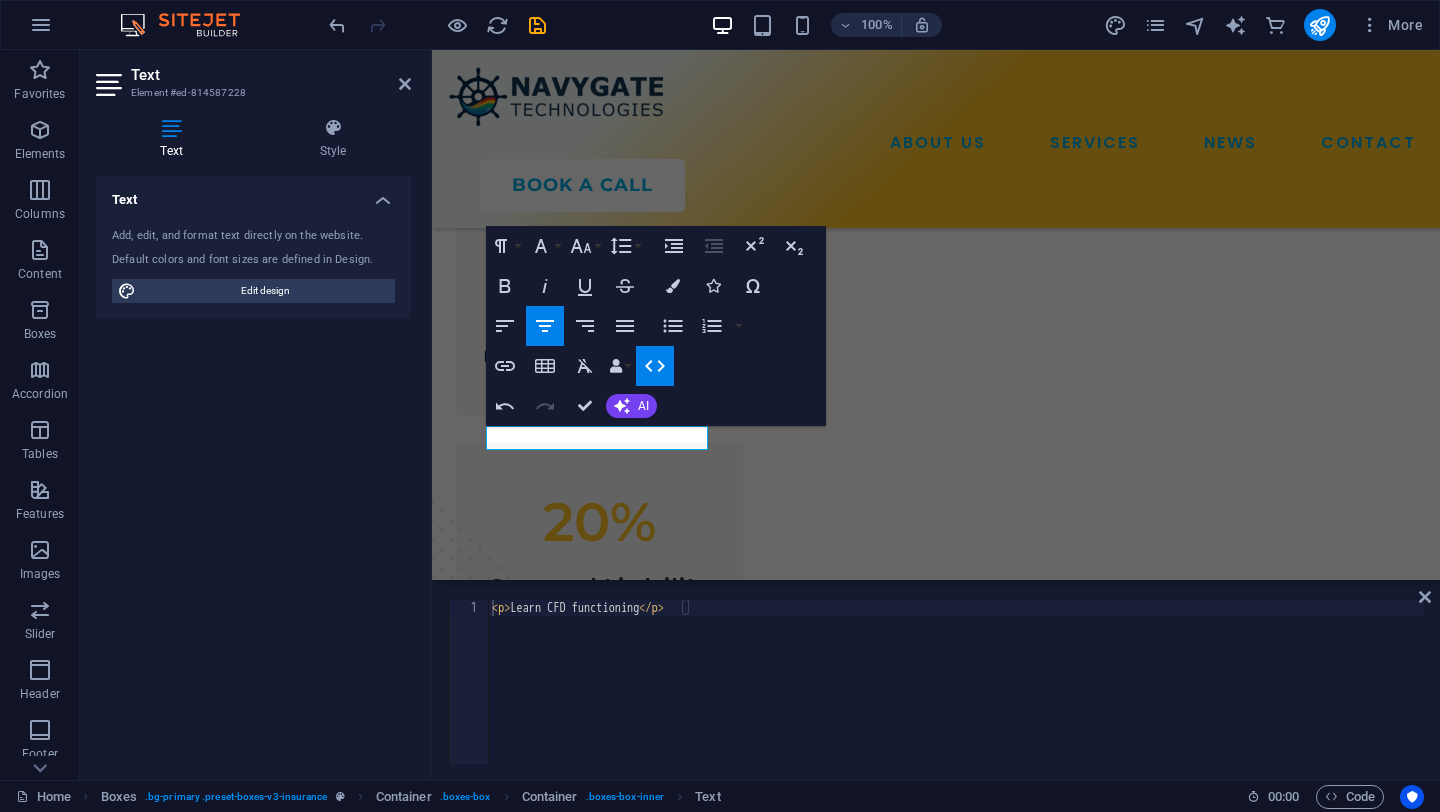 click 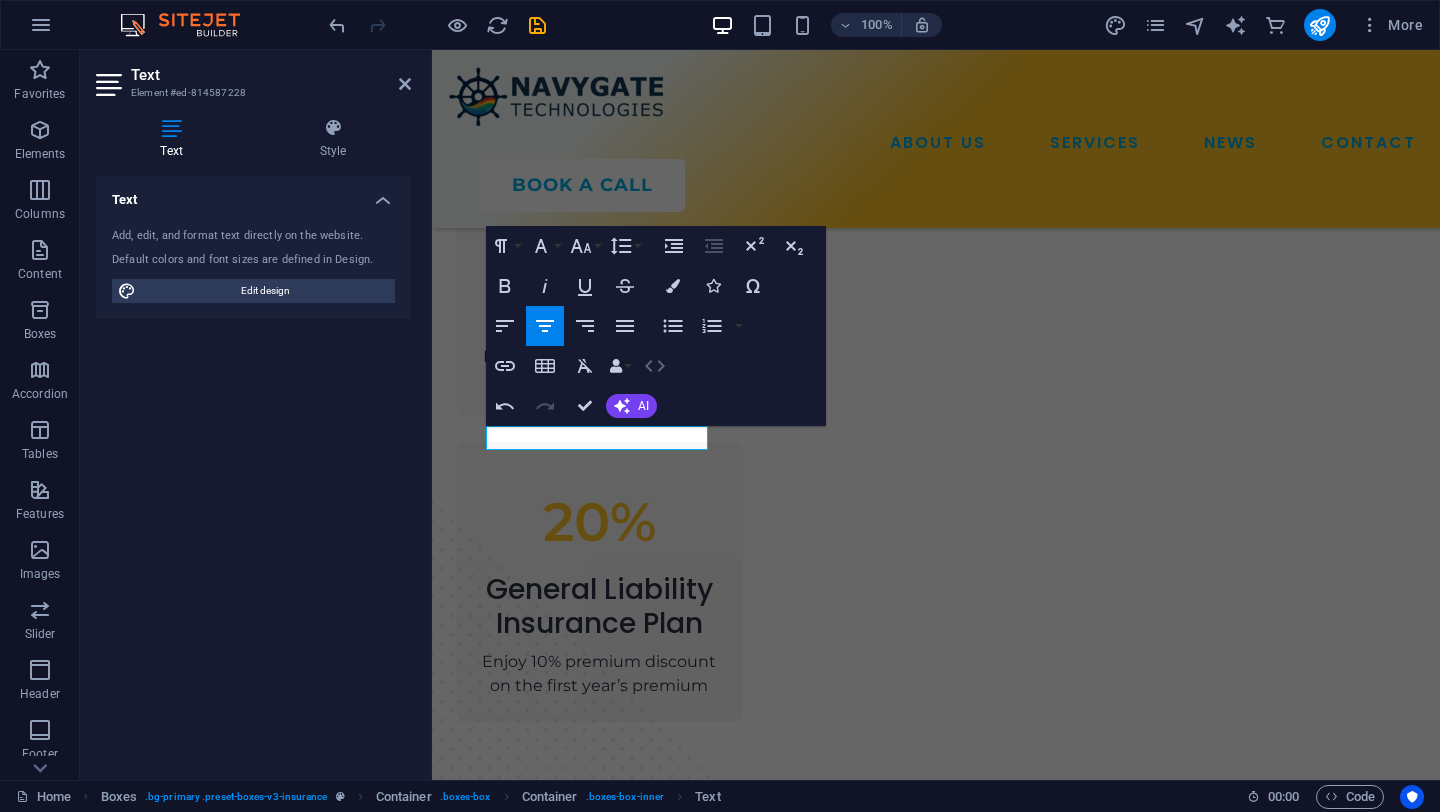 click 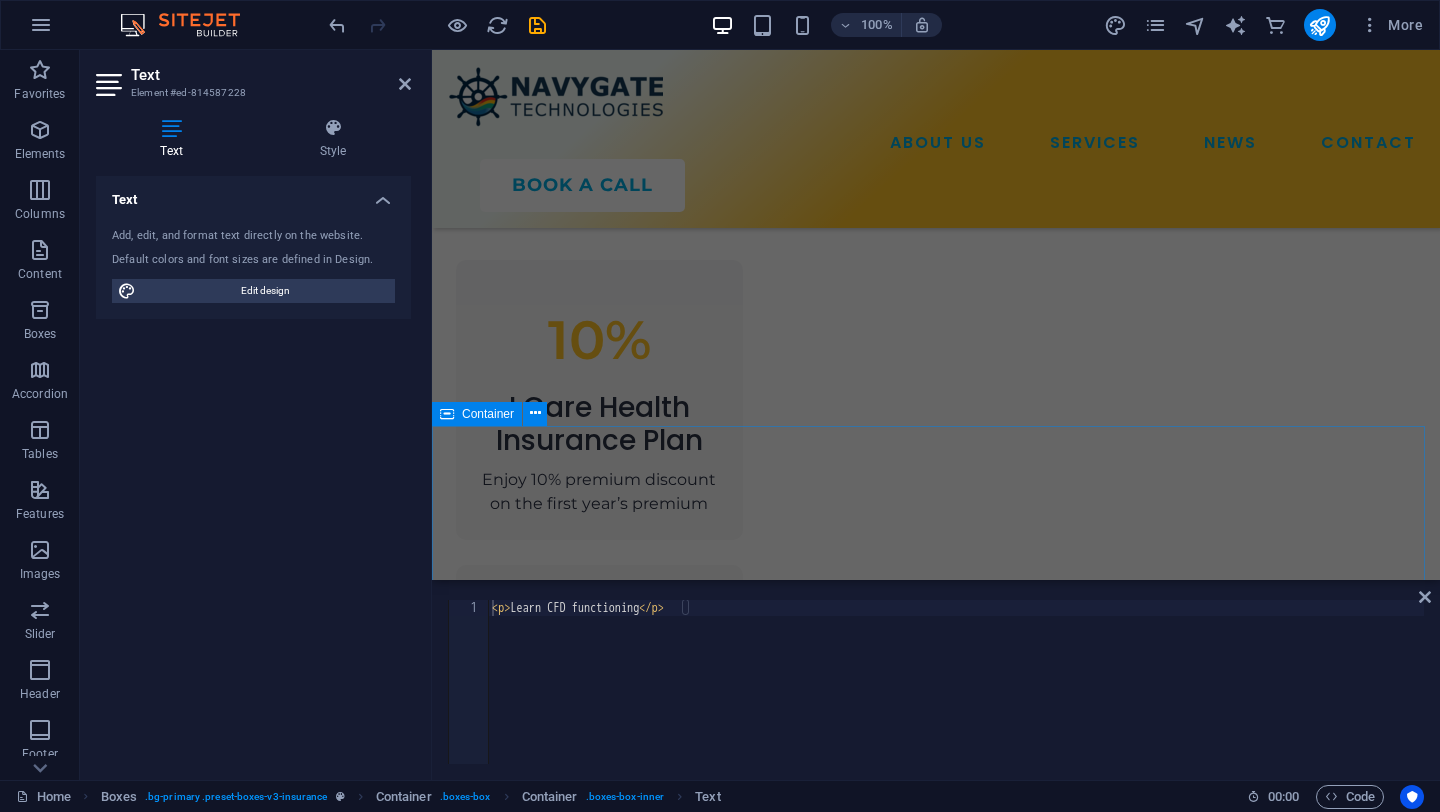 scroll, scrollTop: 1349, scrollLeft: 0, axis: vertical 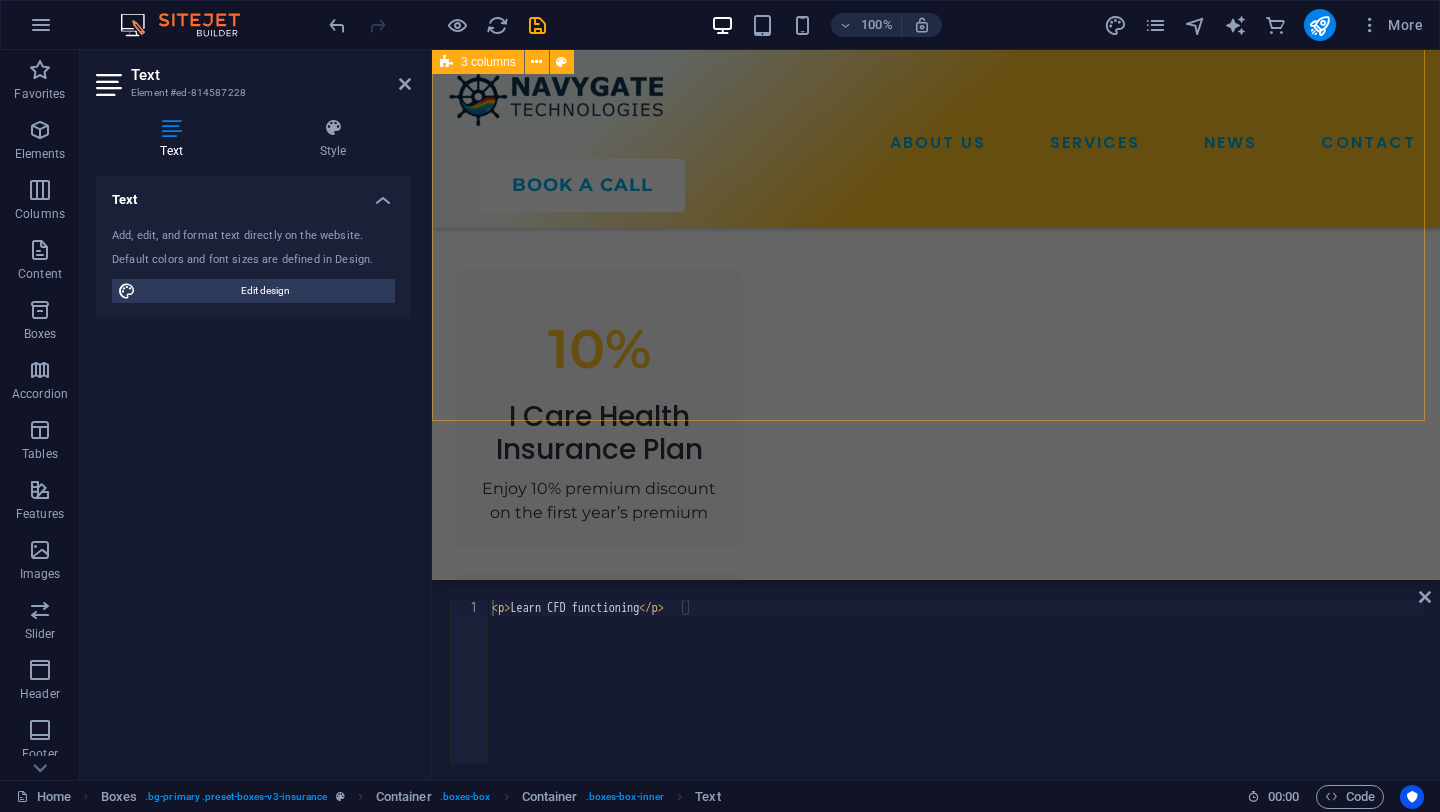 drag, startPoint x: 798, startPoint y: 320, endPoint x: 1137, endPoint y: 334, distance: 339.28897 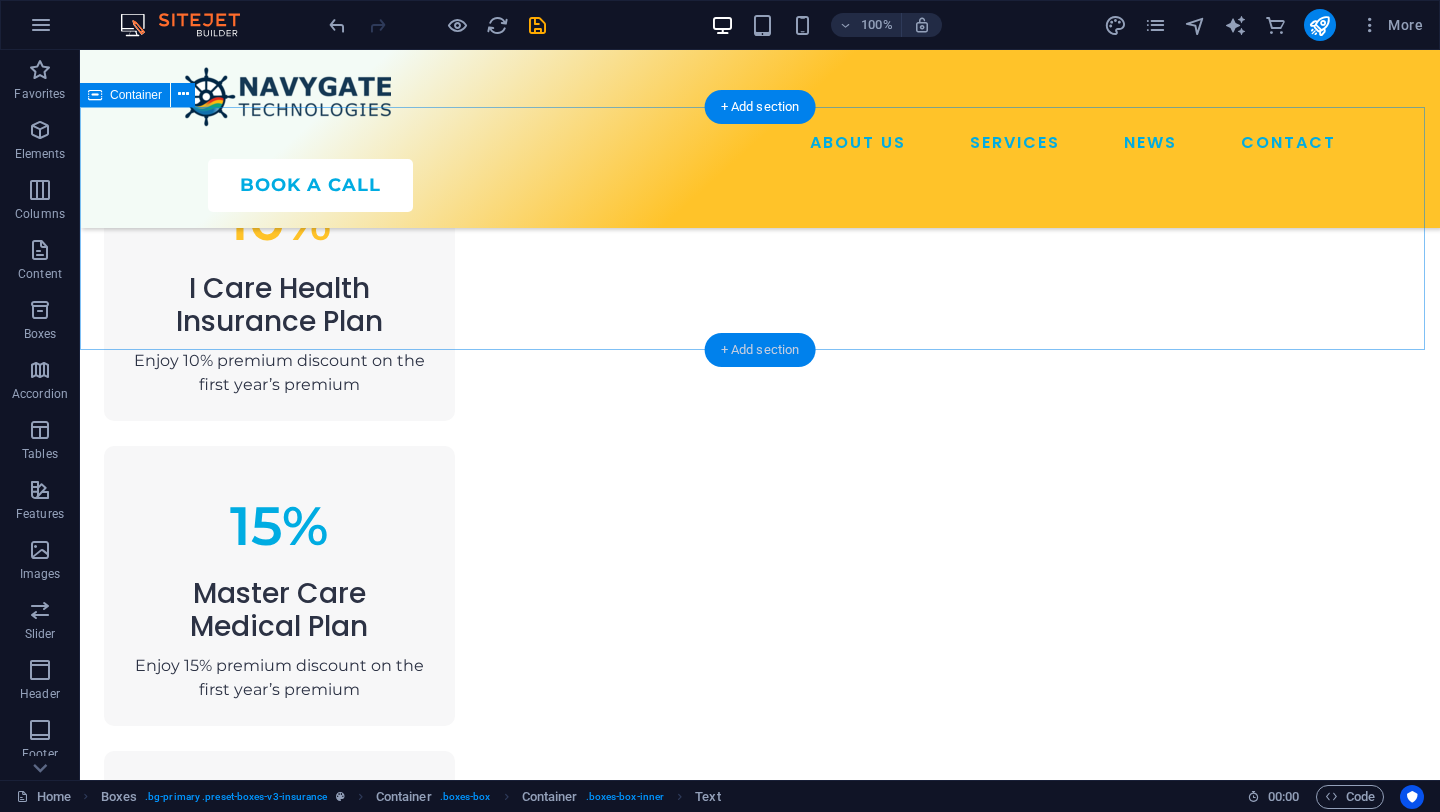 scroll, scrollTop: 1756, scrollLeft: 0, axis: vertical 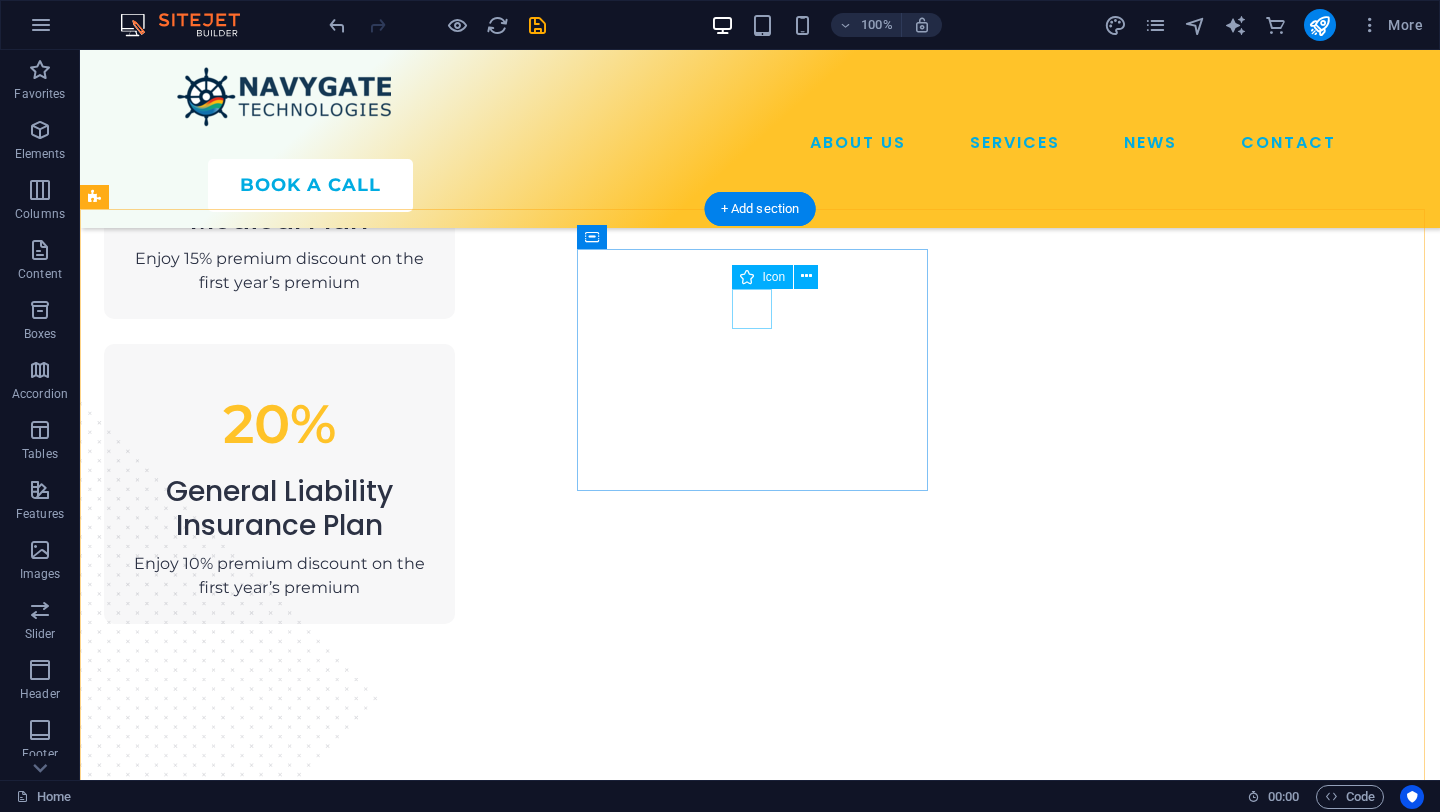 click at bounding box center [279, 1416] 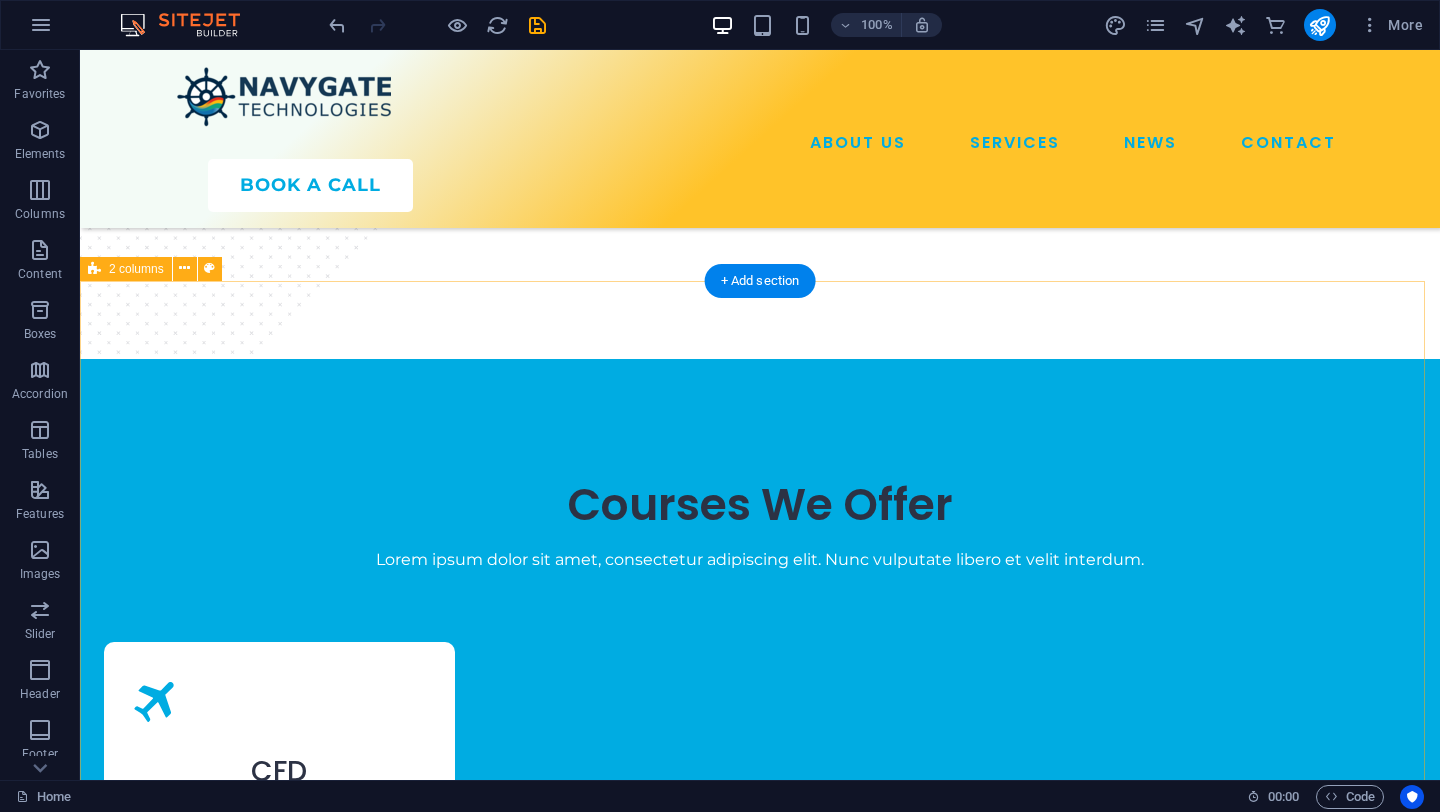 scroll, scrollTop: 2062, scrollLeft: 0, axis: vertical 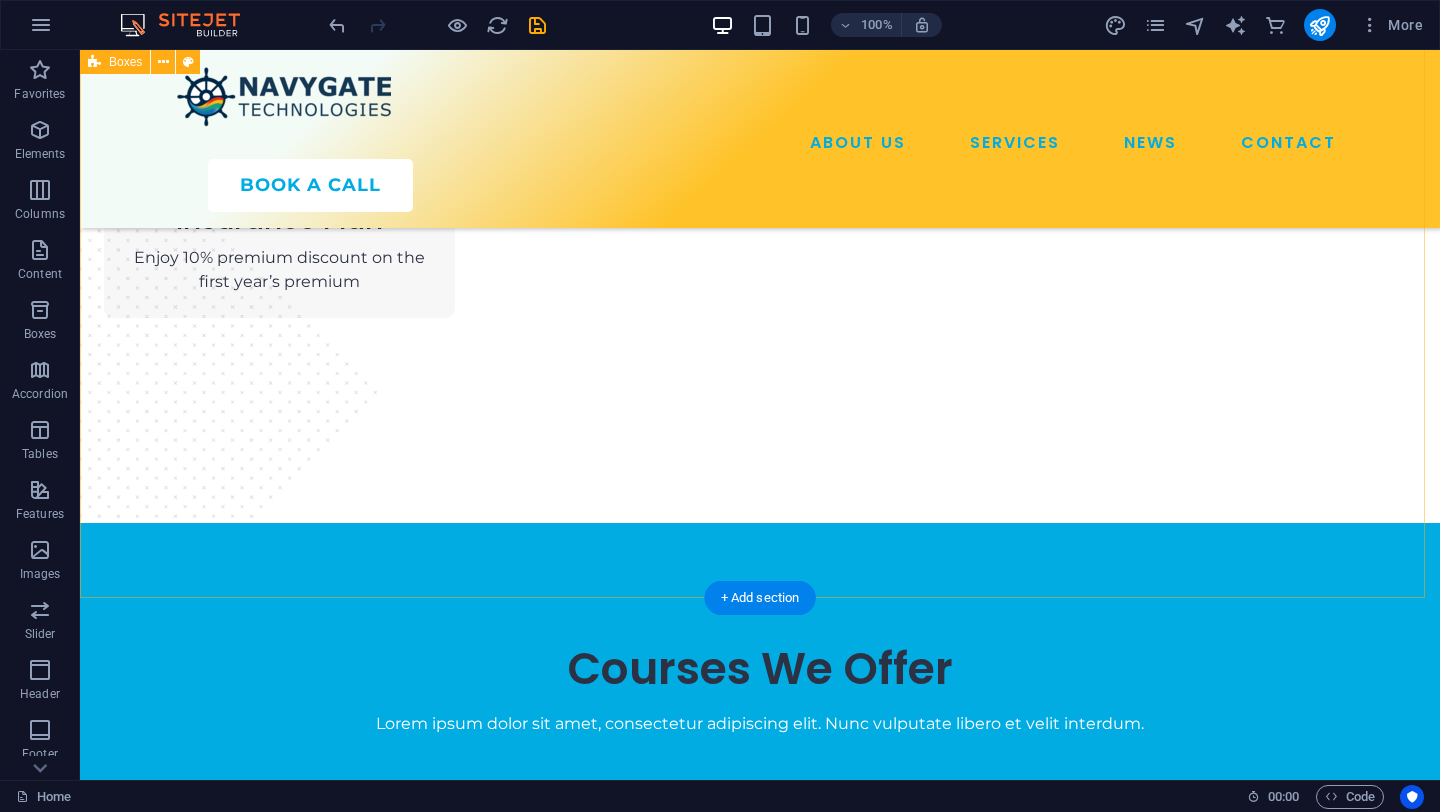 click on "CFD Learn CFD functioning Cyber Insurance Lorem ipsum dolor sit amet, consectetur adipiscing elit. Fidelity Bond Lorem ipsum dolor sit amet, consectetur adipiscing elit. Contents Cover Lorem ipsum dolor sit amet, consectetur adipiscing elit. Office Indemnity Lorem ipsum dolor sit amet, consectetur adipiscing elit. Health Insurance Lorem ipsum dolor sit amet, consectetur adipiscing elit." at bounding box center [760, 1624] 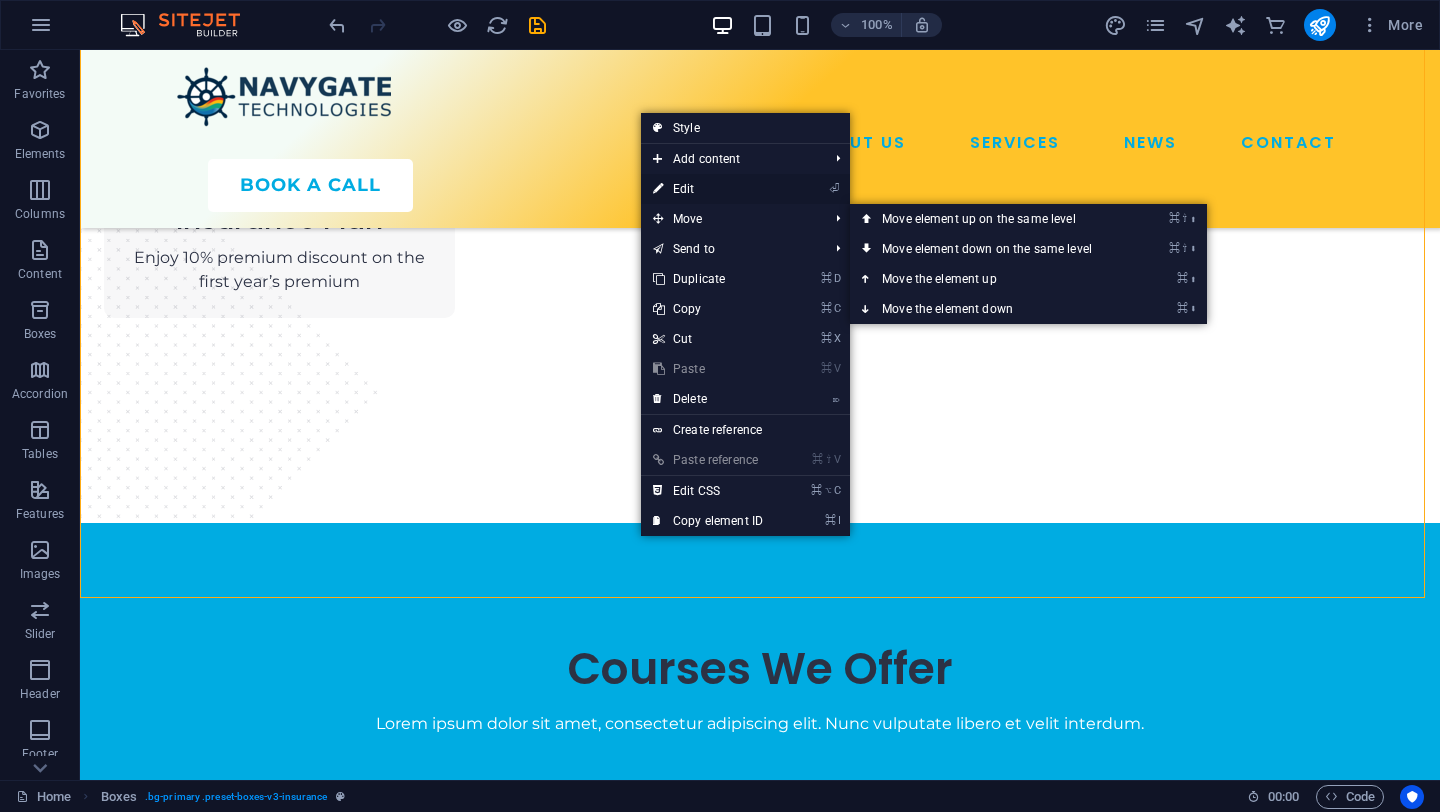 click on "⏎  Edit" at bounding box center [708, 189] 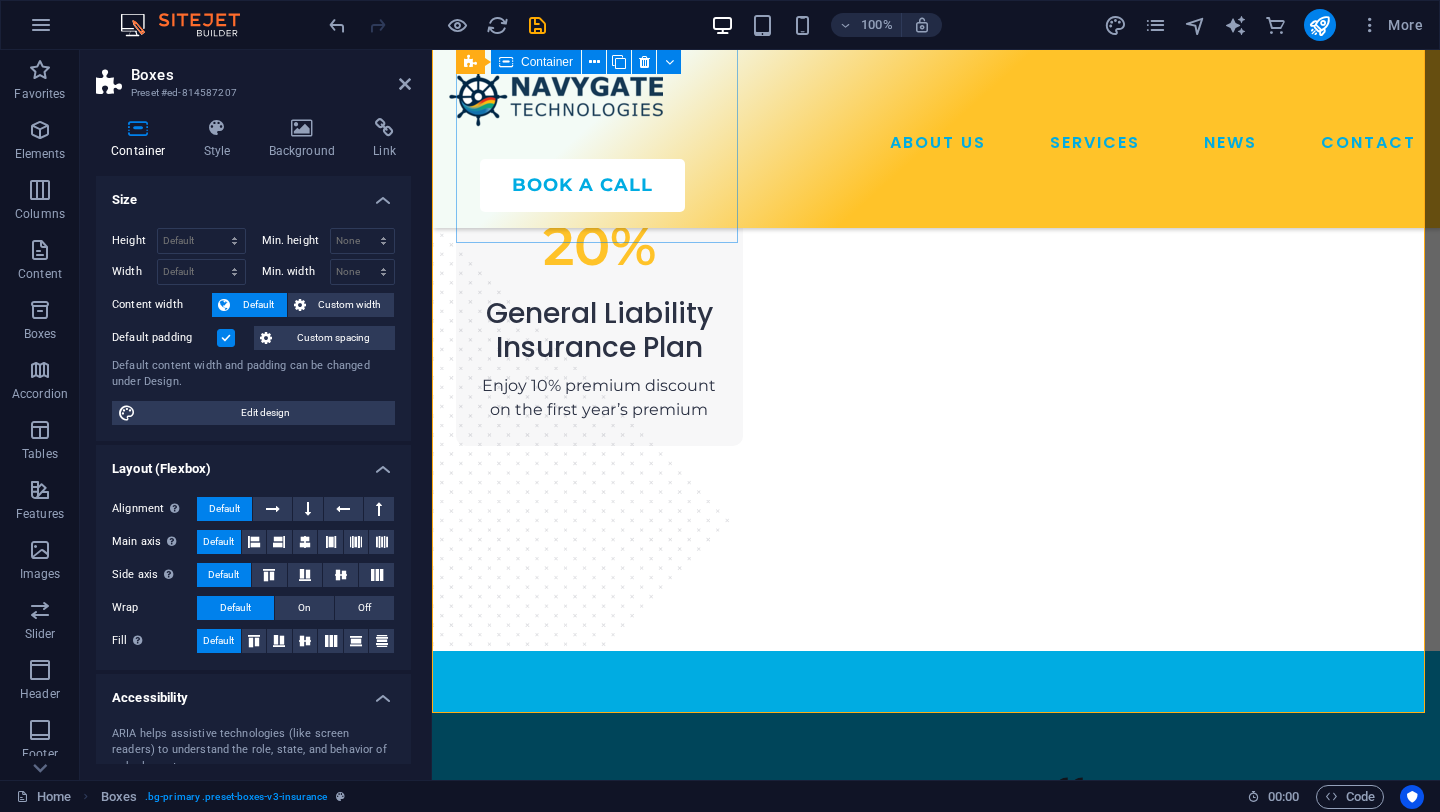 scroll, scrollTop: 2115, scrollLeft: 0, axis: vertical 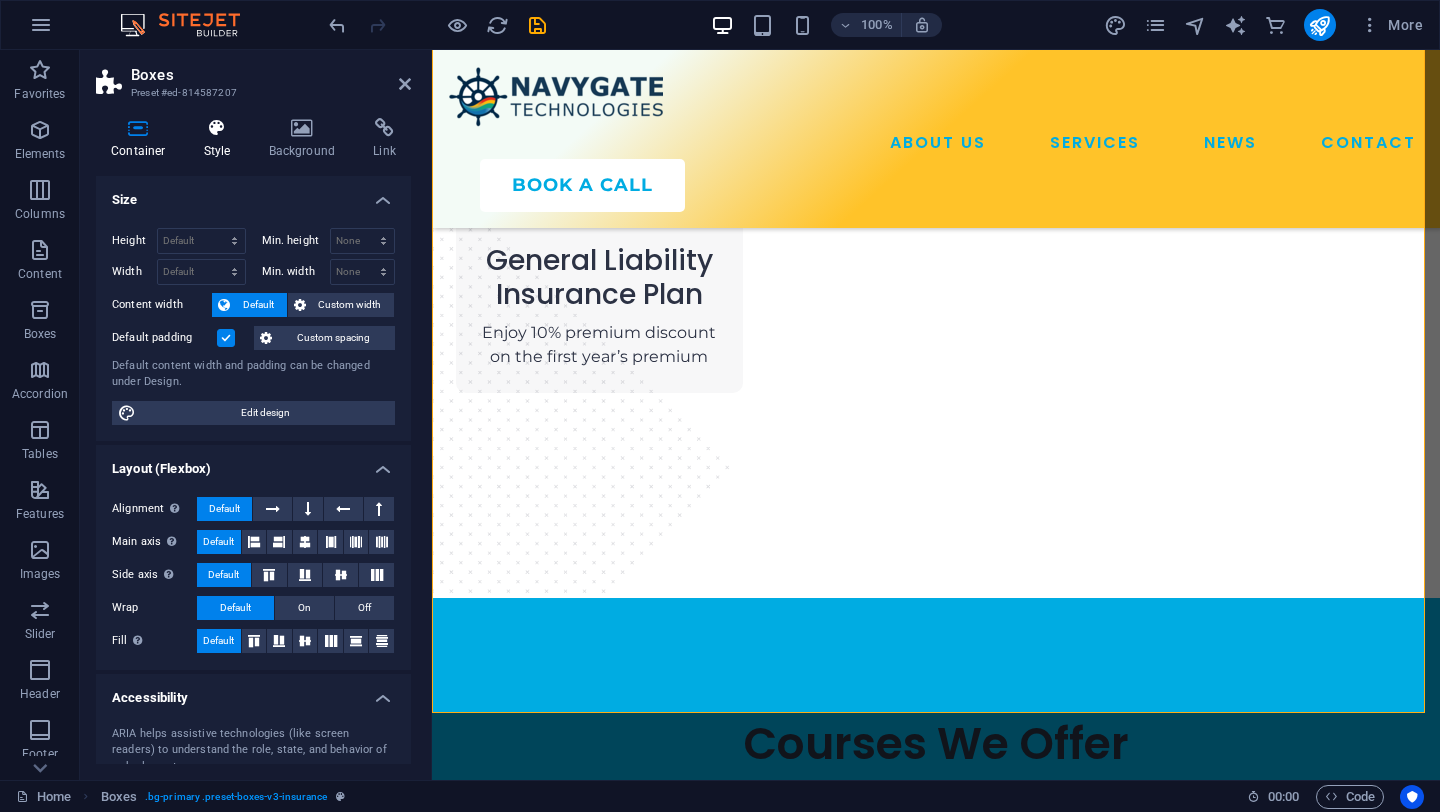 click at bounding box center [217, 128] 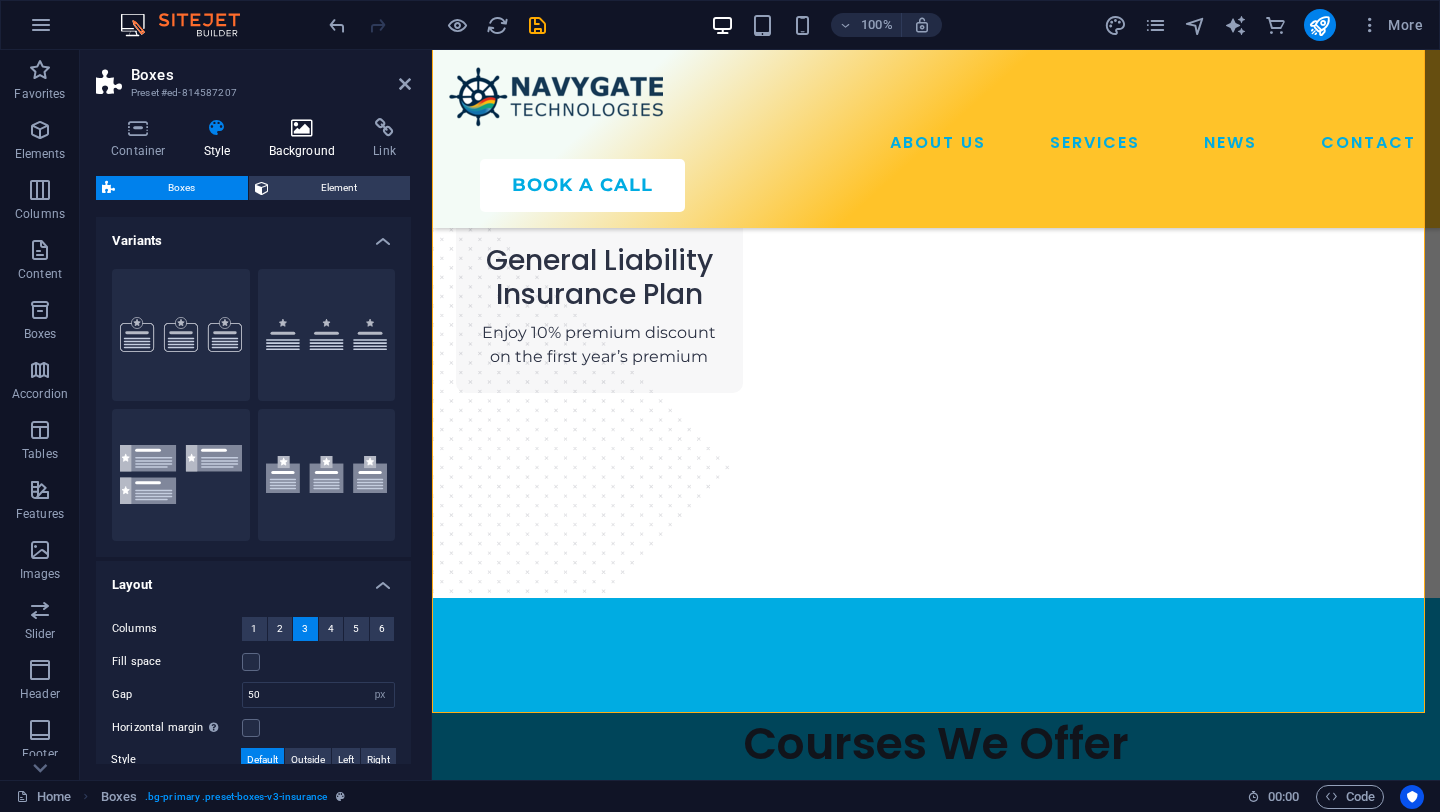 click at bounding box center [302, 128] 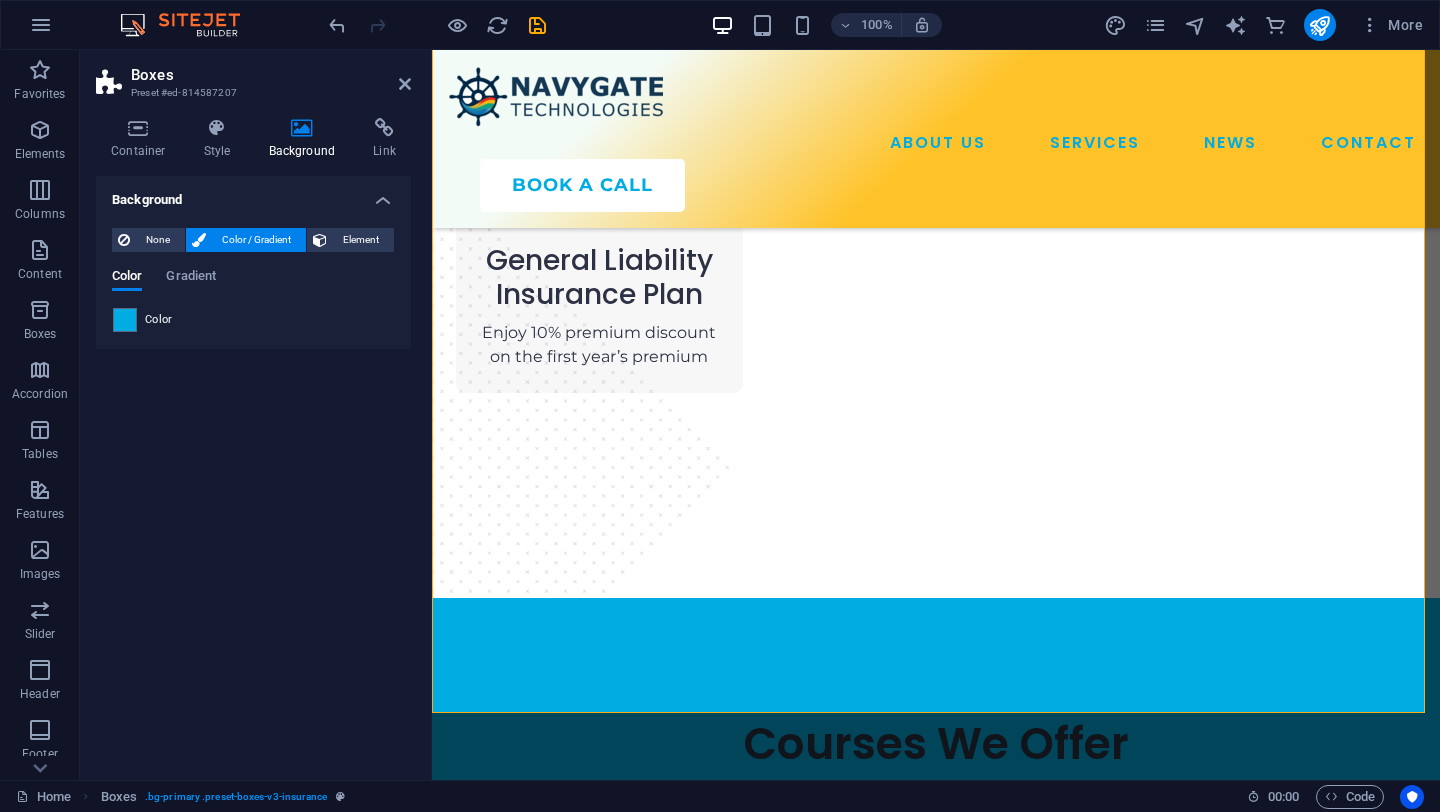 click on "Color" at bounding box center [253, 320] 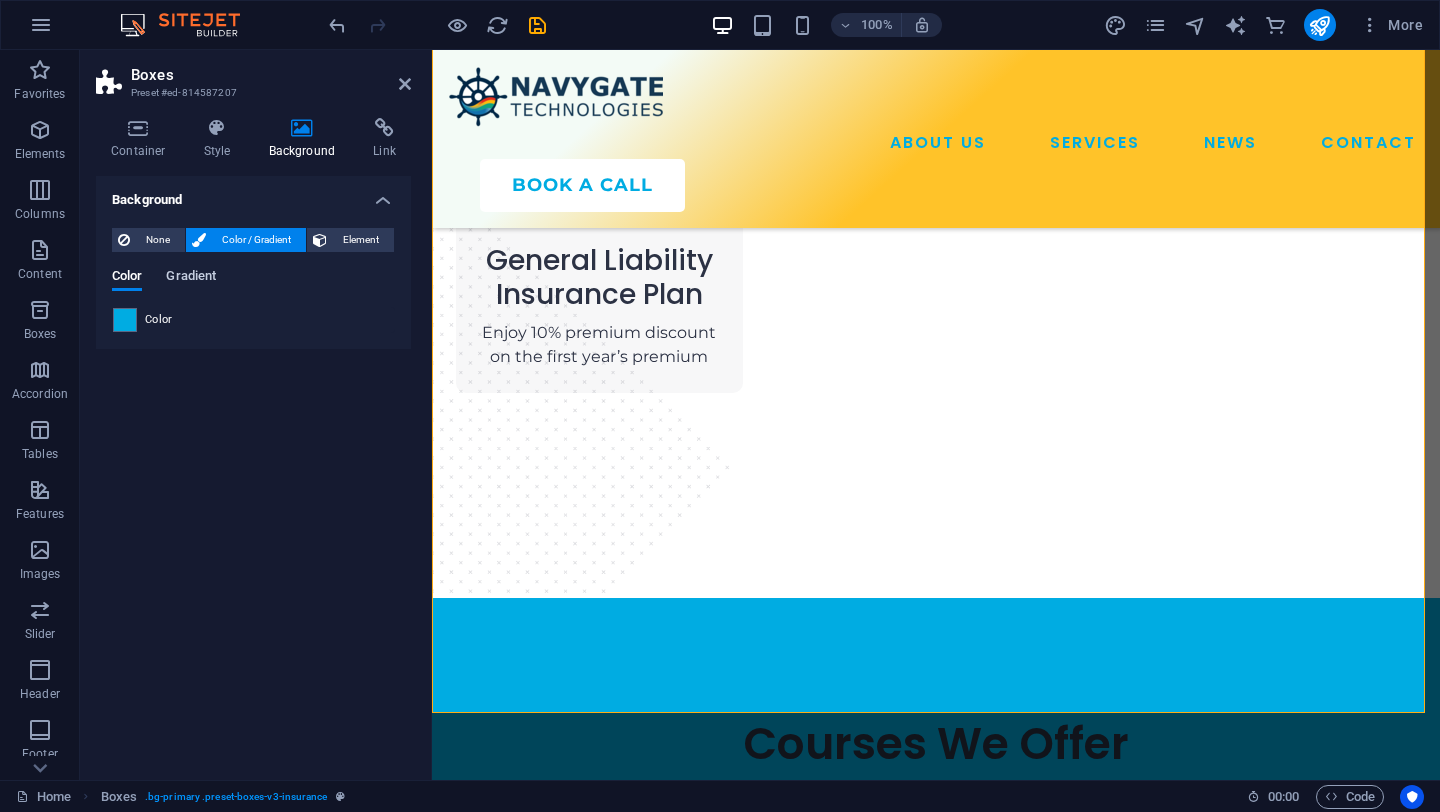 click on "Gradient" at bounding box center [191, 278] 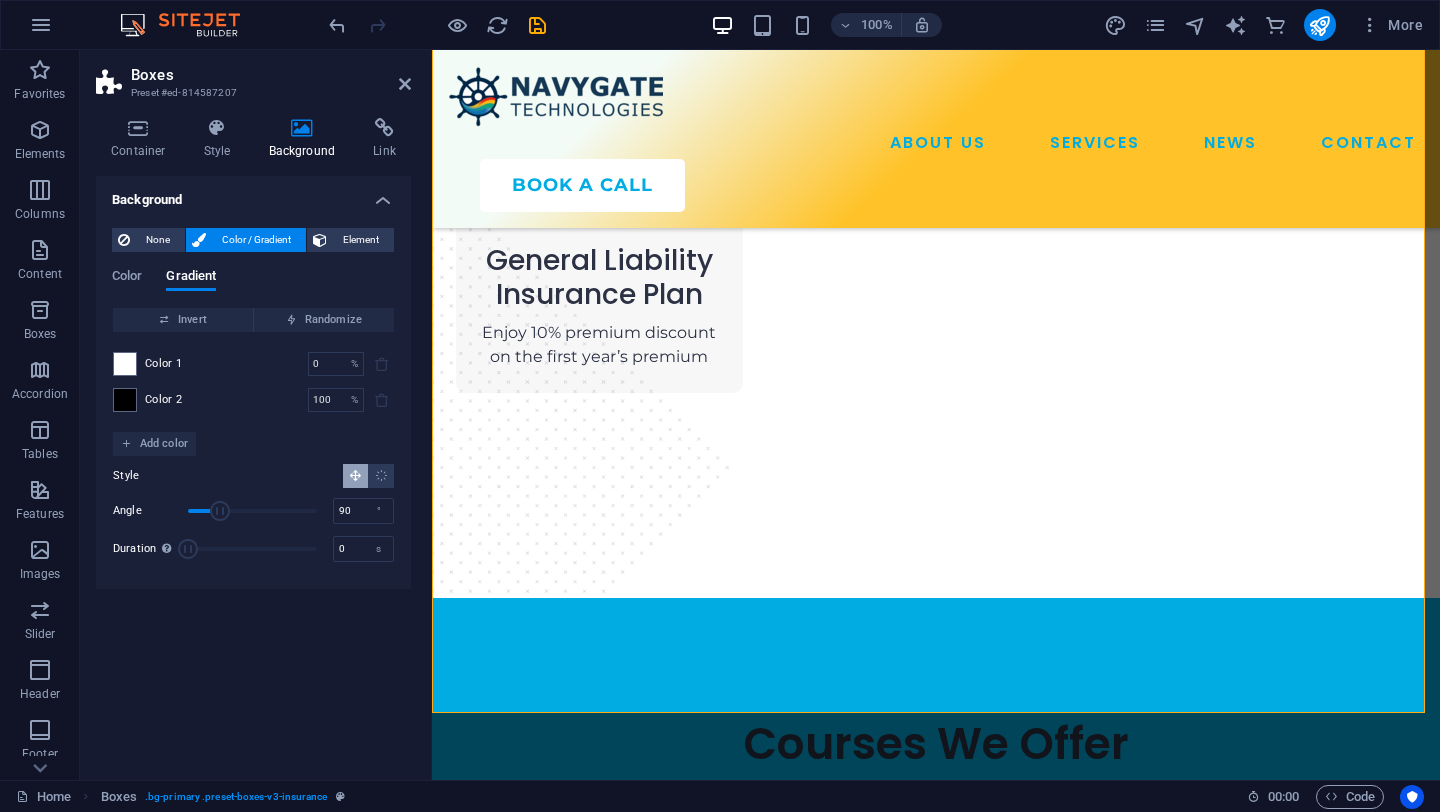 click on "Color 1 0 % ​" at bounding box center [253, 364] 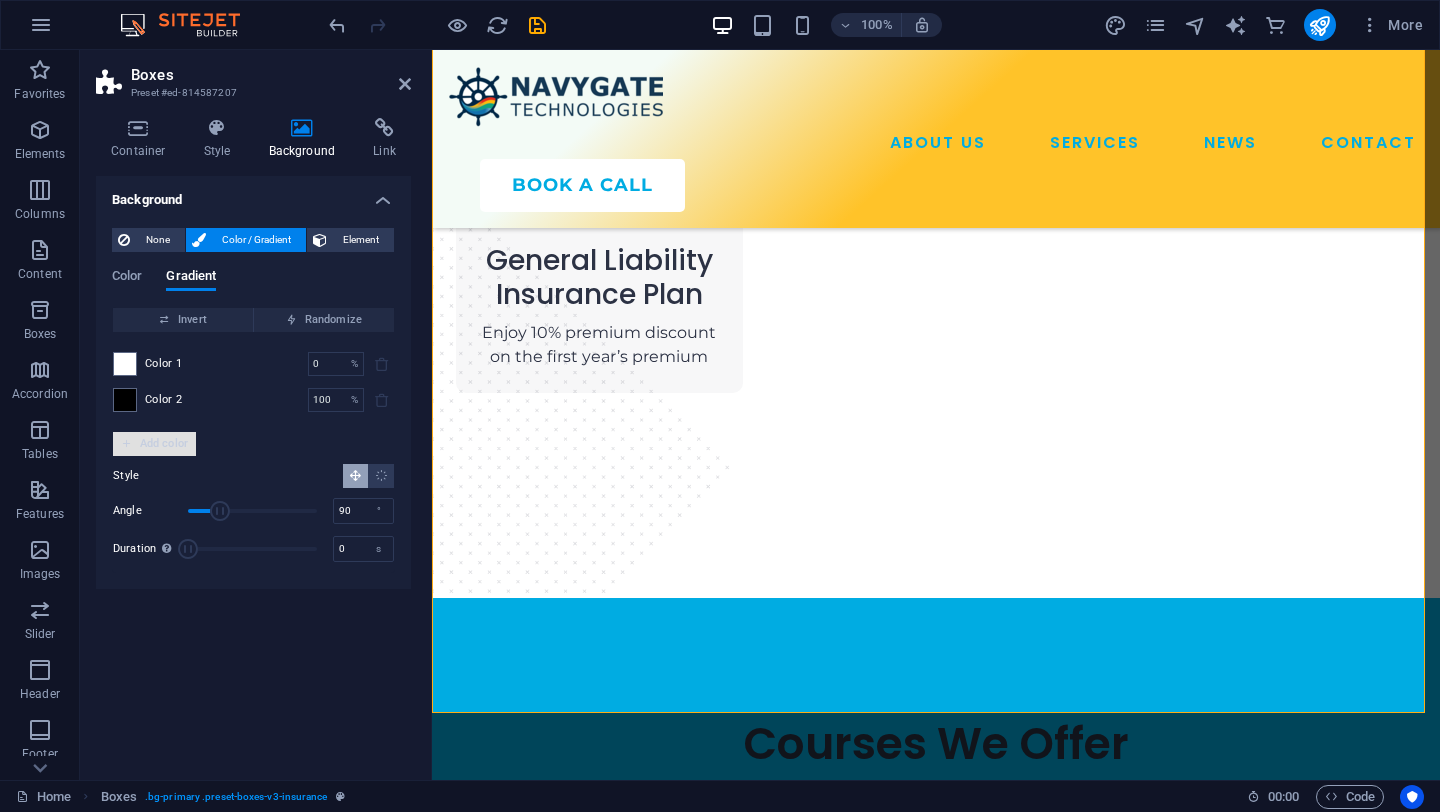 click on "Add color" at bounding box center (154, 444) 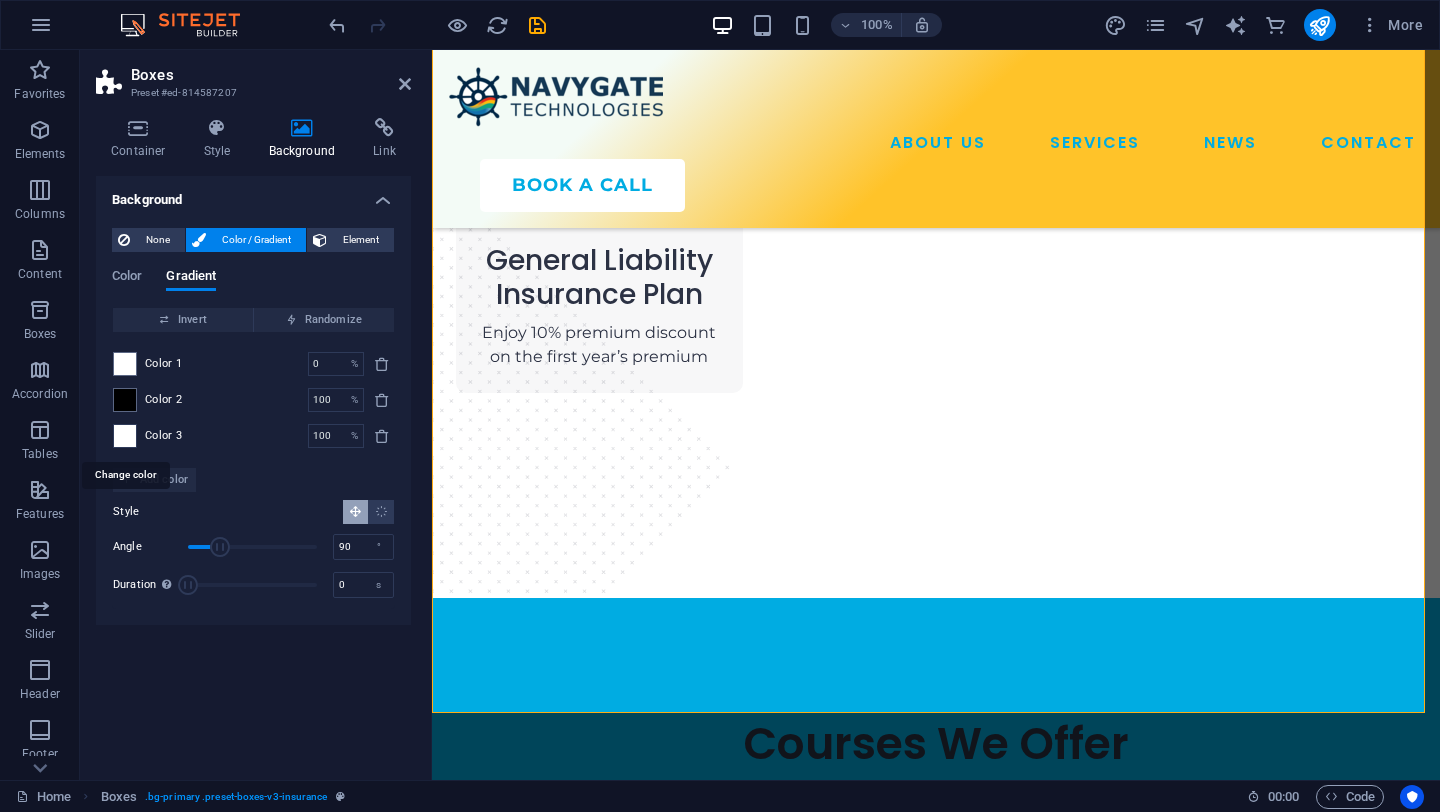 click at bounding box center [125, 436] 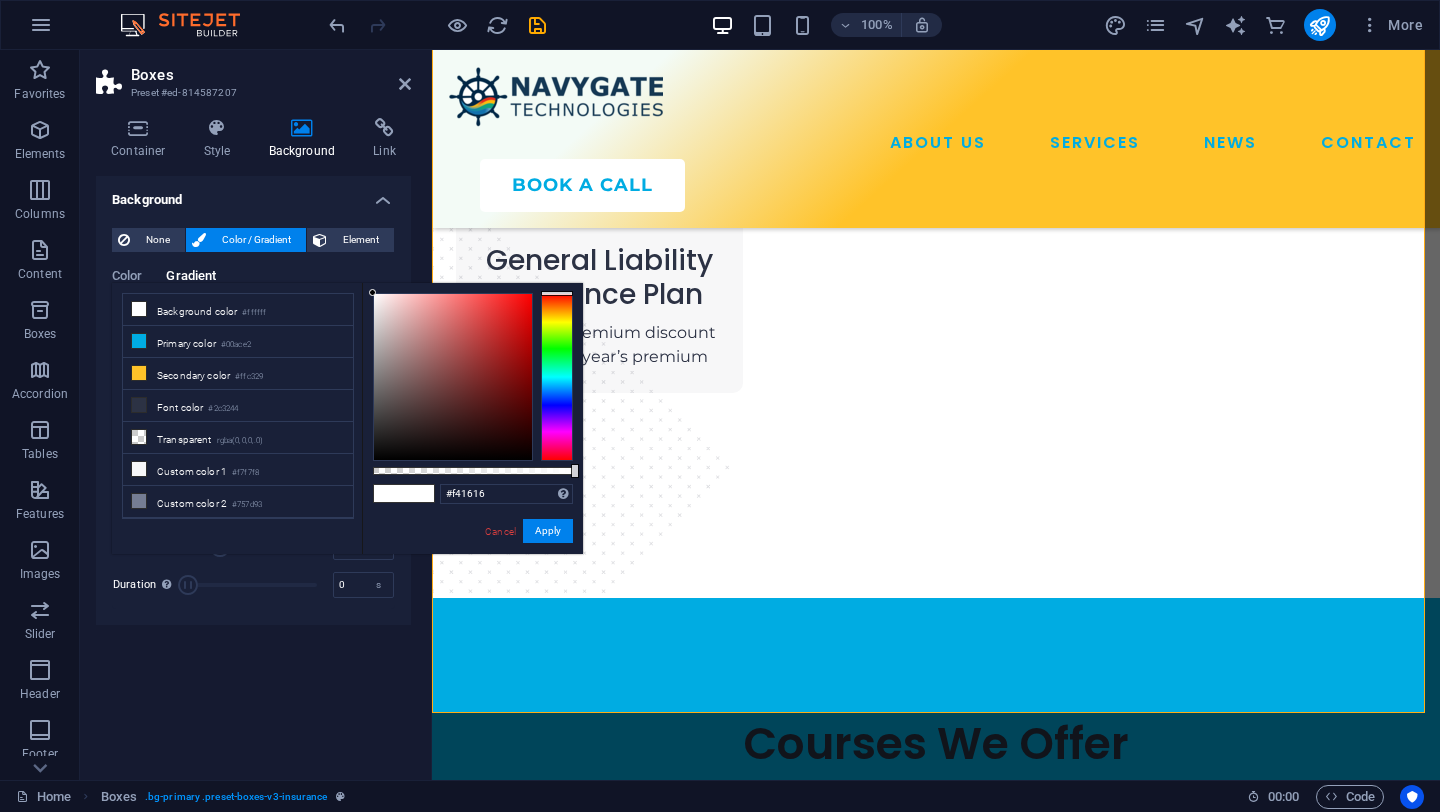 click at bounding box center [453, 377] 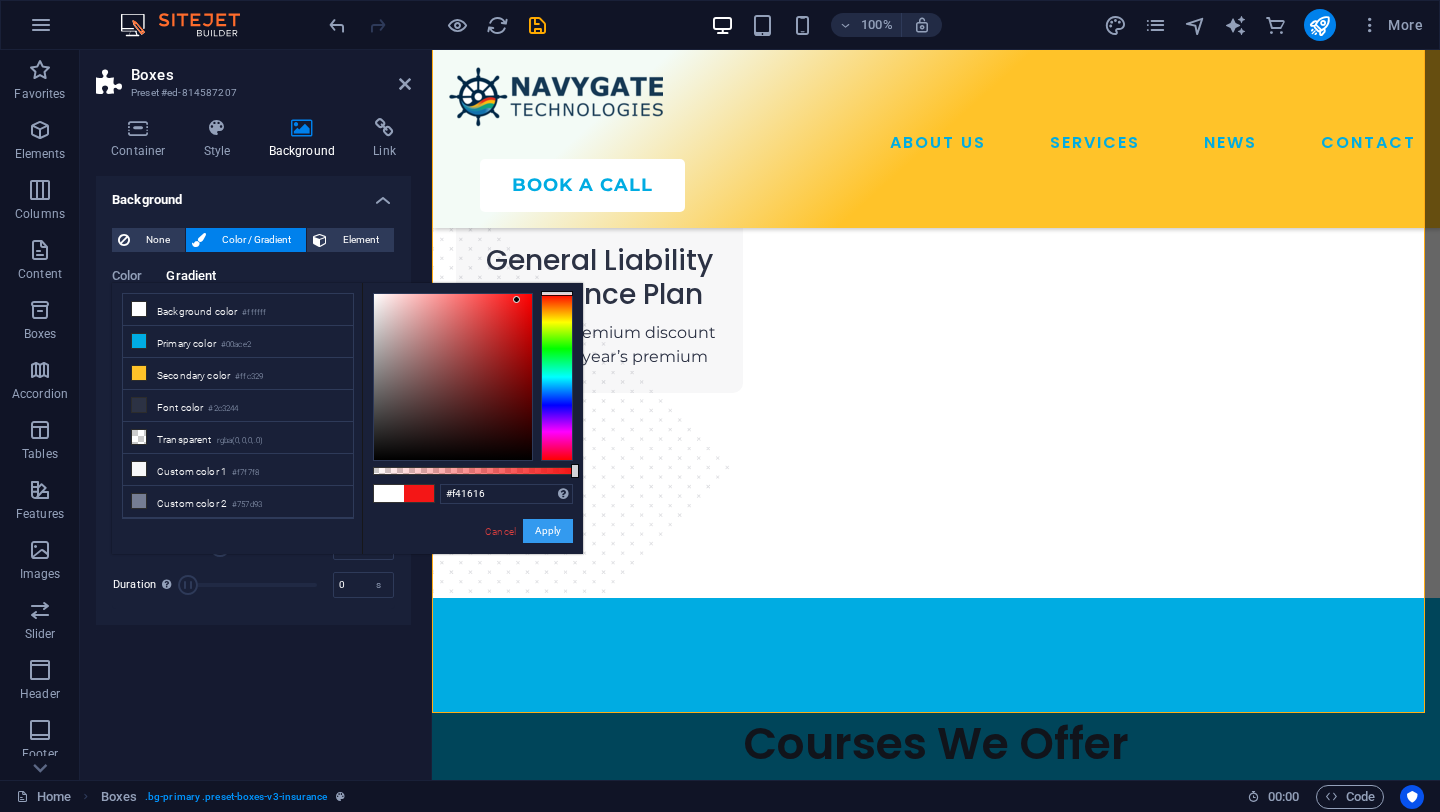 click on "Apply" at bounding box center [548, 531] 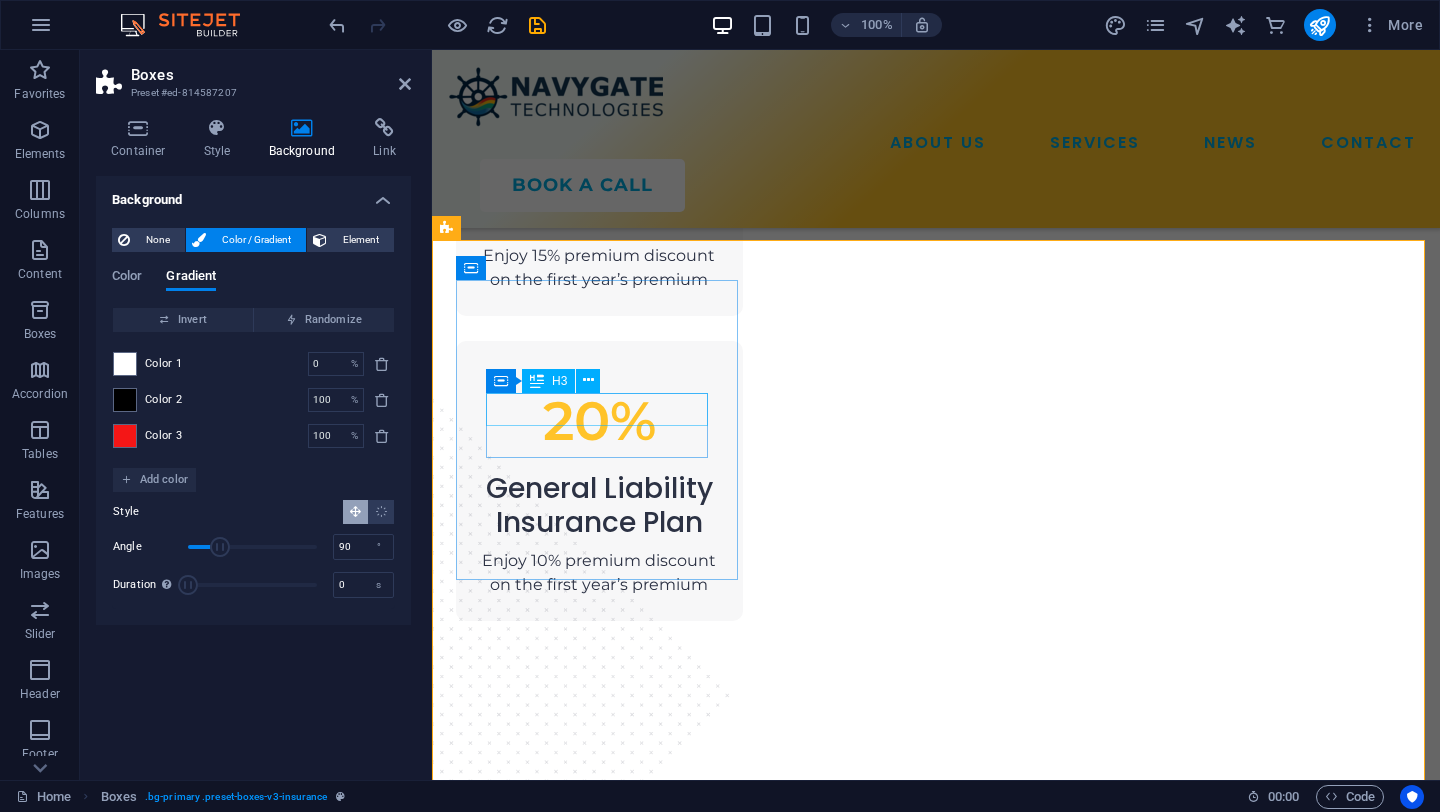 scroll, scrollTop: 1941, scrollLeft: 0, axis: vertical 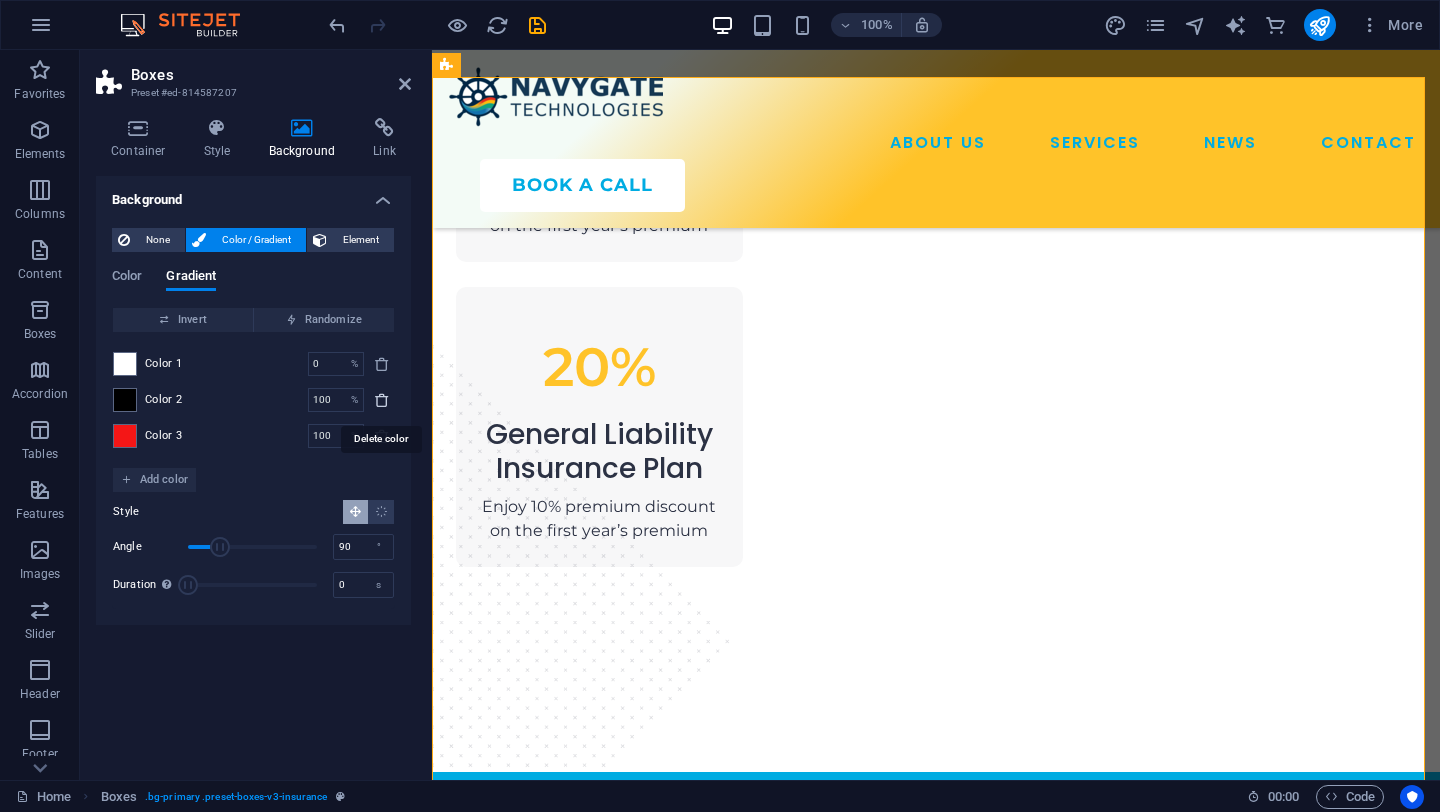 click at bounding box center (382, 400) 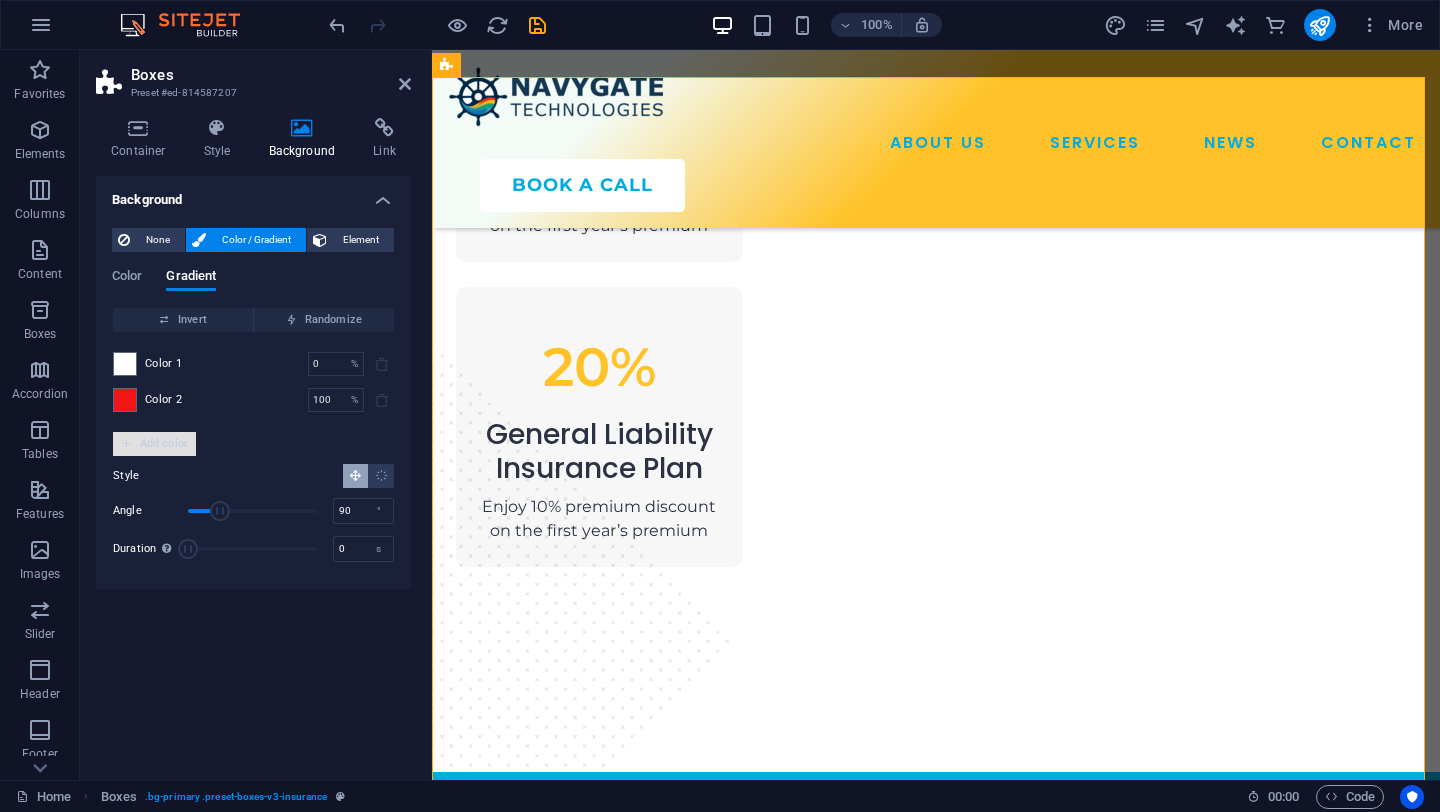 click on "Add color" at bounding box center (154, 444) 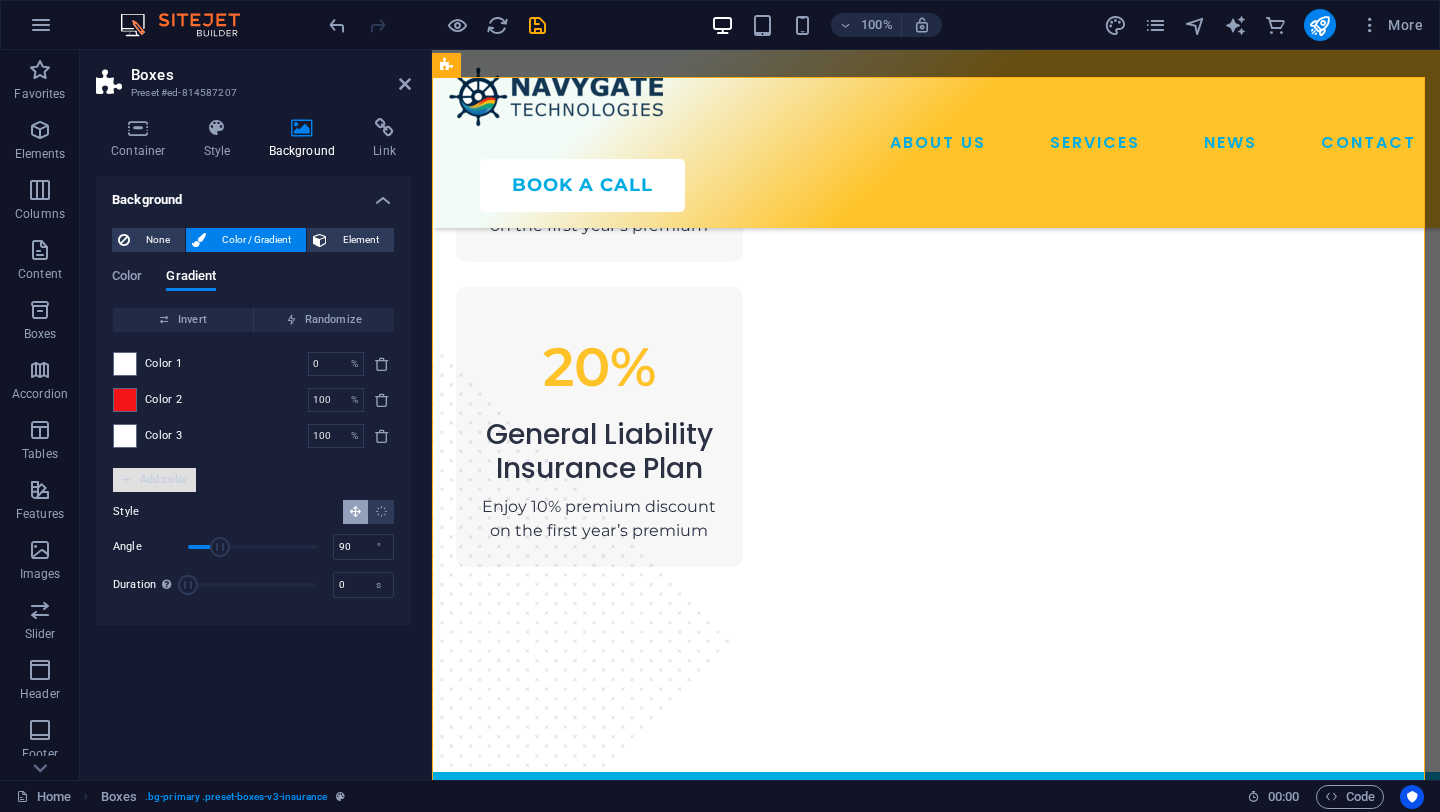 click on "Add color" at bounding box center (154, 480) 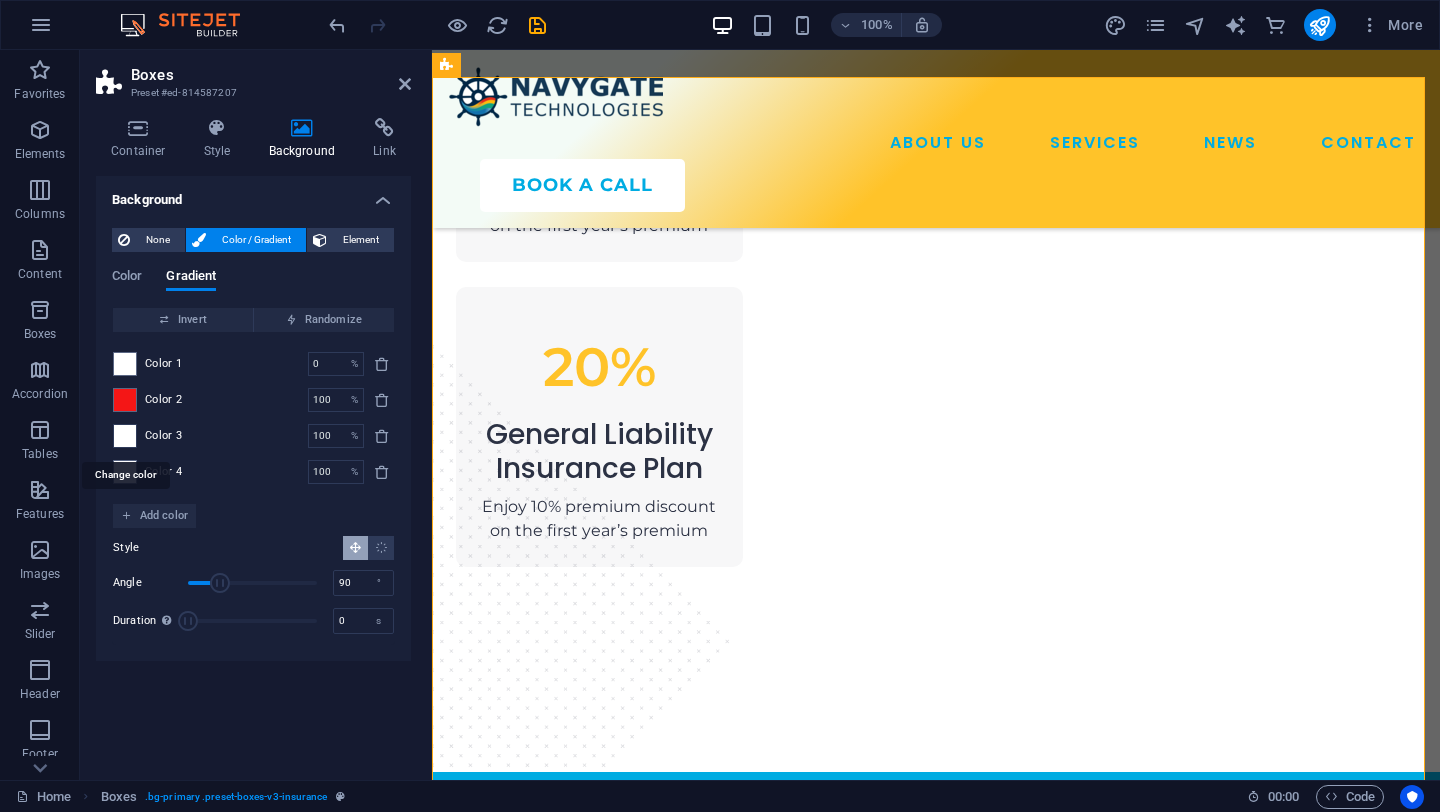 click at bounding box center (125, 436) 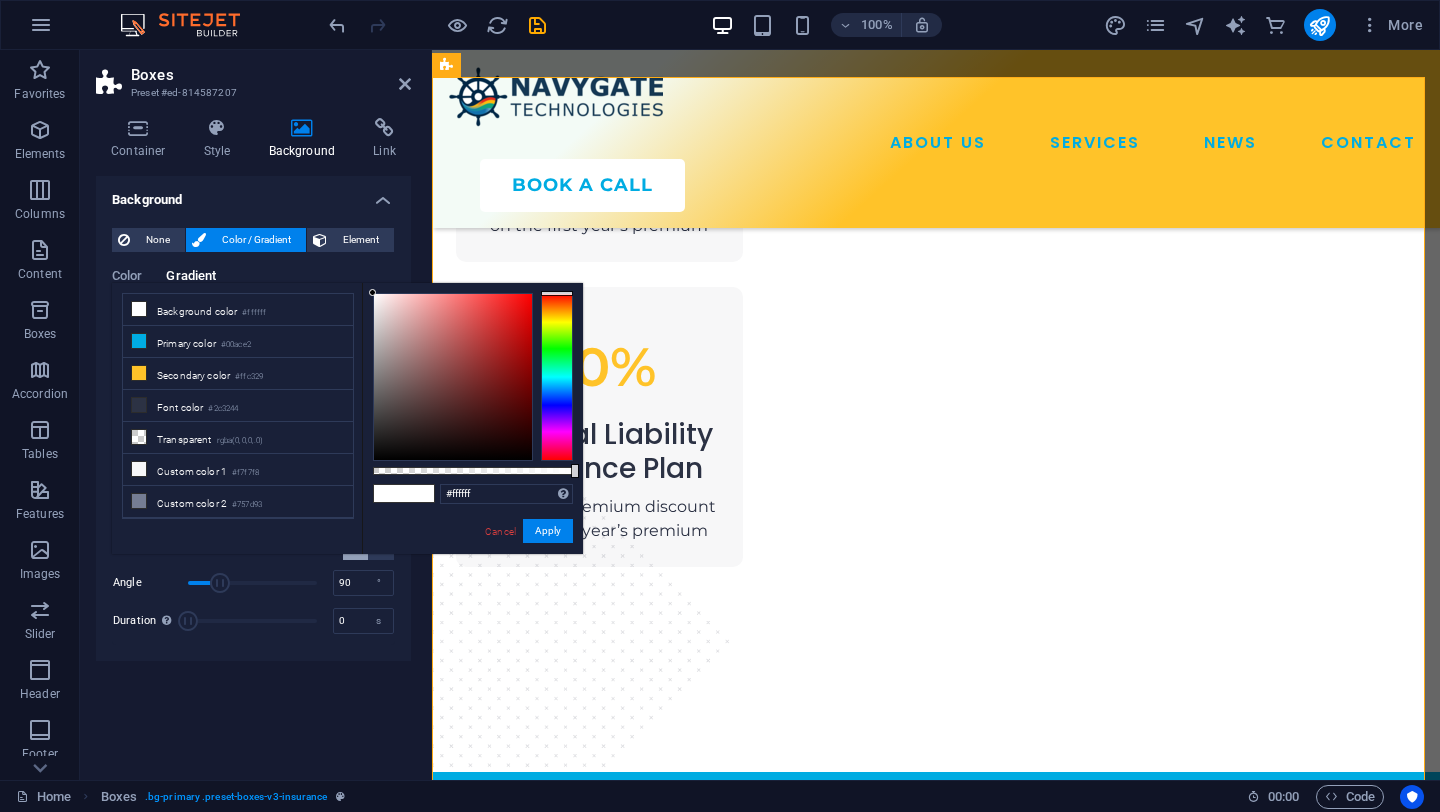 click at bounding box center (557, 377) 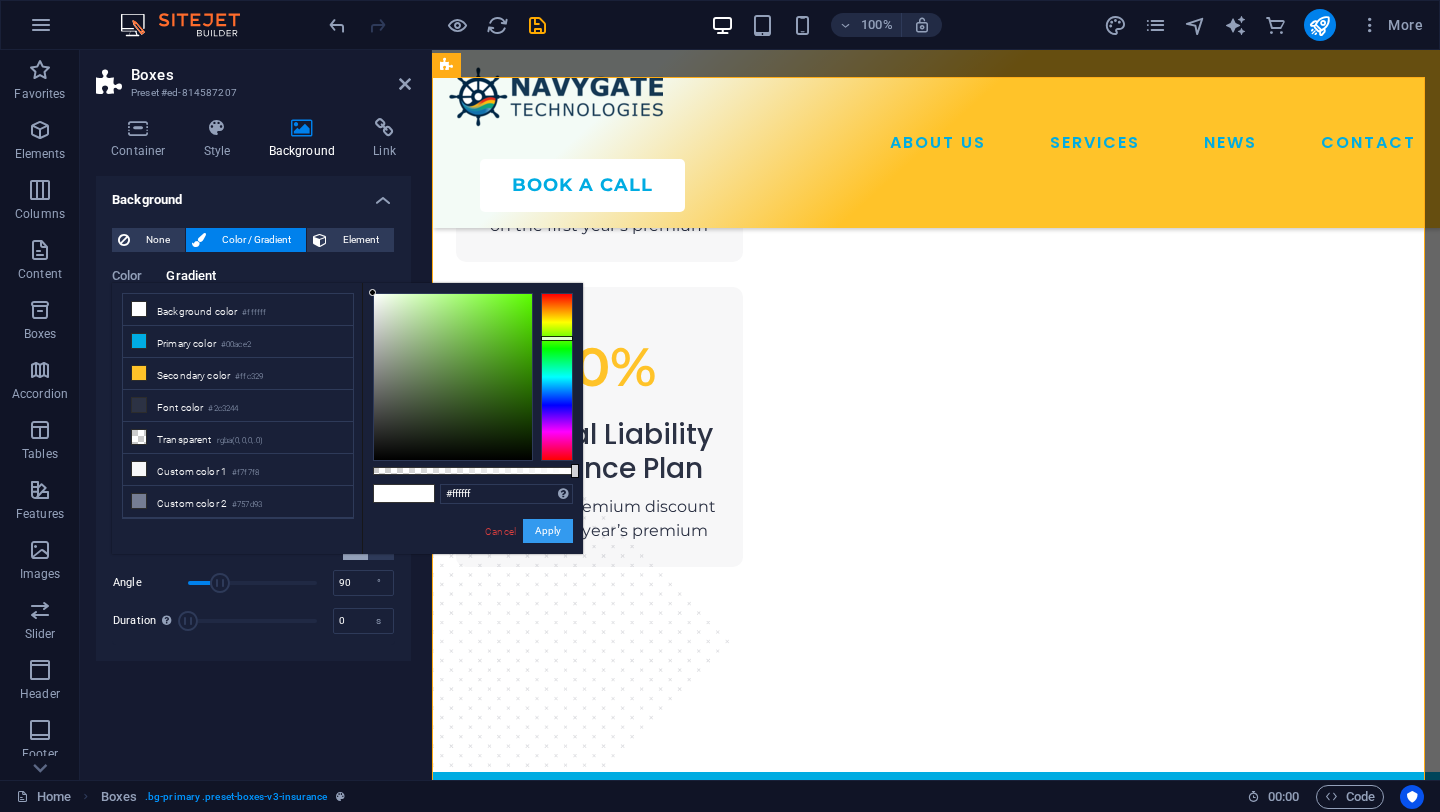 click on "Apply" at bounding box center [548, 531] 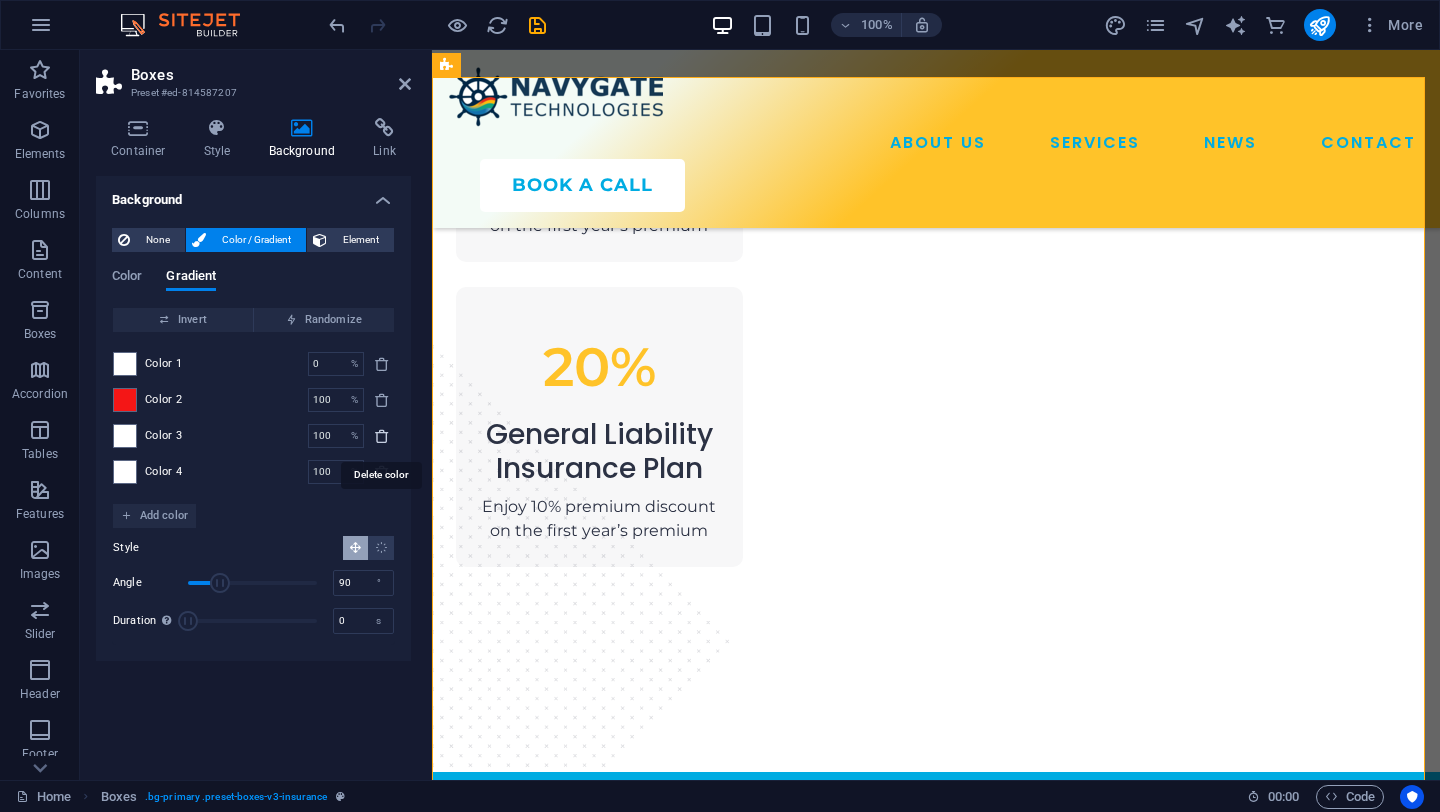 click at bounding box center [382, 436] 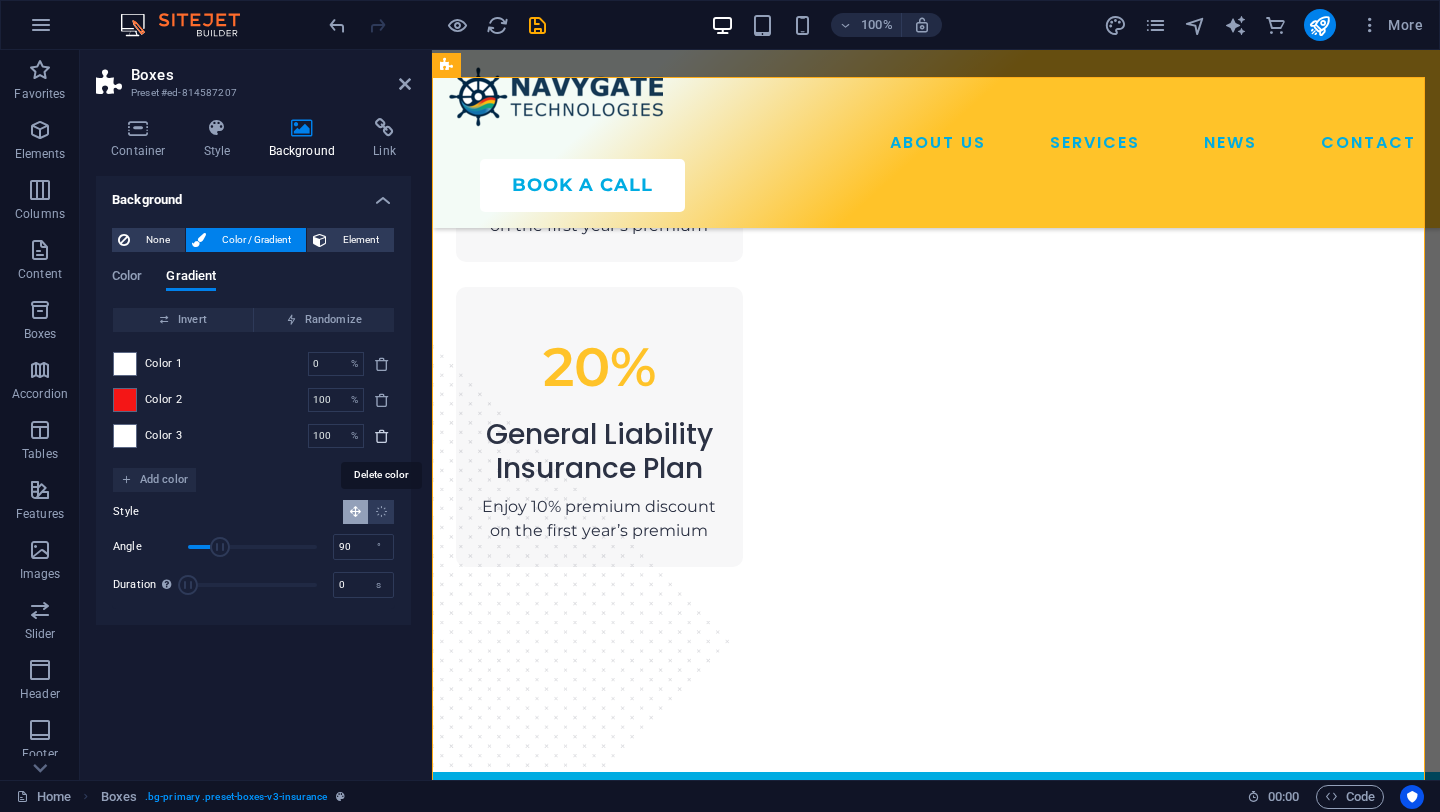 click at bounding box center [382, 436] 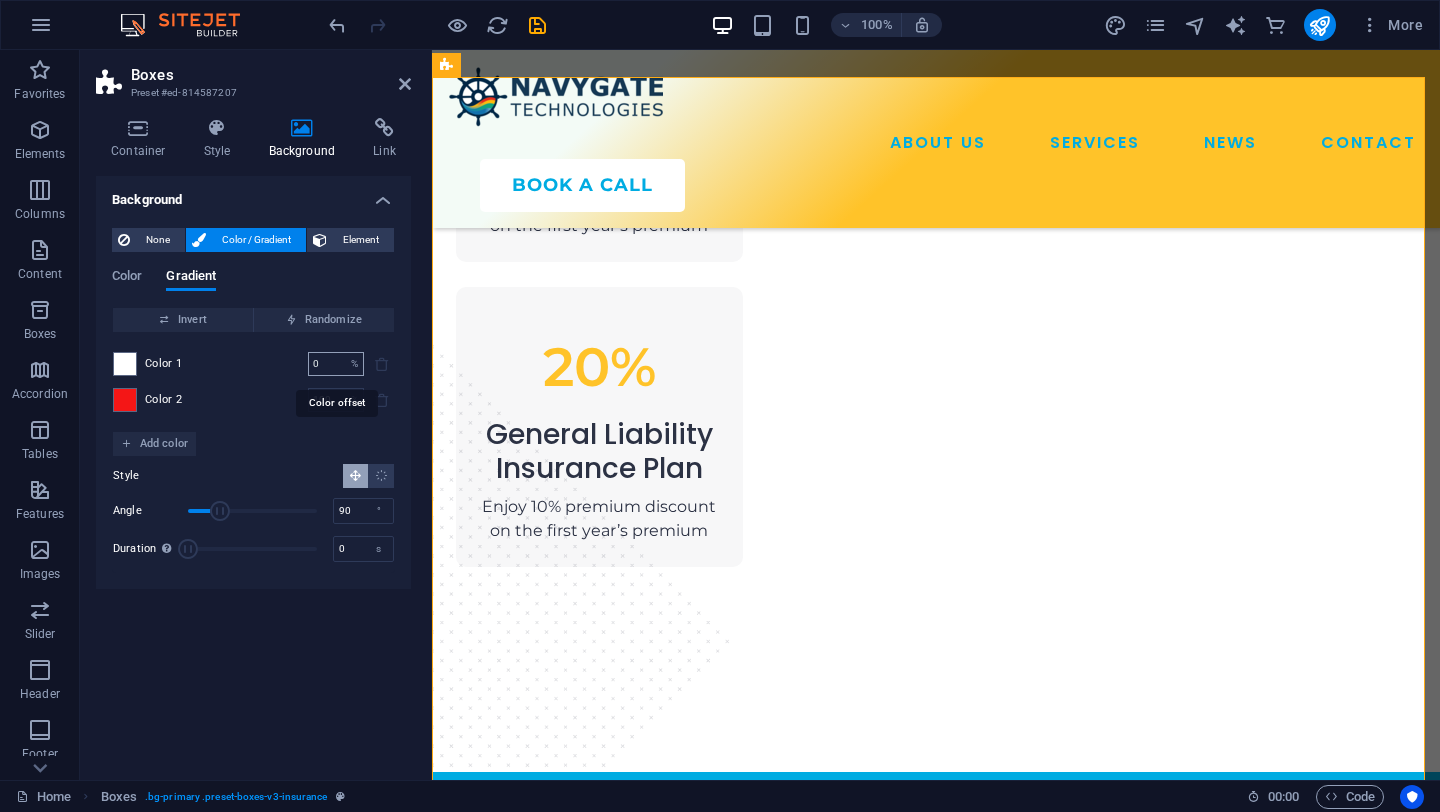 click on "0" at bounding box center [325, 364] 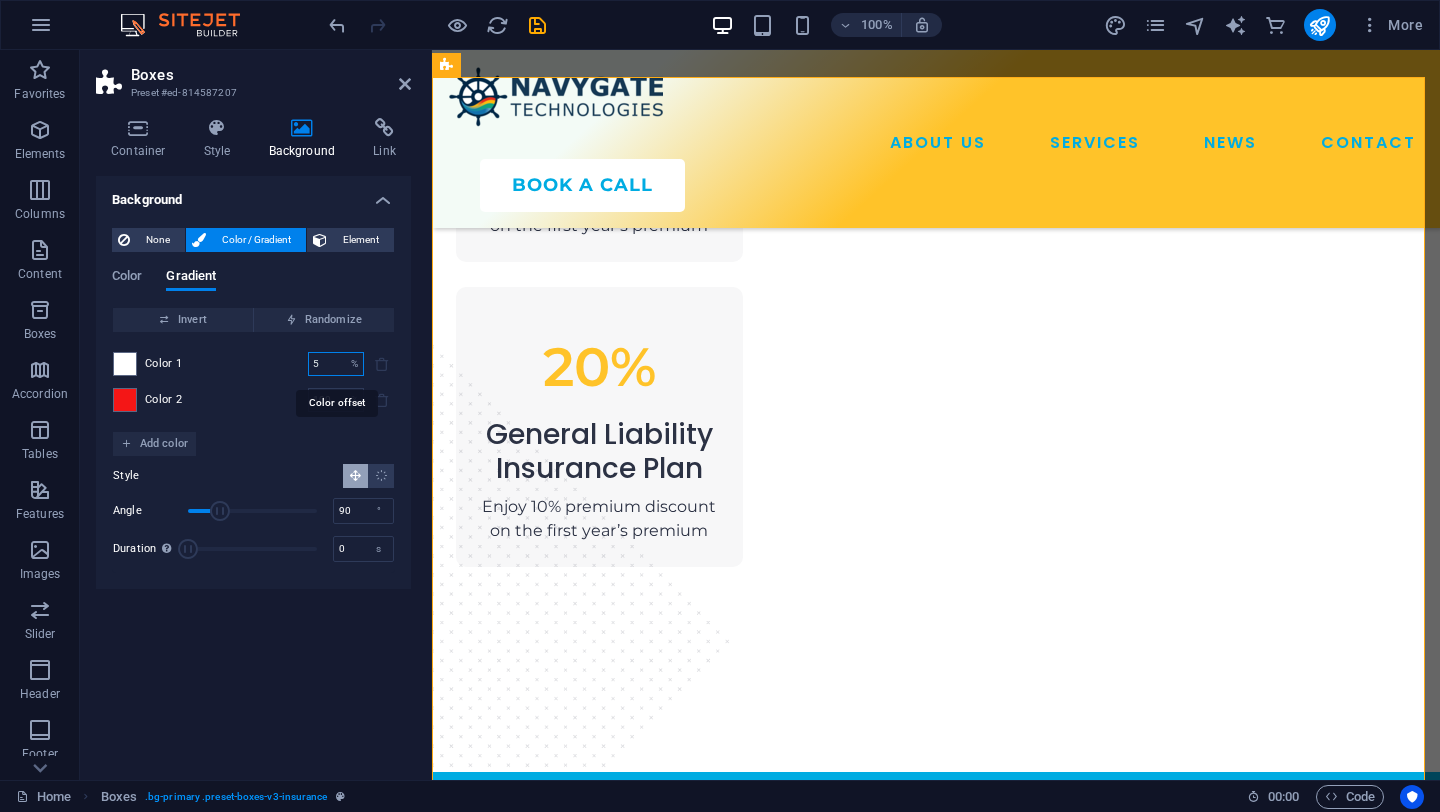 click on "5" at bounding box center (325, 364) 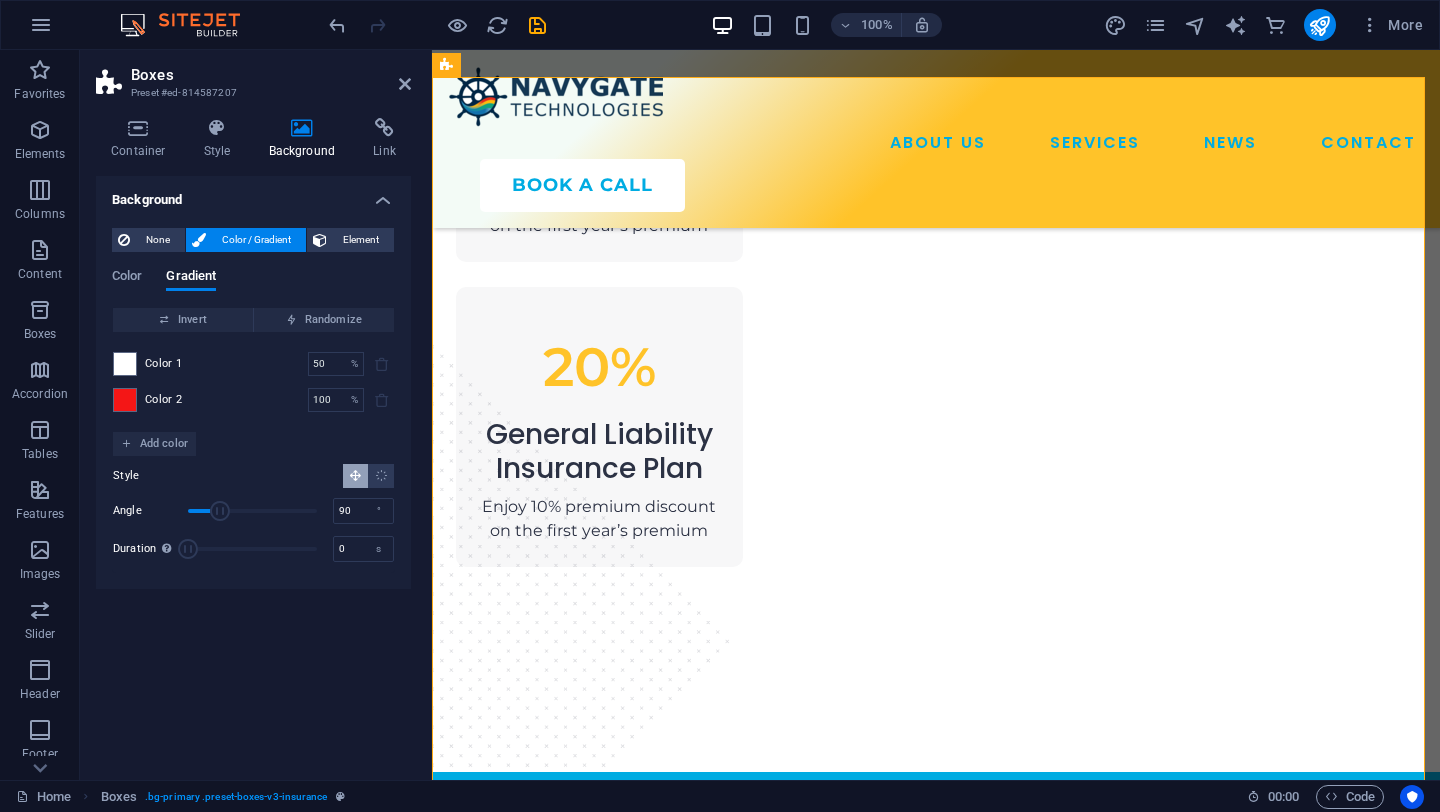 click on "Background None Color / Gradient Element Stretch background to full-width Color overlay Places an overlay over the background to colorize it Parallax 0 % Image Image slider Map Video YouTube Vimeo HTML Color Gradient Color Invert Randomize Color 1 50 % ​ Color 2 100 % ​ Add color Style Angle 90 ° Duration Duration of the background animation. A value of "0" disables the animation 0 s A parent element contains a background. Edit background on parent element" at bounding box center (253, 470) 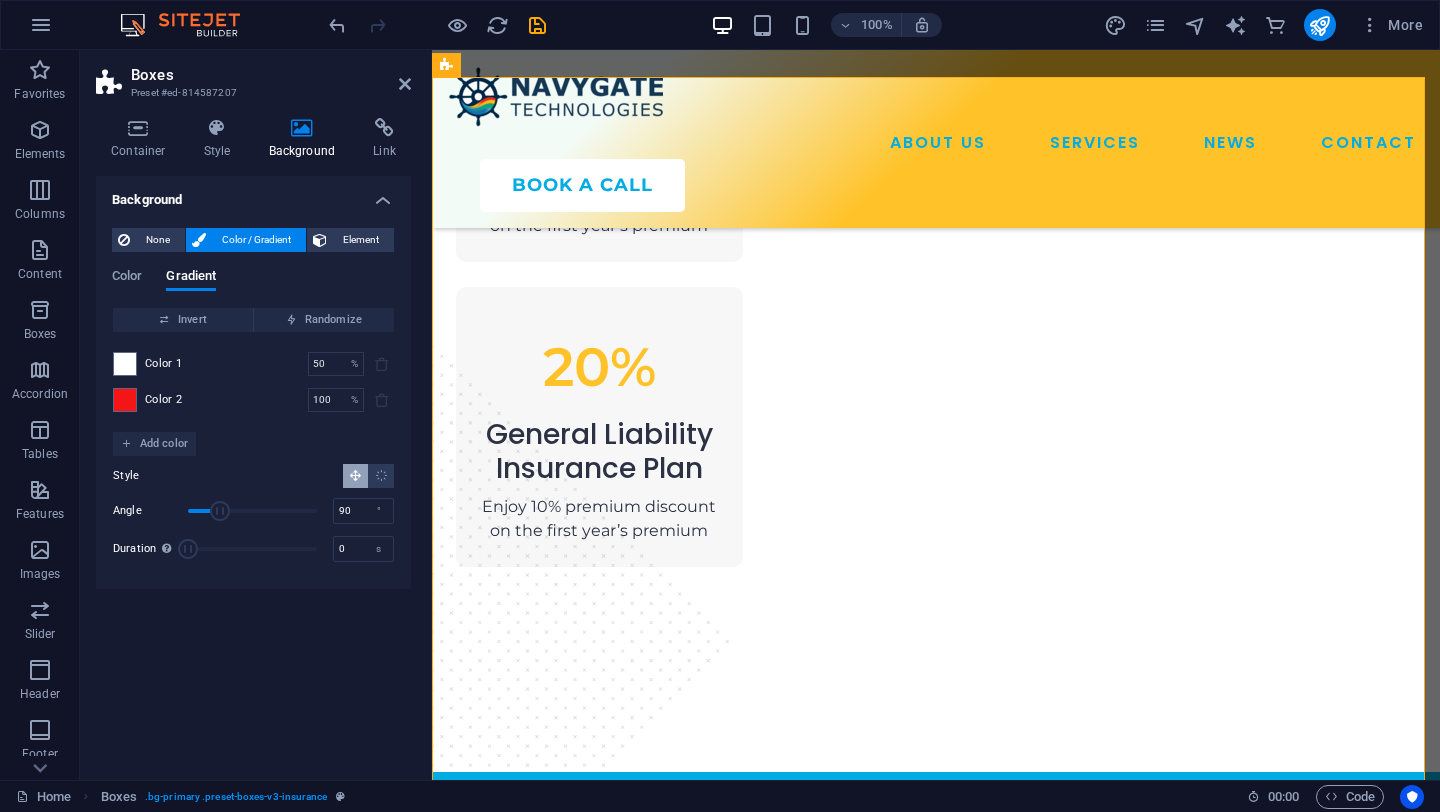type on "5" 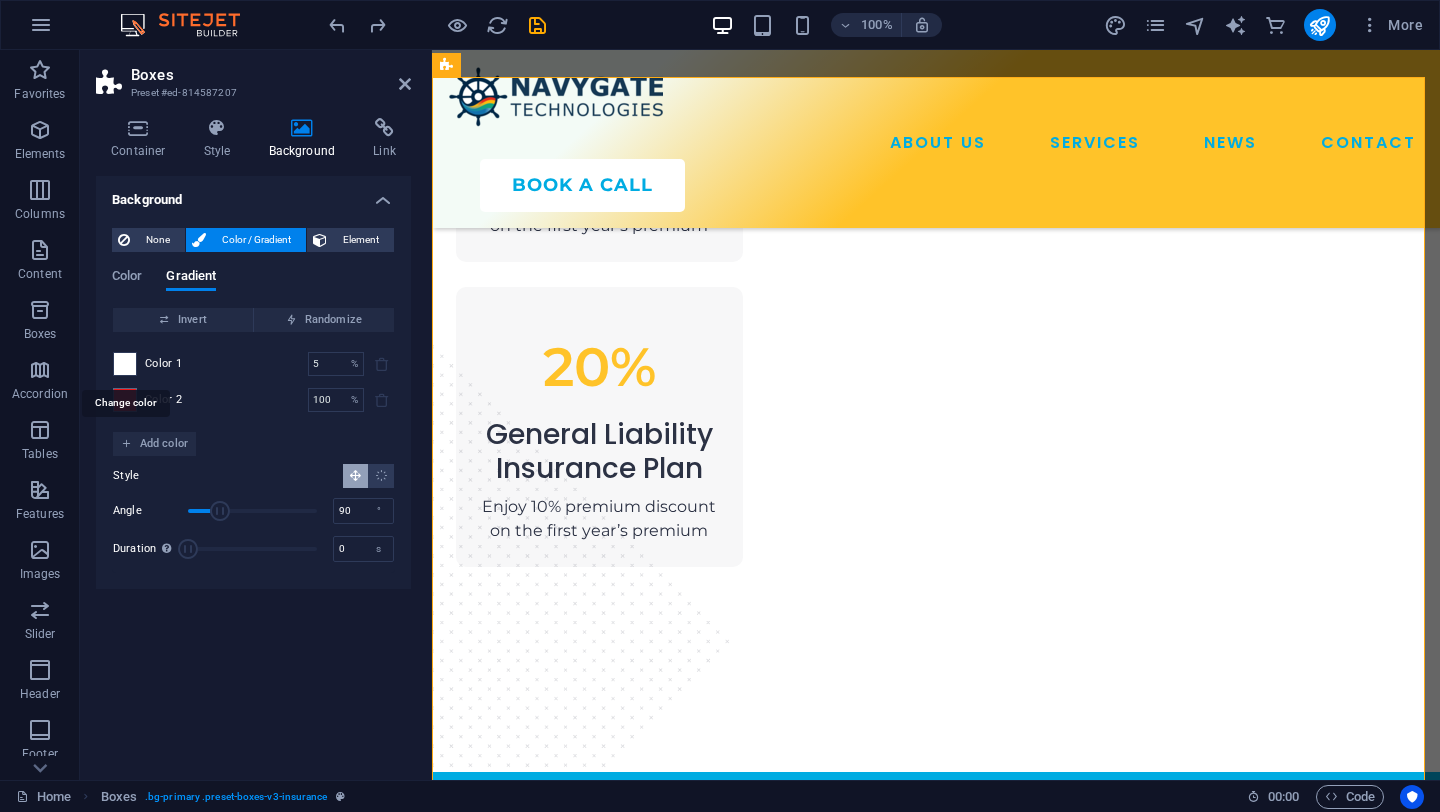 click at bounding box center [125, 364] 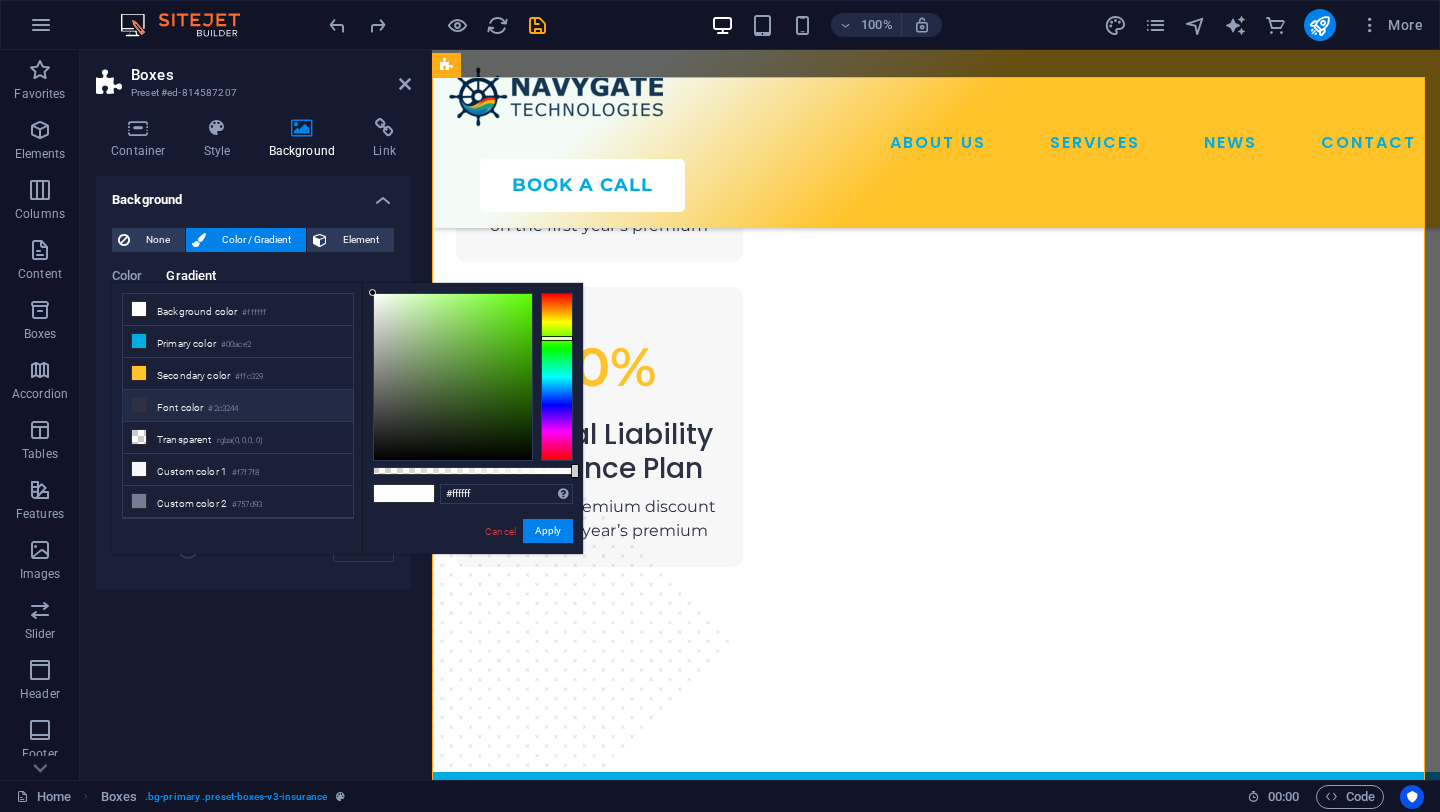 click on "Font color
#2c3244" at bounding box center (238, 406) 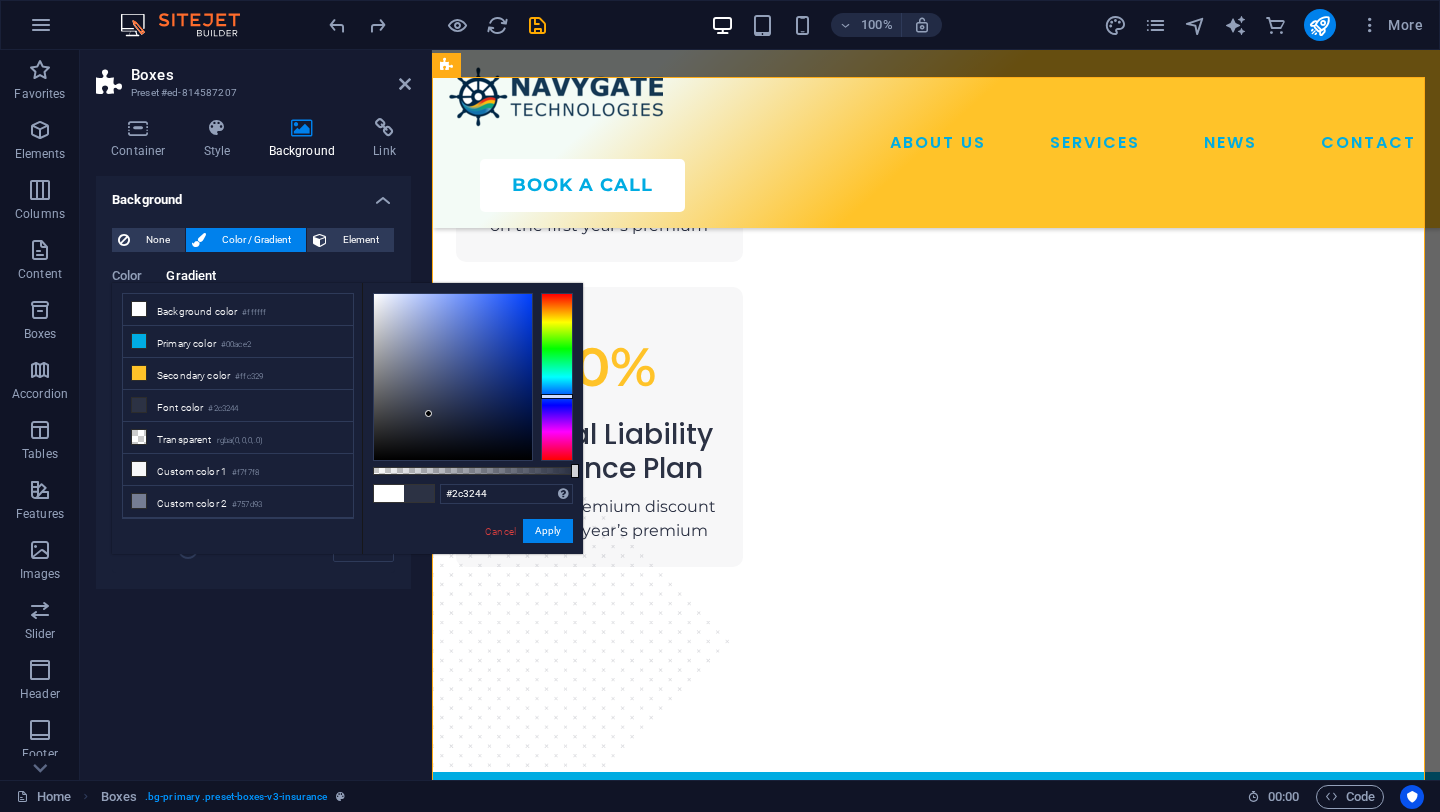 click on "Background None Color / Gradient Element Stretch background to full-width Color overlay Places an overlay over the background to colorize it Parallax 0 % Image Image slider Map Video YouTube Vimeo HTML Color Gradient Color Invert Randomize Color 1 5 % ​ Color 2 100 % ​ Add color Style Angle 90 ° Duration Duration of the background animation. A value of "0" disables the animation 0 s A parent element contains a background. Edit background on parent element" at bounding box center (253, 470) 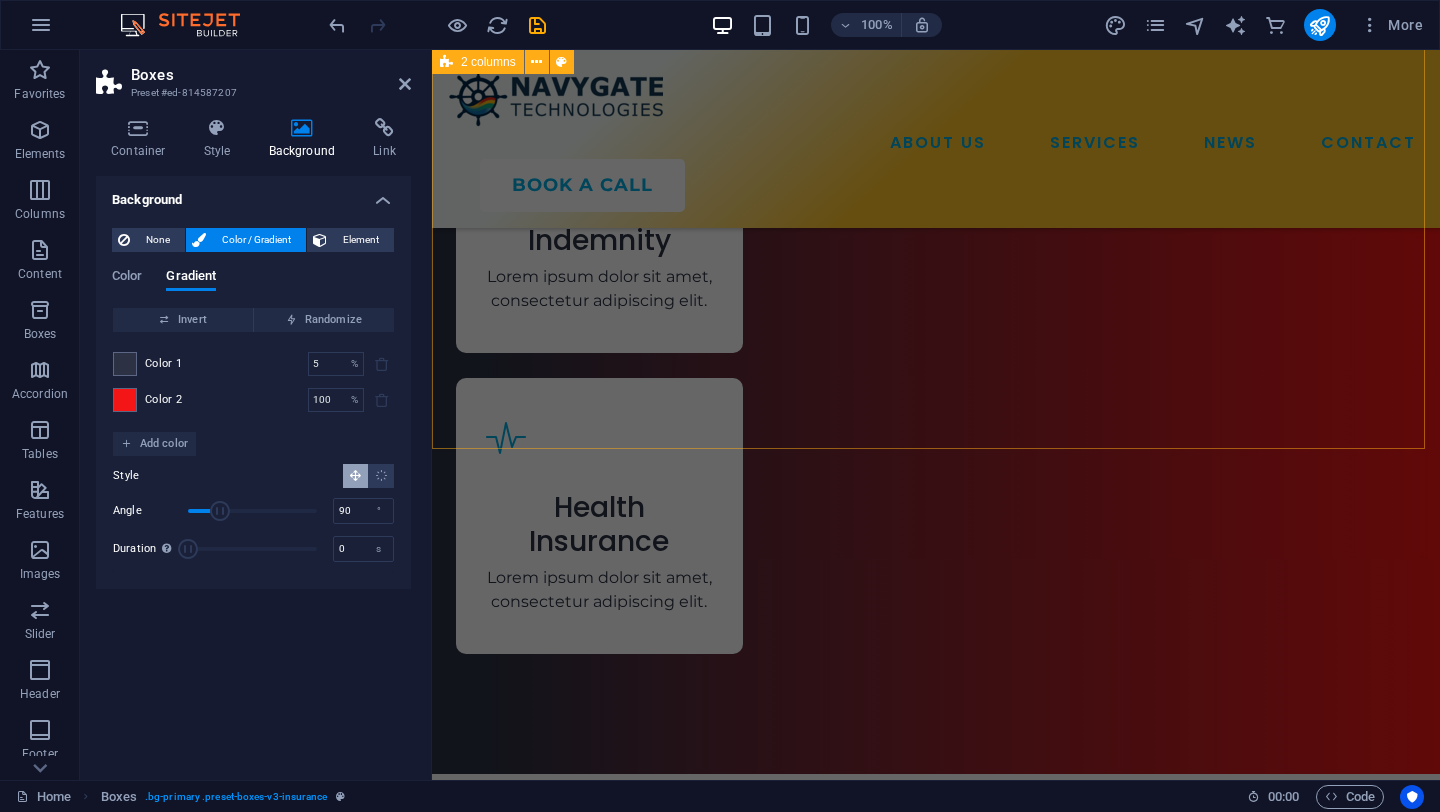 scroll, scrollTop: 4212, scrollLeft: 0, axis: vertical 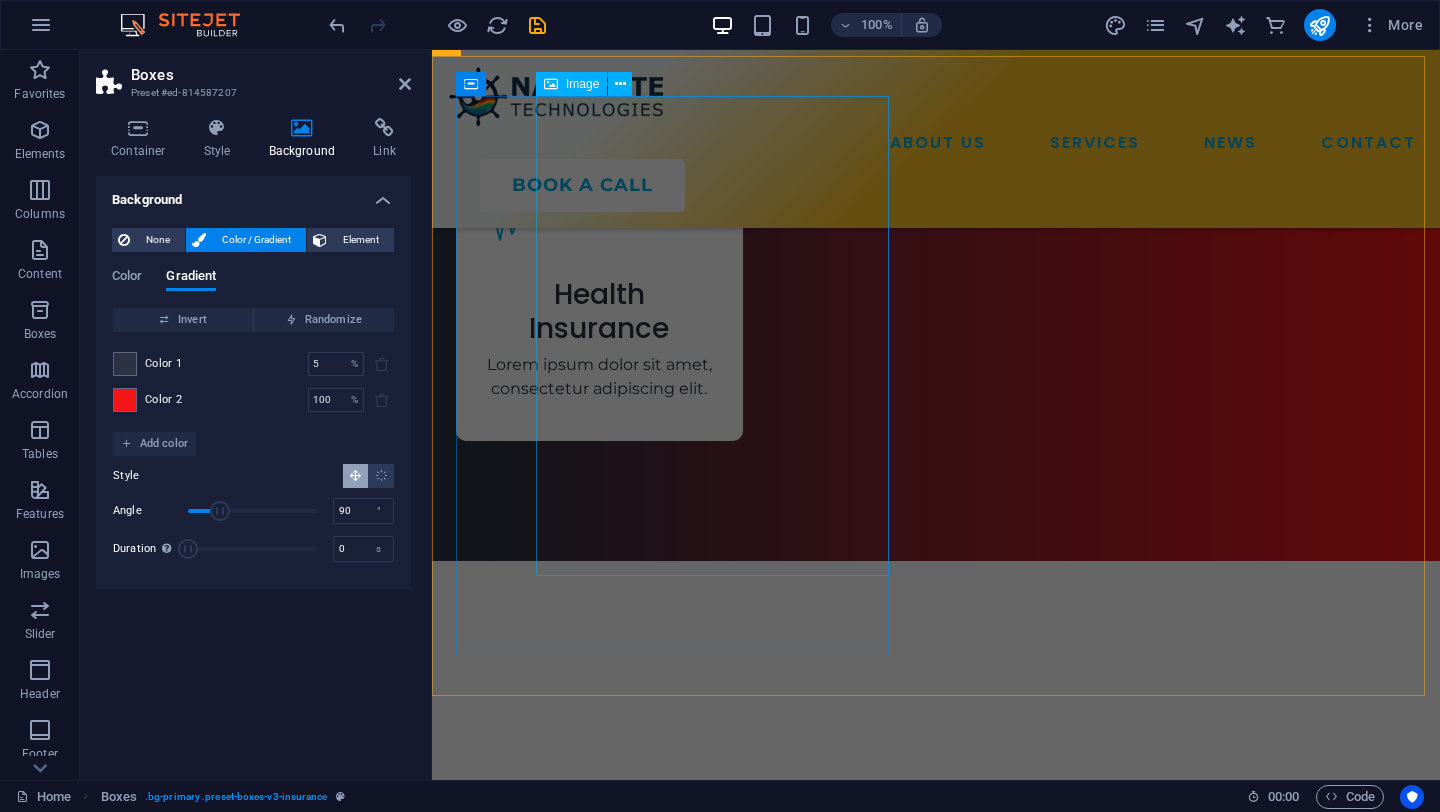 click at bounding box center (748, -3837) 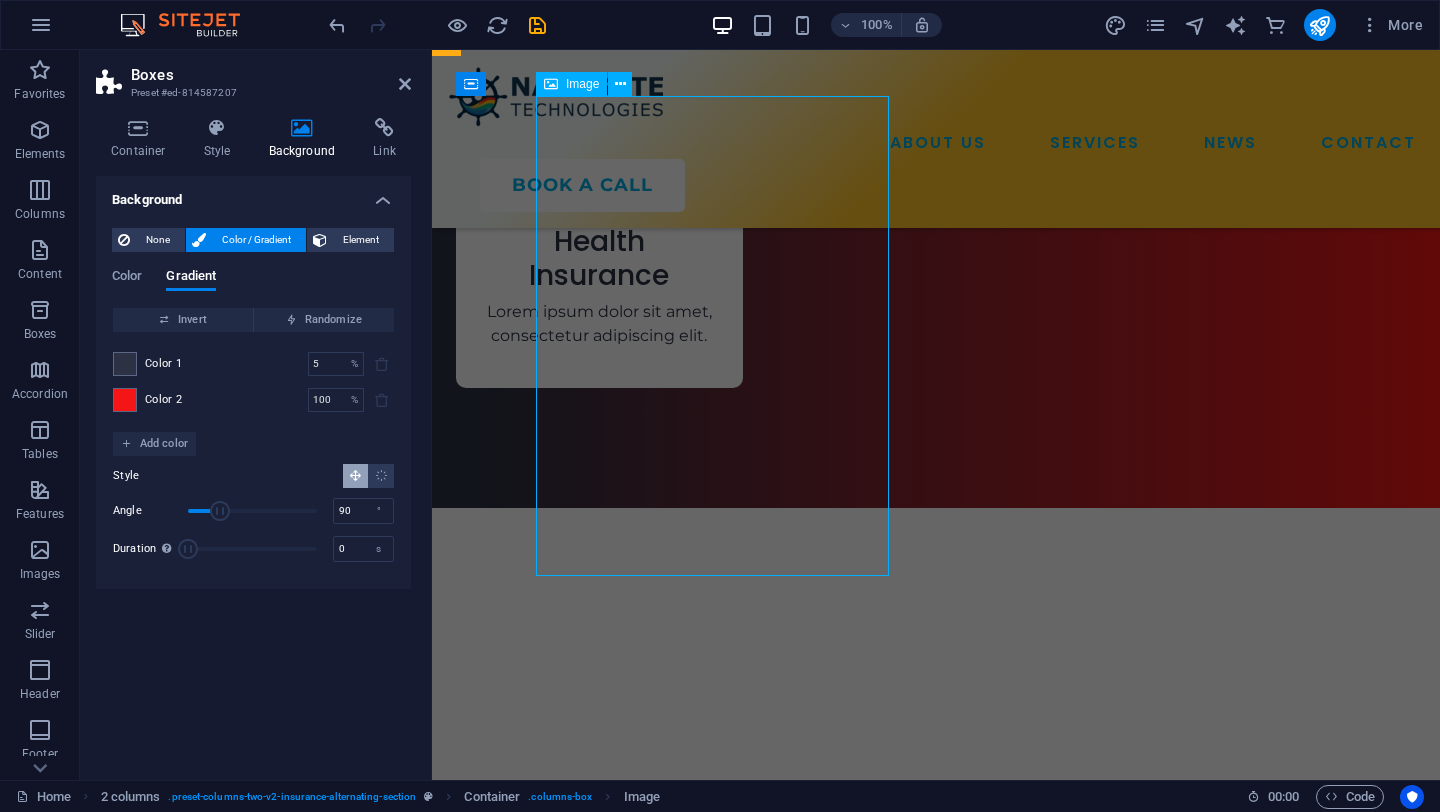 scroll, scrollTop: 4044, scrollLeft: 0, axis: vertical 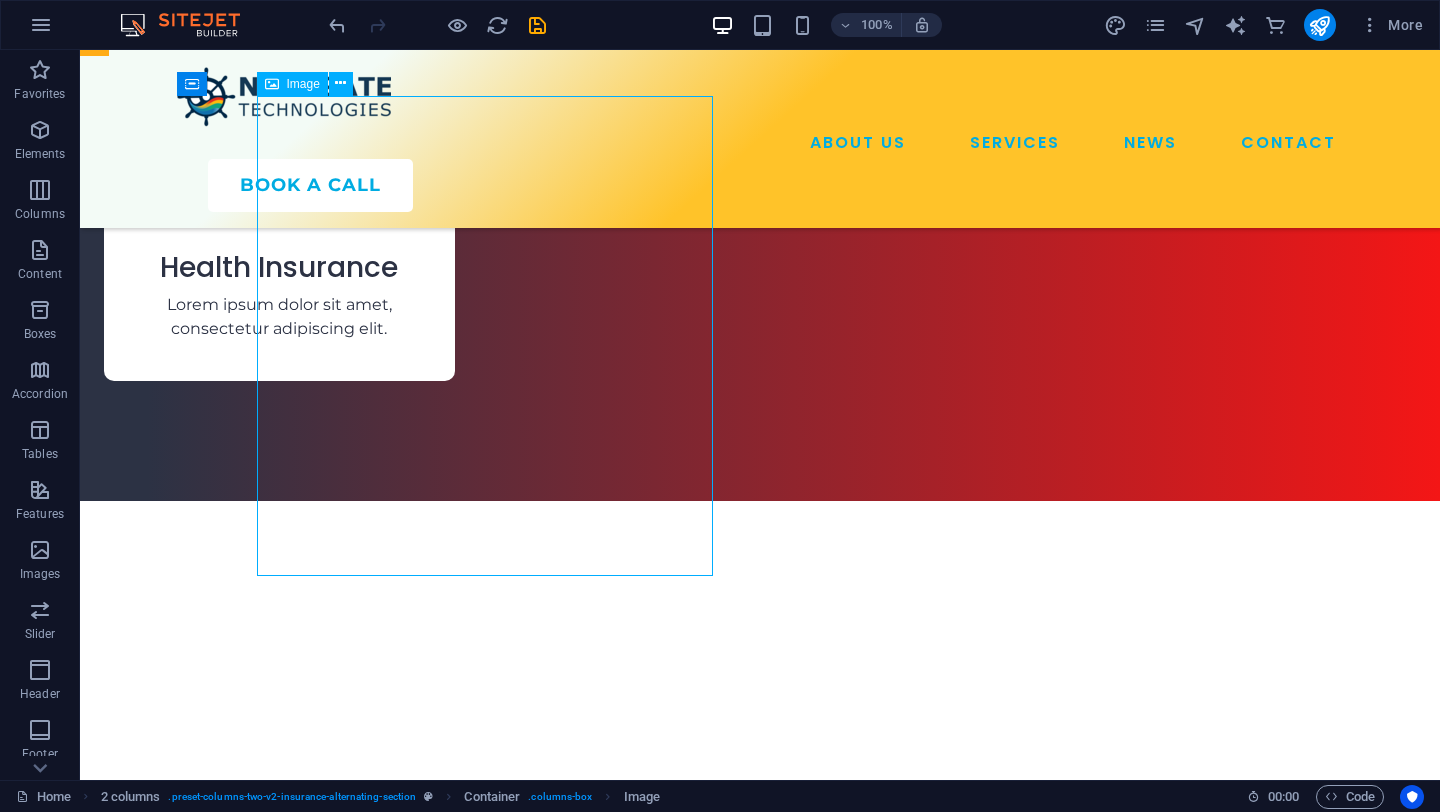 click at bounding box center (396, -3669) 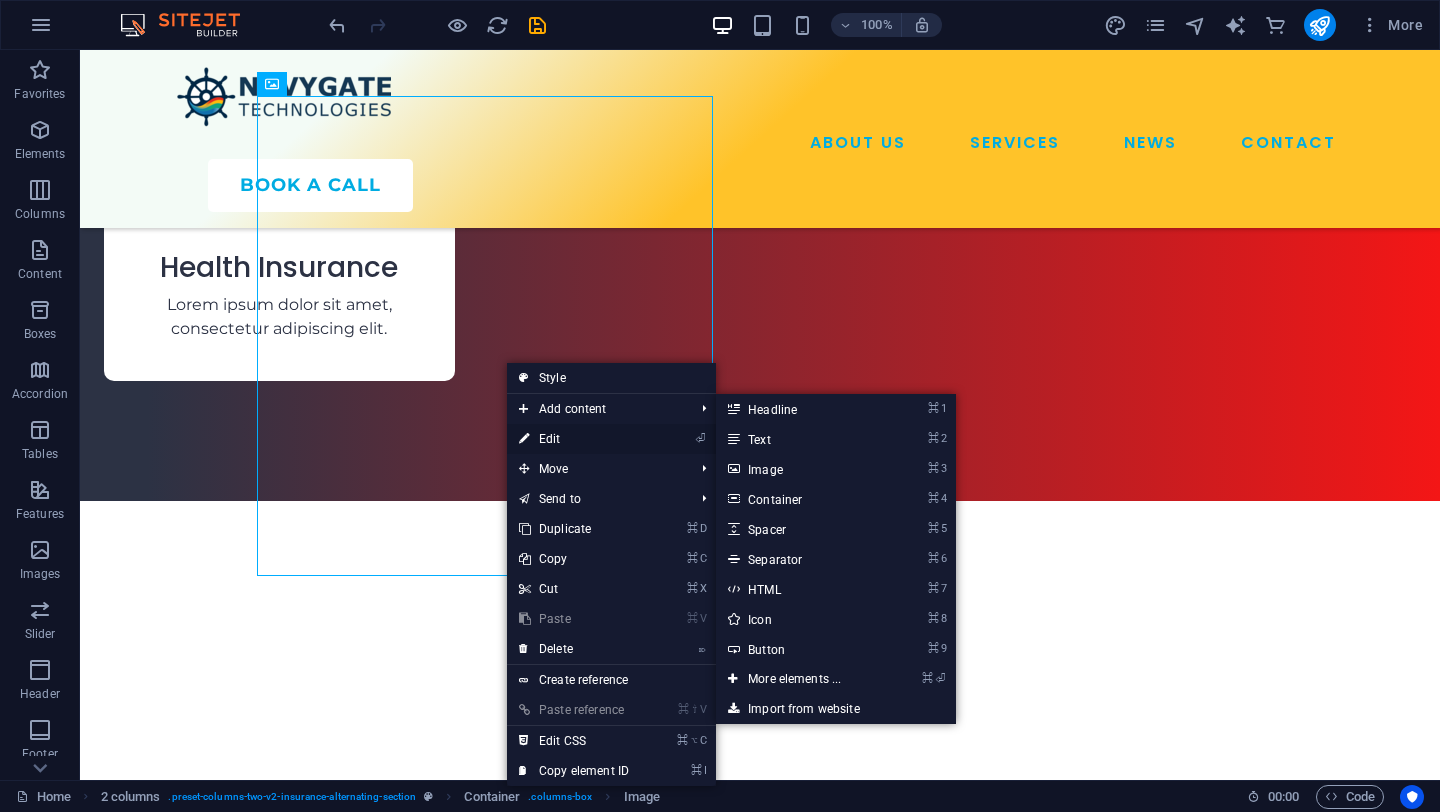 click on "⏎  Edit" at bounding box center [574, 439] 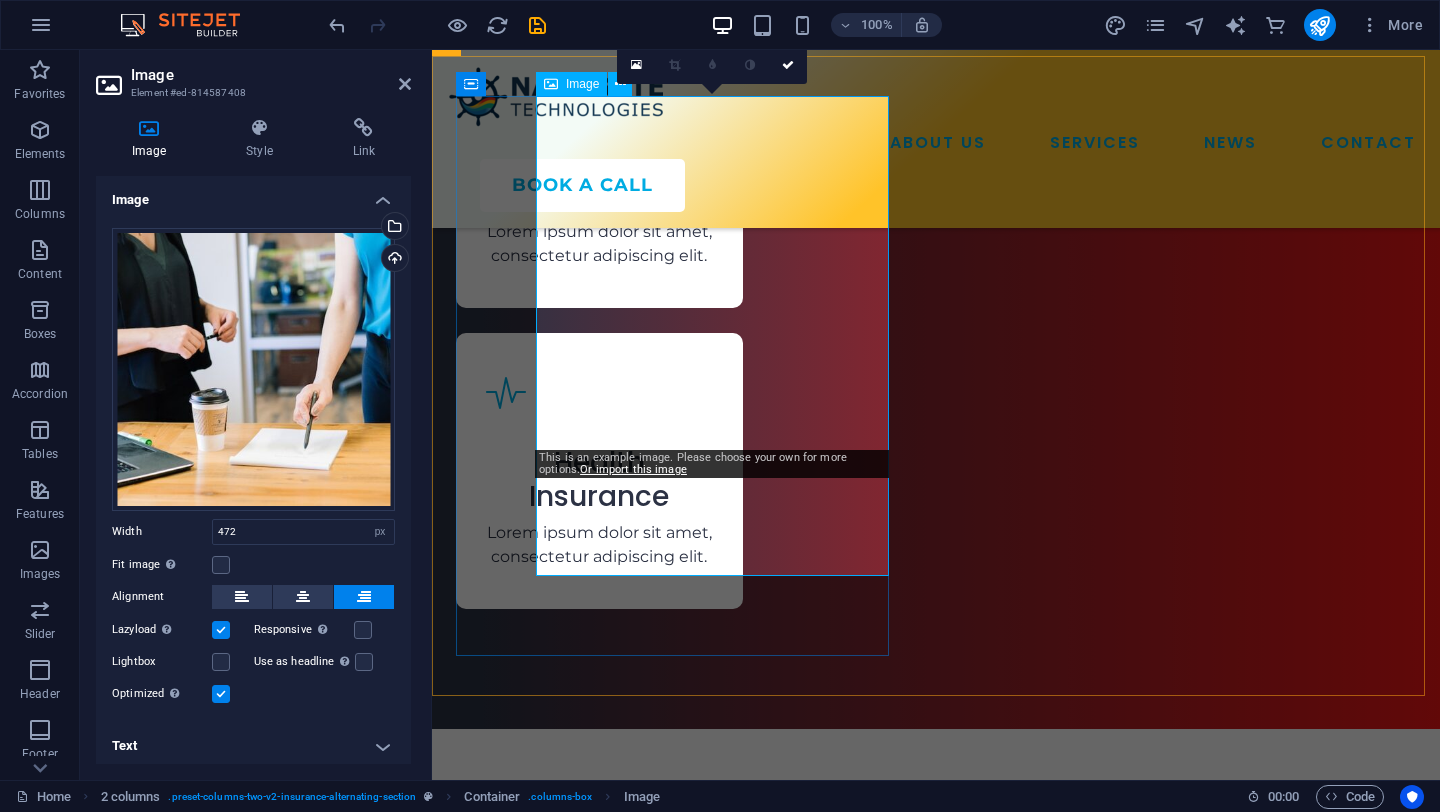 scroll, scrollTop: 4212, scrollLeft: 0, axis: vertical 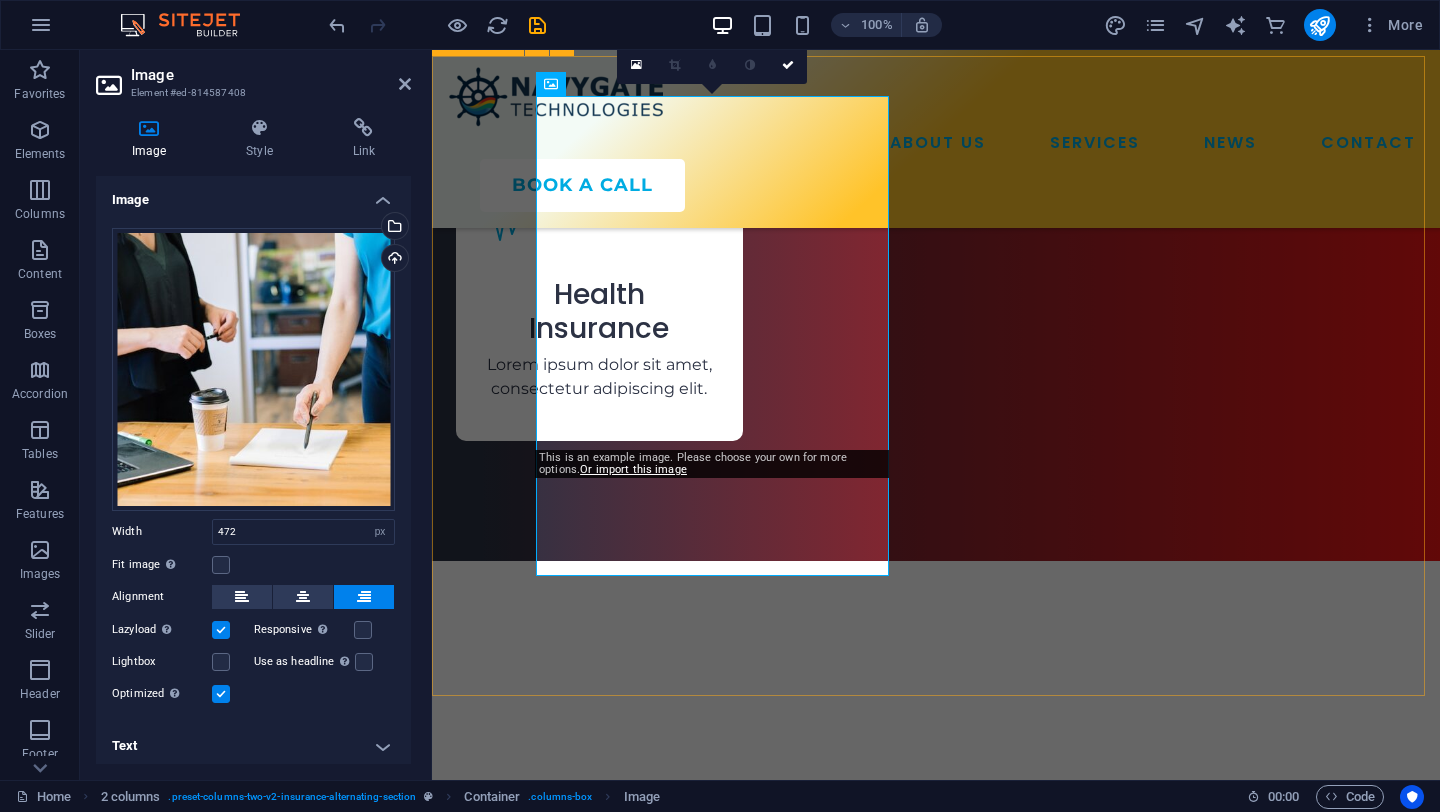 click on "One Company  For All Your Insurances Lorem ipsum dolor sit amet, consectetur adipiscing elit. Etiam eu turpis etmolestie, dictum est a, mattis tellus. Sed dignissim, metus nec fringilla accumsan. Lorem ipsum dolor sit amet, consectetur adipiscing elit. Etiam eu turpis etmolestie, dictum est a, mattis tellus. Sed dignissim, metus nec fringilla accumsan.Lorem ipsum dolor sit amet, consectetur adipiscing elit. Etiam eu turpis etmolestie, dictum est a, mattis tellus. Sed dignissim, metus nec fringilla accumsan." at bounding box center [676, 3646] 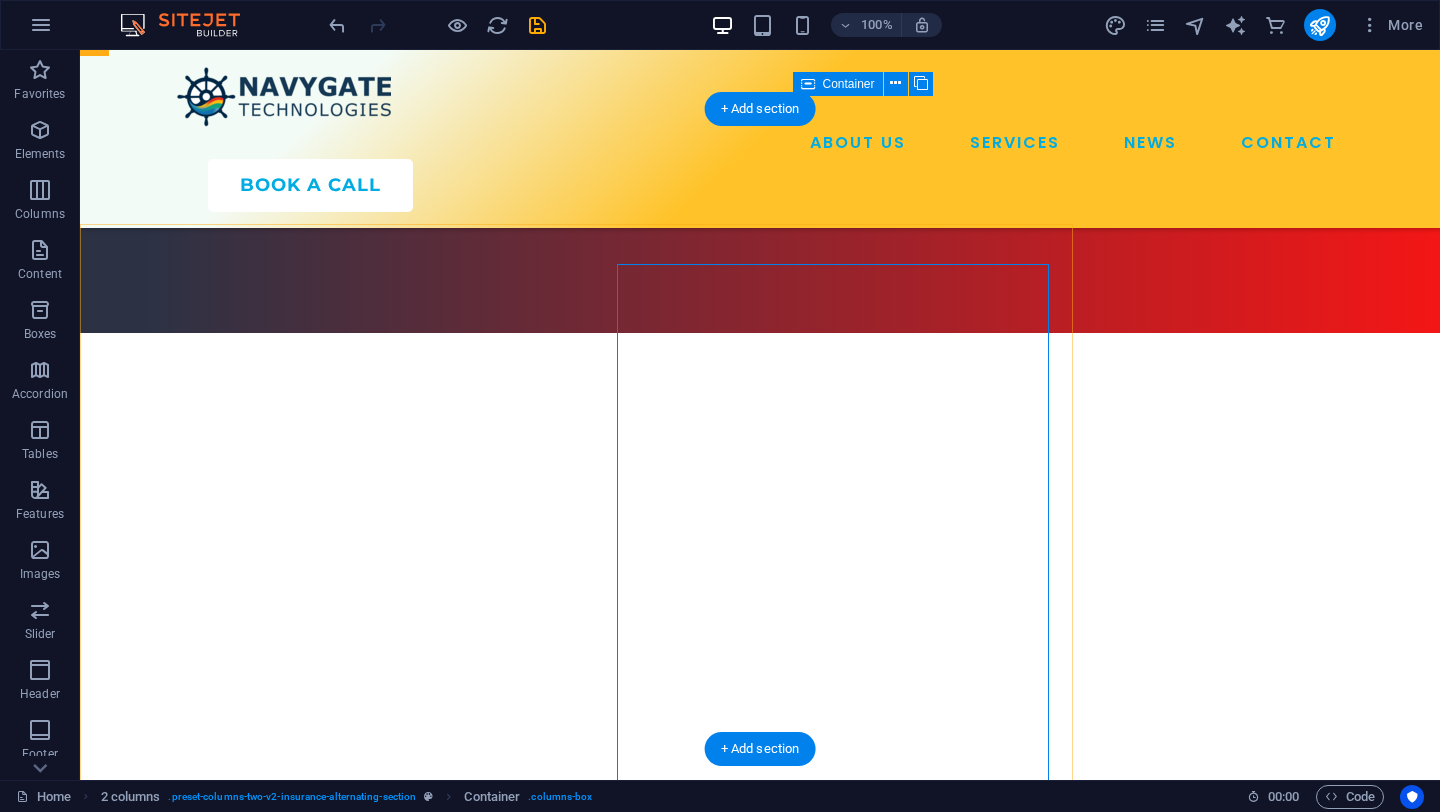 scroll, scrollTop: 4044, scrollLeft: 0, axis: vertical 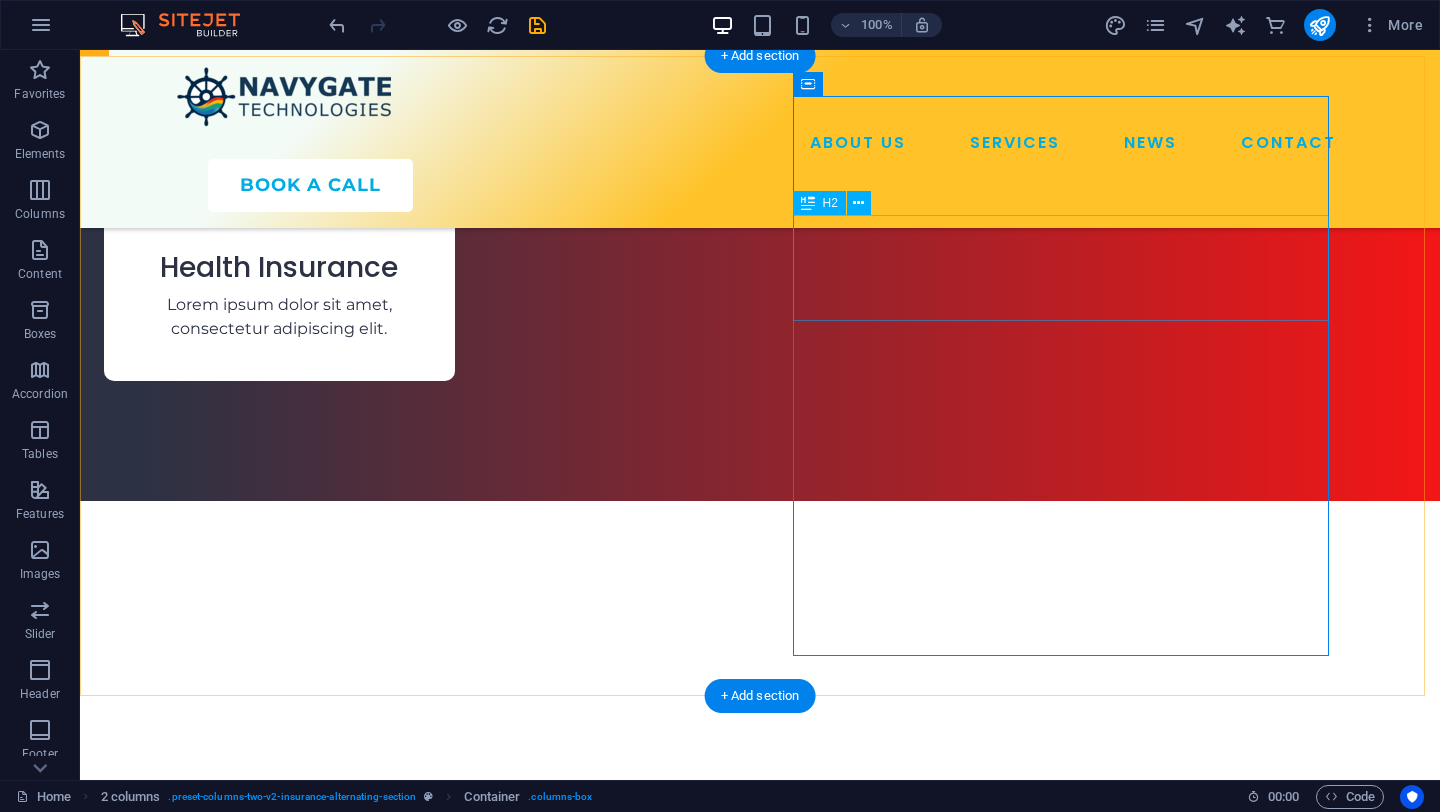 click on "One Company  For All Your Insurances" at bounding box center [372, 3357] 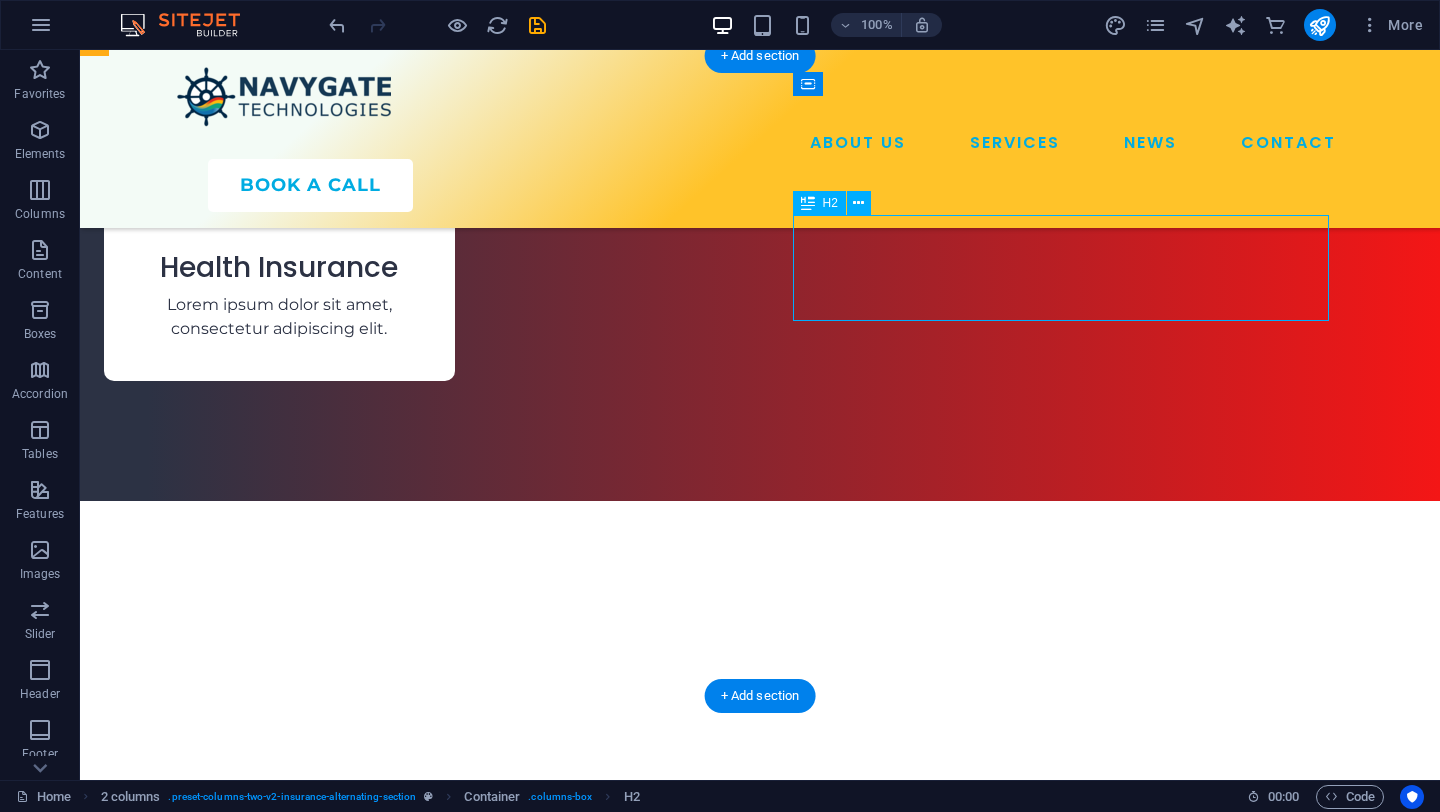 click on "One Company  For All Your Insurances" at bounding box center [372, 3357] 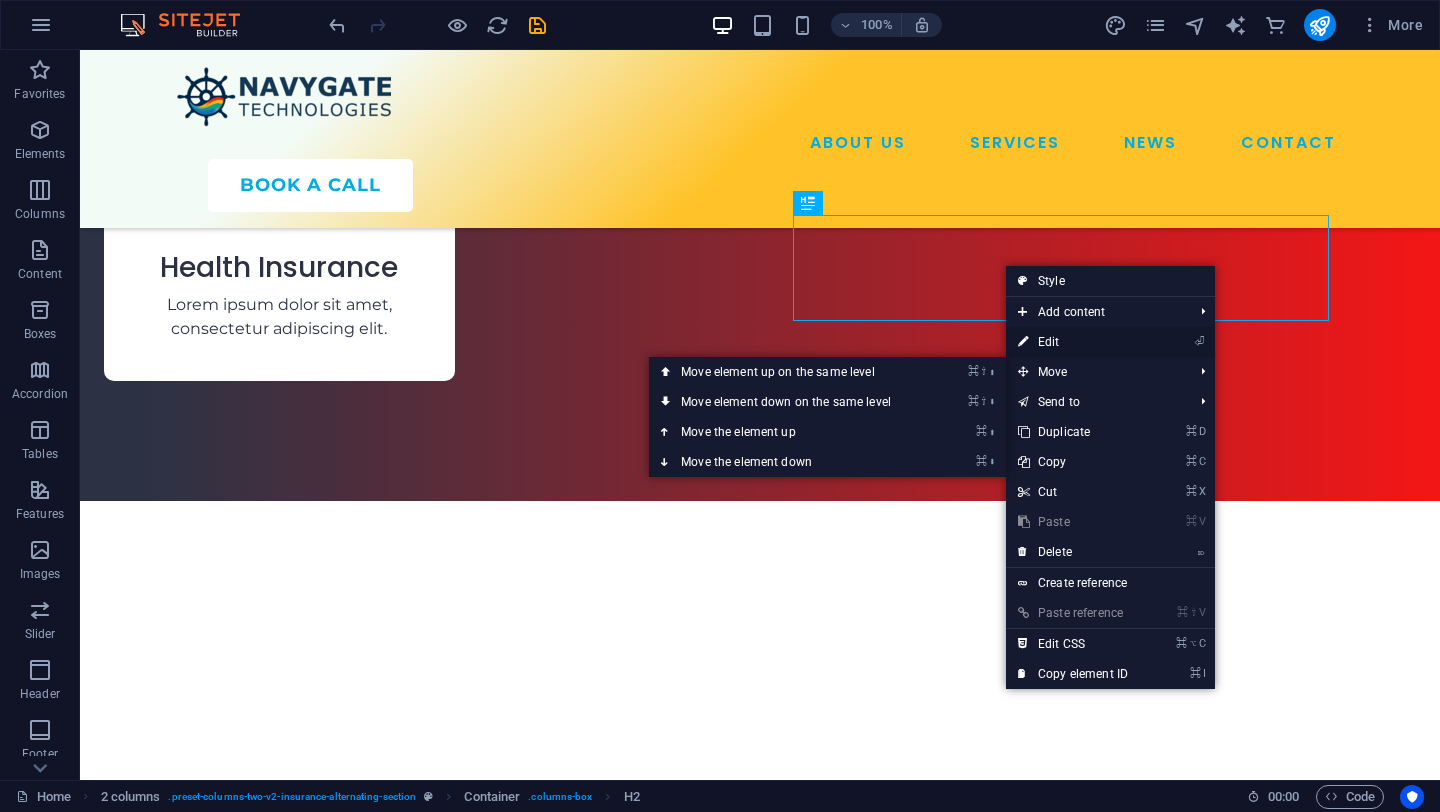 drag, startPoint x: 1062, startPoint y: 335, endPoint x: 630, endPoint y: 285, distance: 434.88388 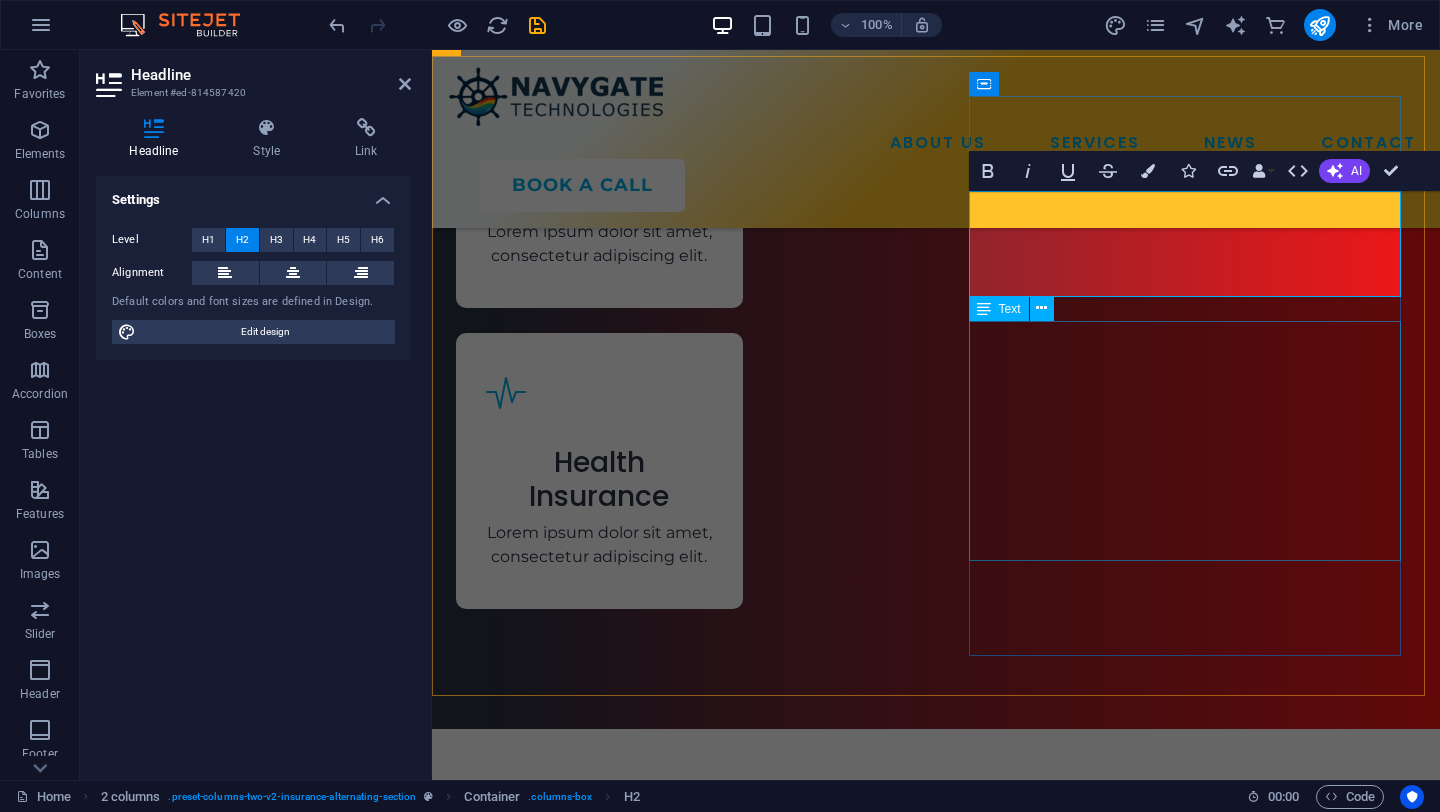 scroll, scrollTop: 4212, scrollLeft: 0, axis: vertical 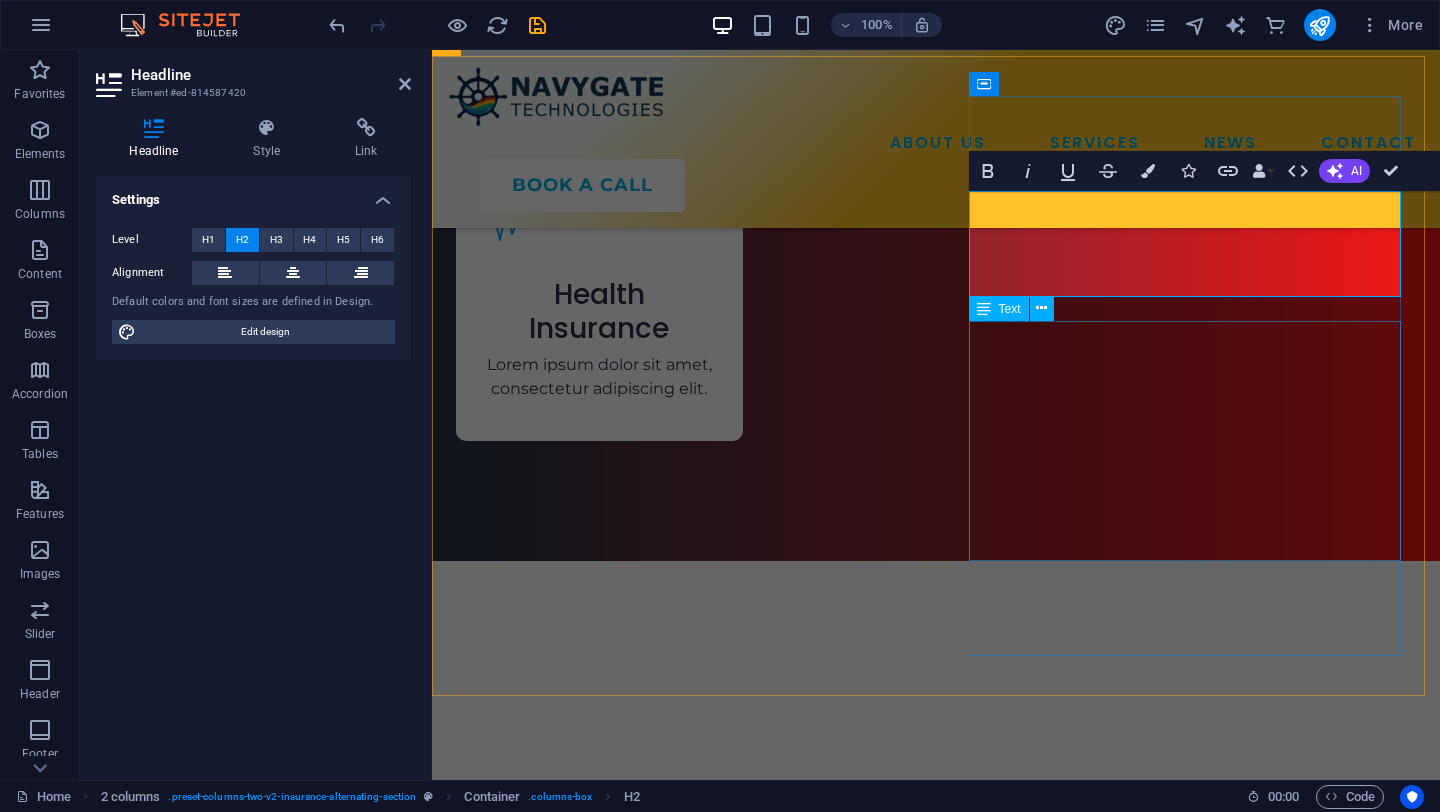 click on "Text" at bounding box center [1010, 309] 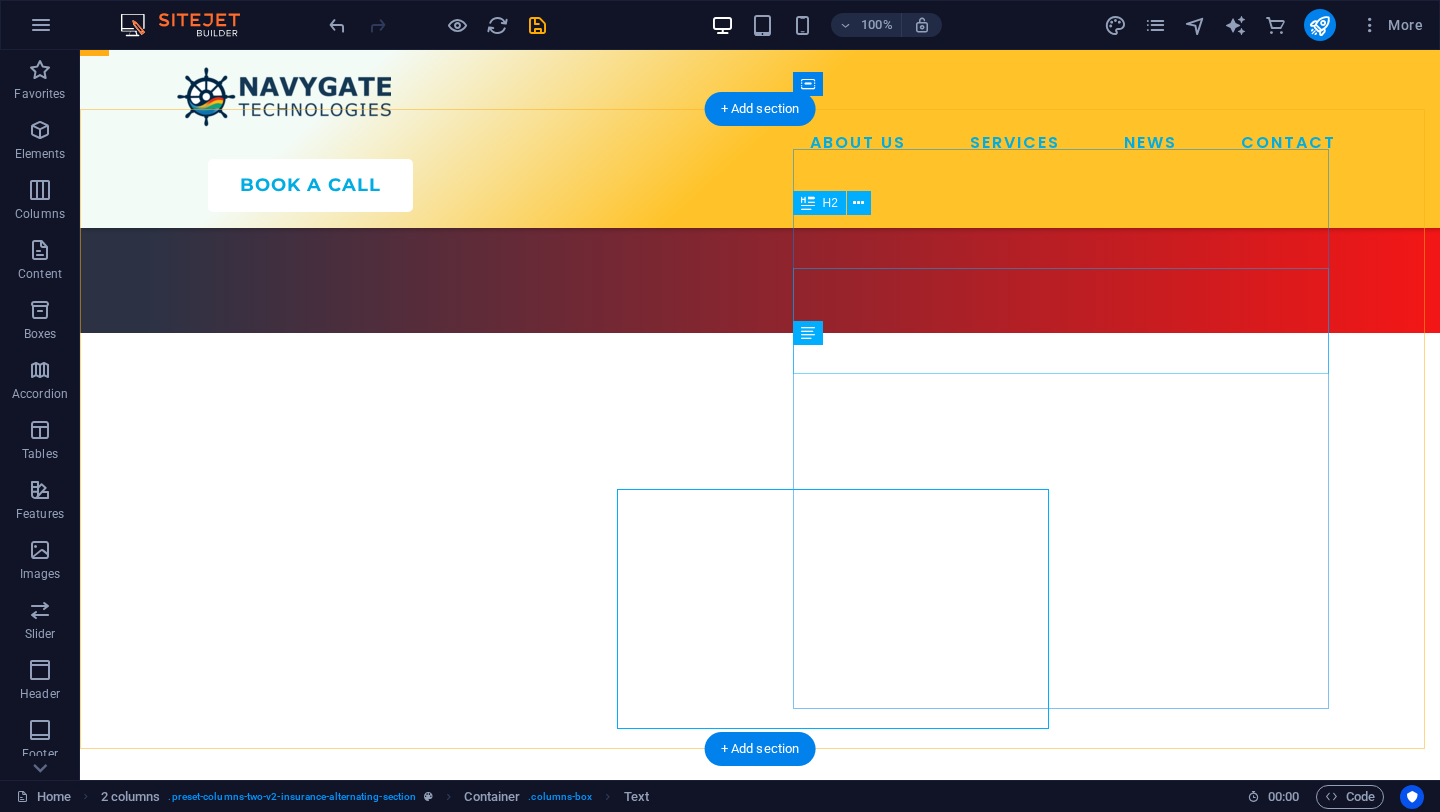 scroll, scrollTop: 4044, scrollLeft: 0, axis: vertical 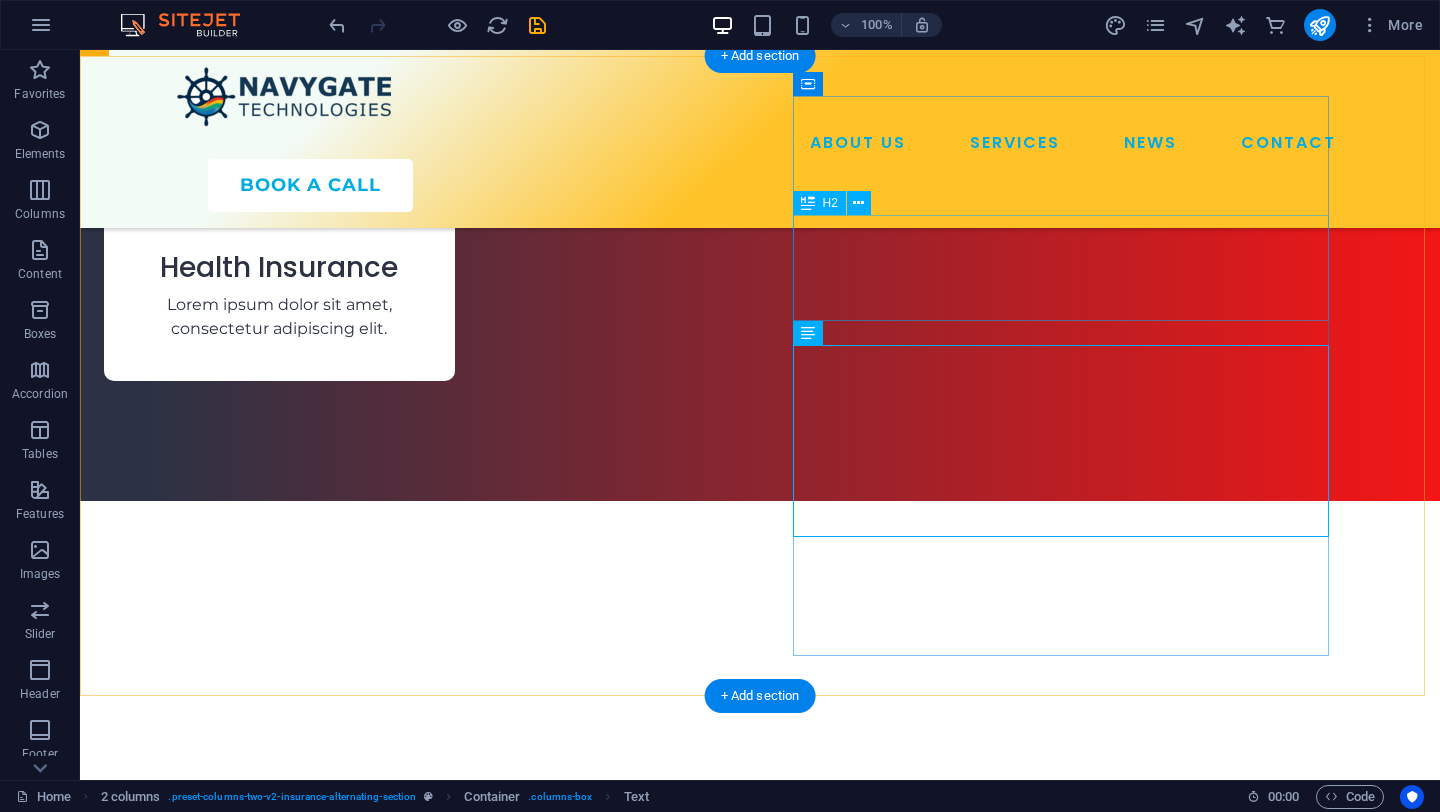 click on "One Company  For All Your Insurances" at bounding box center [372, 3357] 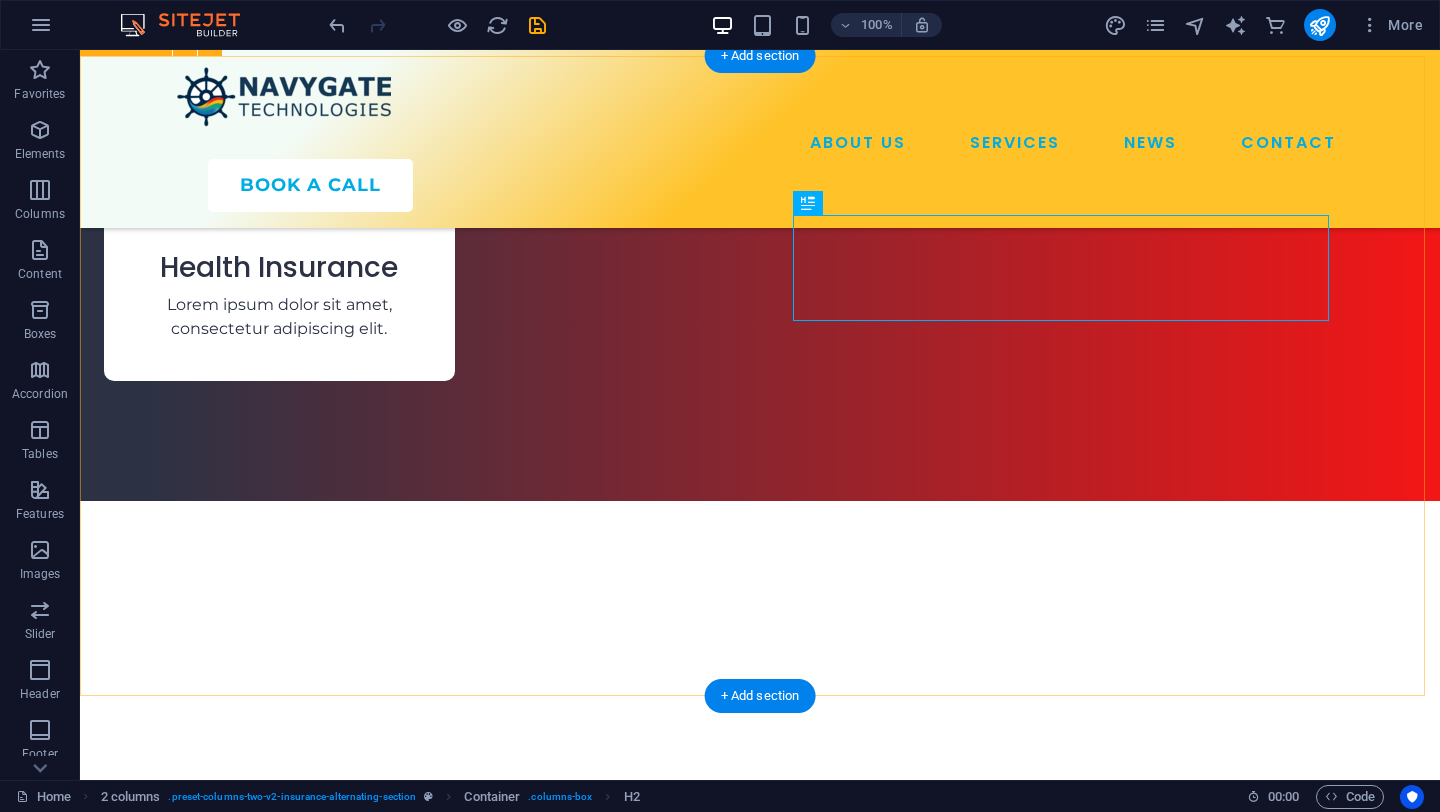 click on "One Company  For All Your Insurances Lorem ipsum dolor sit amet, consectetur adipiscing elit. Etiam eu turpis etmolestie, dictum est a, mattis tellus. Sed dignissim, metus nec fringilla accumsan. Lorem ipsum dolor sit amet, consectetur adipiscing elit. Etiam eu turpis etmolestie, dictum est a, mattis tellus. Sed dignissim, metus nec fringilla accumsan.Lorem ipsum dolor sit amet, consectetur adipiscing elit. Etiam eu turpis etmolestie, dictum est a, mattis tellus. Sed dignissim, metus nec fringilla accumsan." at bounding box center [760, 3165] 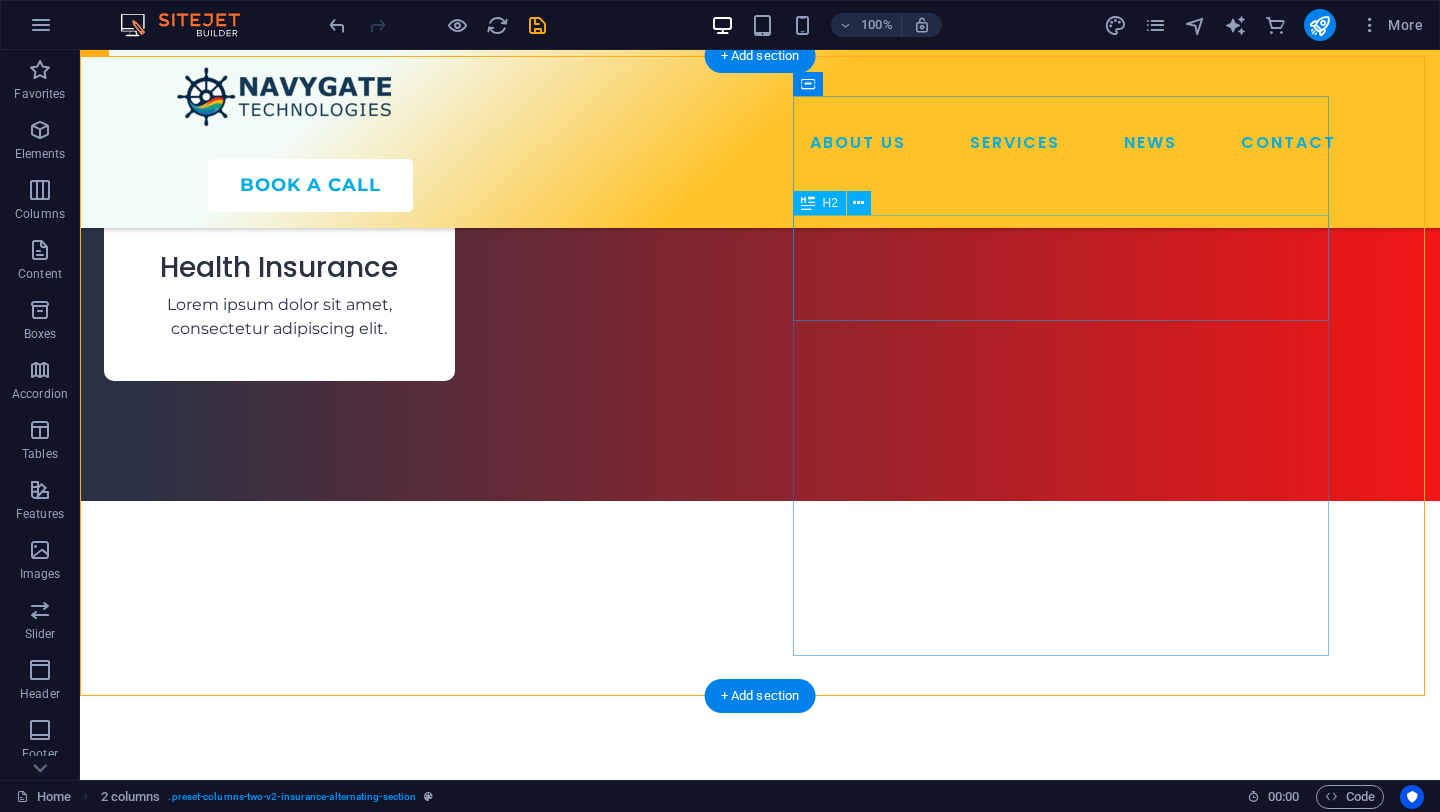 click on "One Company  For All Your Insurances" at bounding box center [372, 3357] 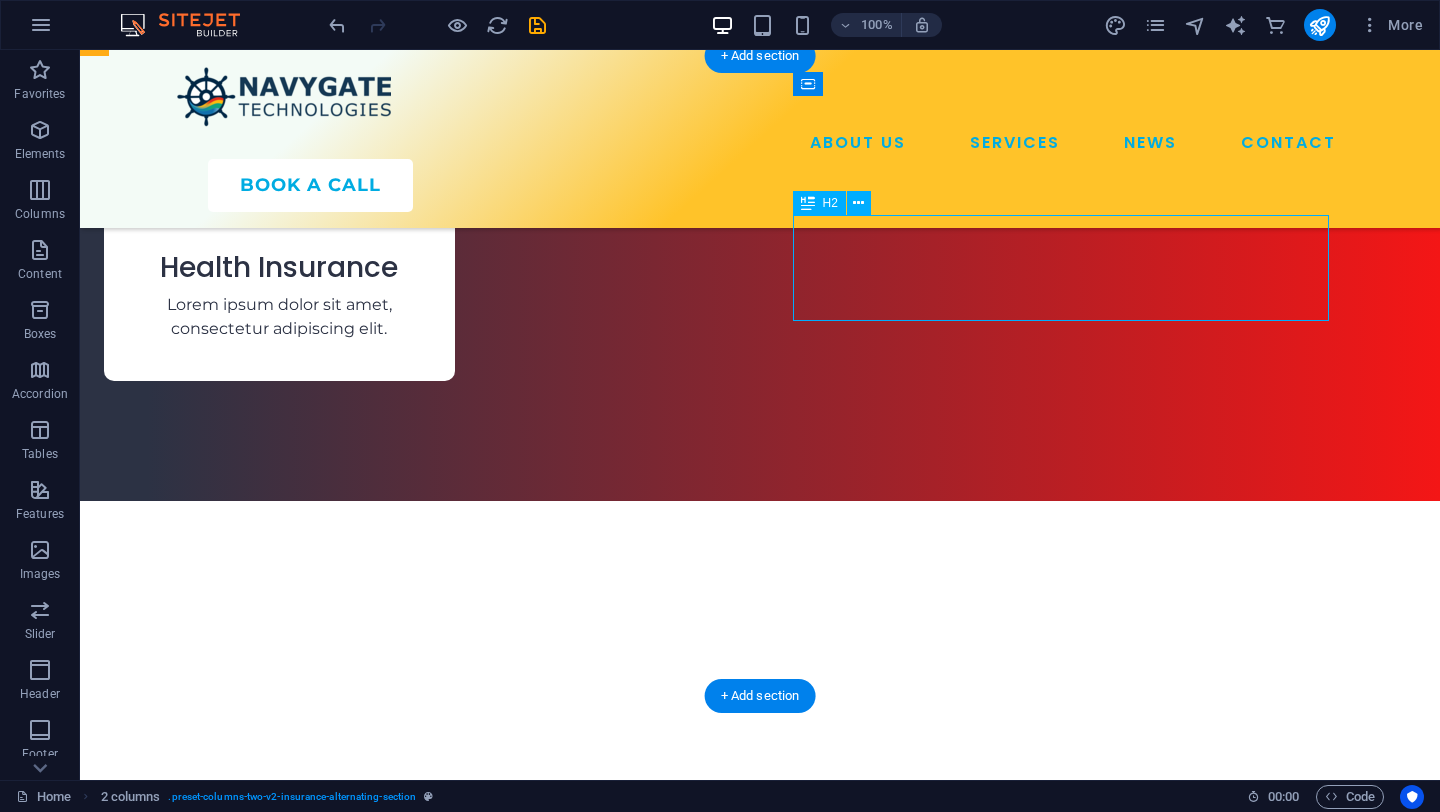 click on "One Company  For All Your Insurances" at bounding box center [372, 3357] 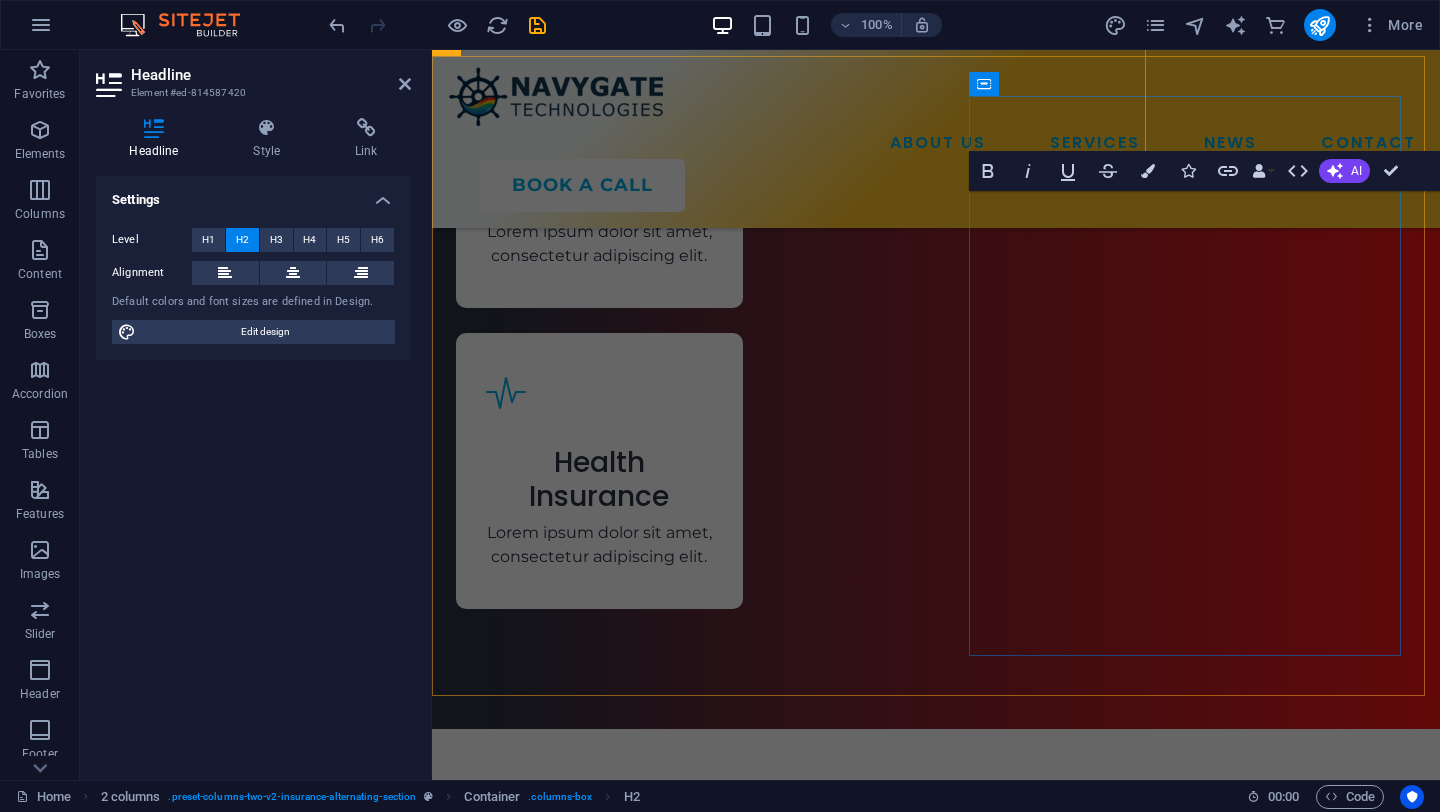 scroll, scrollTop: 4212, scrollLeft: 0, axis: vertical 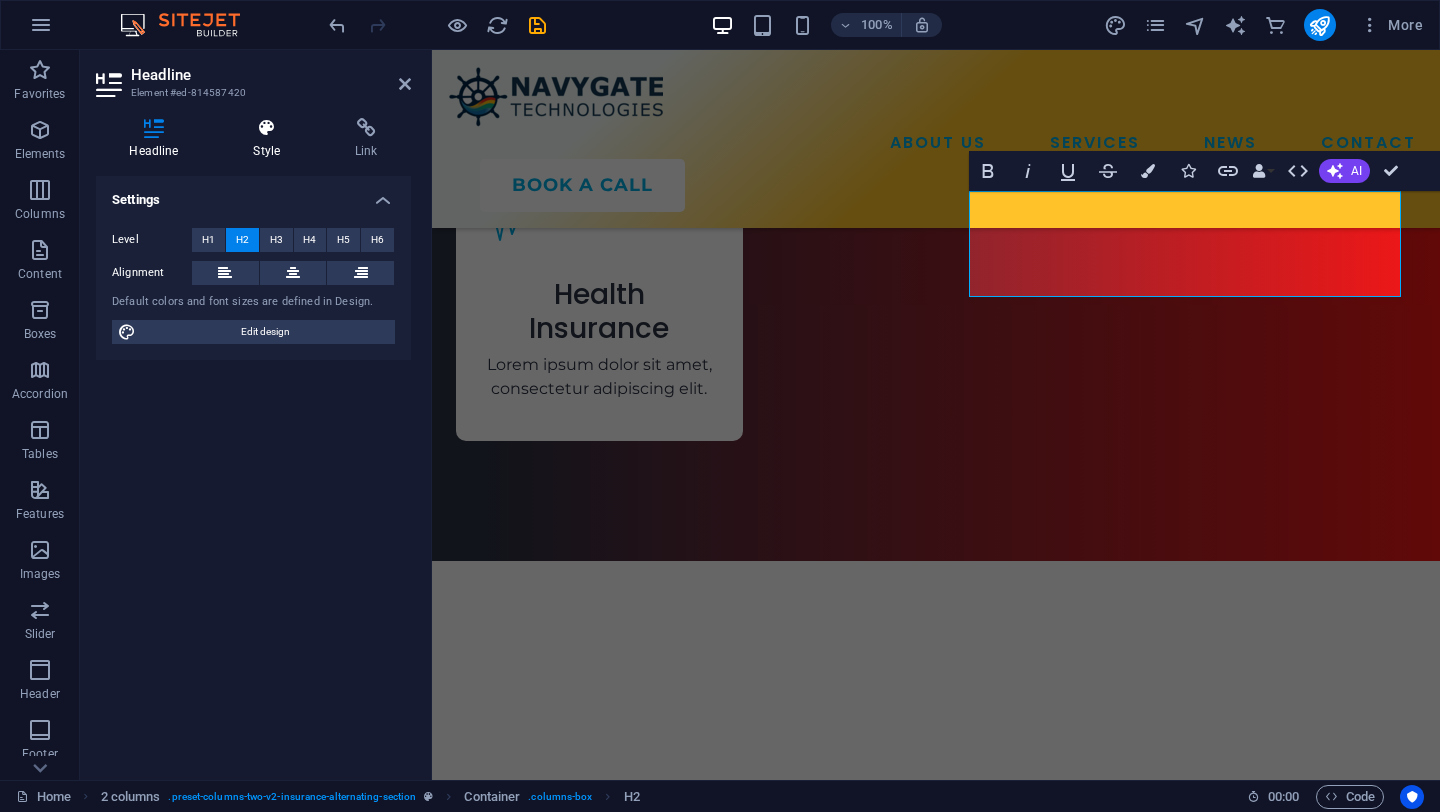click on "Style" at bounding box center [271, 139] 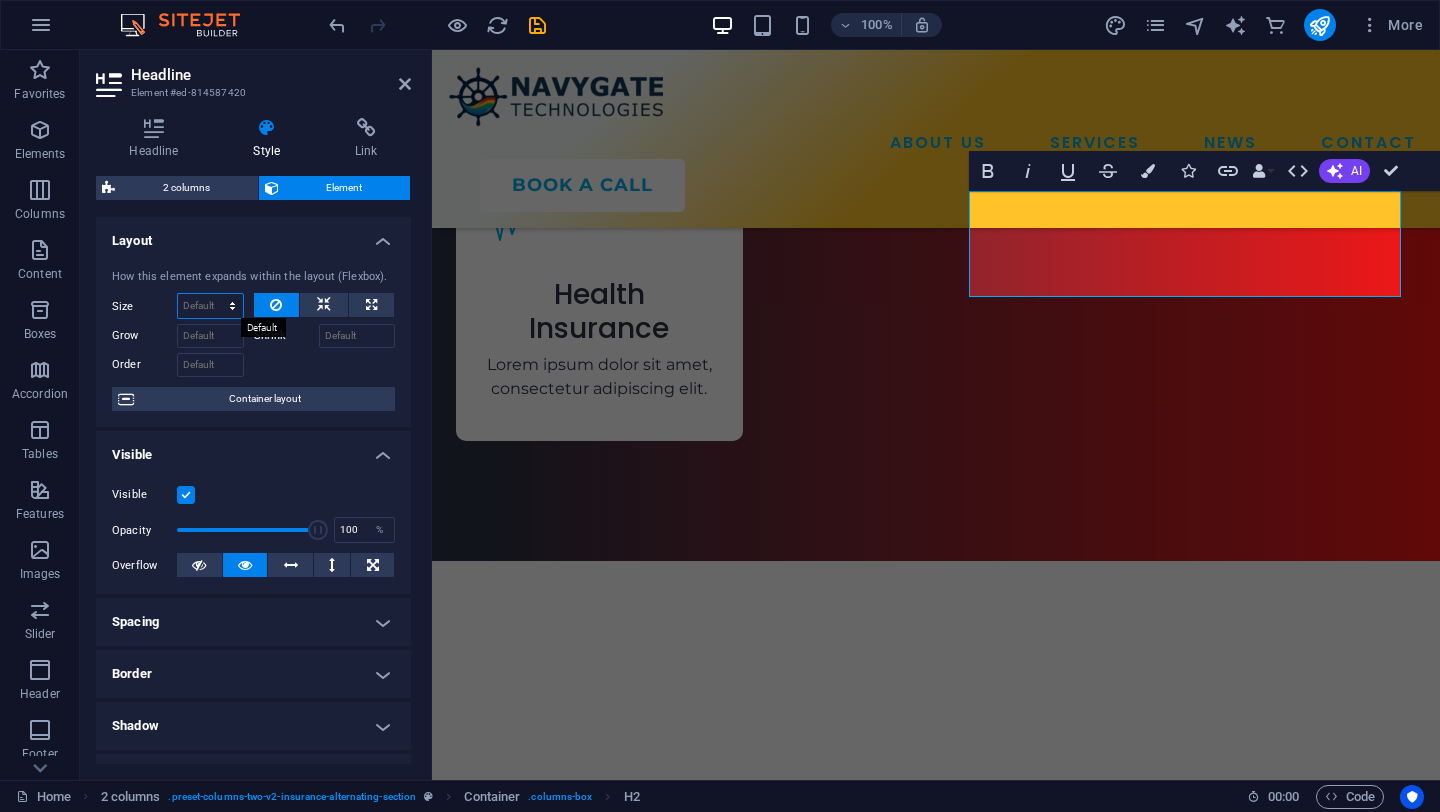 click on "Default auto px % 1/1 1/2 1/3 1/4 1/5 1/6 1/7 1/8 1/9 1/10" at bounding box center [210, 306] 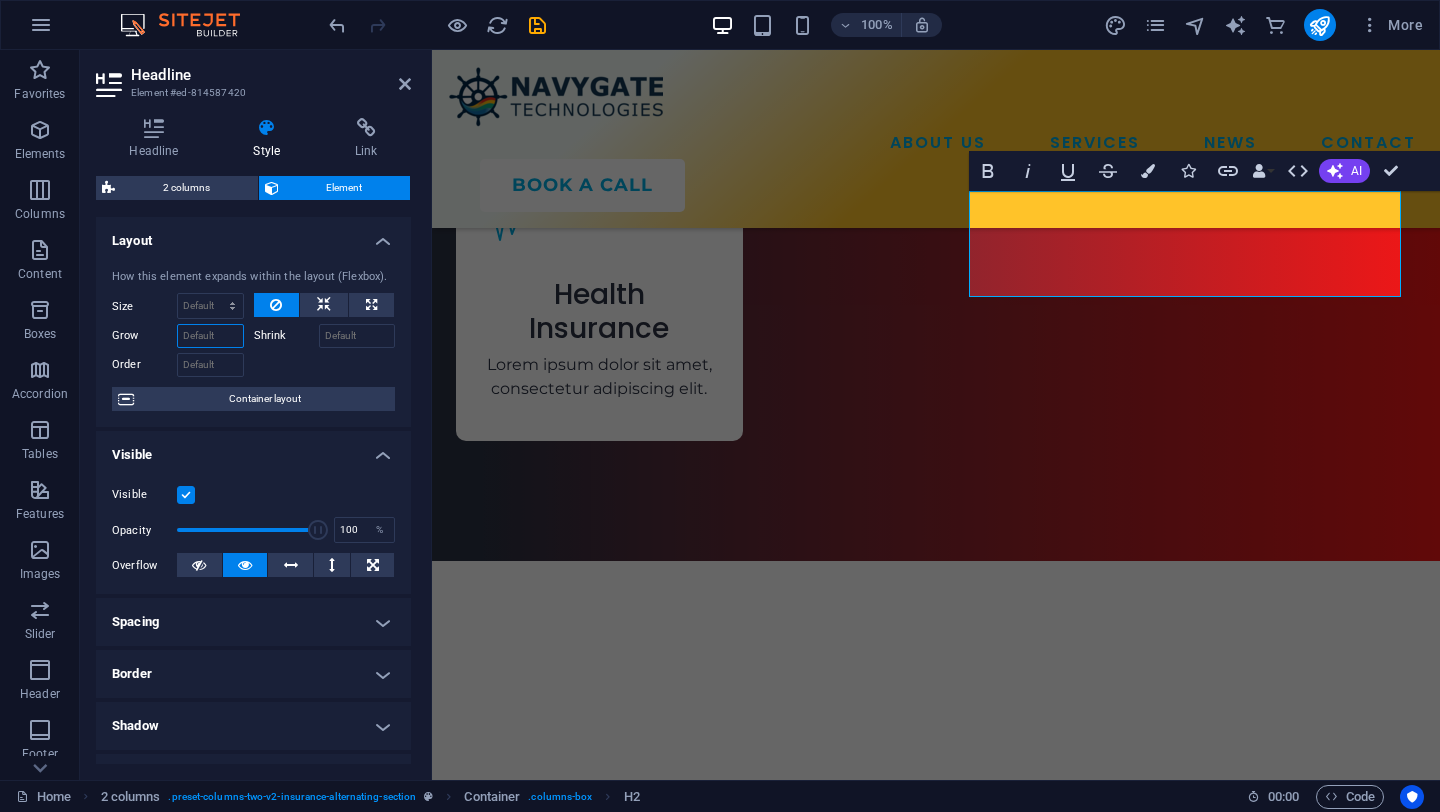 click on "Grow" at bounding box center (210, 336) 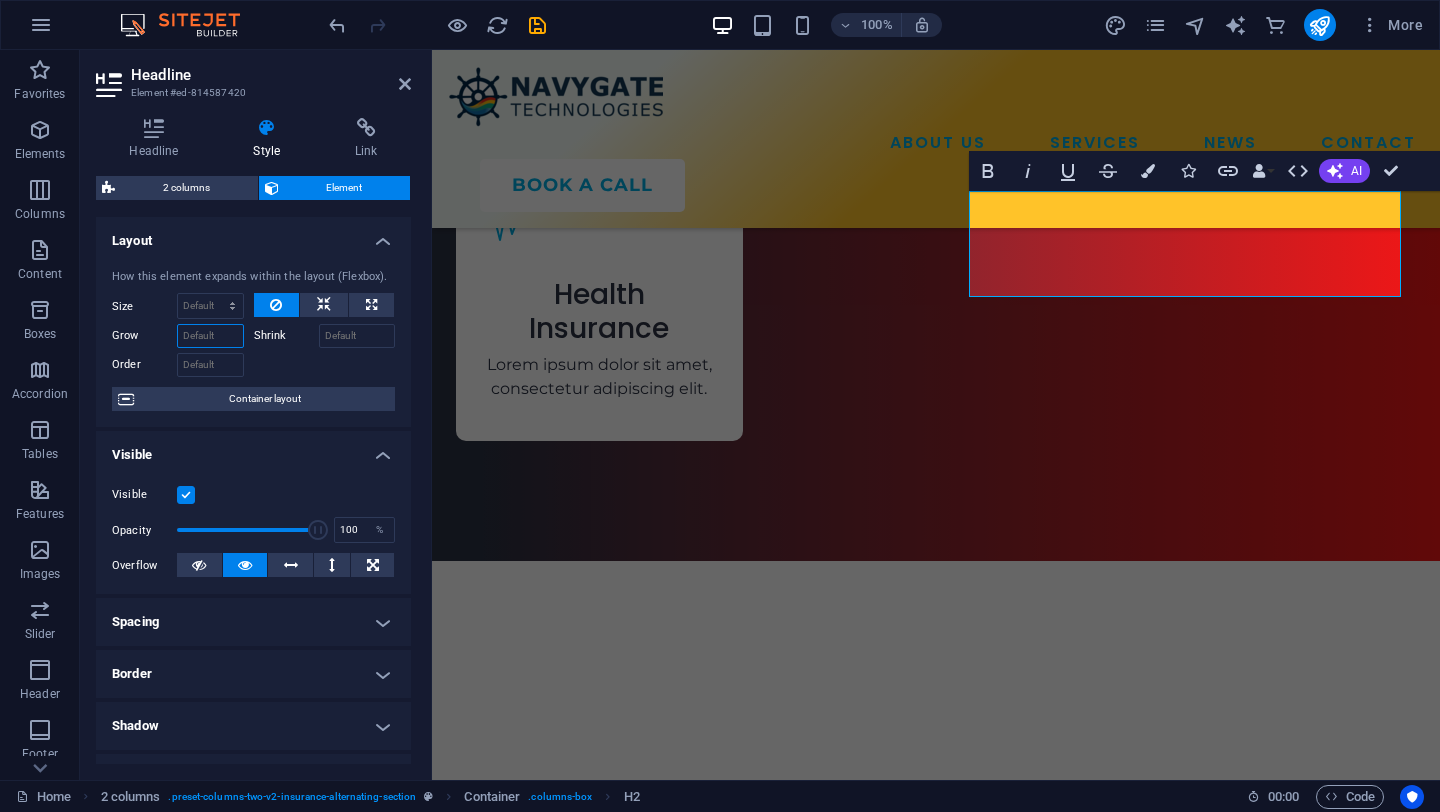 click on "Grow" at bounding box center (210, 336) 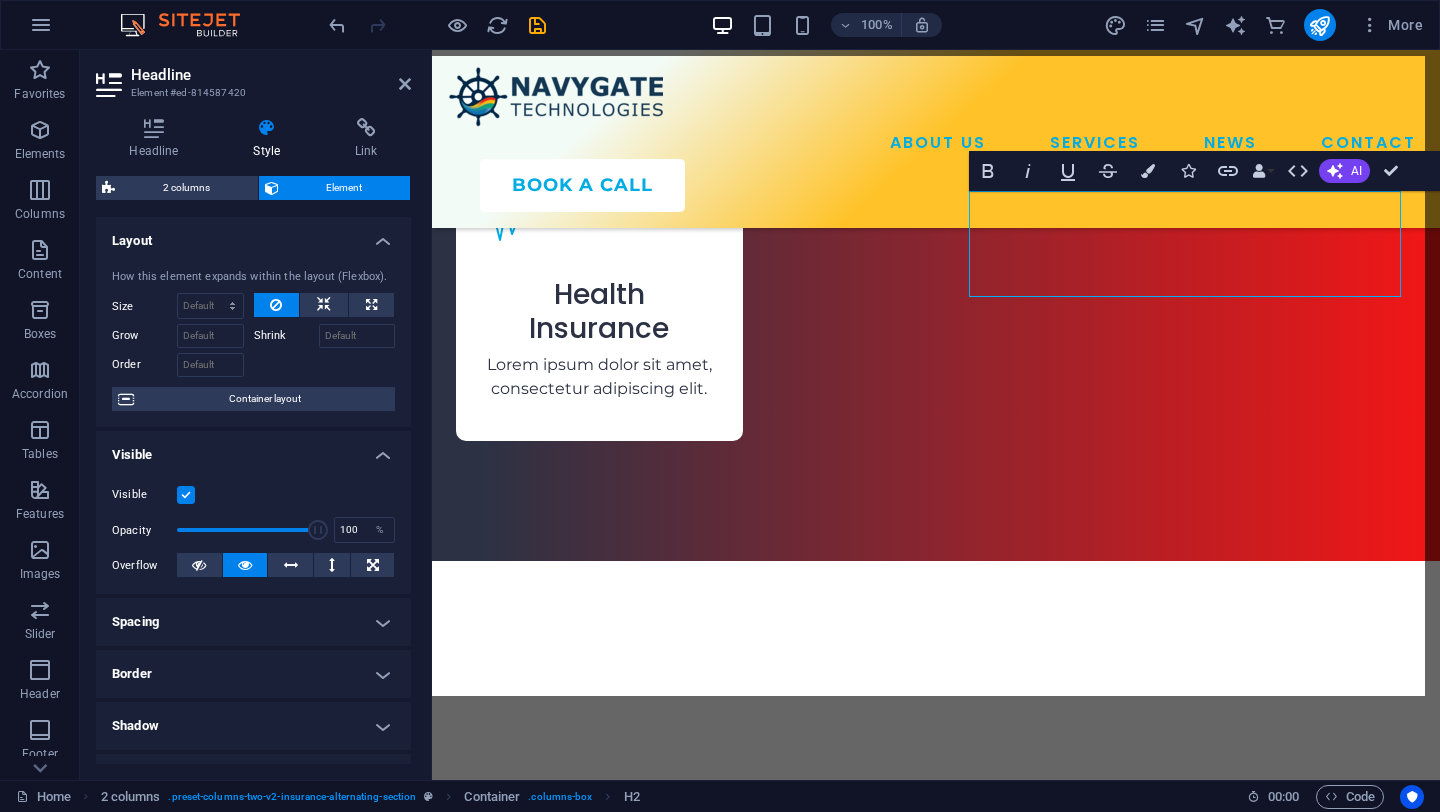 click on "2 columns" at bounding box center (186, 188) 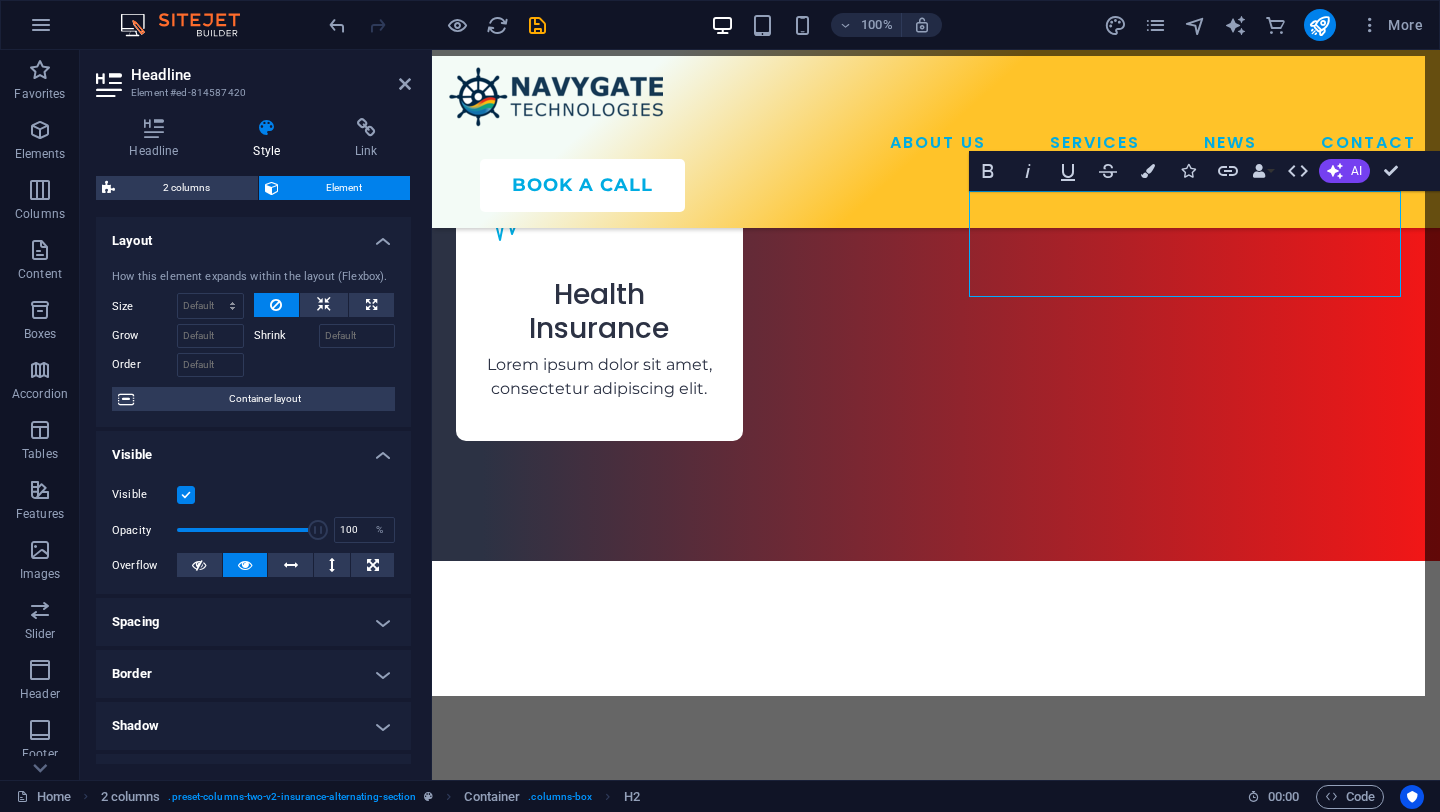select on "px" 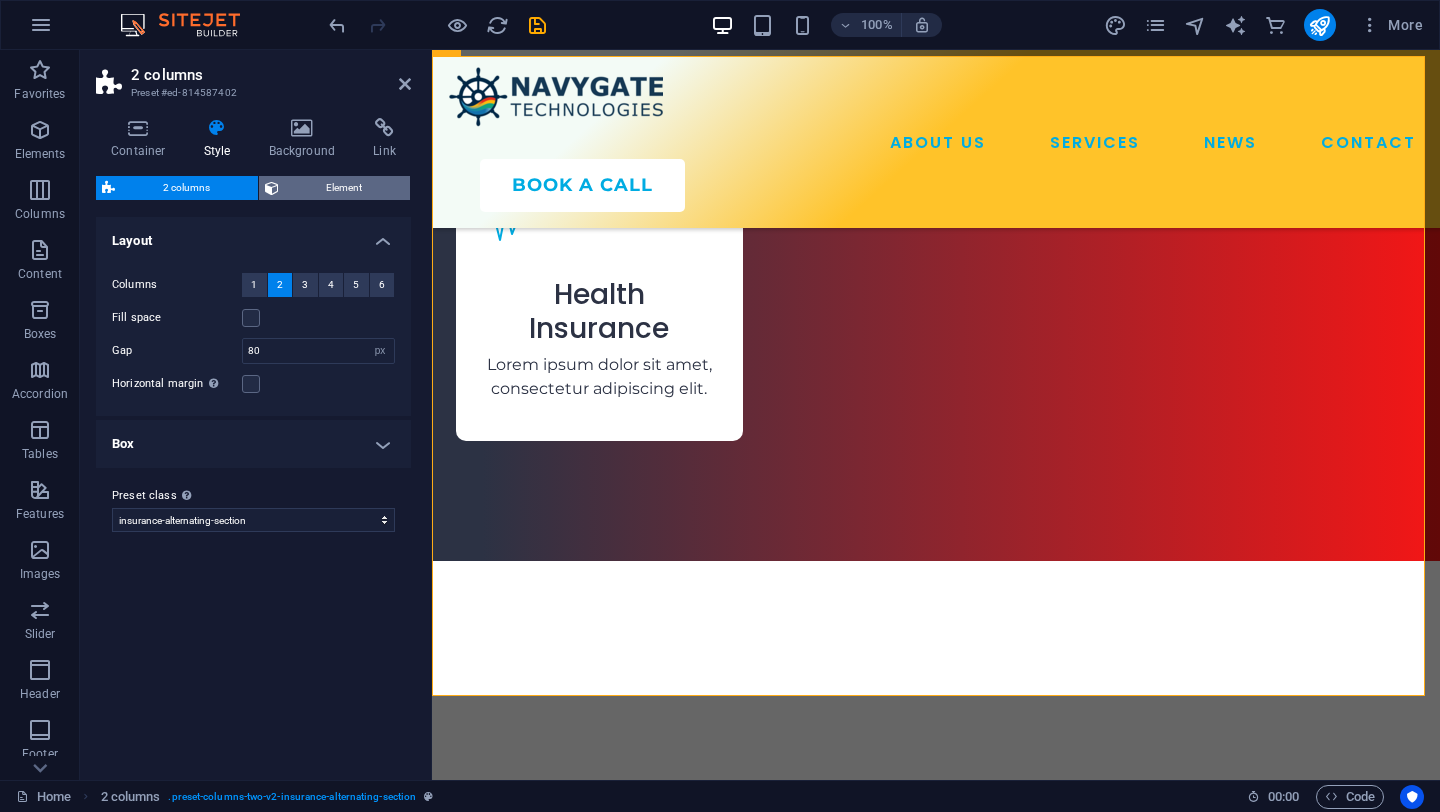 click on "Element" at bounding box center [345, 188] 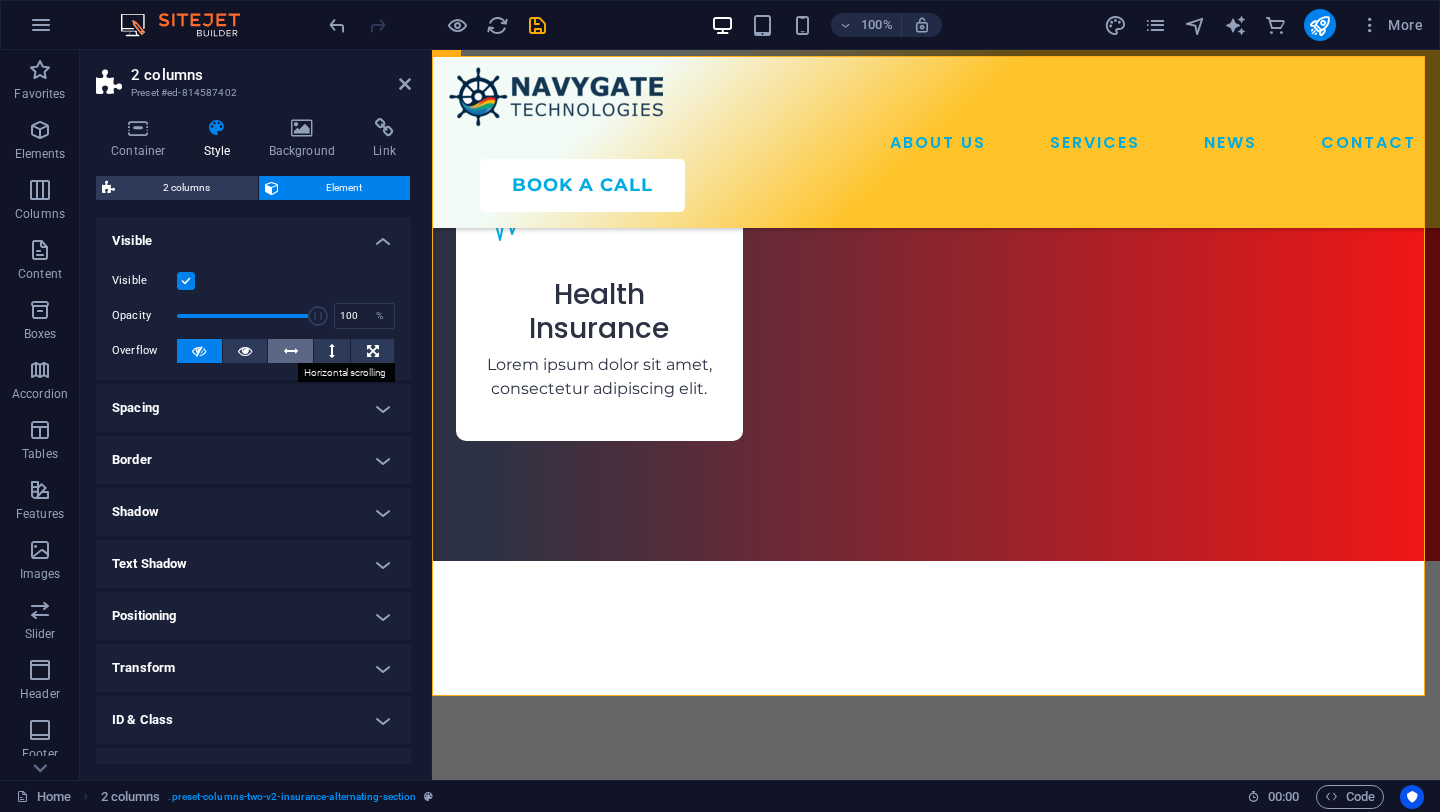 click at bounding box center [291, 351] 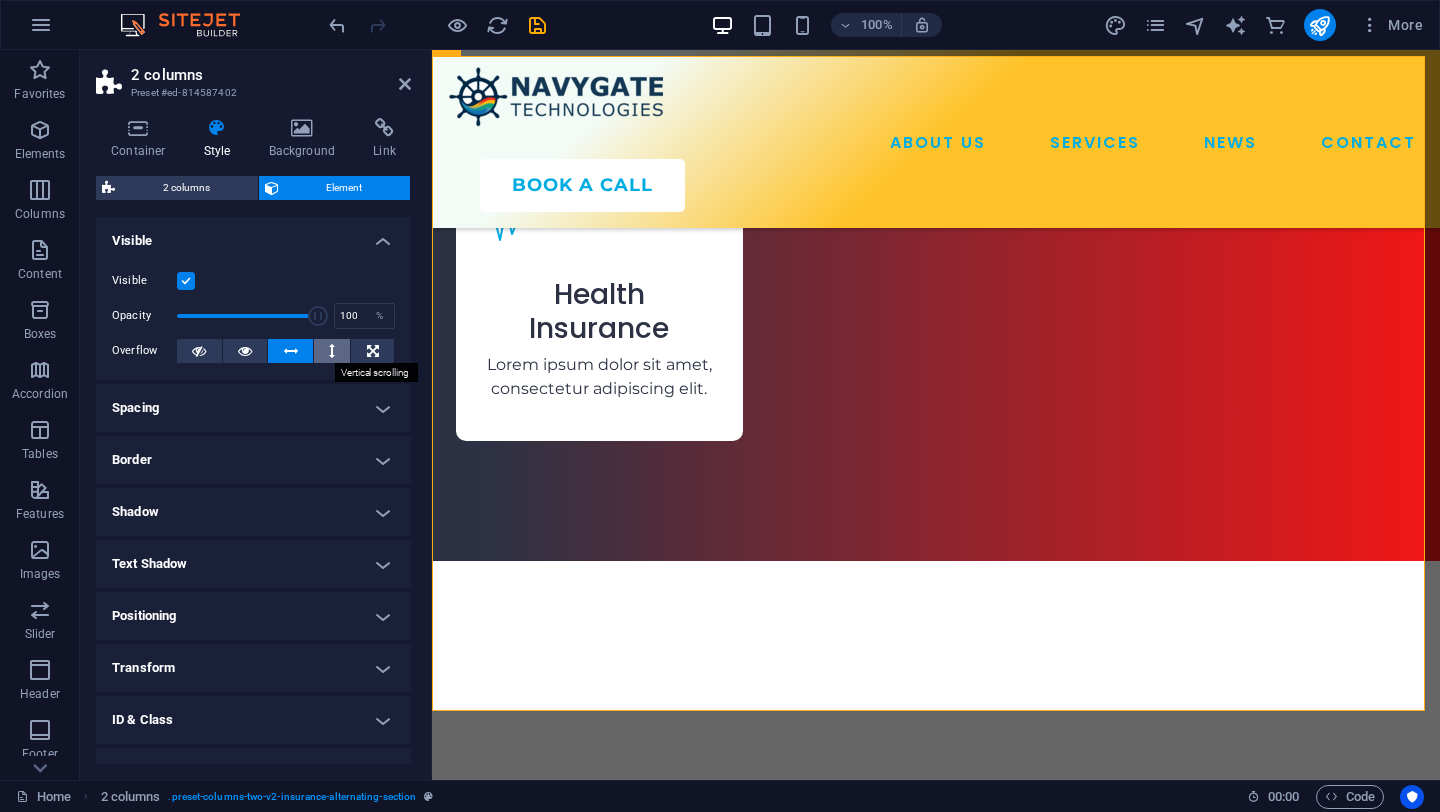 click at bounding box center [332, 351] 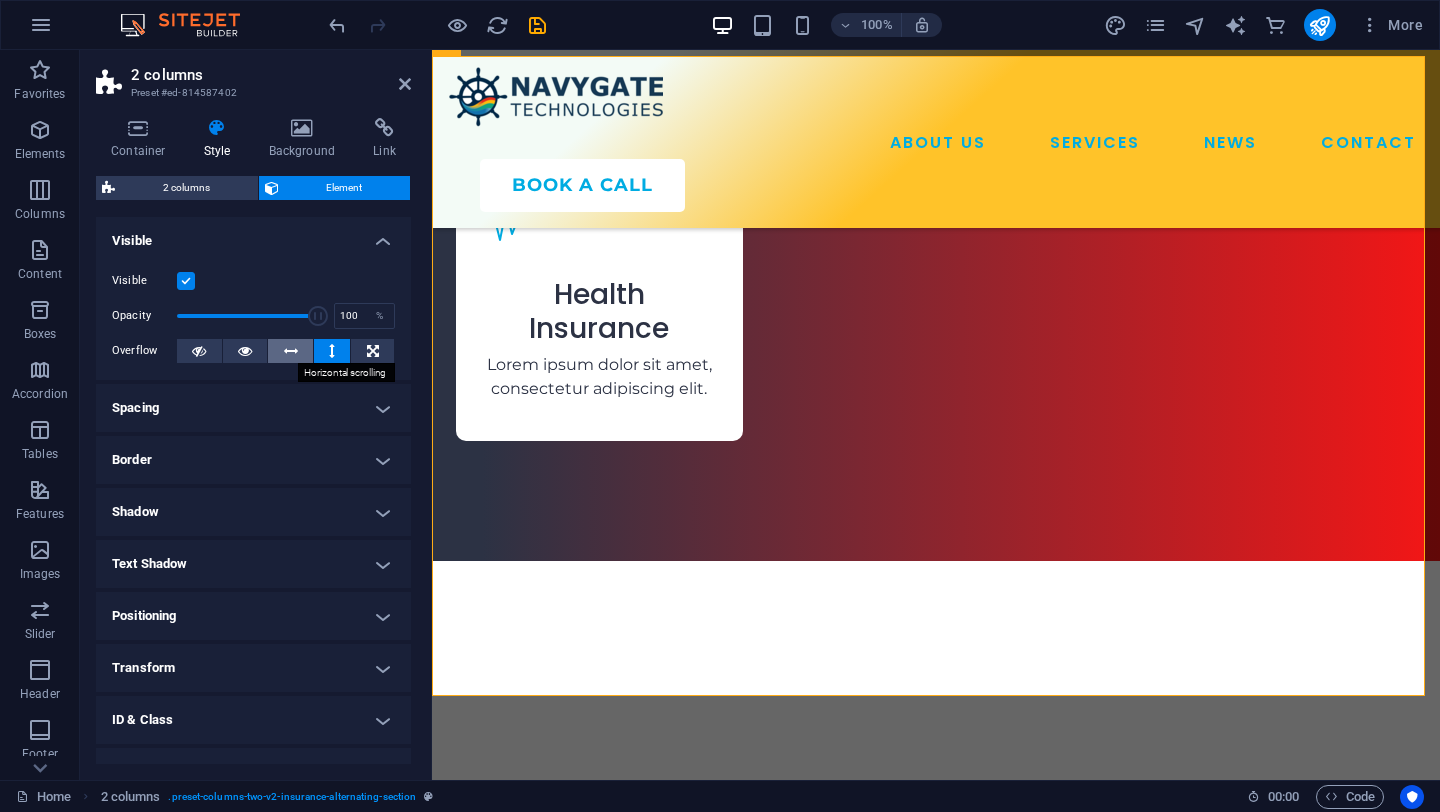 click at bounding box center [291, 351] 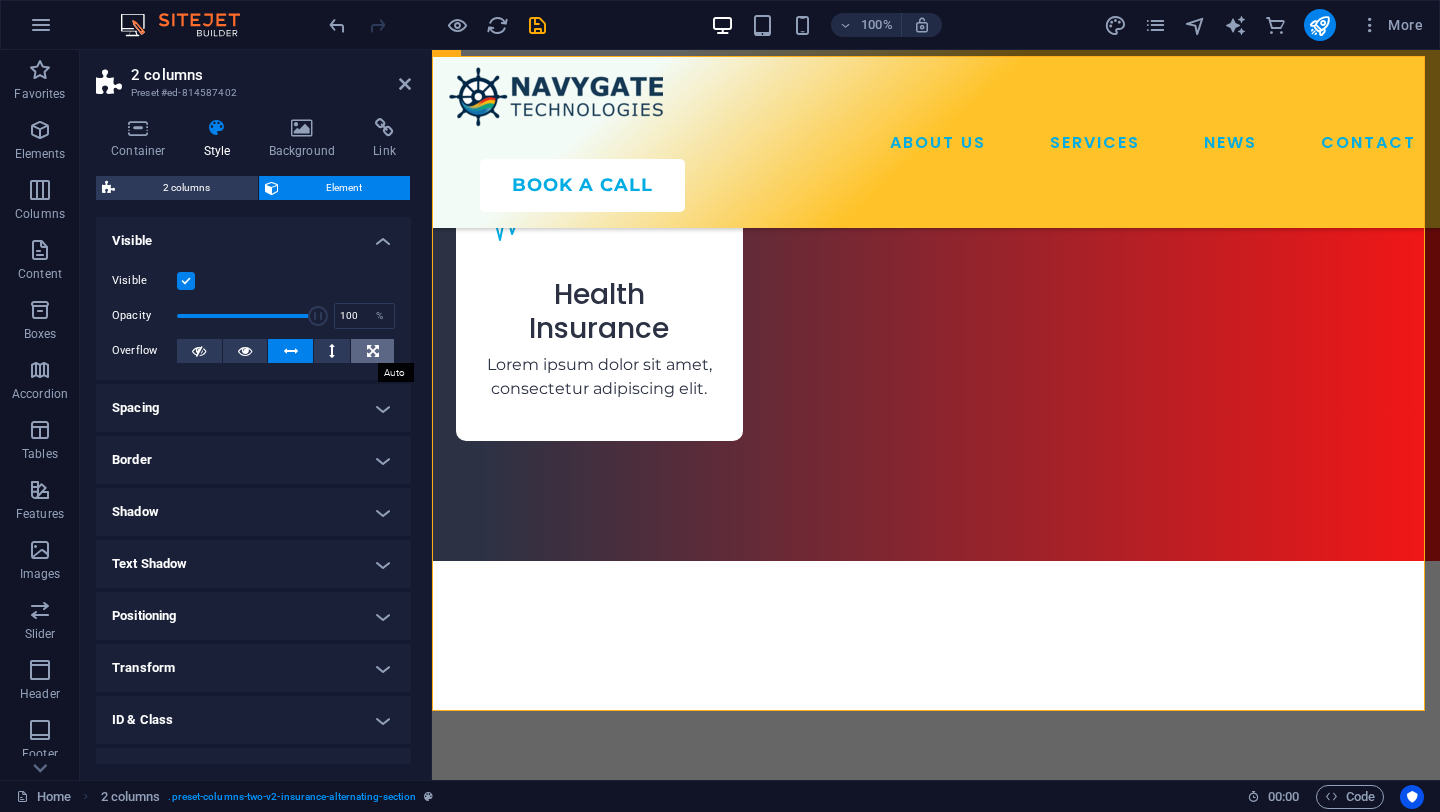 click at bounding box center [373, 351] 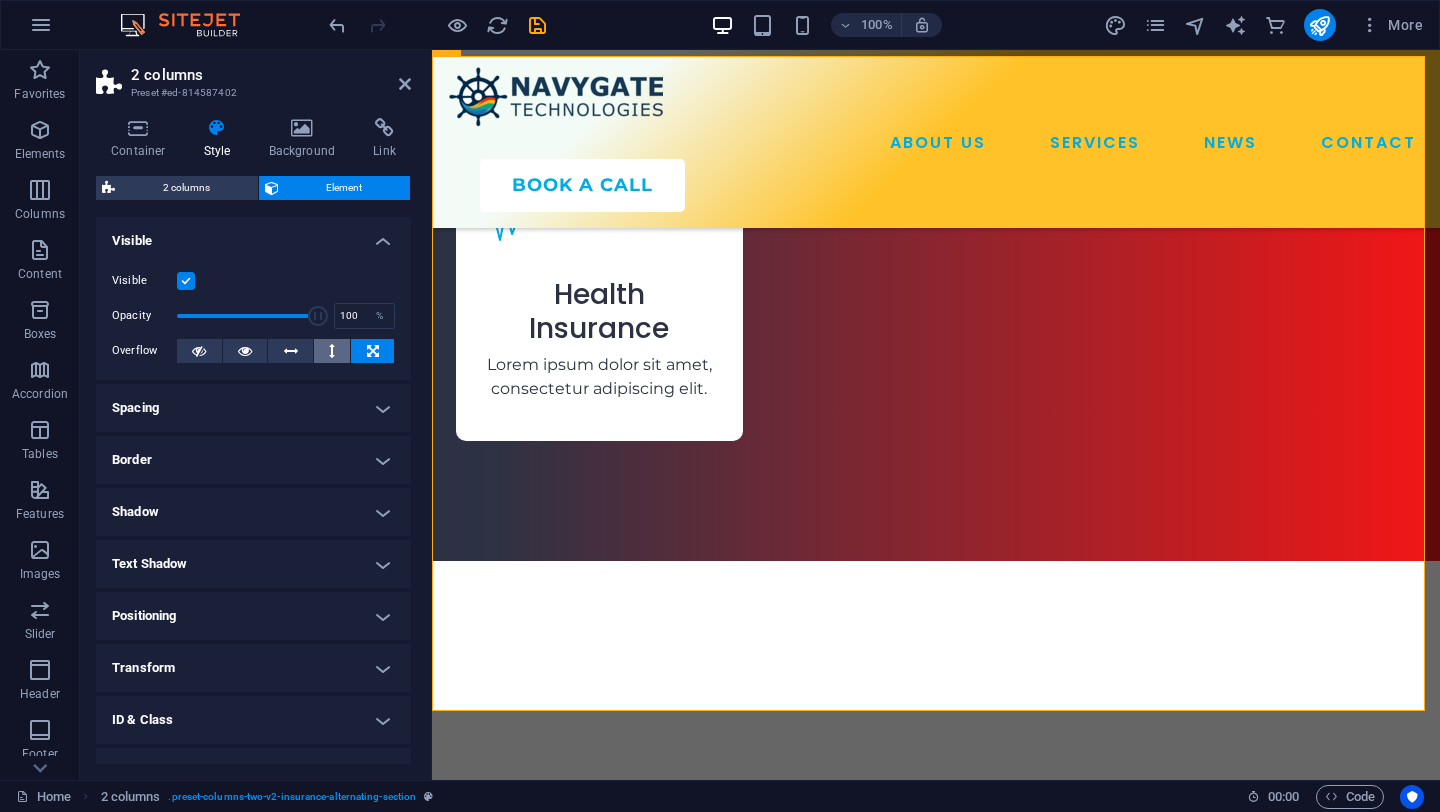 click at bounding box center [332, 351] 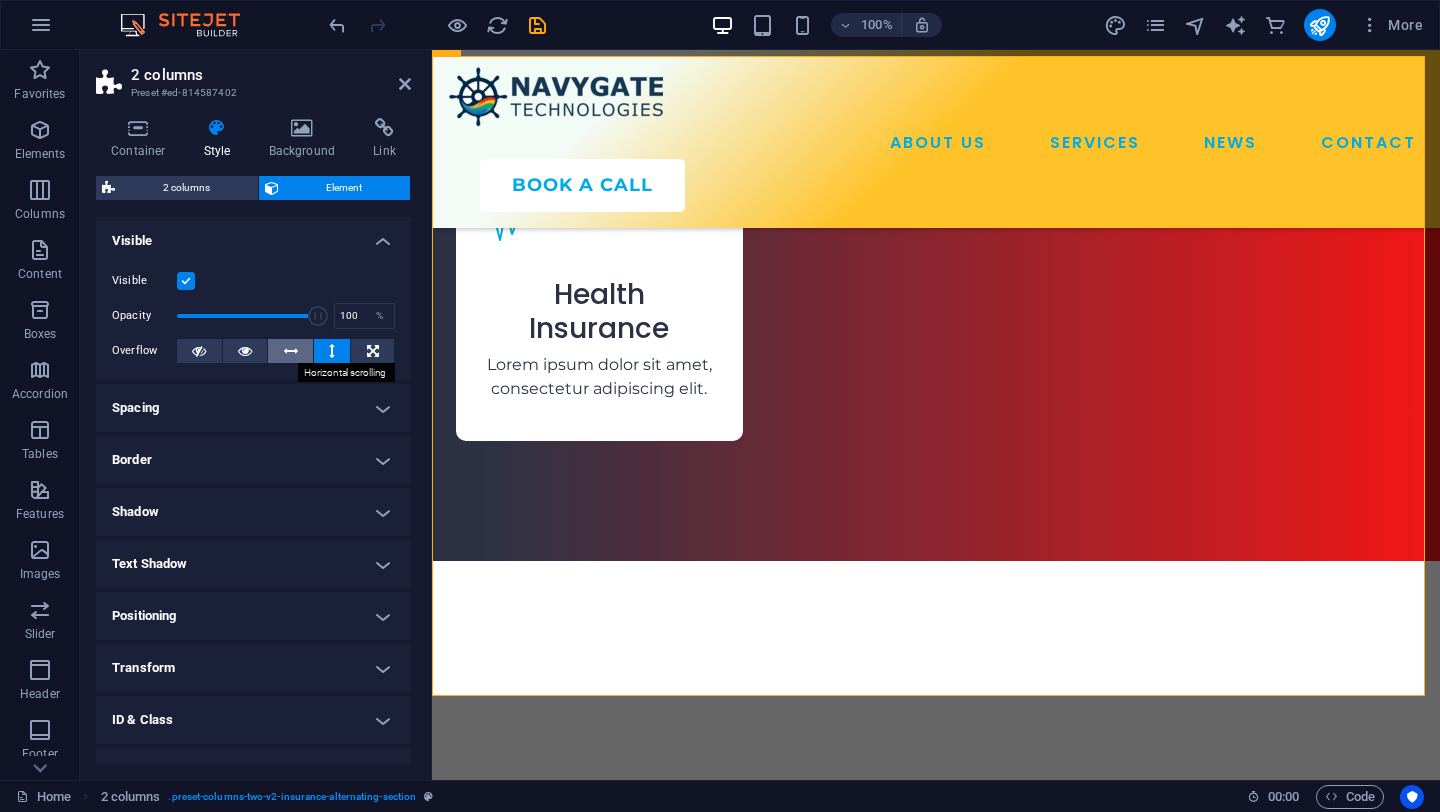 click at bounding box center [291, 351] 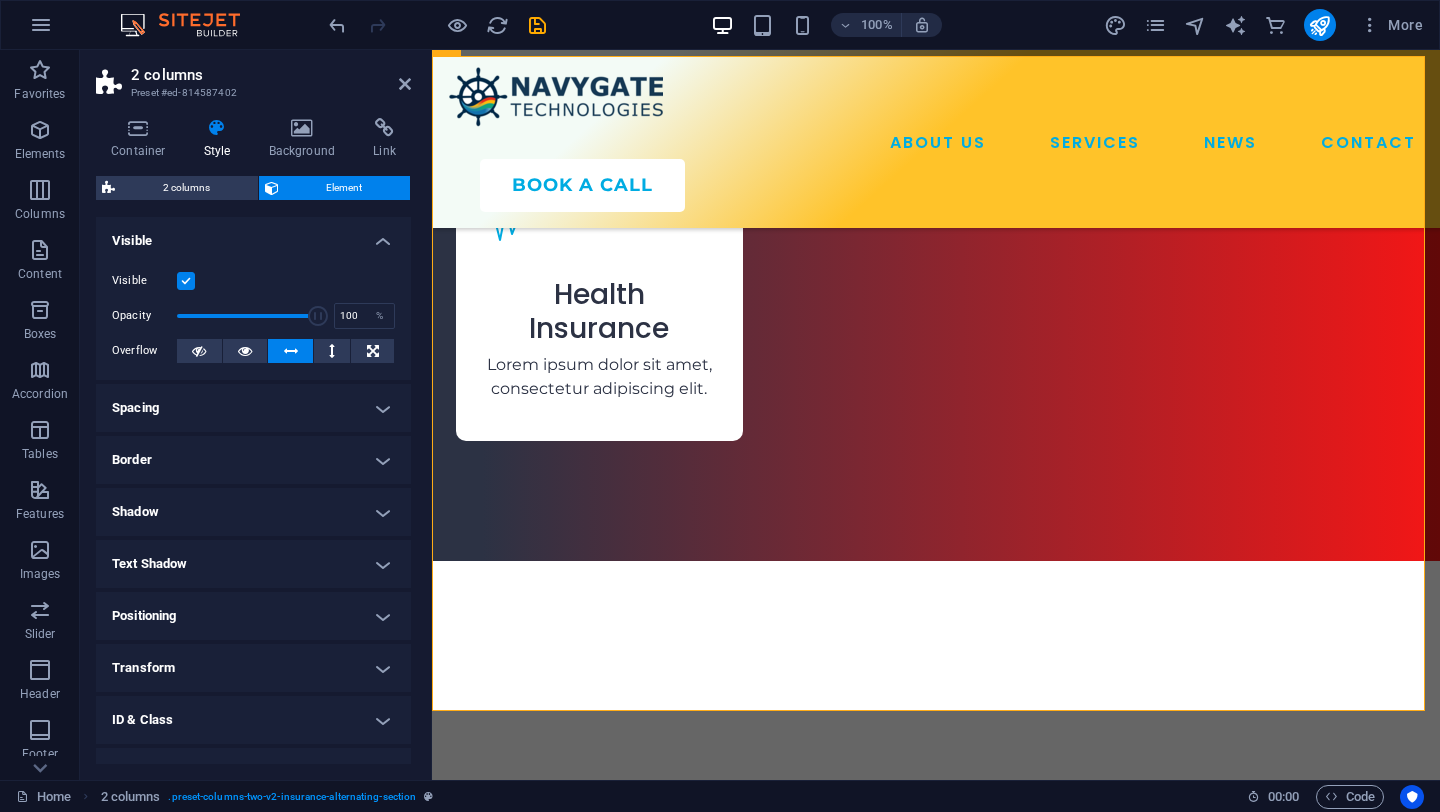 click on "Positioning" at bounding box center [253, 616] 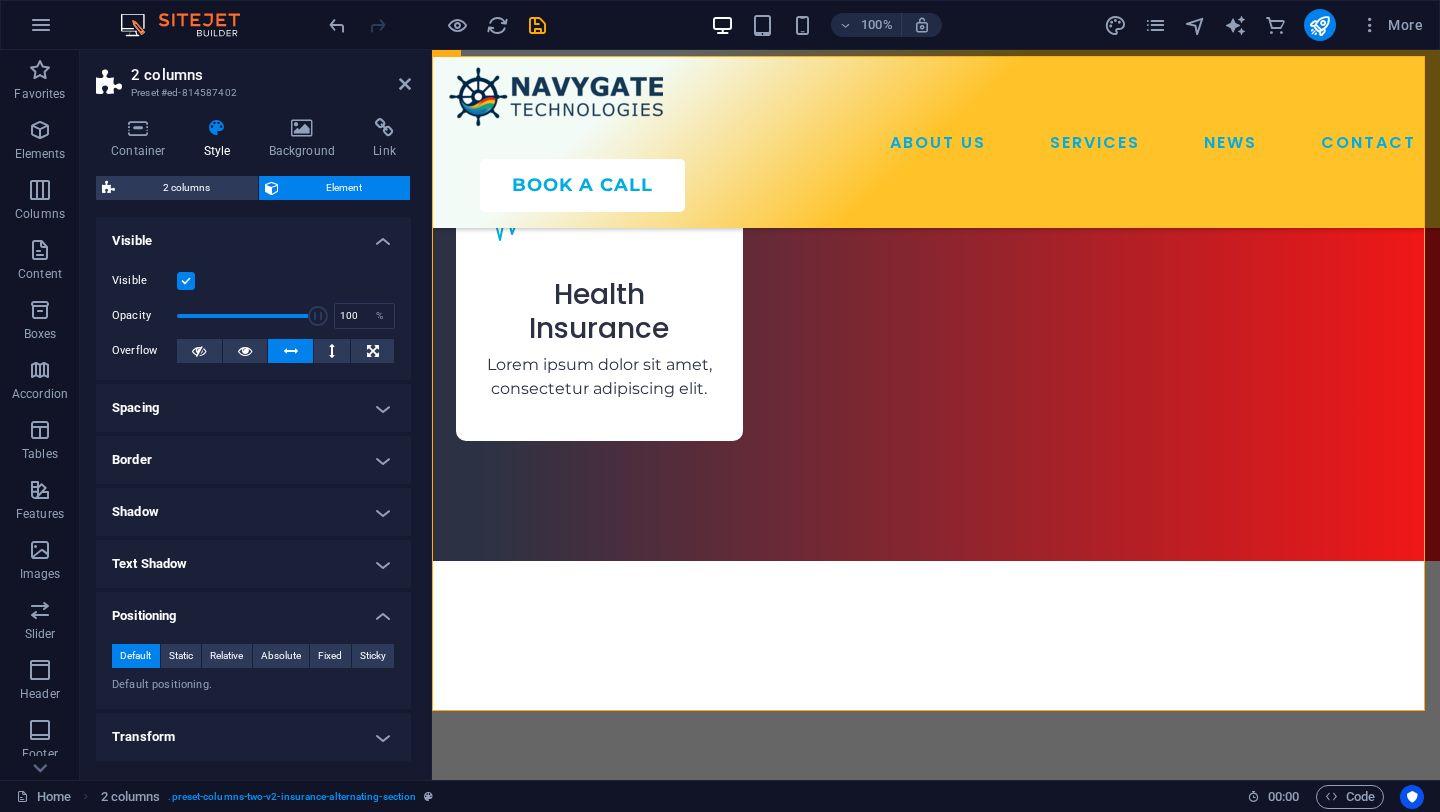 click on "Text Shadow" at bounding box center (253, 564) 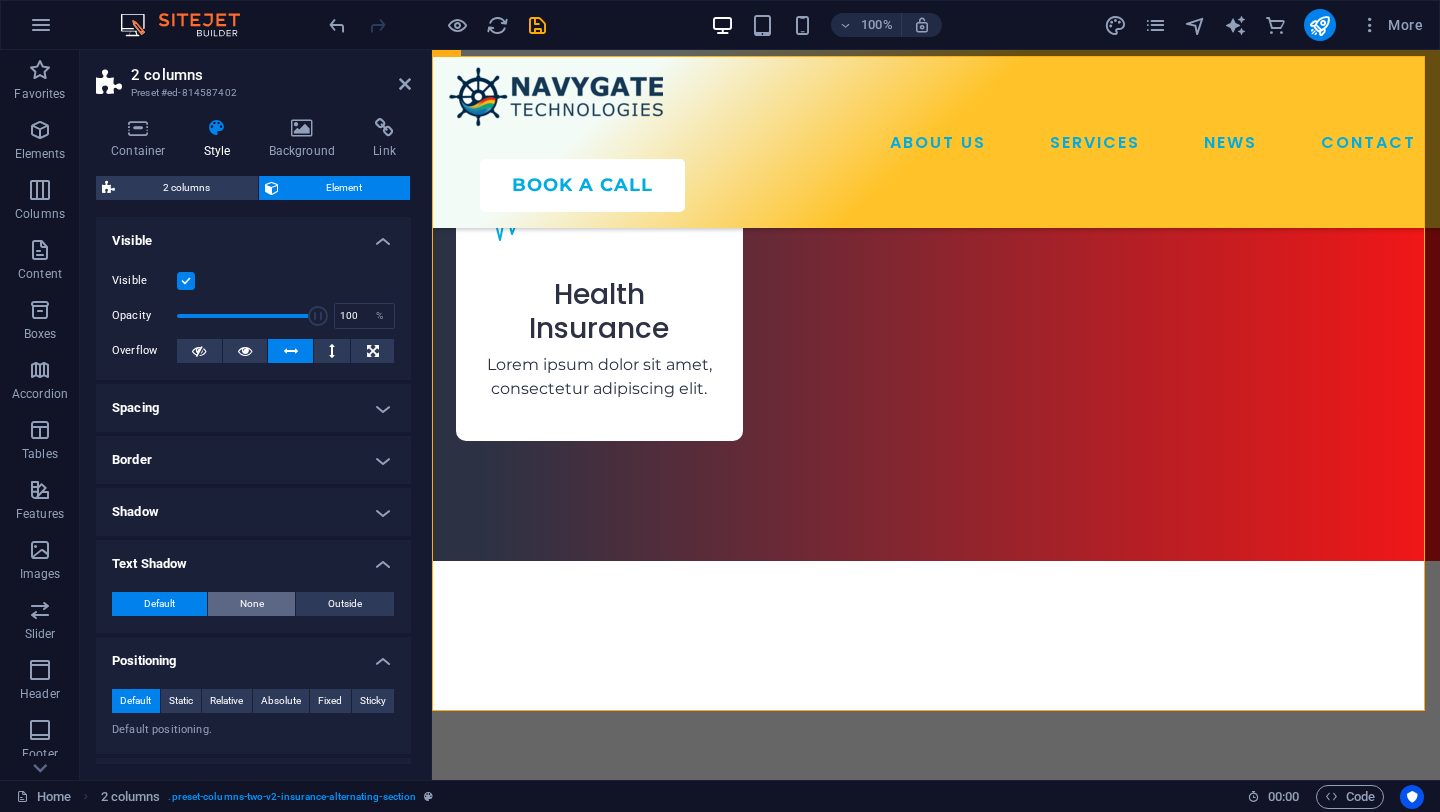click on "None" at bounding box center [252, 604] 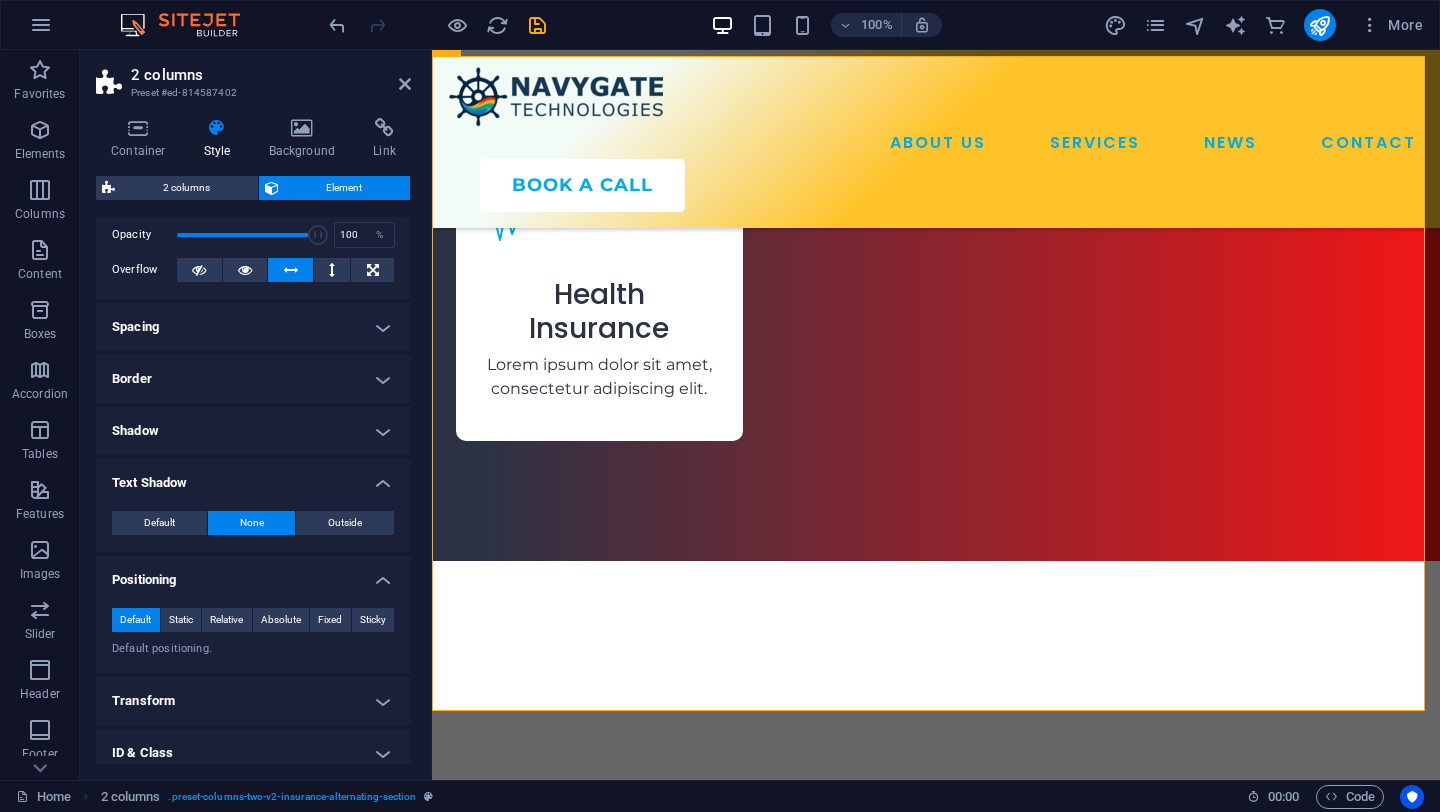 scroll, scrollTop: 198, scrollLeft: 0, axis: vertical 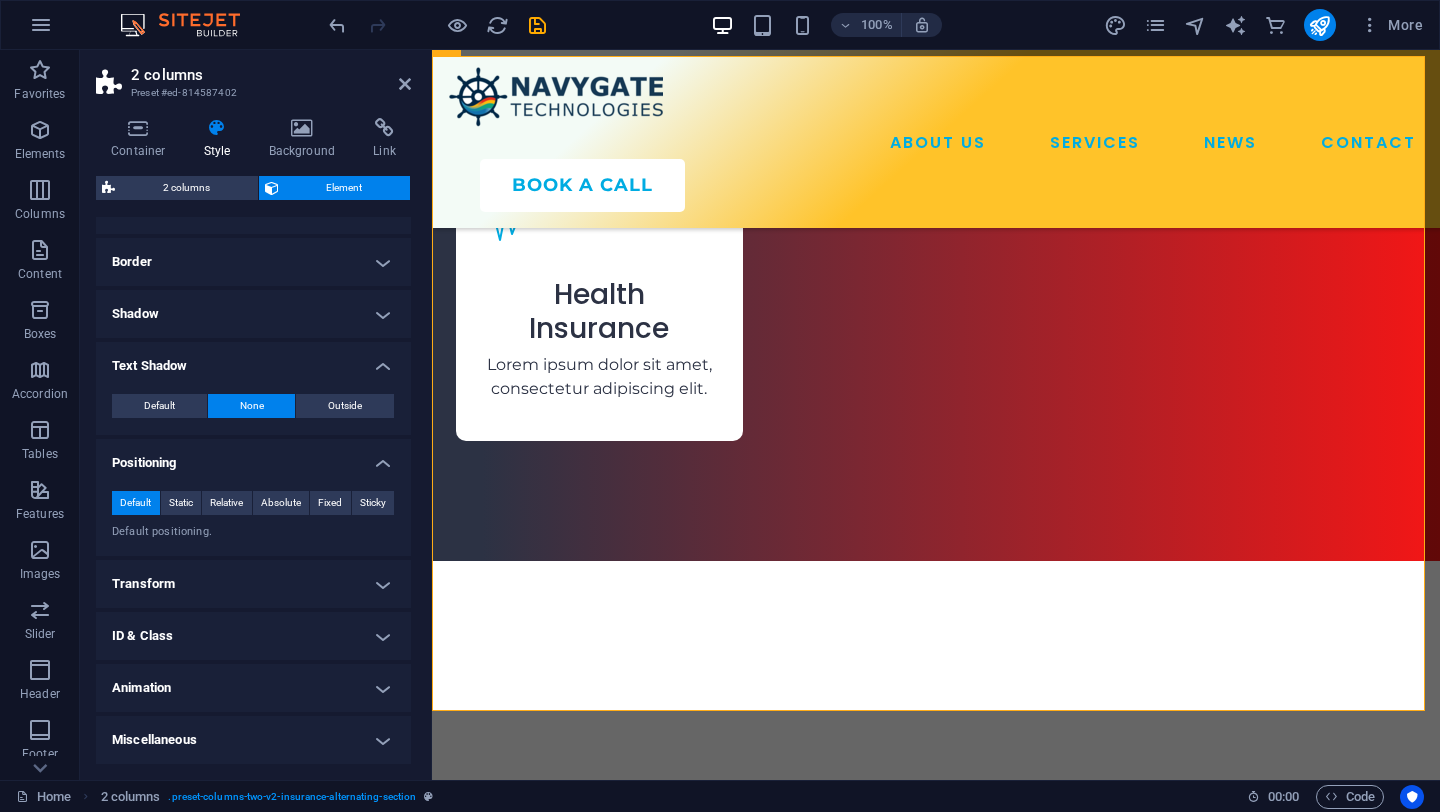 click on "ID & Class" at bounding box center (253, 636) 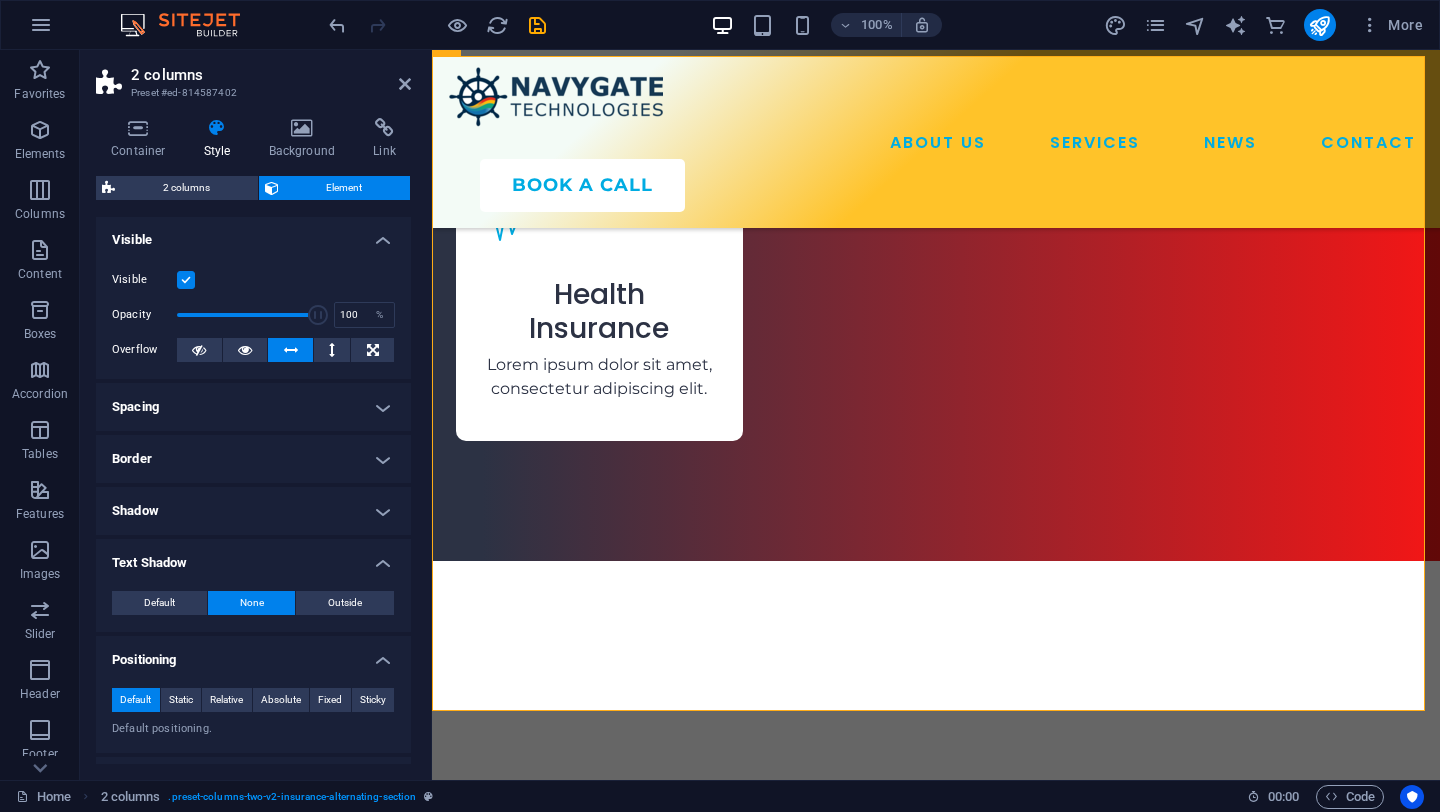 scroll, scrollTop: 0, scrollLeft: 0, axis: both 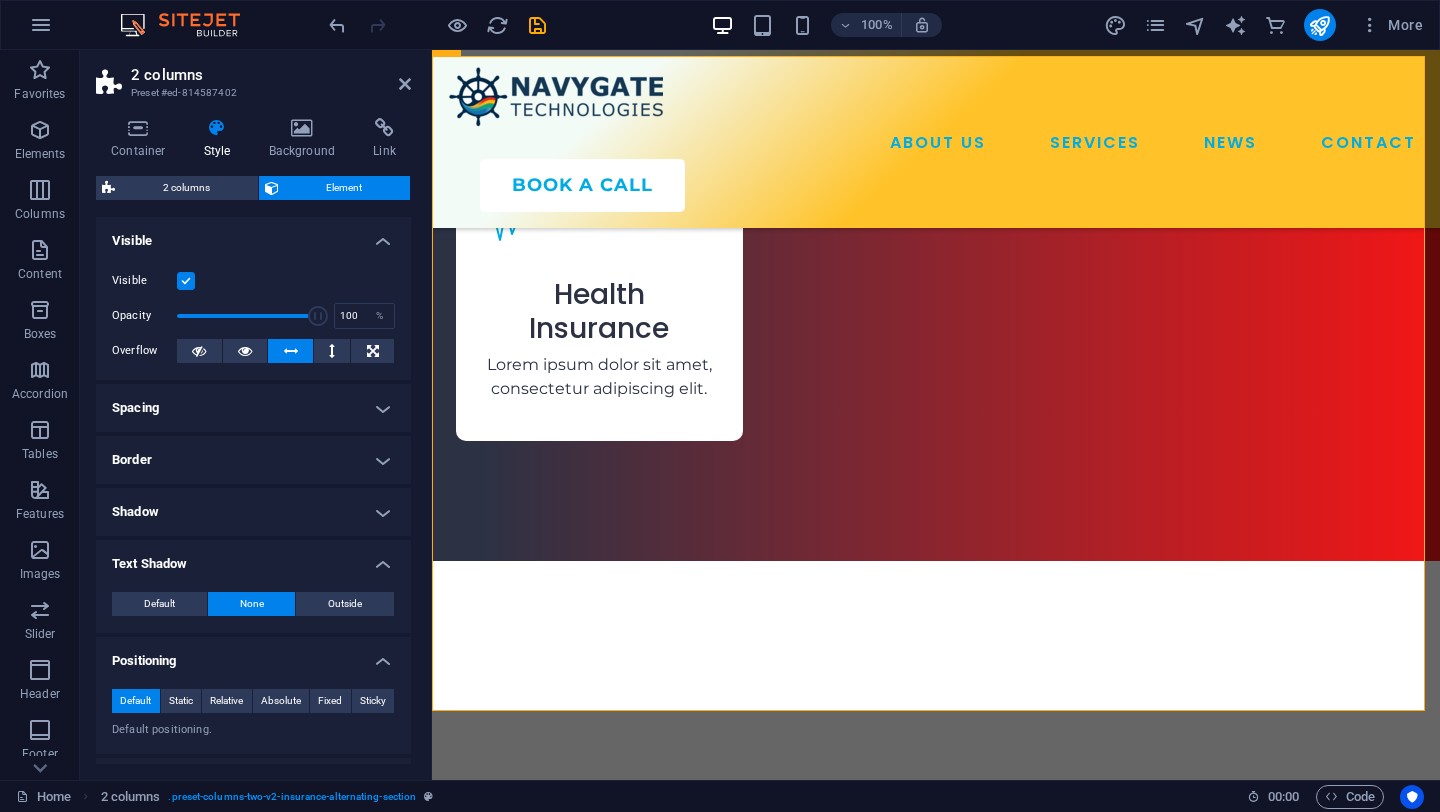 click on "Border" at bounding box center [253, 460] 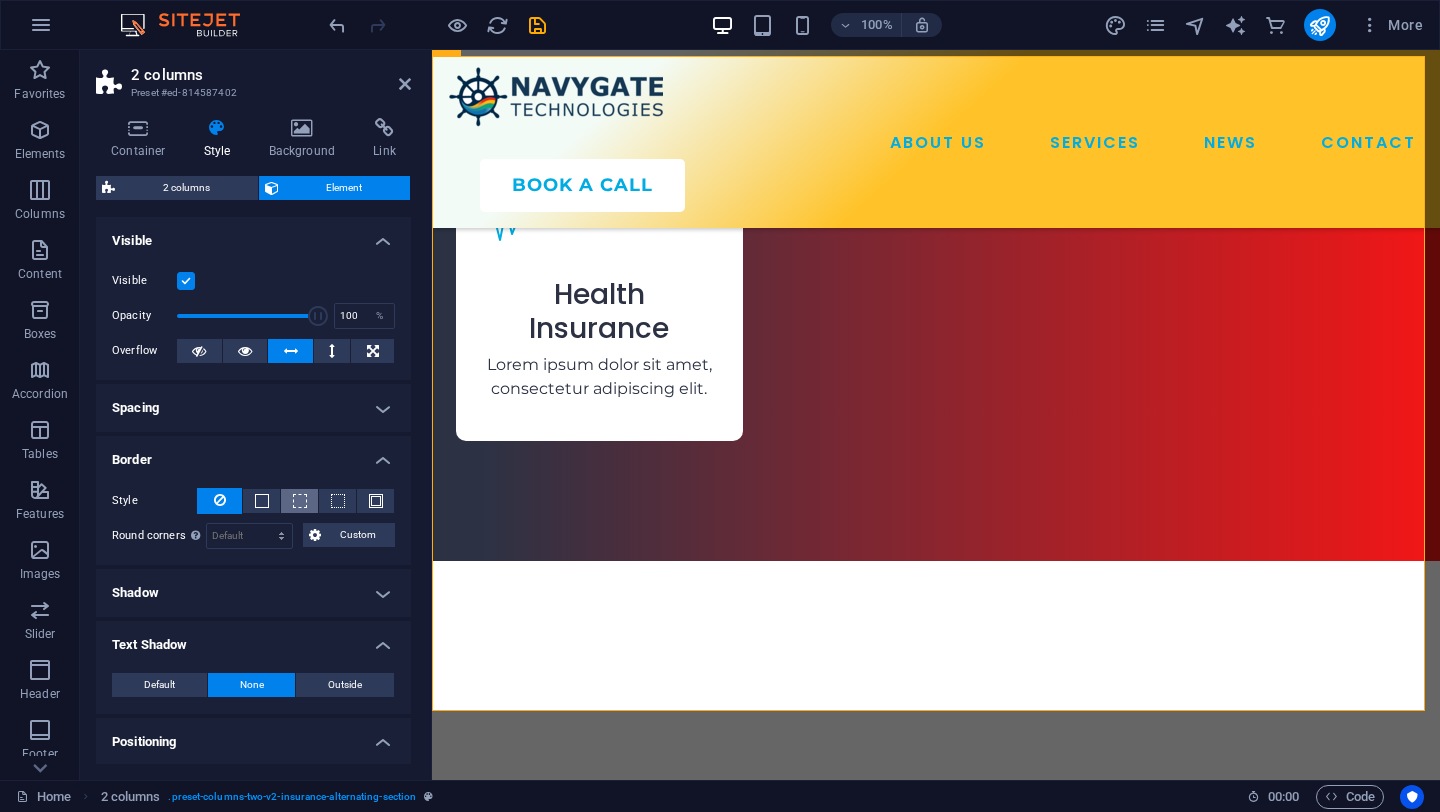 click at bounding box center [299, 501] 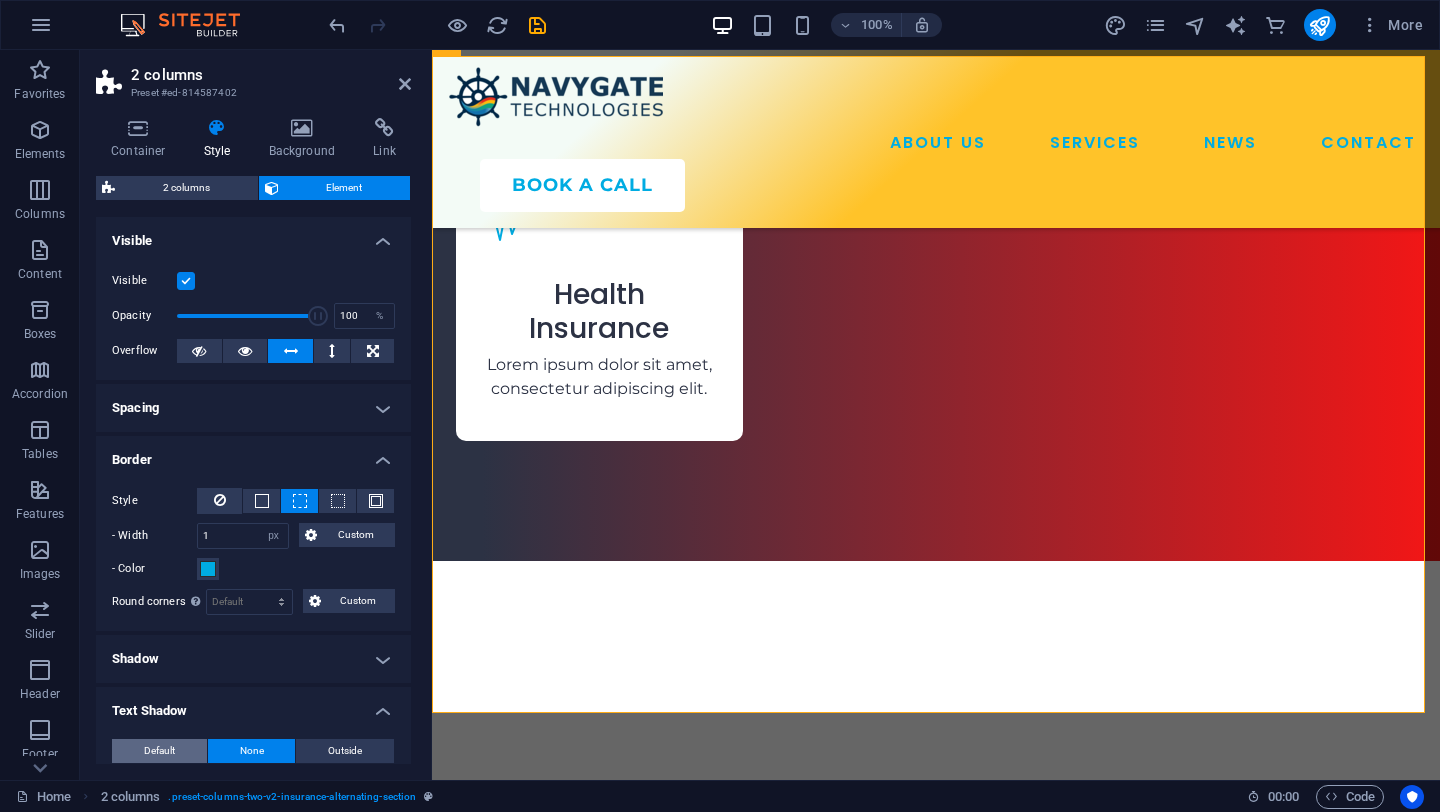 click on "Default" at bounding box center [159, 751] 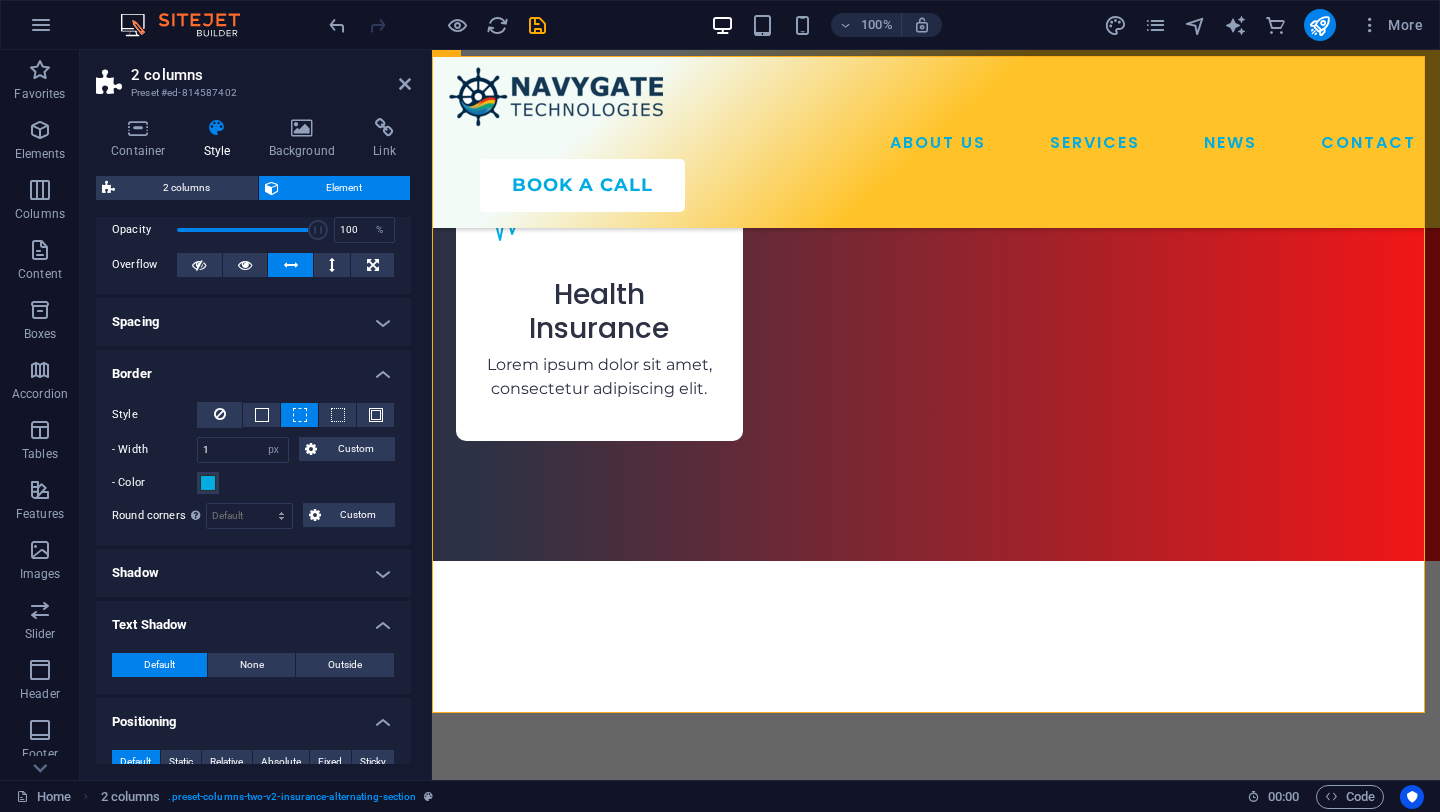 scroll, scrollTop: 0, scrollLeft: 0, axis: both 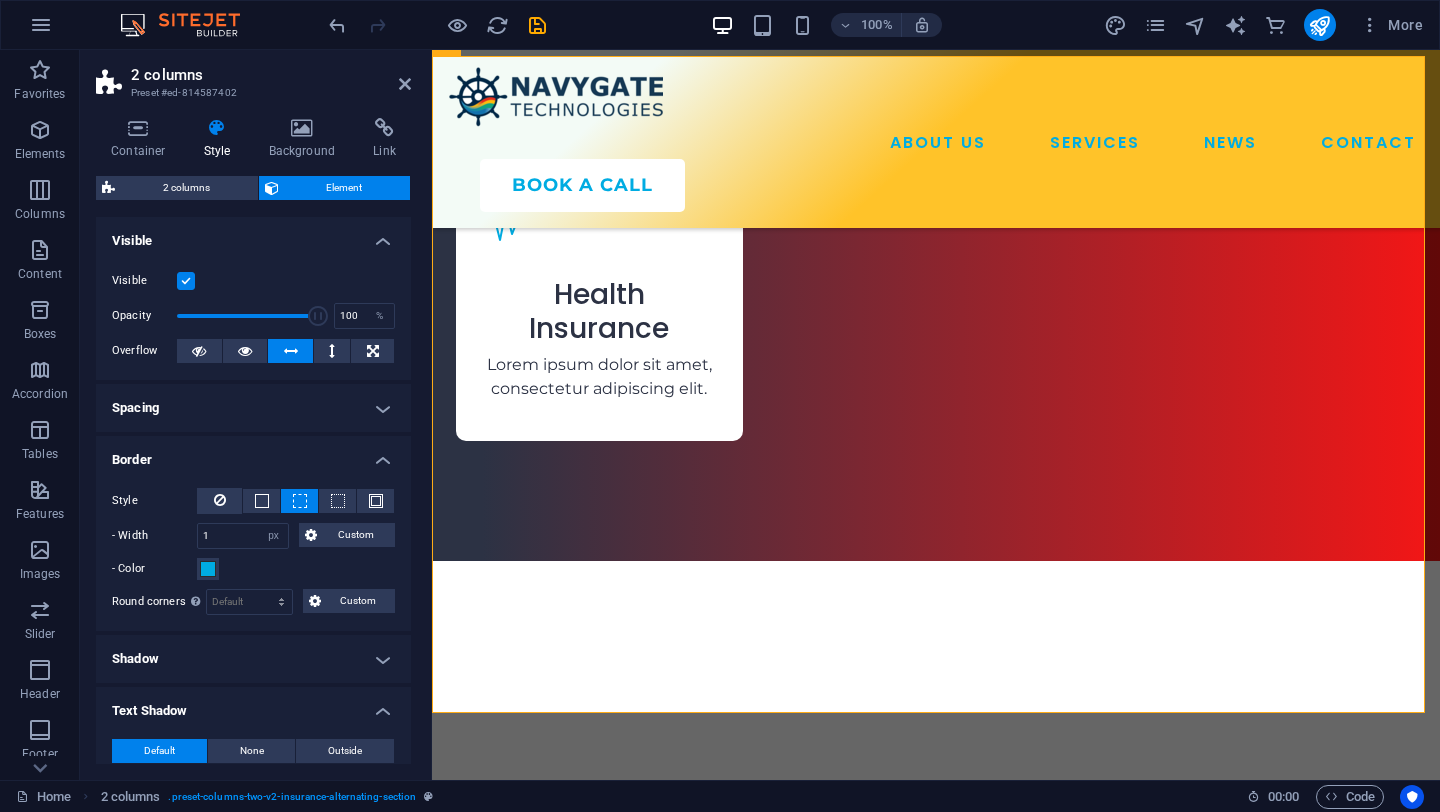 click at bounding box center (217, 128) 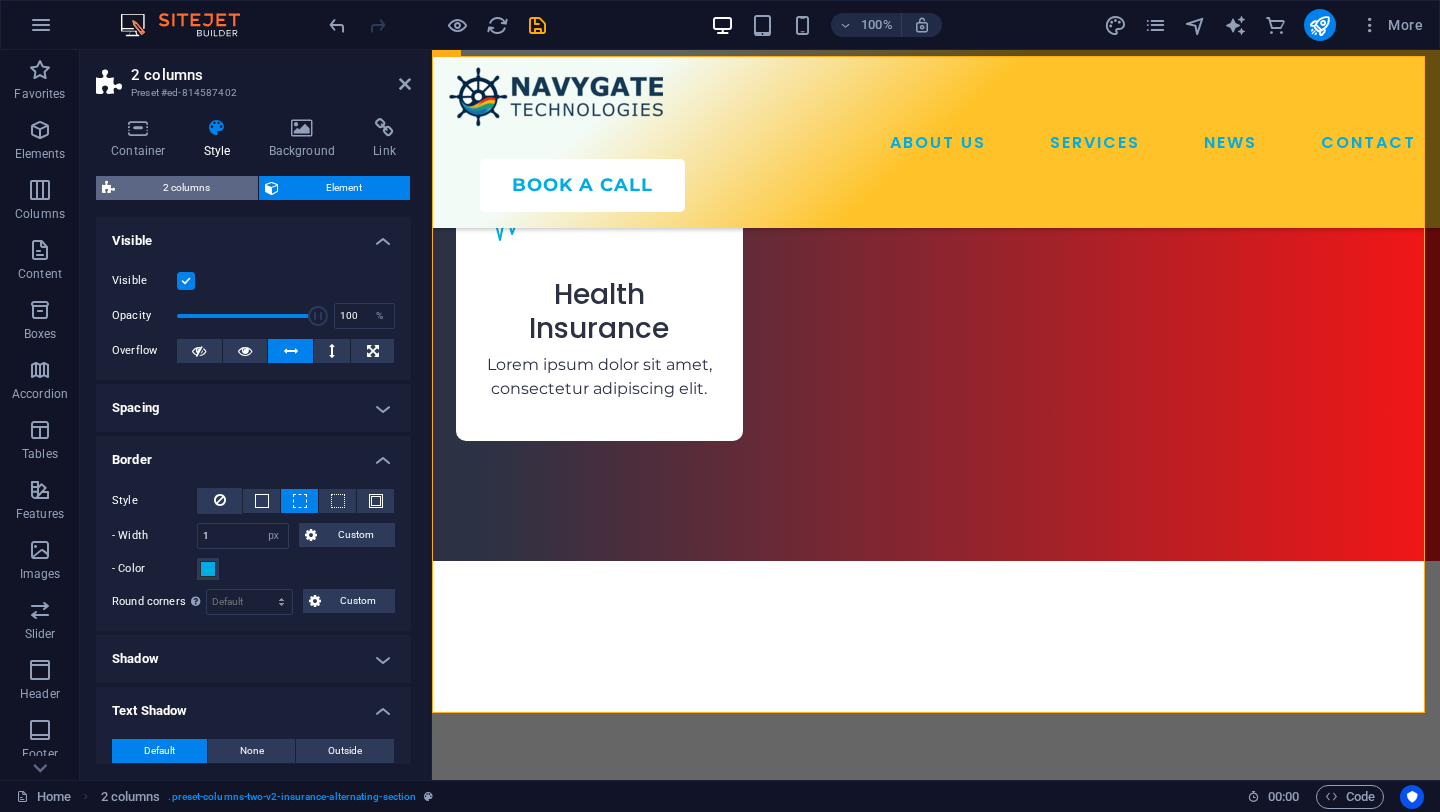 click on "2 columns" at bounding box center [186, 188] 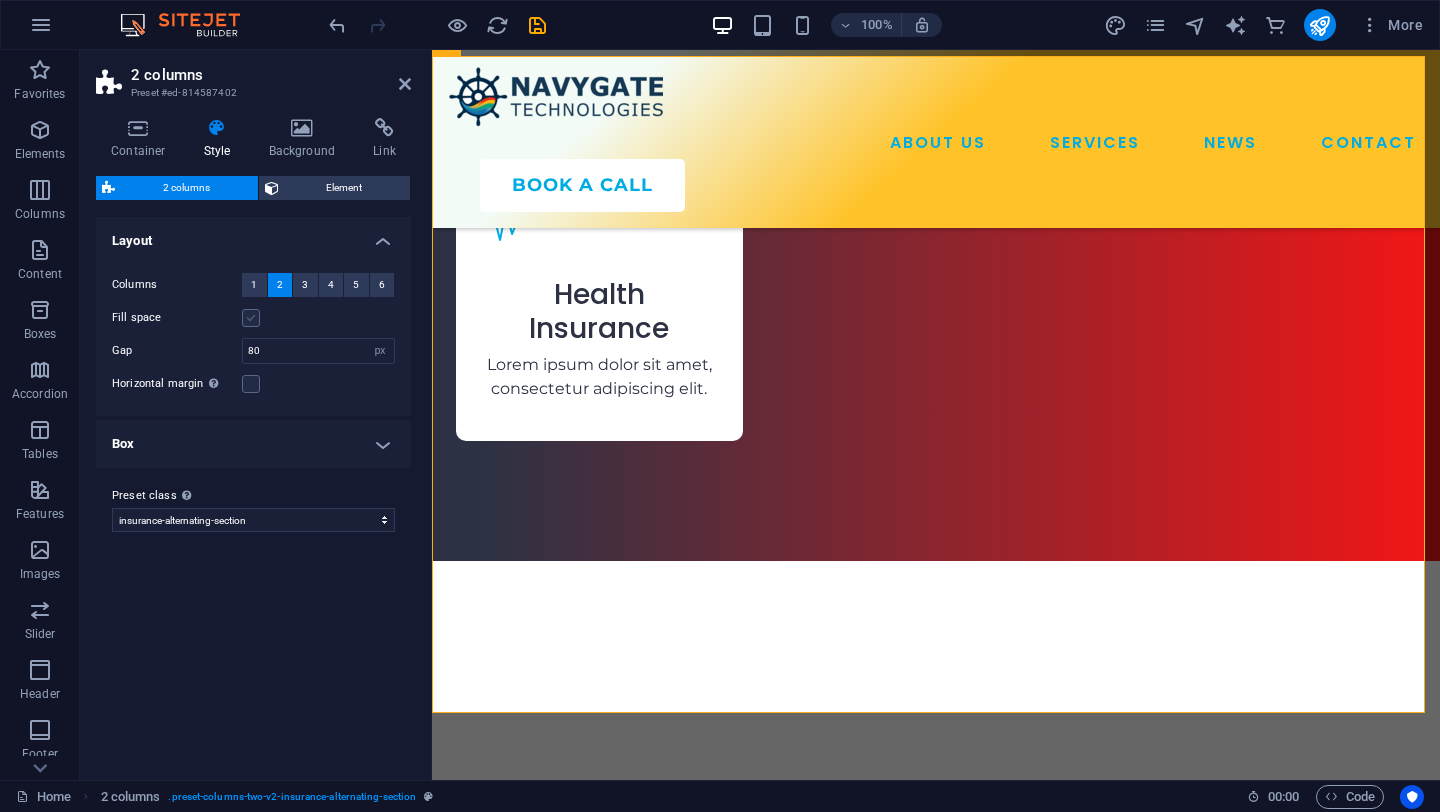 click at bounding box center (251, 318) 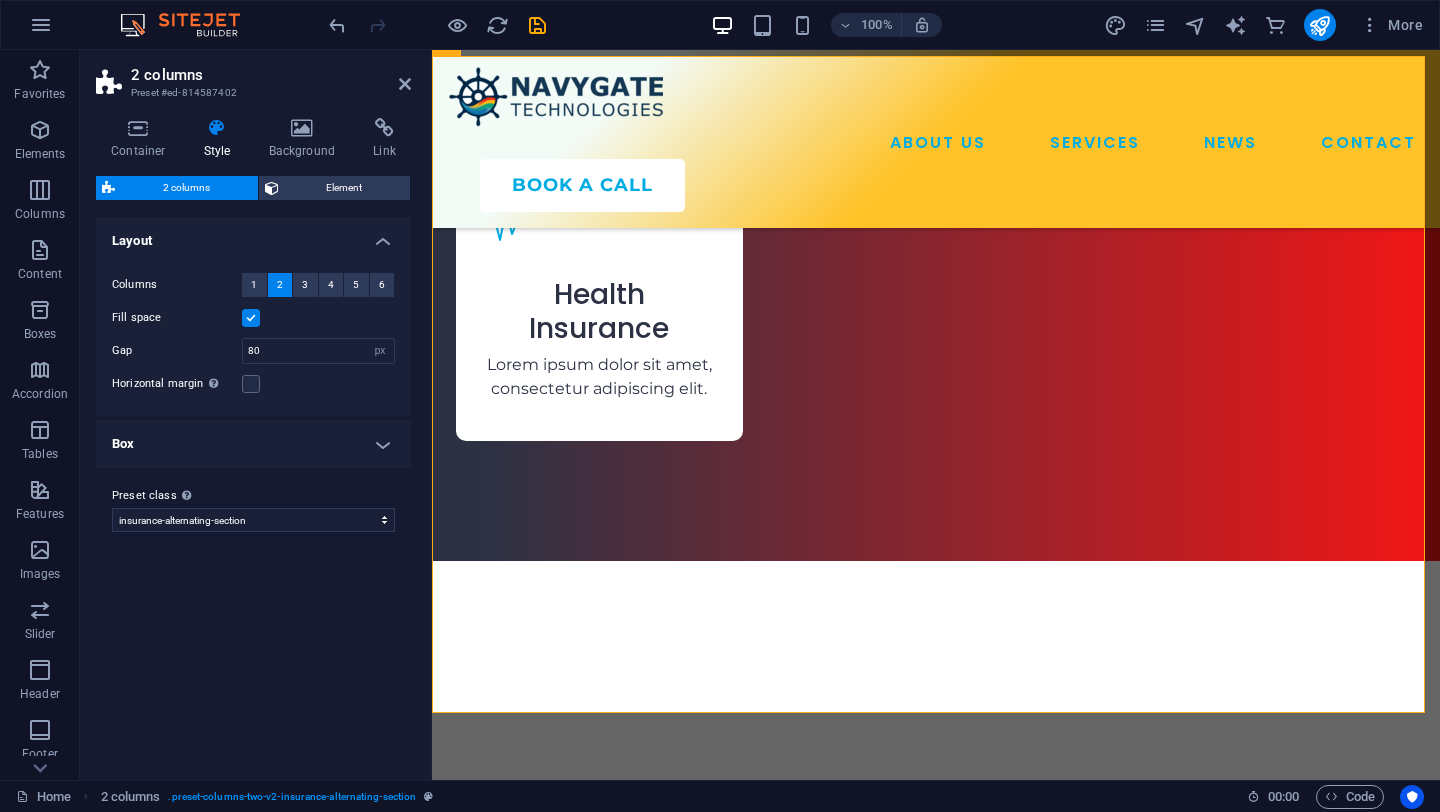 click at bounding box center (251, 318) 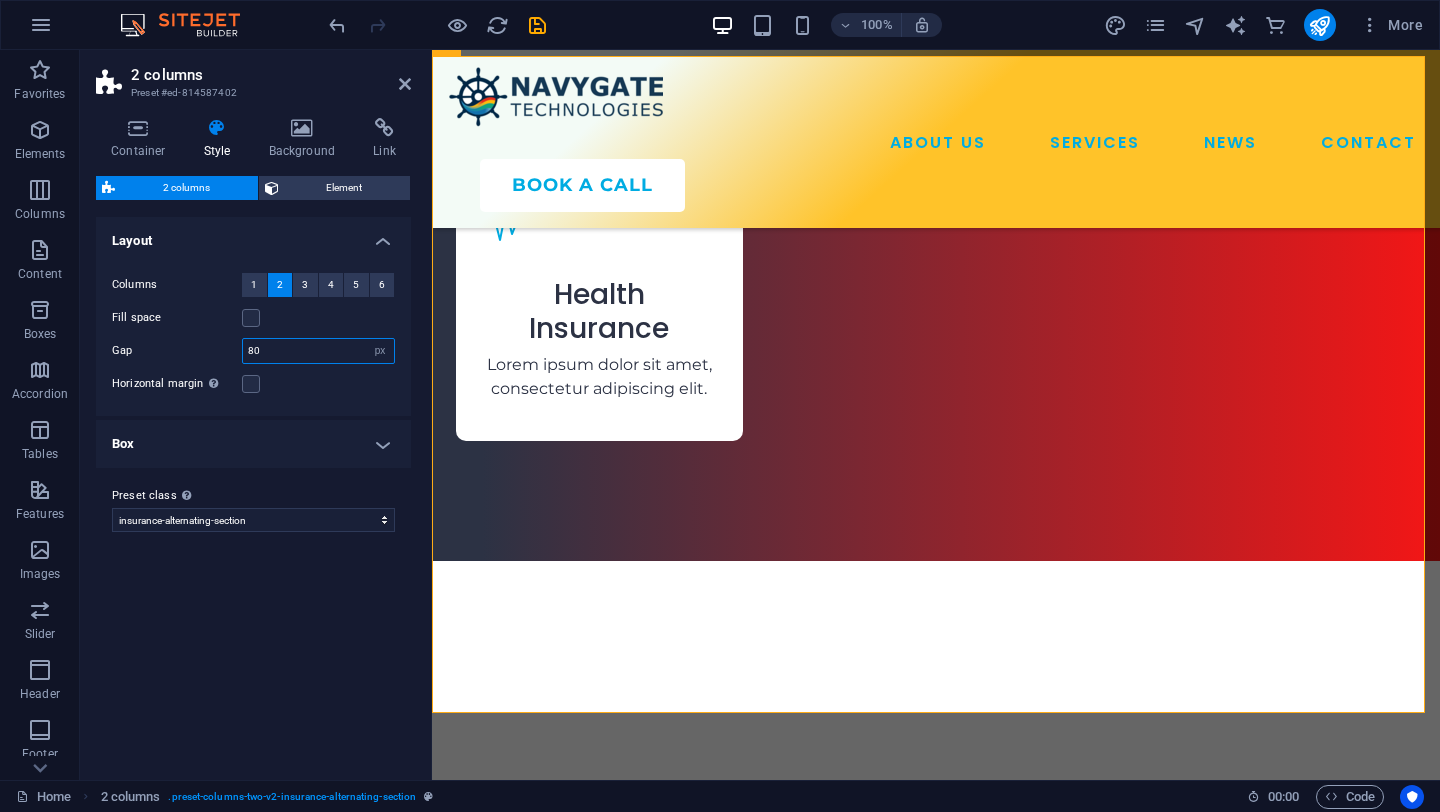 click on "80" at bounding box center (318, 351) 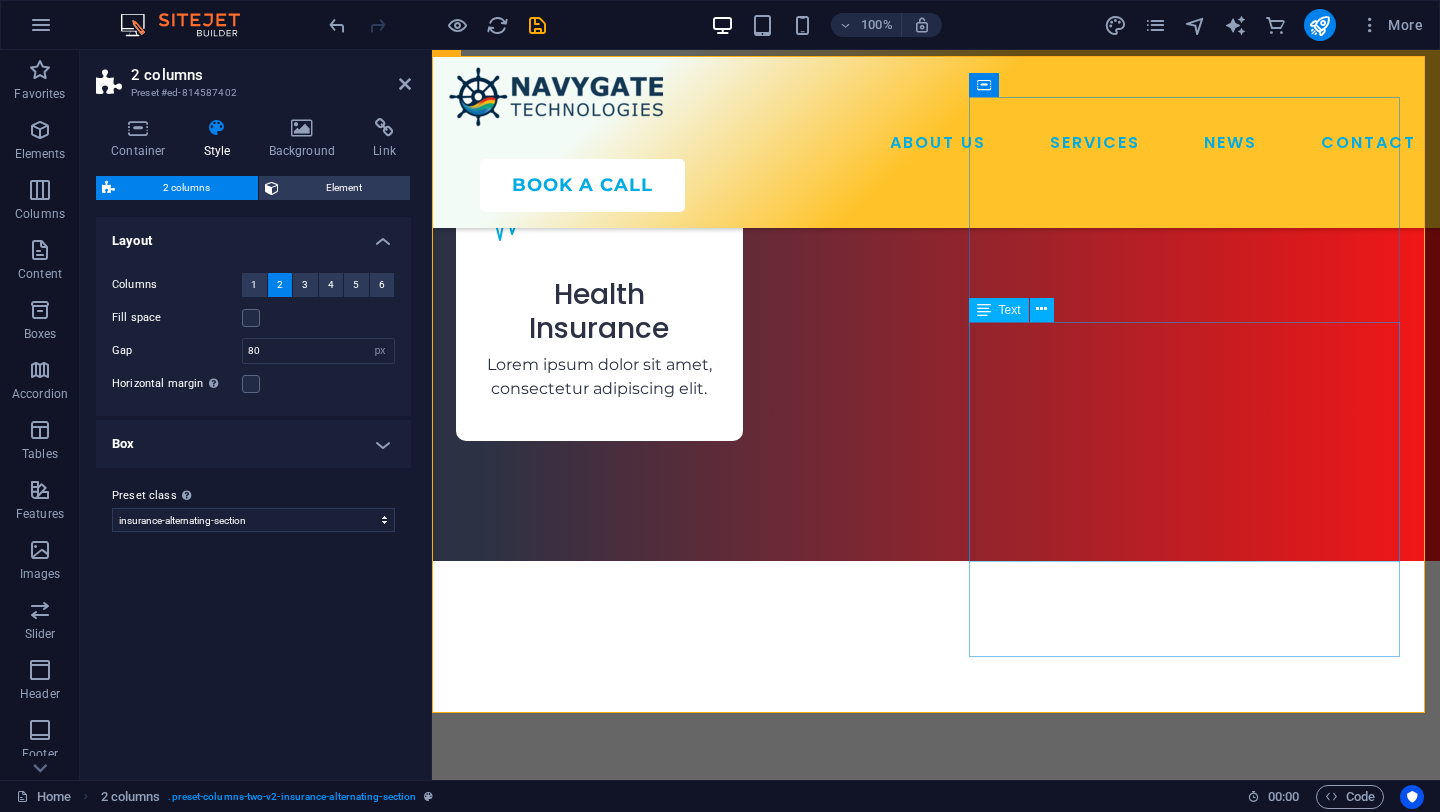 click on "Lorem ipsum dolor sit amet, consectetur adipiscing elit. Etiam eu turpis etmolestie, dictum est a, mattis tellus. Sed dignissim, metus nec fringilla accumsan. Lorem ipsum dolor sit amet, consectetur adipiscing elit. Etiam eu turpis etmolestie, dictum est a, mattis tellus. Sed dignissim, metus nec fringilla accumsan.Lorem ipsum dolor sit amet, consectetur adipiscing elit. Etiam eu turpis etmolestie, dictum est a, mattis tellus. Sed dignissim, metus nec fringilla accumsan." at bounding box center [676, 3711] 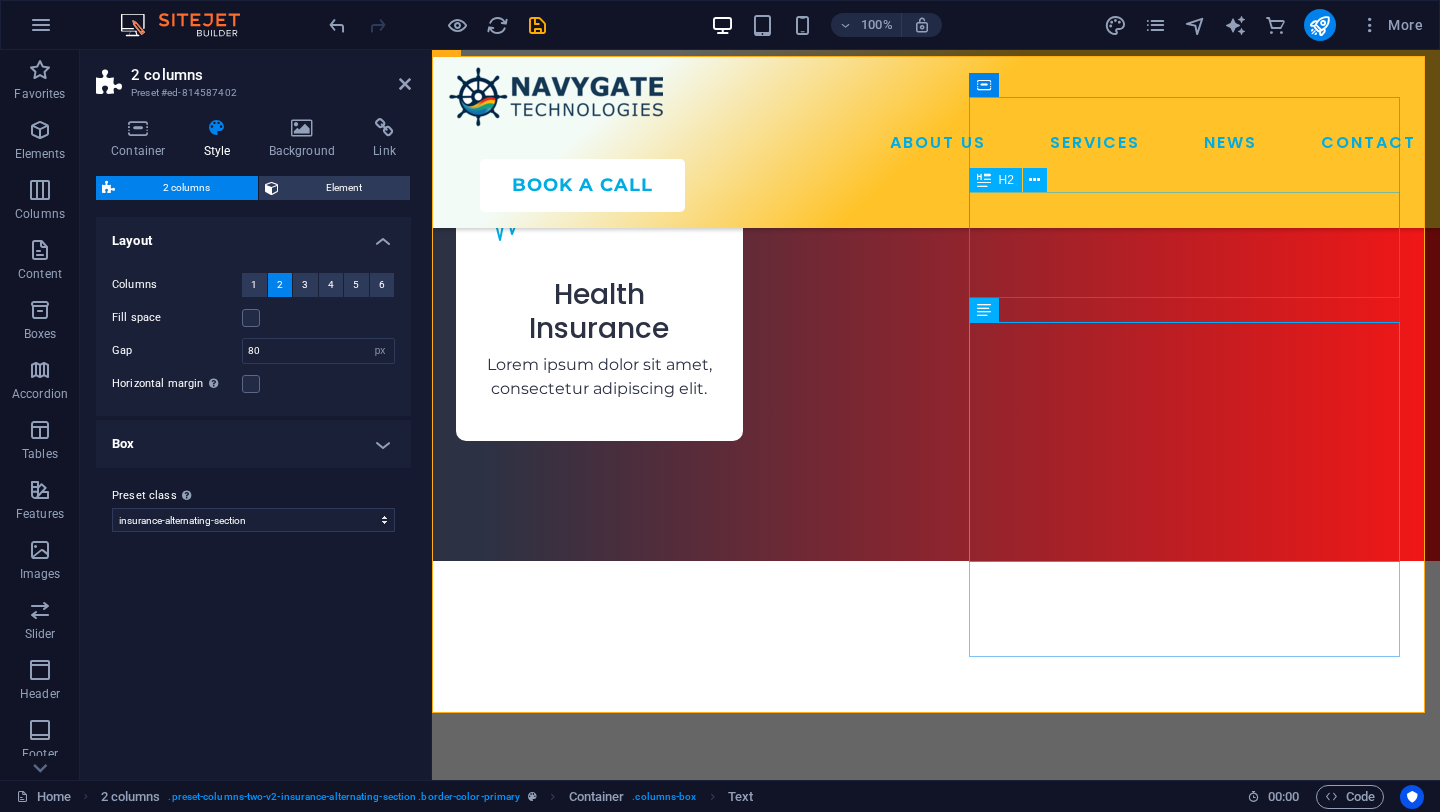 click on "One Company  For All Your Insurances" at bounding box center (676, 3515) 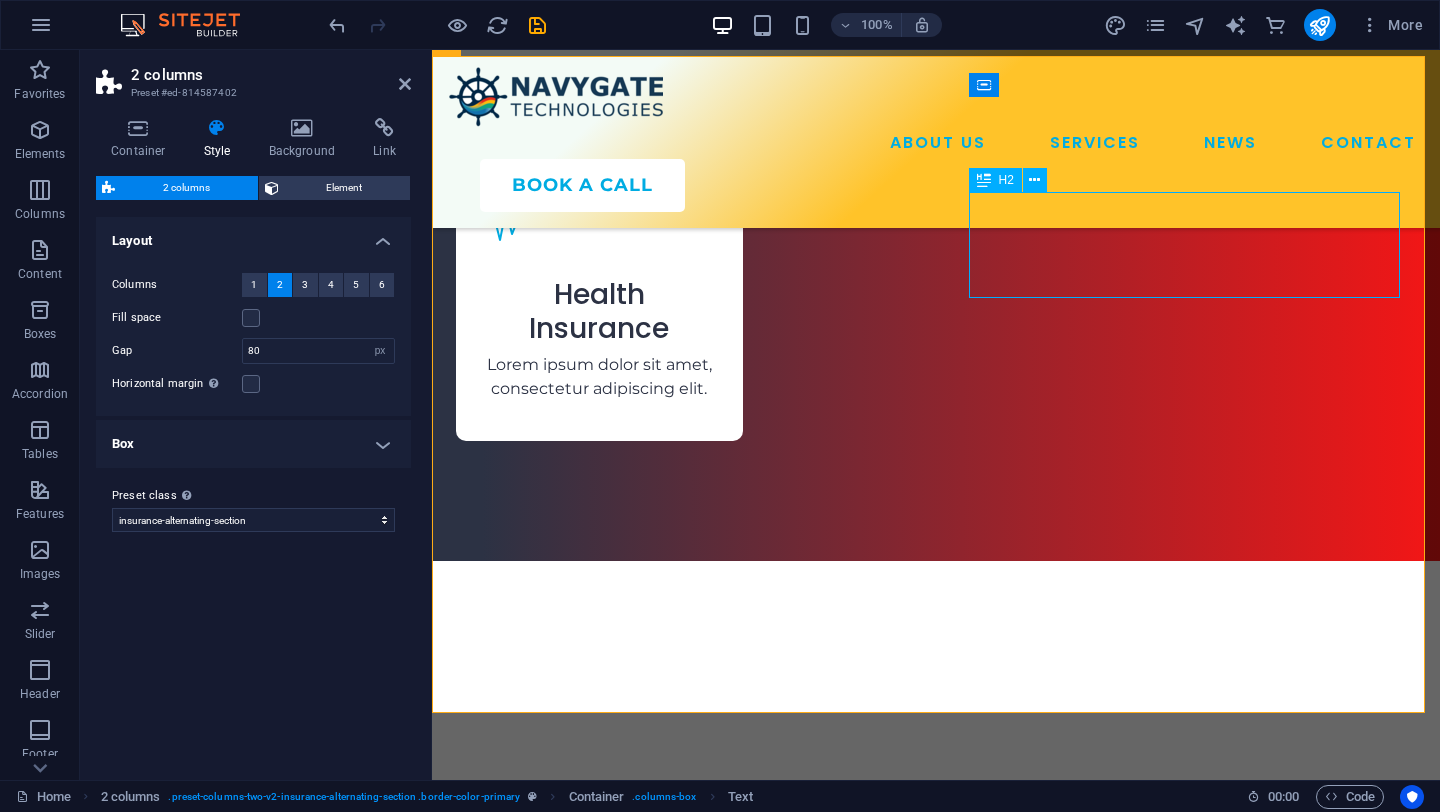 click on "One Company  For All Your Insurances" at bounding box center (676, 3515) 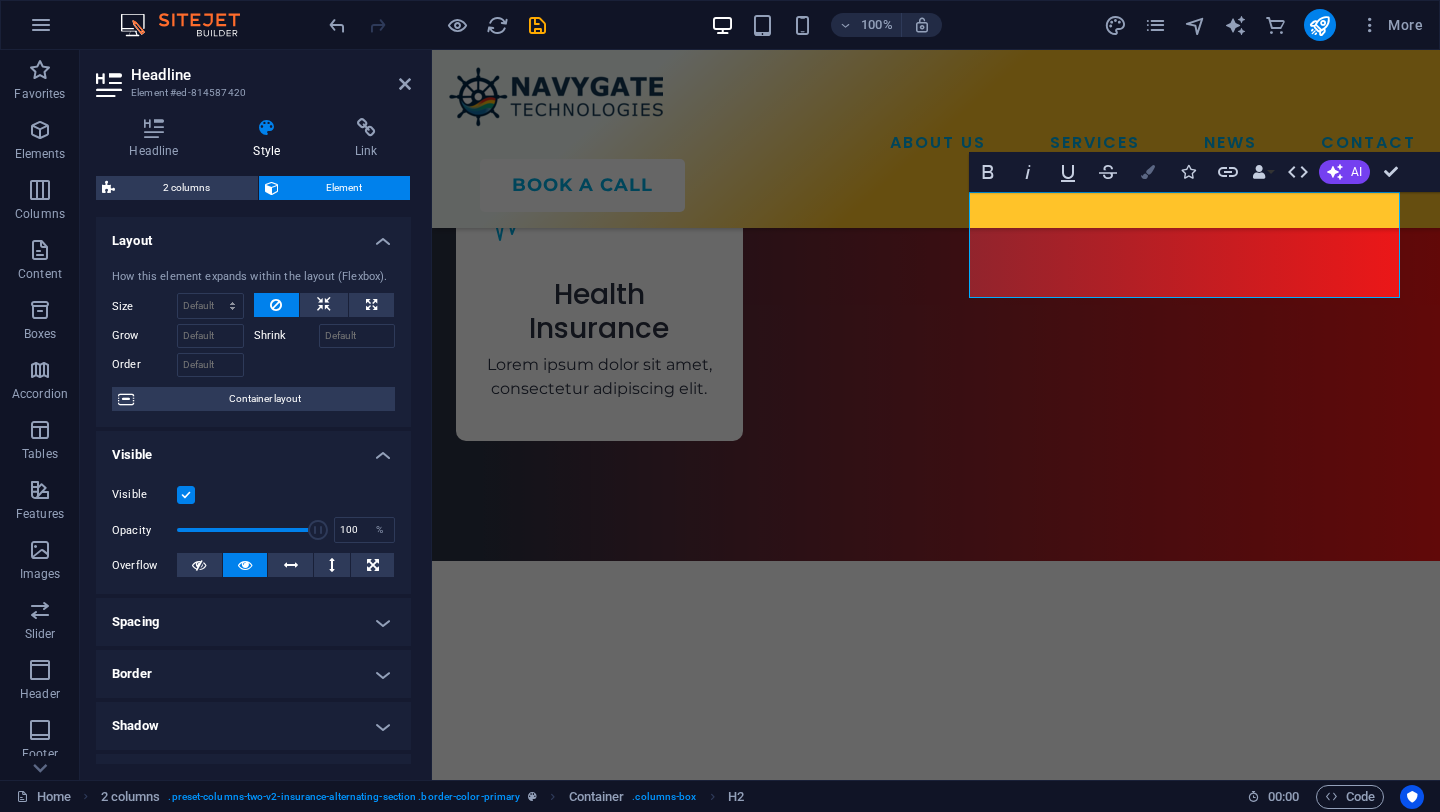 click at bounding box center [1148, 172] 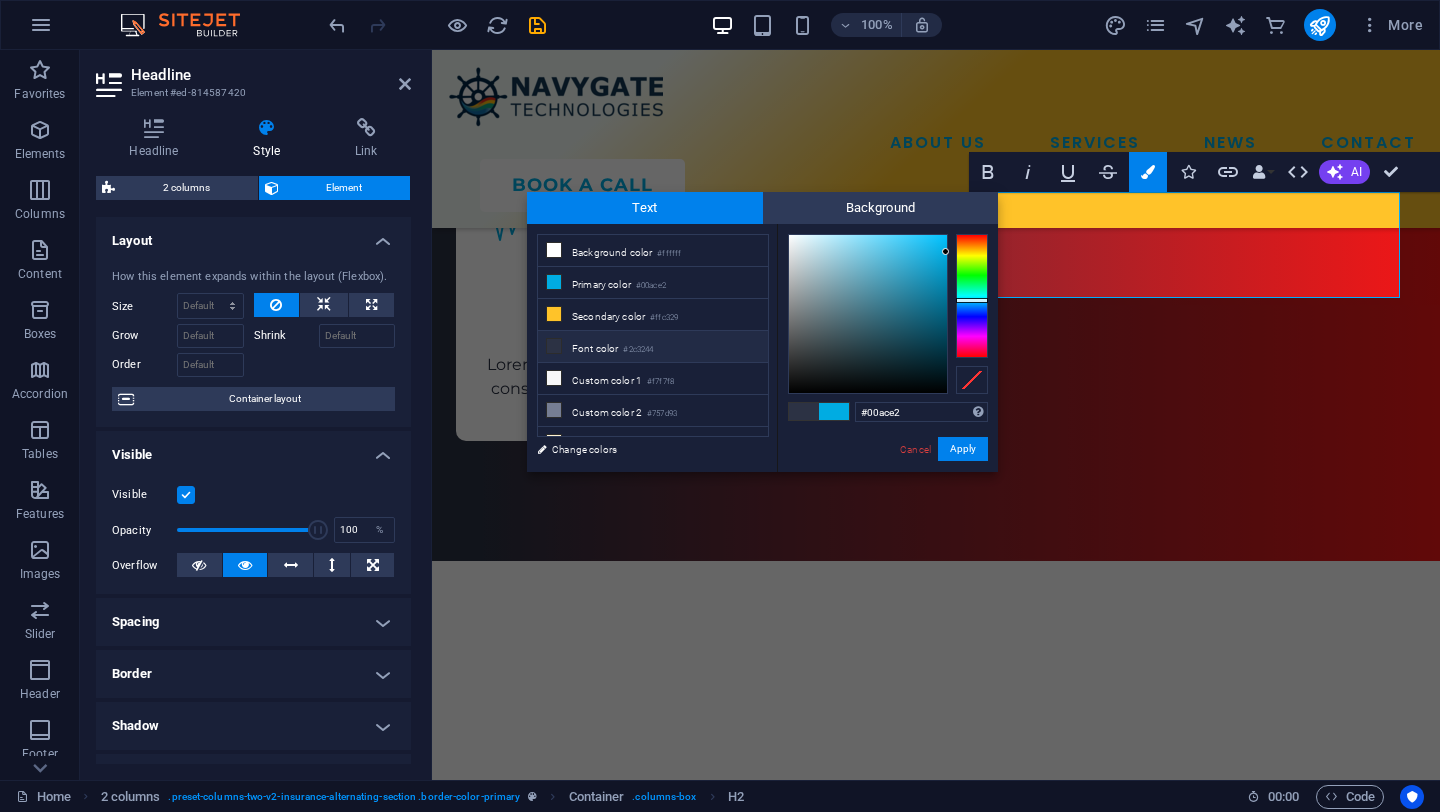 type on "#e24a00" 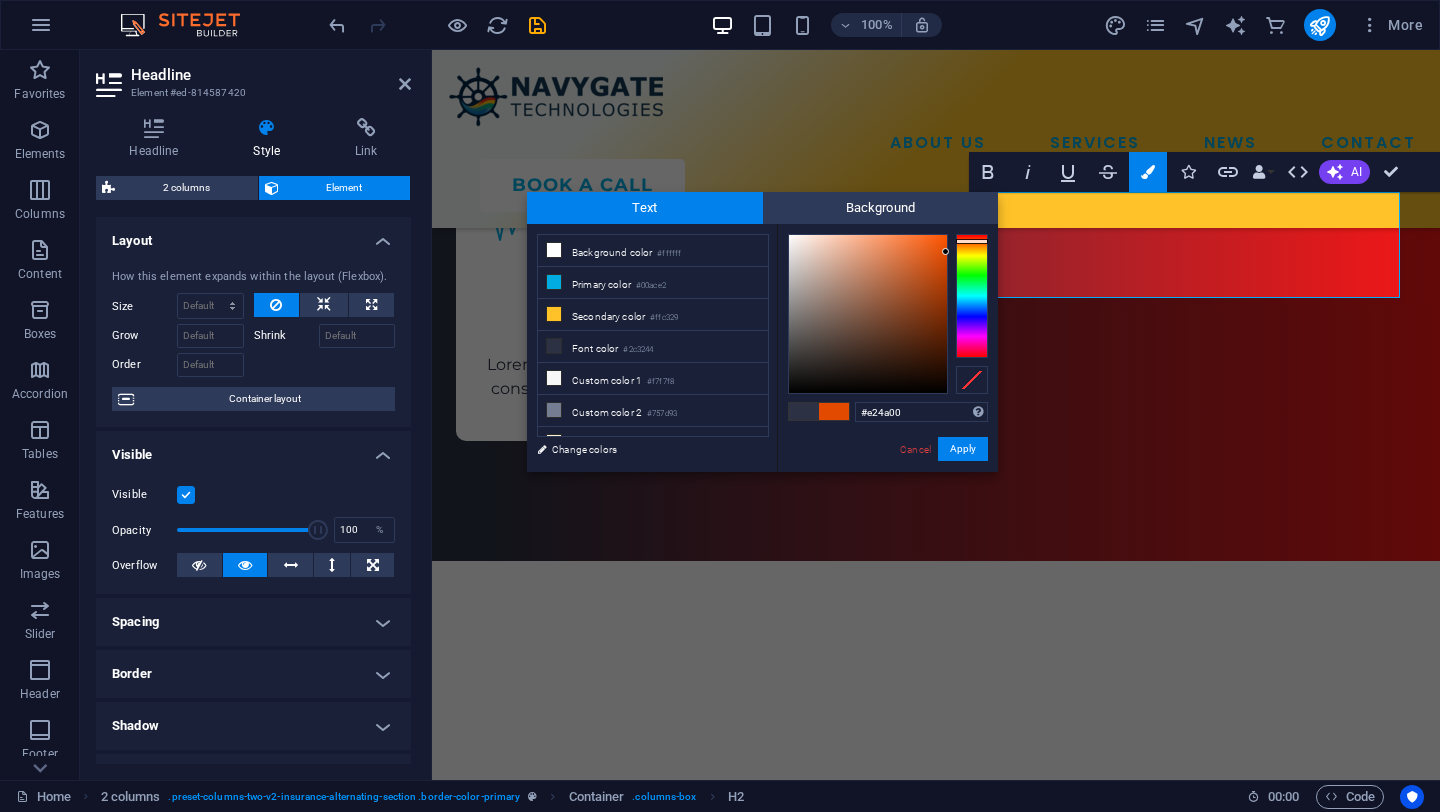click at bounding box center [972, 296] 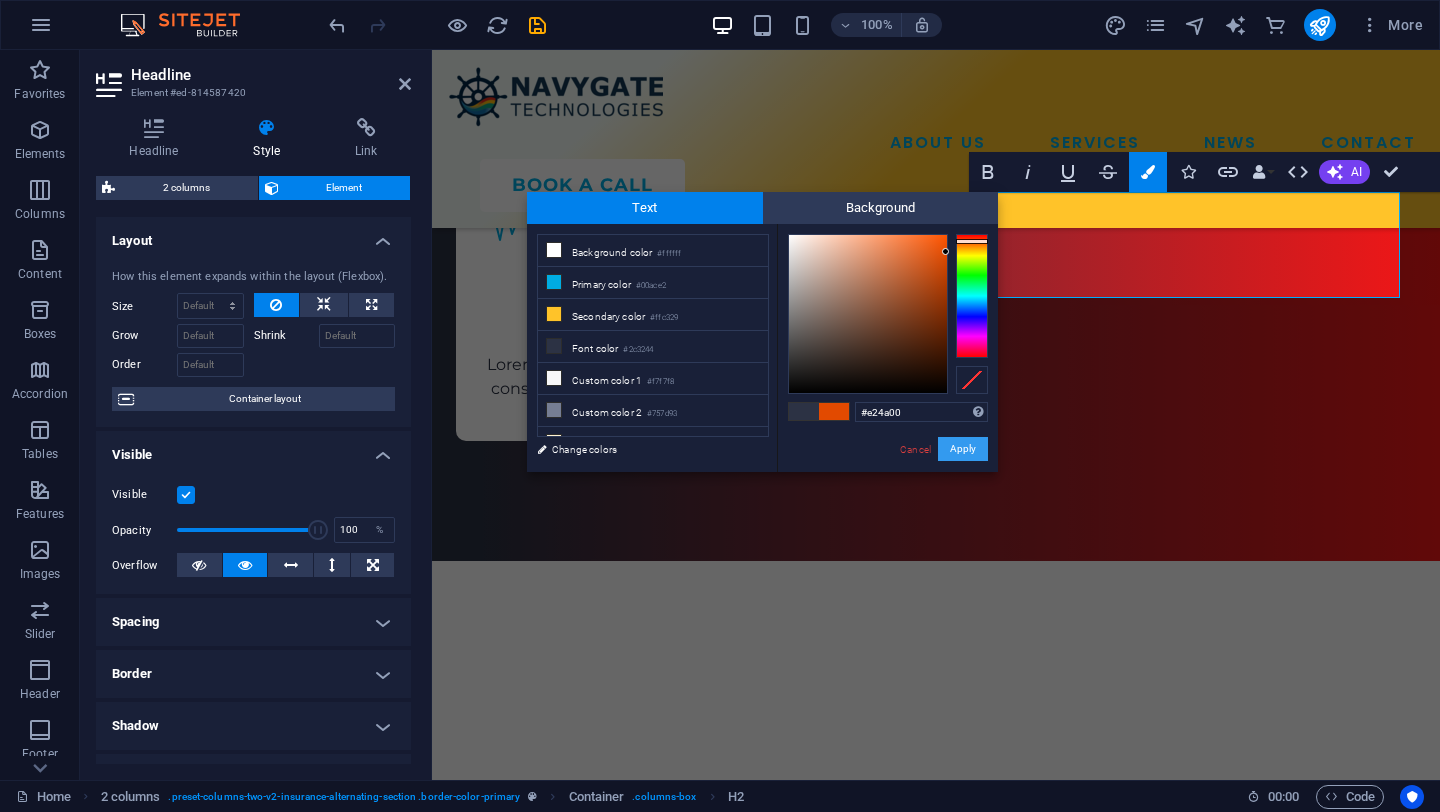 click on "Apply" at bounding box center [963, 449] 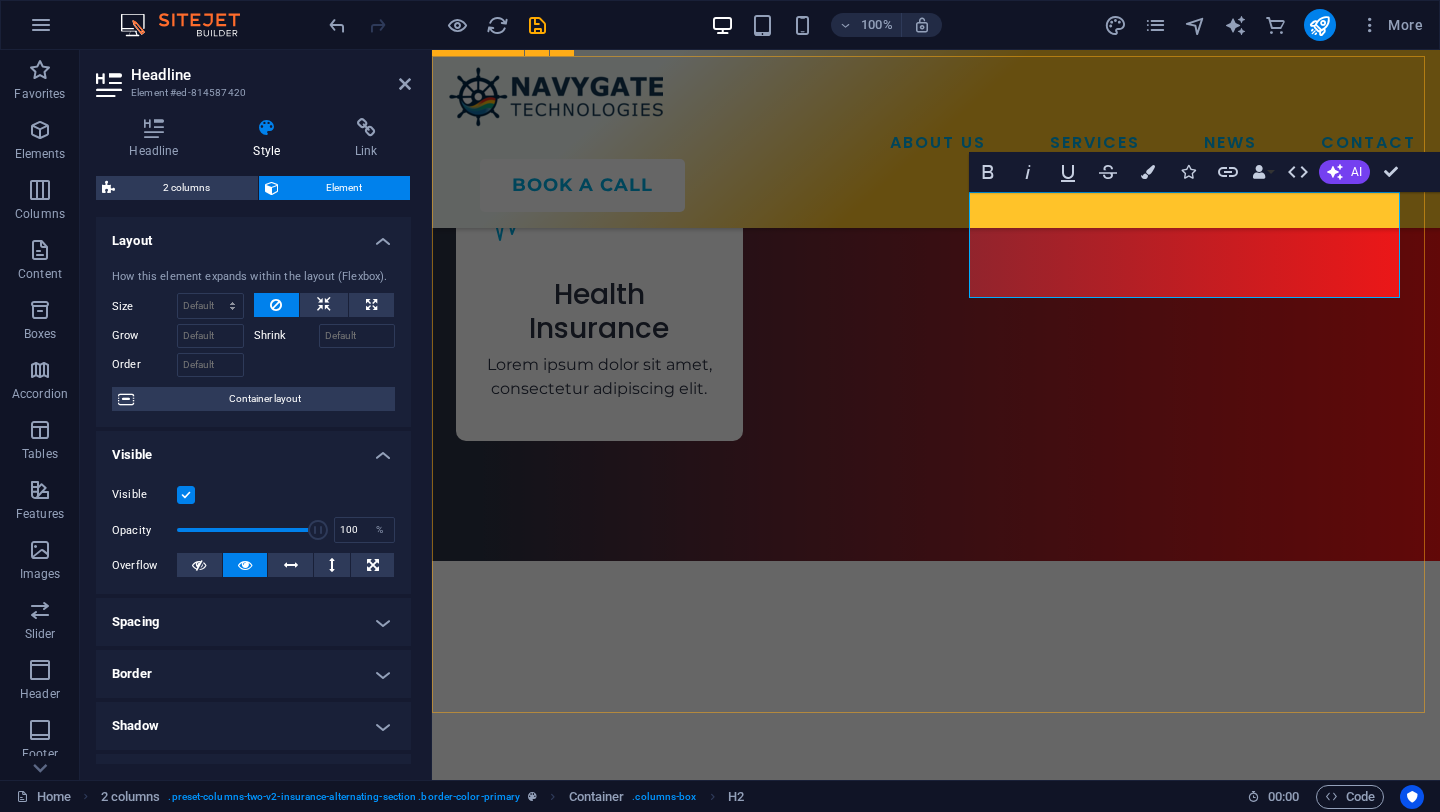 click on "One Company For All Your Insurances Lorem ipsum dolor sit amet, consectetur adipiscing elit. Etiam eu turpis etmolestie, dictum est a, mattis tellus. Sed dignissim, metus nec fringilla accumsan. Lorem ipsum dolor sit amet, consectetur adipiscing elit. Etiam eu turpis etmolestie, dictum est a, mattis tellus. Sed dignissim, metus nec fringilla accumsan.Lorem ipsum dolor sit amet, consectetur adipiscing elit. Etiam eu turpis etmolestie, dictum est a, mattis tellus. Sed dignissim, metus nec fringilla accumsan." at bounding box center (936, 3347) 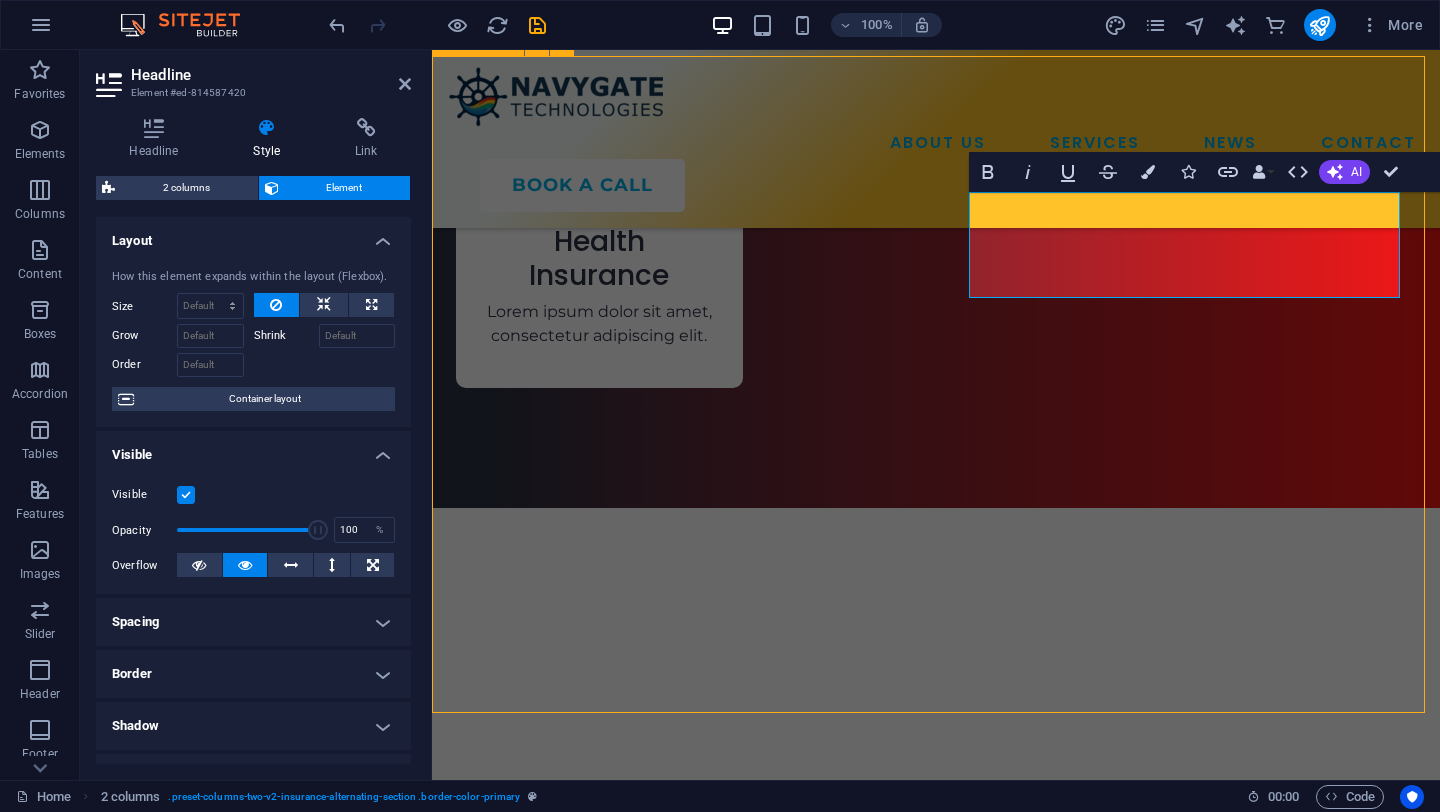 scroll, scrollTop: 4044, scrollLeft: 0, axis: vertical 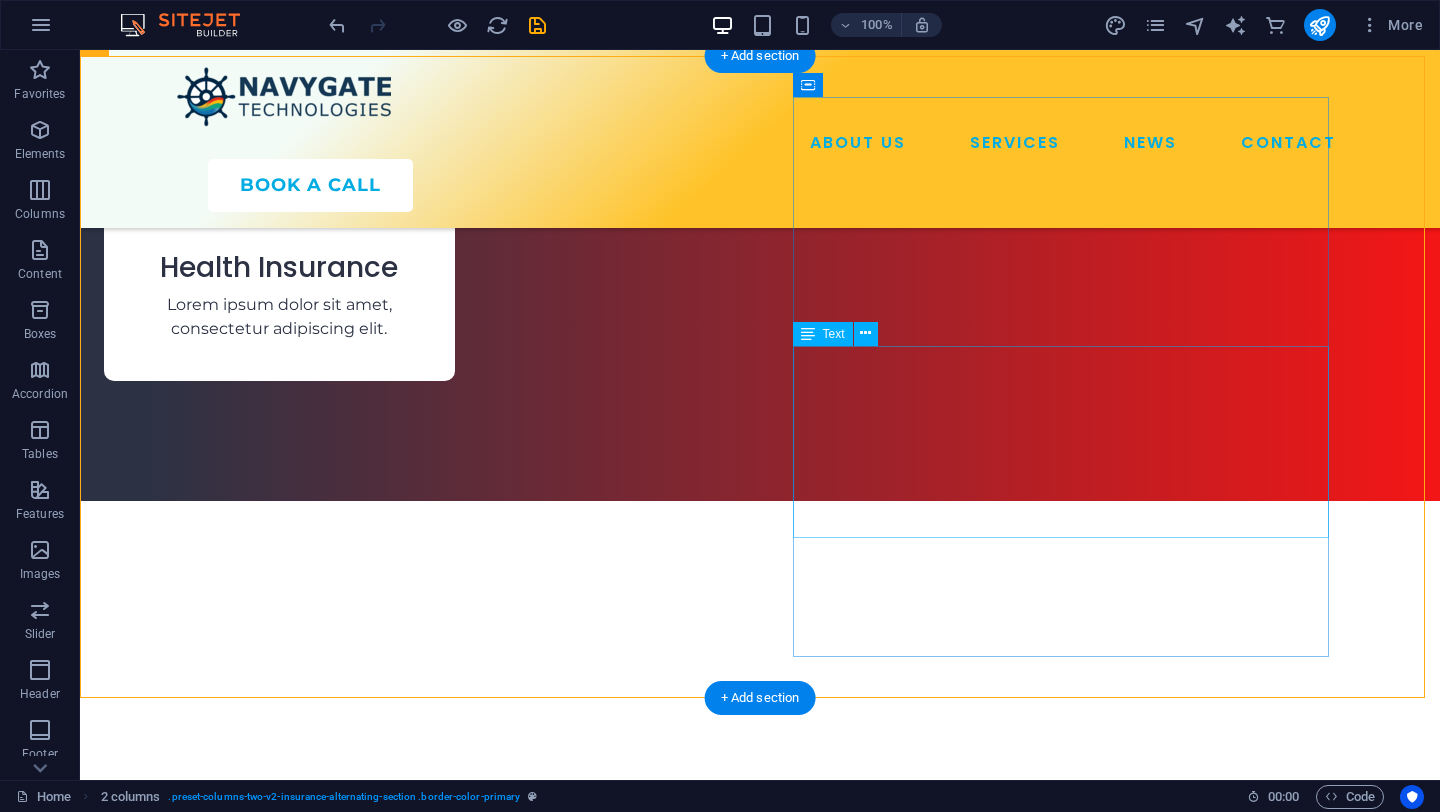 click on "Lorem ipsum dolor sit amet, consectetur adipiscing elit. Etiam eu turpis etmolestie, dictum est a, mattis tellus. Sed dignissim, metus nec fringilla accumsan. Lorem ipsum dolor sit amet, consectetur adipiscing elit. Etiam eu turpis etmolestie, dictum est a, mattis tellus. Sed dignissim, metus nec fringilla accumsan.Lorem ipsum dolor sit amet, consectetur adipiscing elit. Etiam eu turpis etmolestie, dictum est a, mattis tellus. Sed dignissim, metus nec fringilla accumsan." at bounding box center (373, 3531) 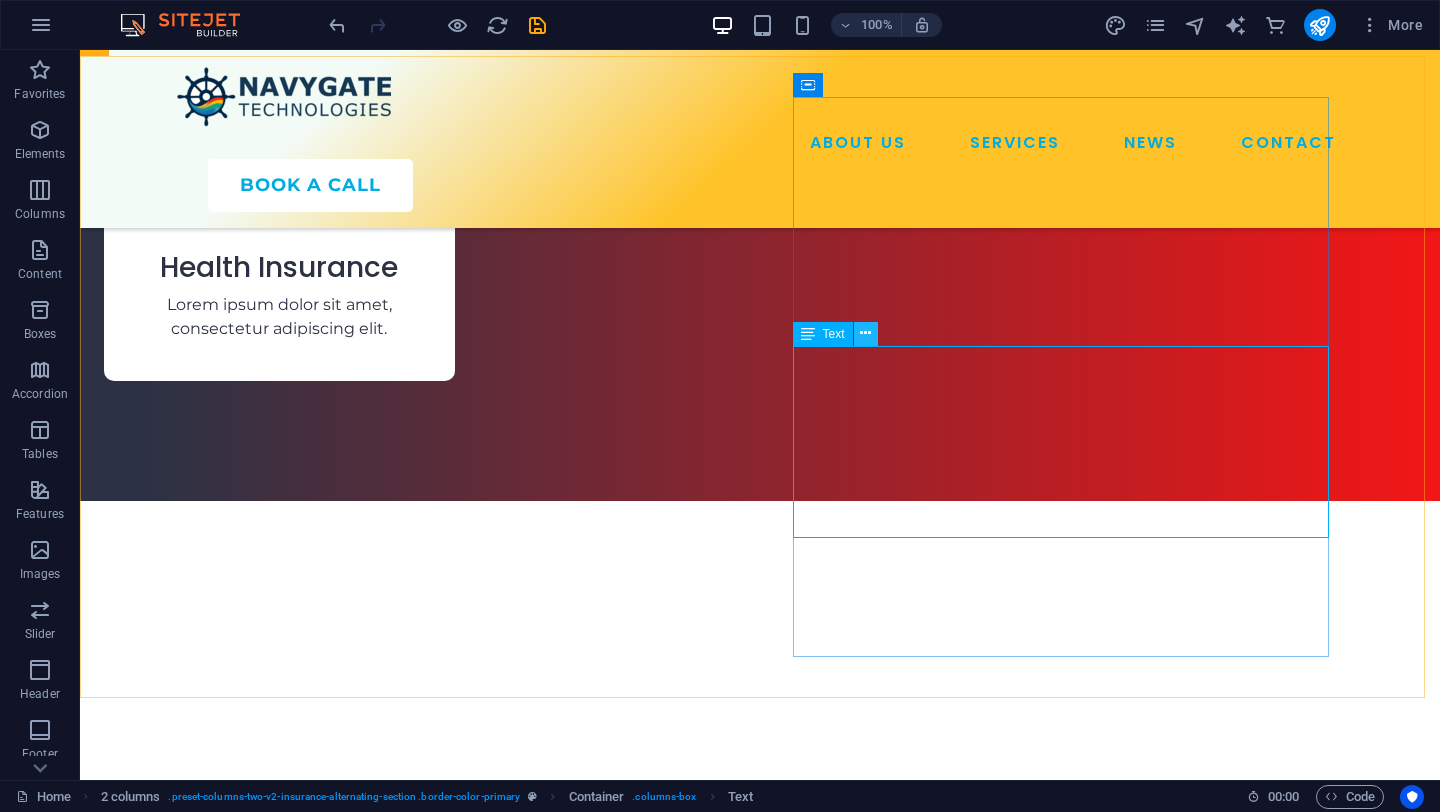 click at bounding box center [865, 333] 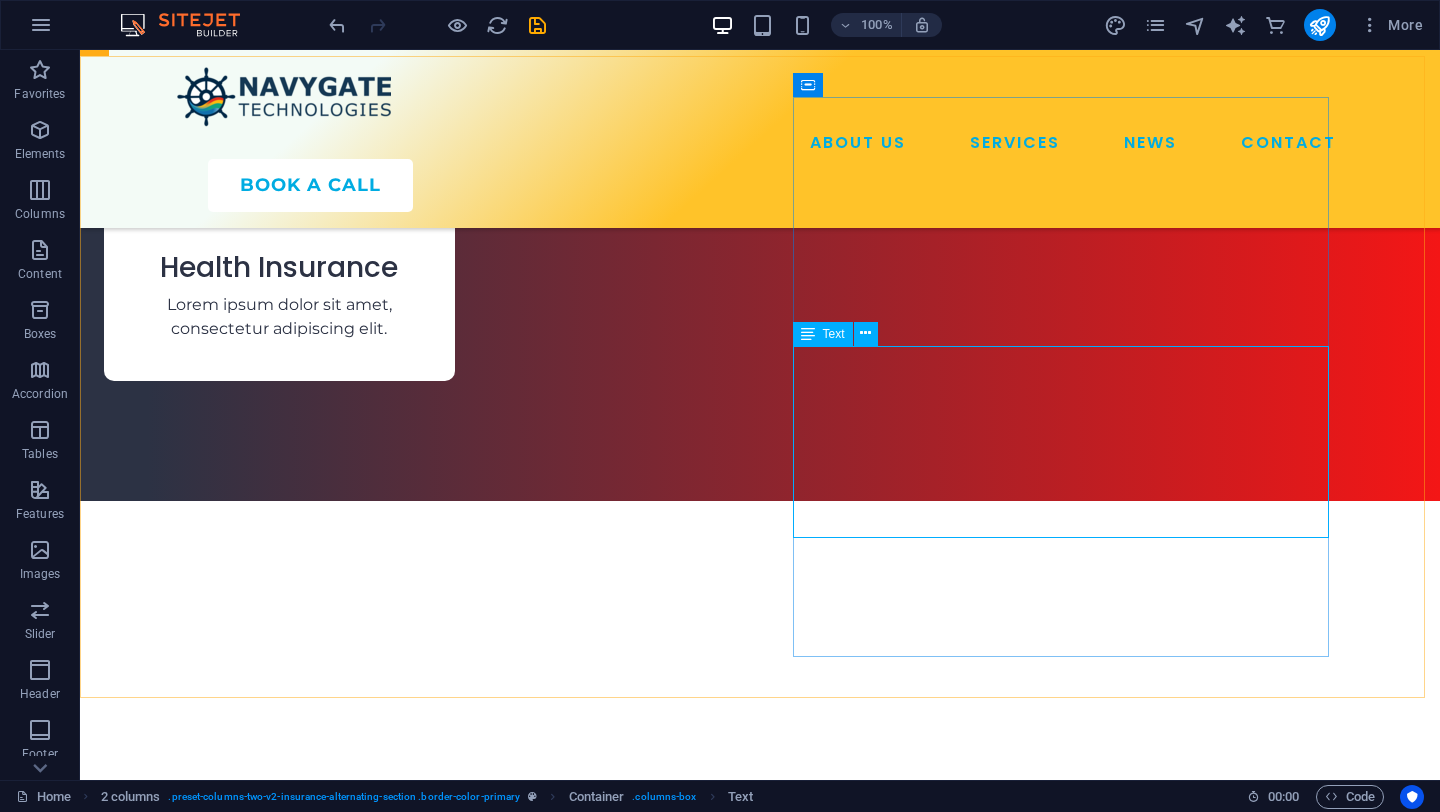 click on "Text" at bounding box center [834, 334] 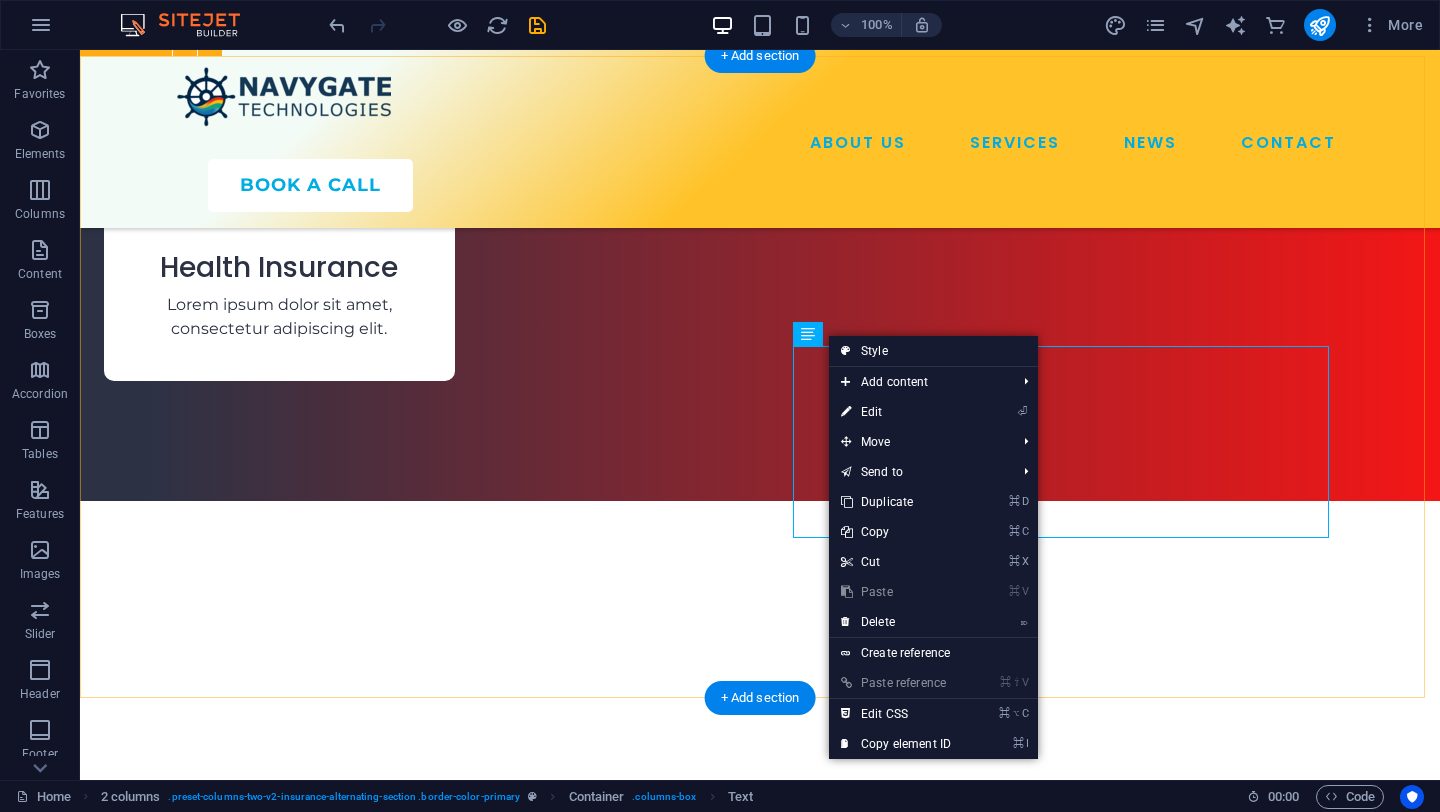 click on "One Company For All Your Insurances Lorem ipsum dolor sit amet, consectetur adipiscing elit. Etiam eu turpis etmolestie, dictum est a, mattis tellus. Sed dignissim, metus nec fringilla accumsan. Lorem ipsum dolor sit amet, consectetur adipiscing elit. Etiam eu turpis etmolestie, dictum est a, mattis tellus. Sed dignissim, metus nec fringilla accumsan.Lorem ipsum dolor sit amet, consectetur adipiscing elit. Etiam eu turpis etmolestie, dictum est a, mattis tellus. Sed dignissim, metus nec fringilla accumsan." at bounding box center [760, 3166] 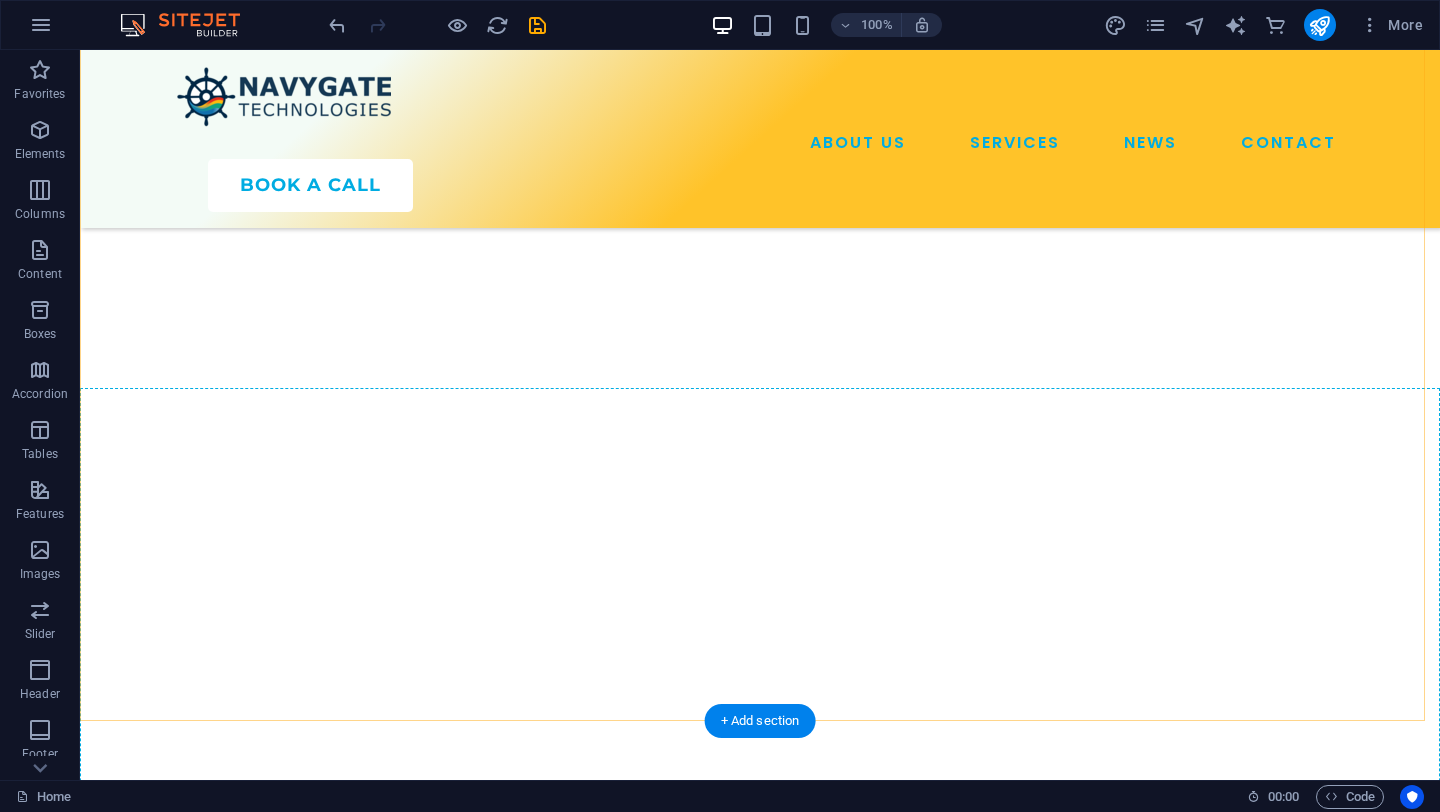 scroll, scrollTop: 6447, scrollLeft: 0, axis: vertical 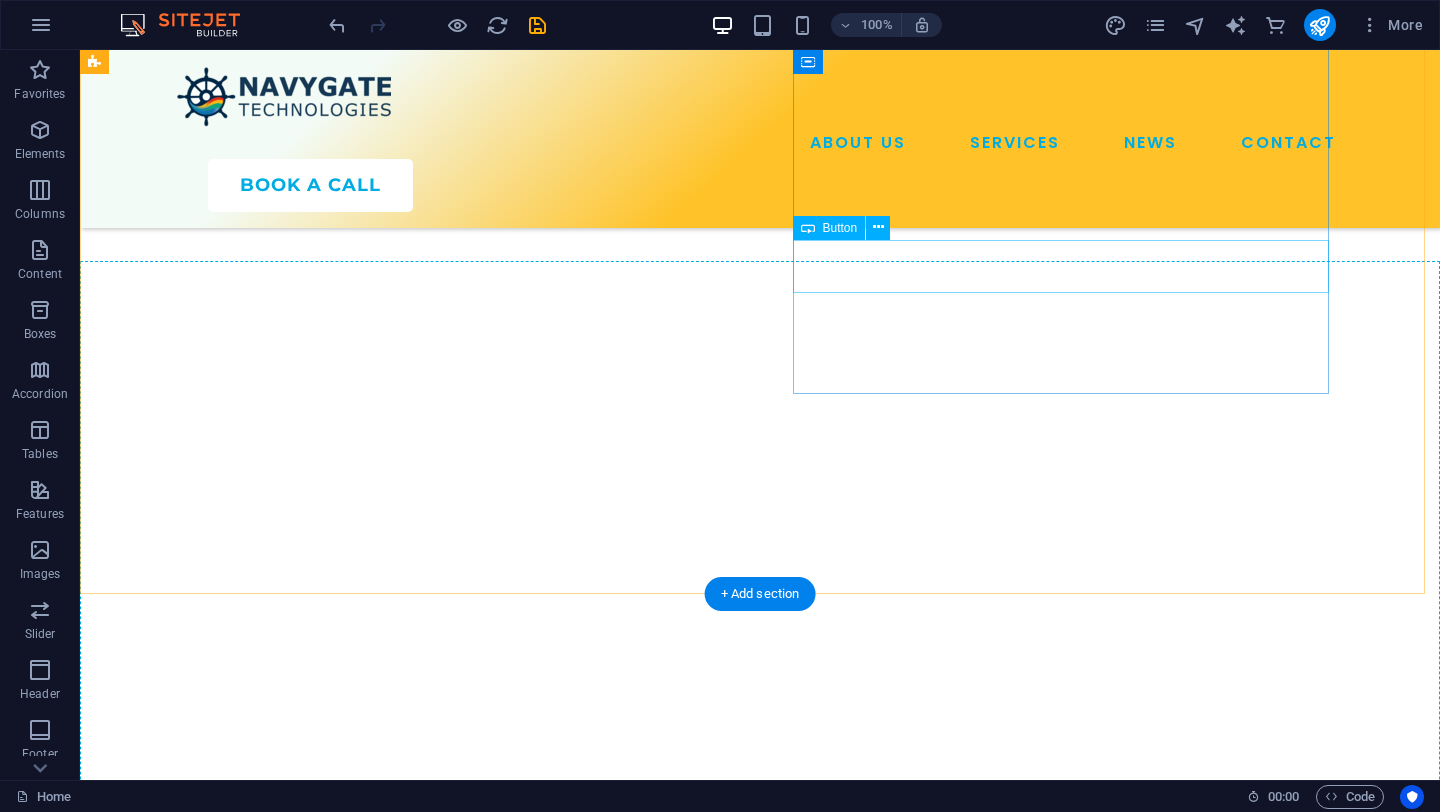 click on "talk to an expert" at bounding box center [372, 4128] 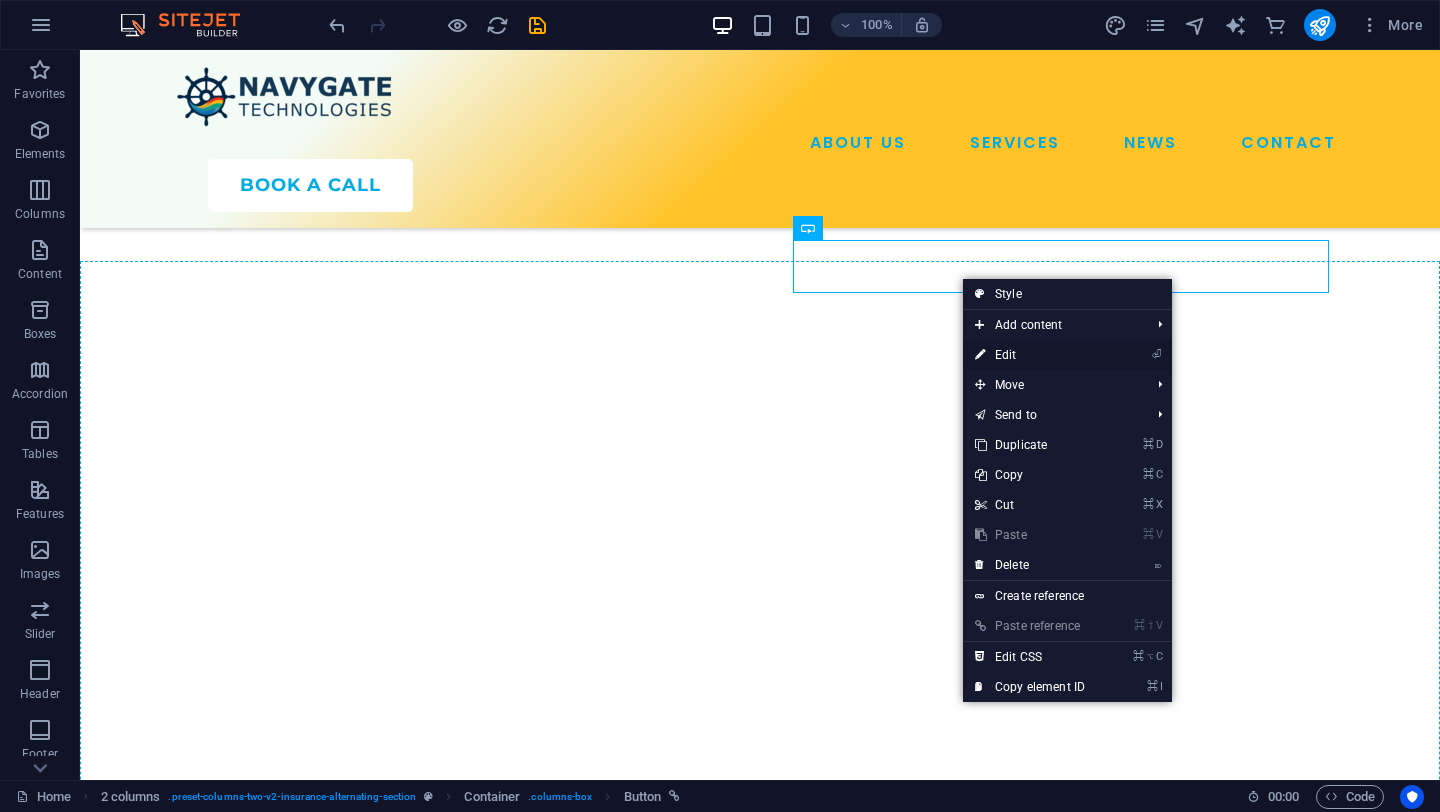 click on "⏎  Edit" at bounding box center (1030, 355) 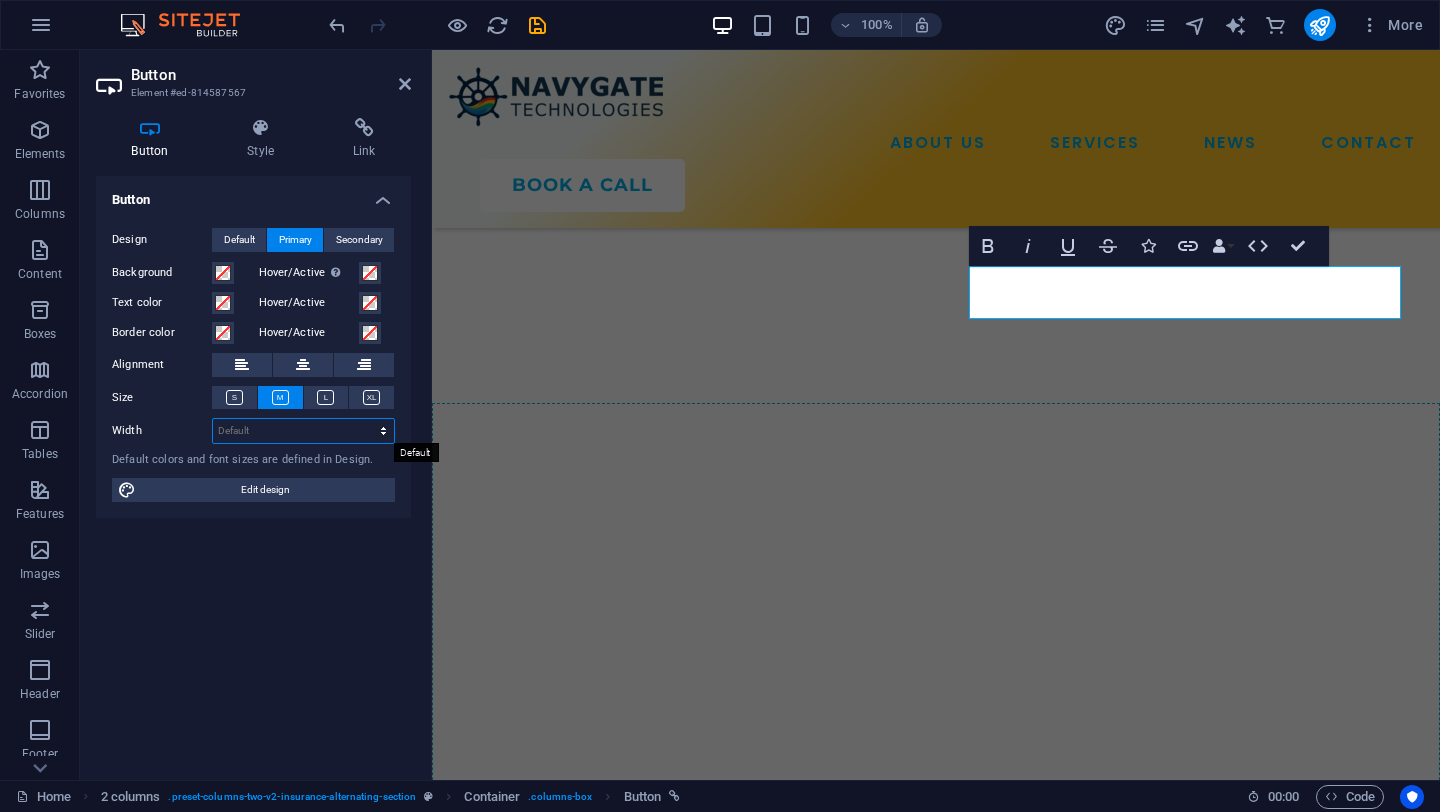 click on "Default px rem % em vh vw" at bounding box center [303, 431] 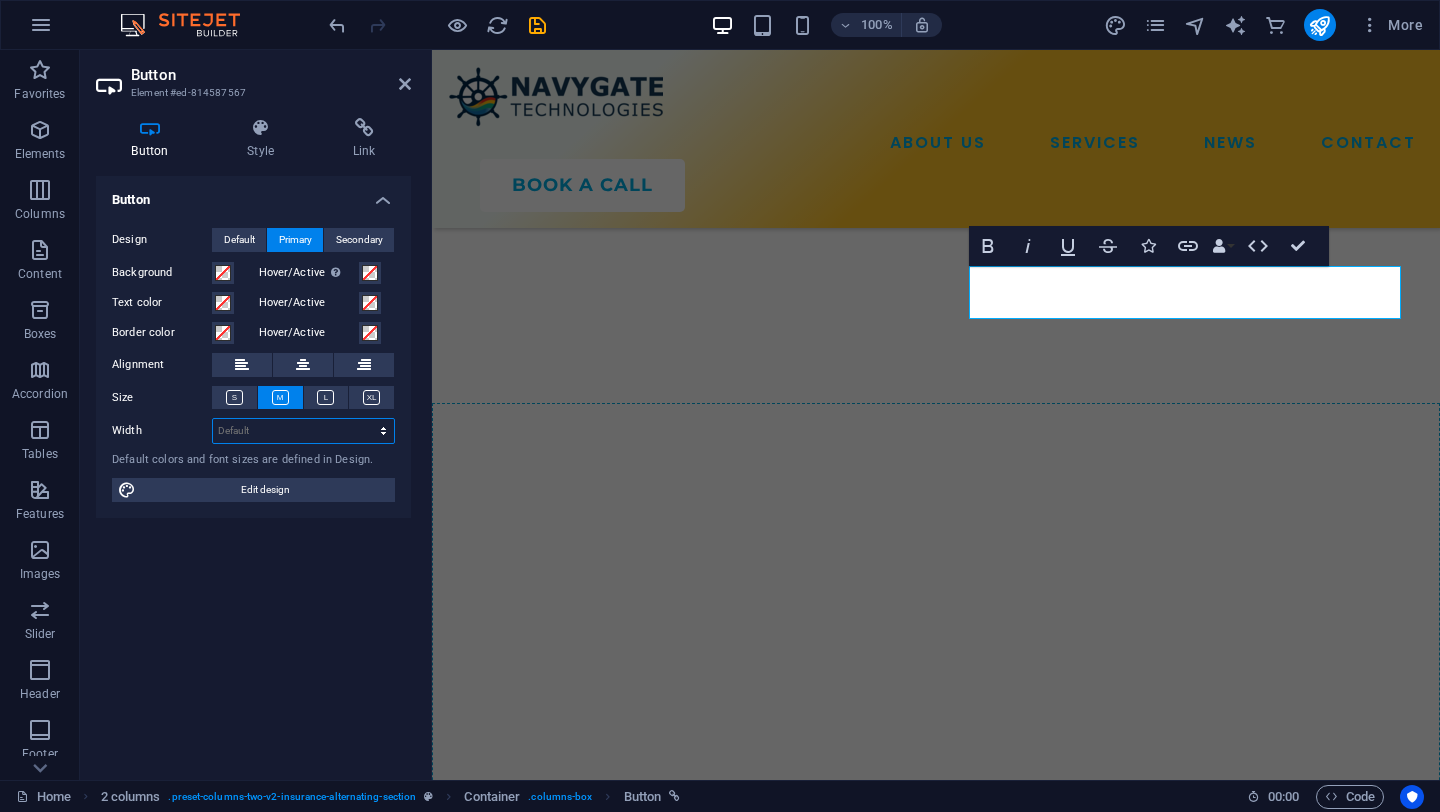 select on "px" 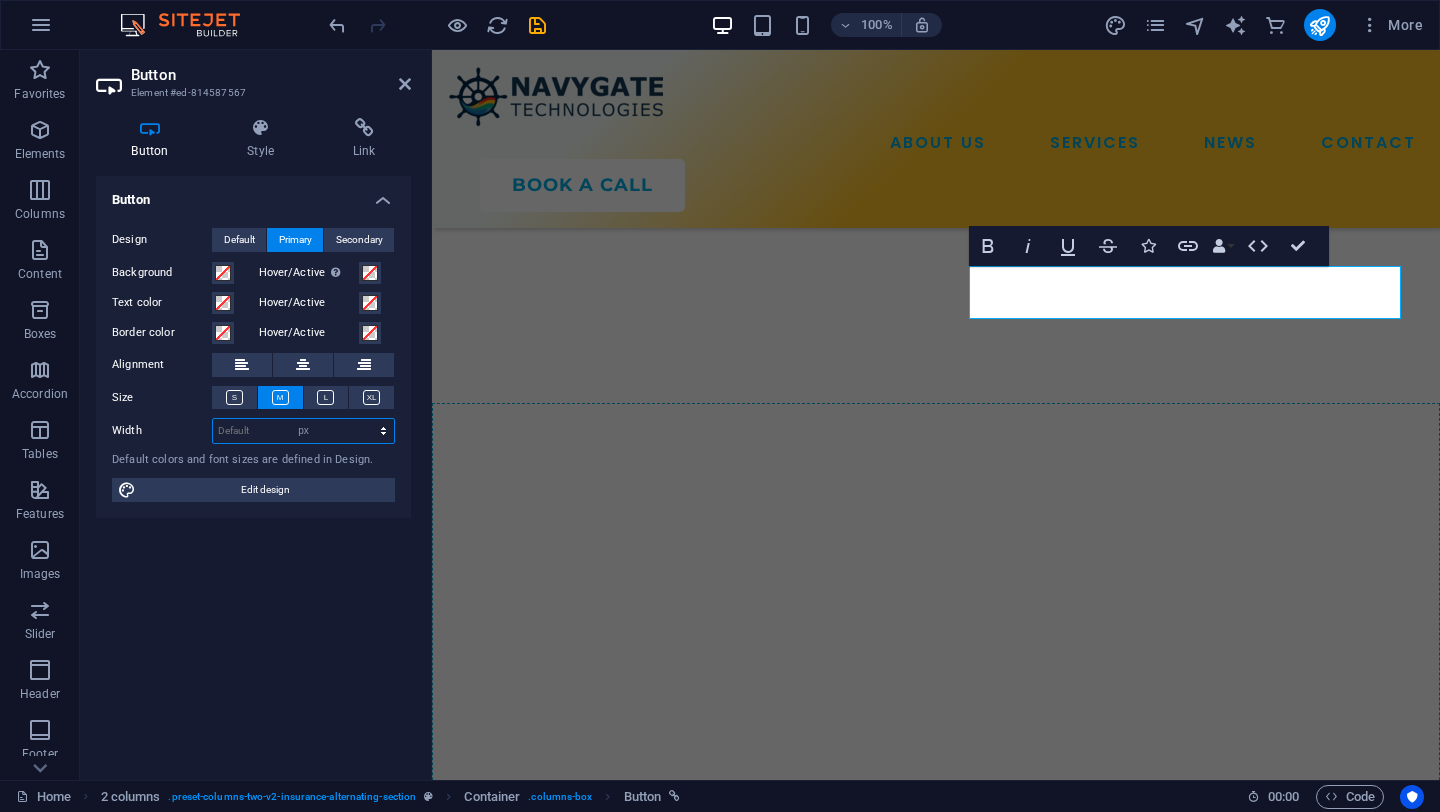 type on "273" 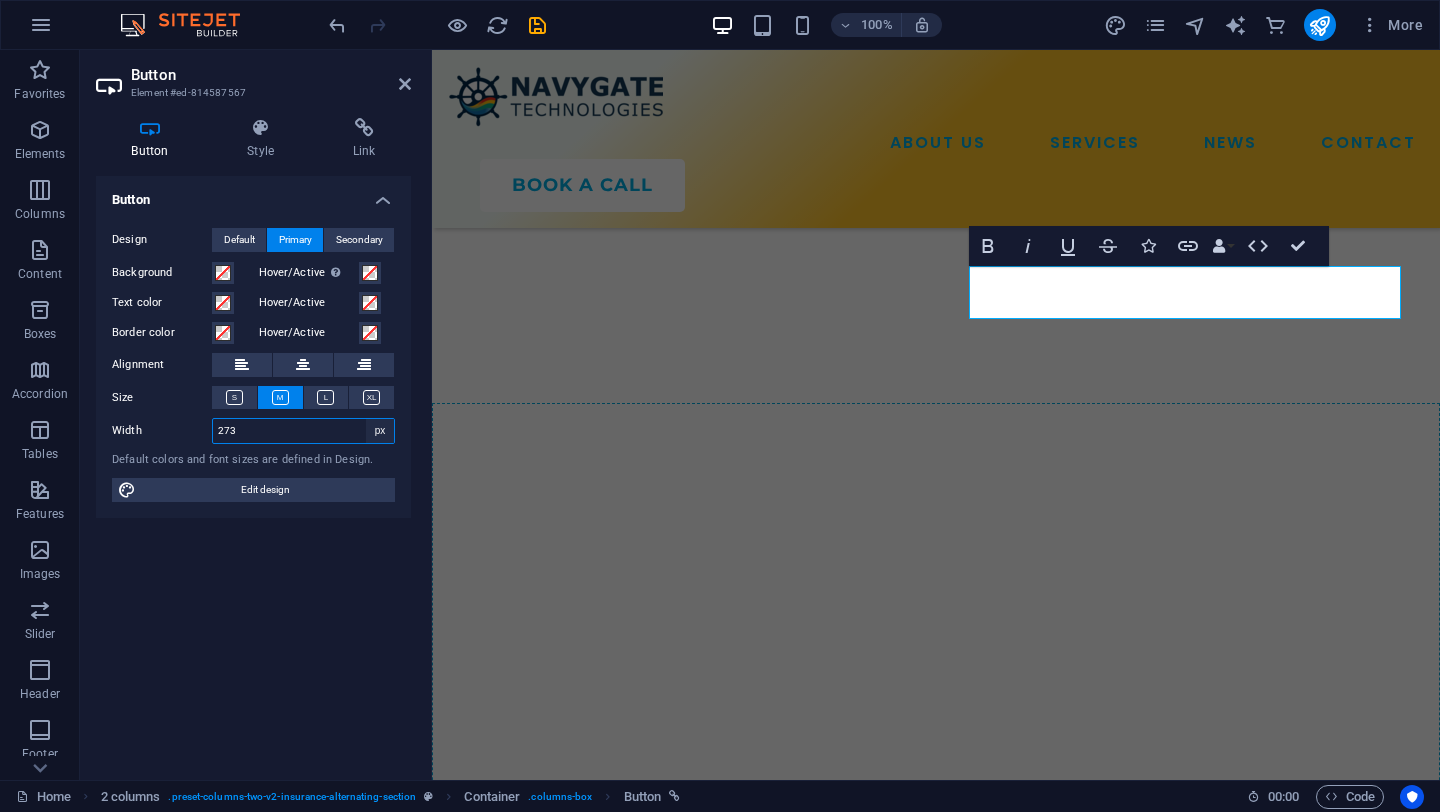 click on "Default px rem % em vh vw" at bounding box center (380, 431) 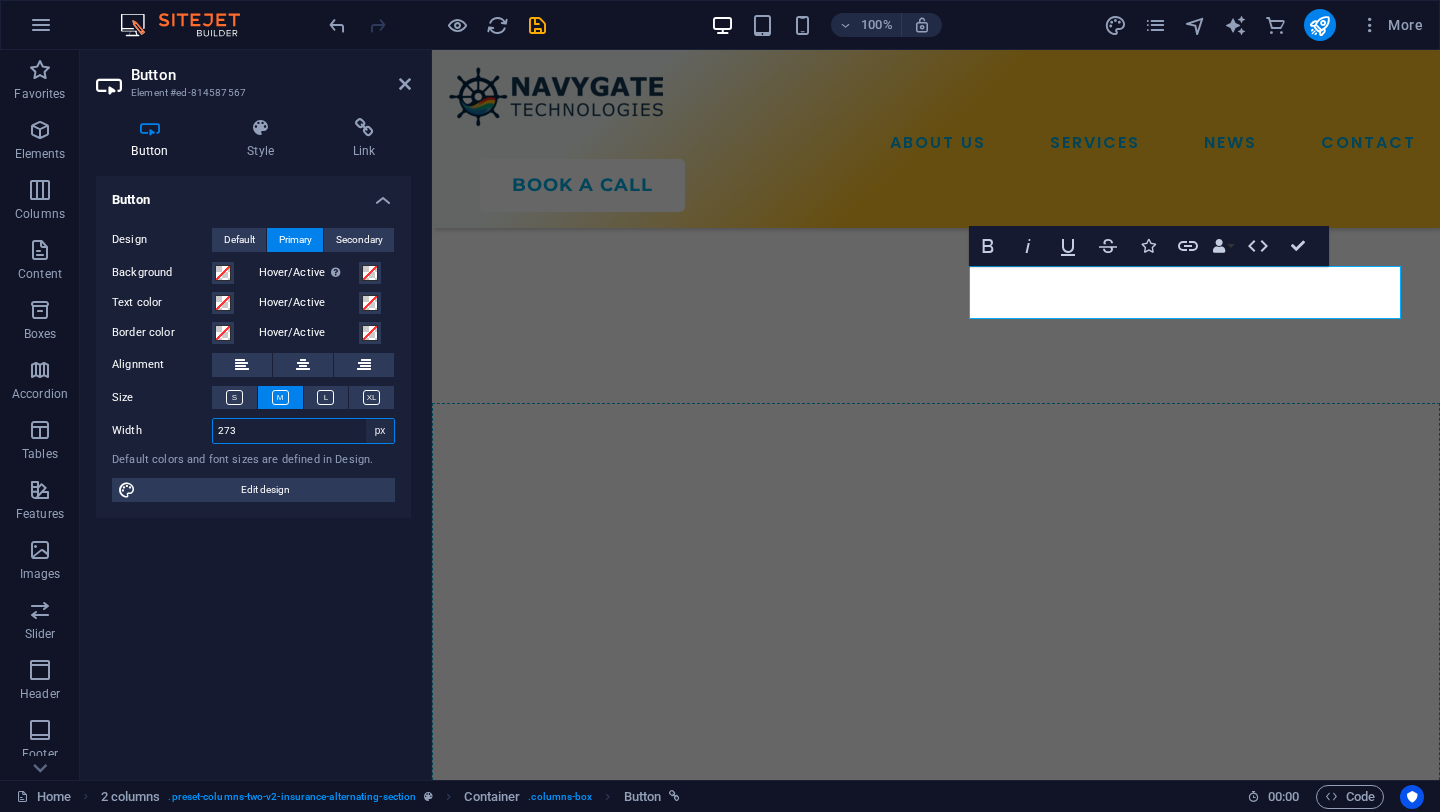 select on "%" 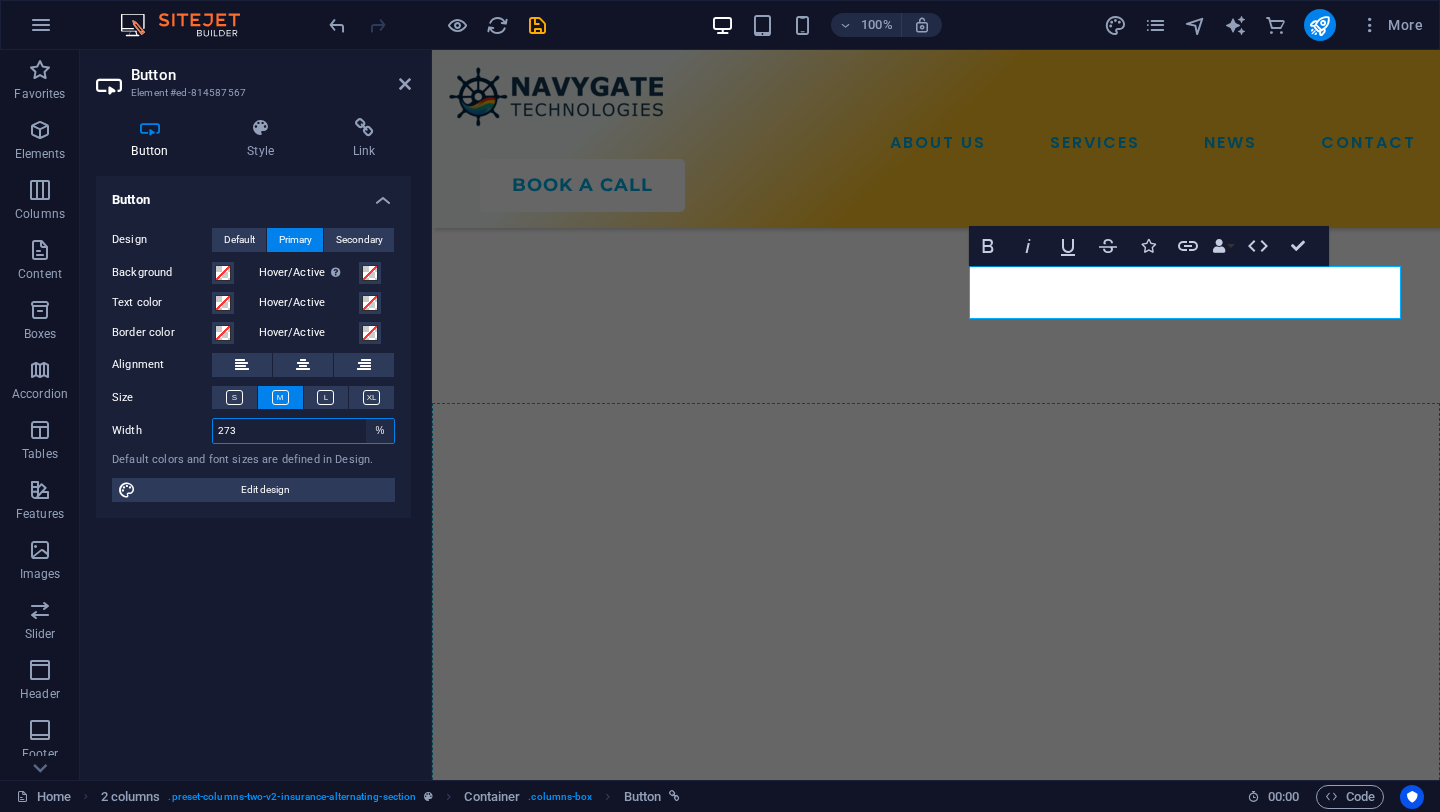 type on "63.12" 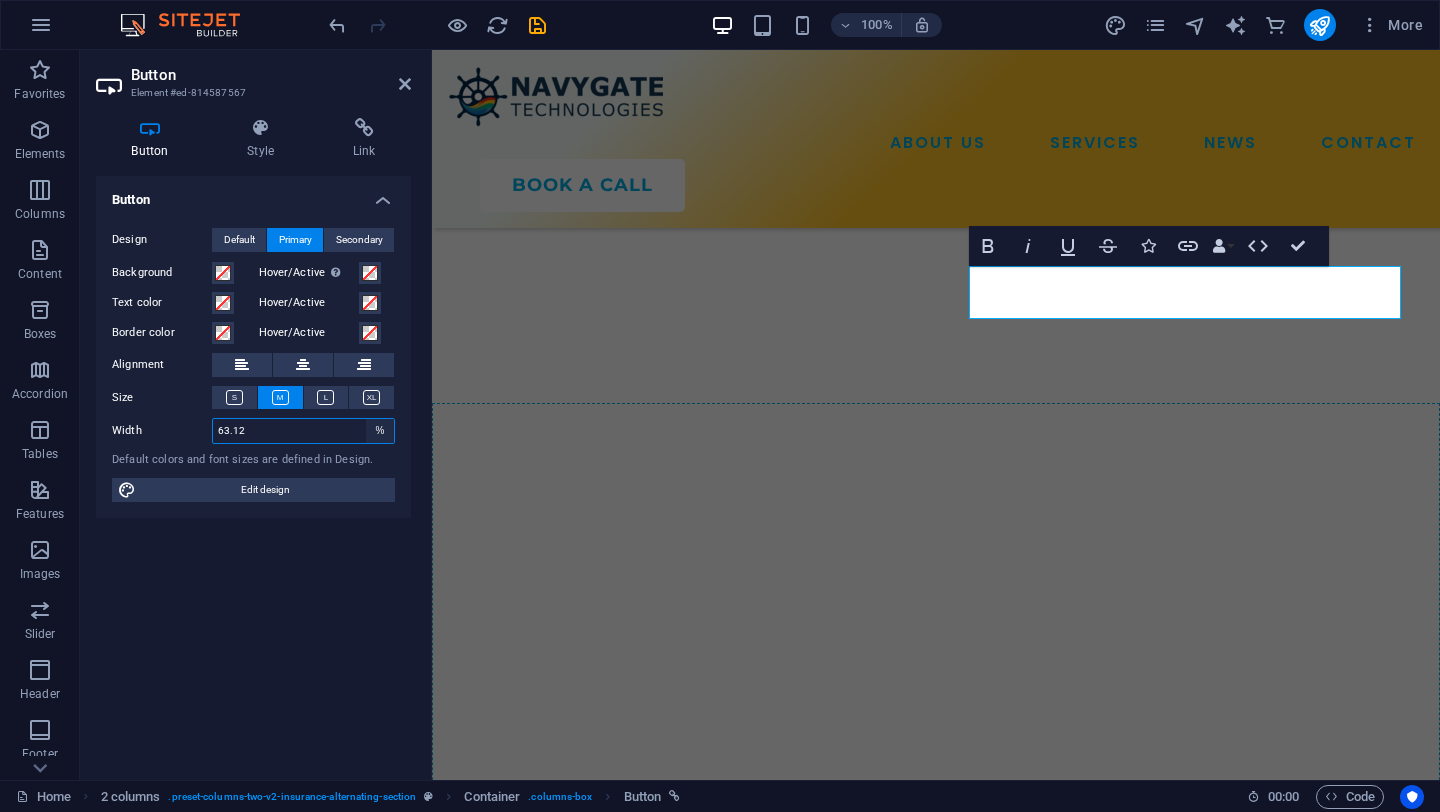 click on "Default px rem % em vh vw" at bounding box center [380, 431] 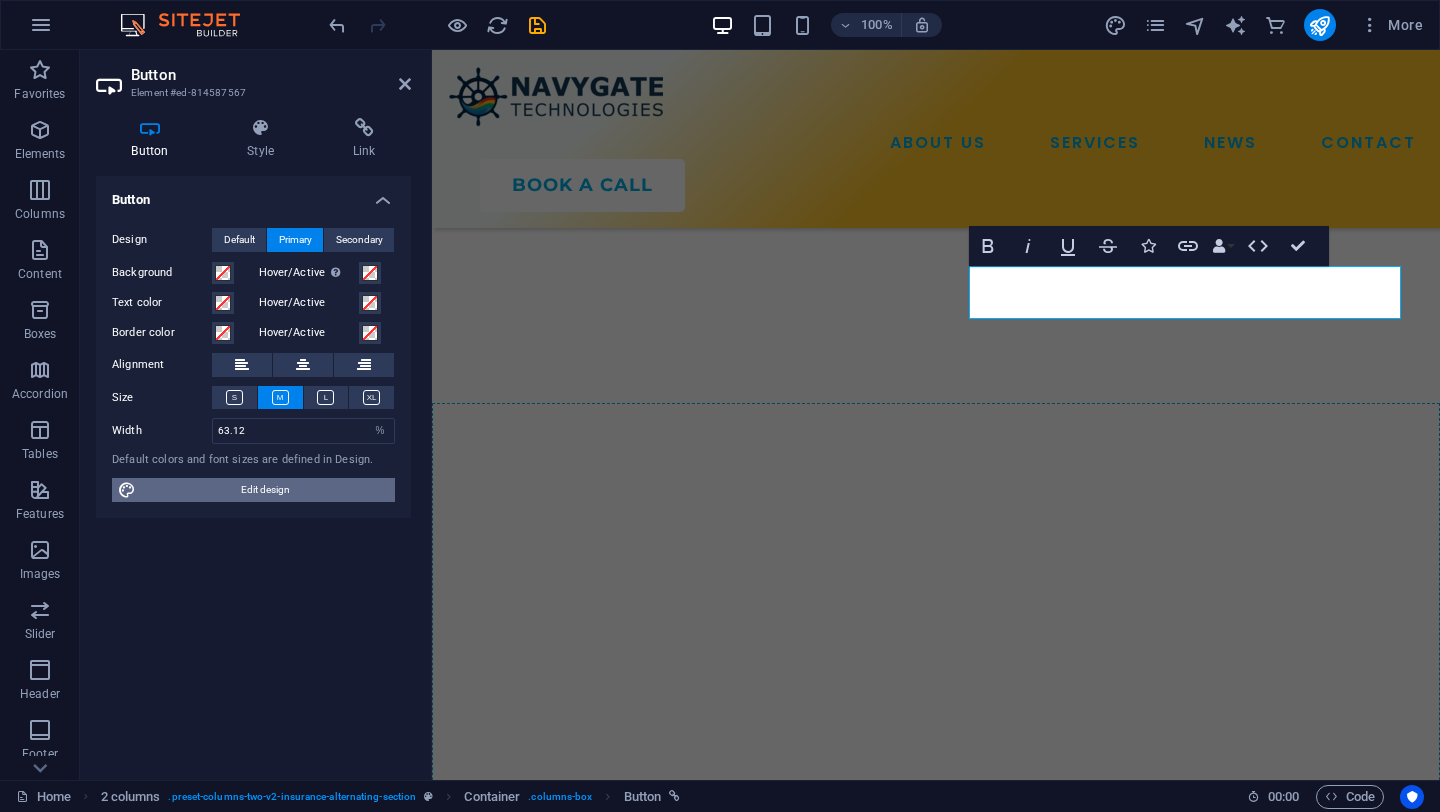 click on "Edit design" at bounding box center (265, 490) 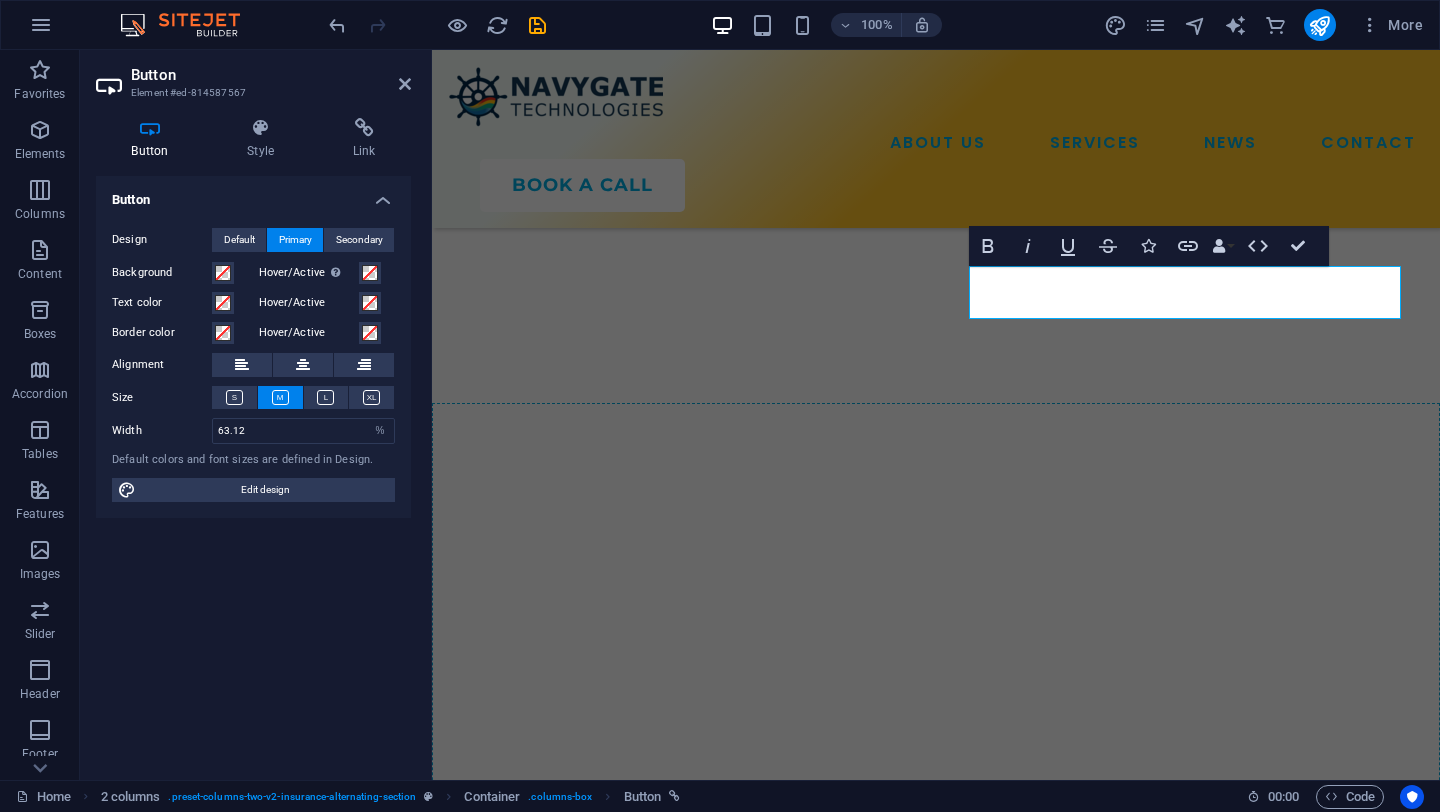 scroll, scrollTop: 6459, scrollLeft: 0, axis: vertical 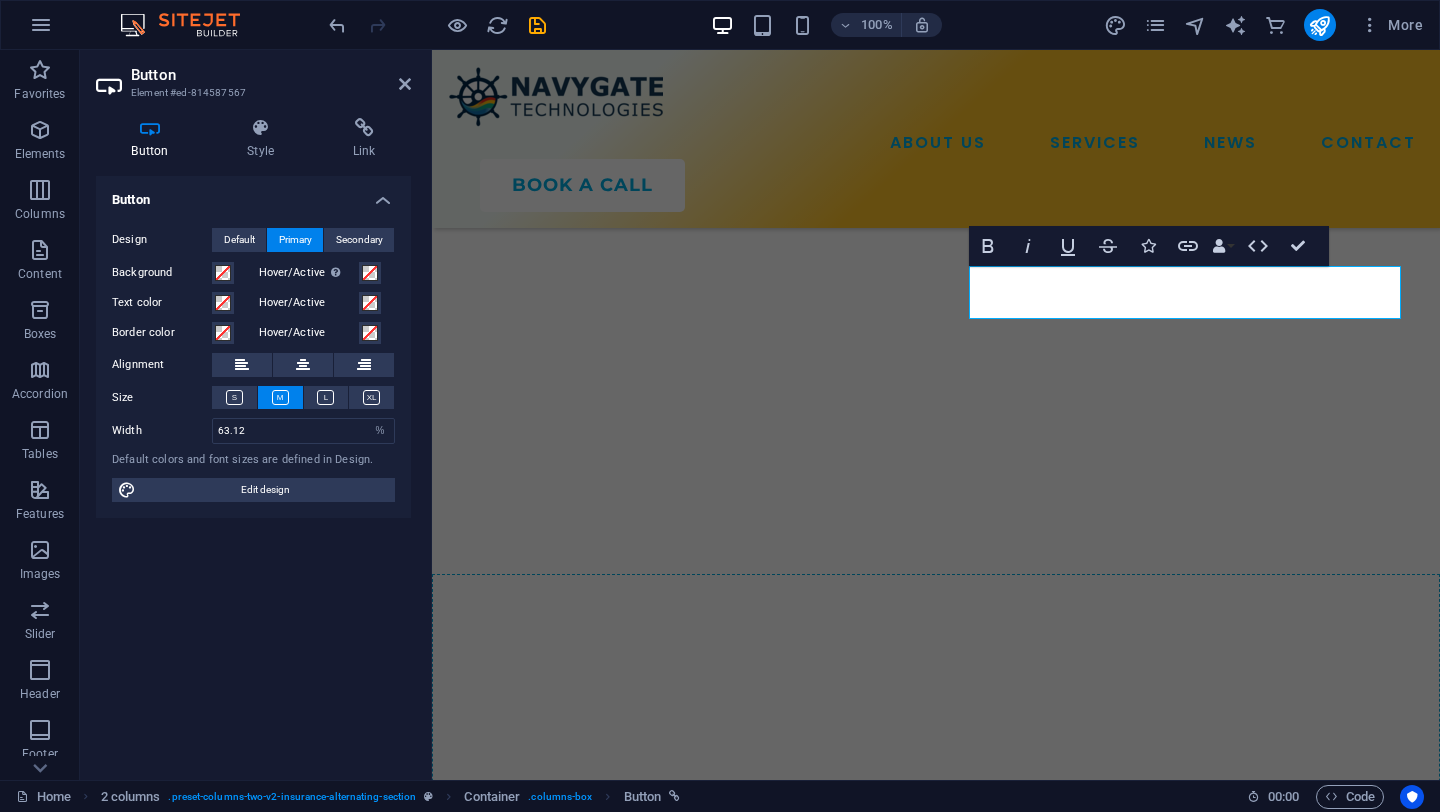select on "600" 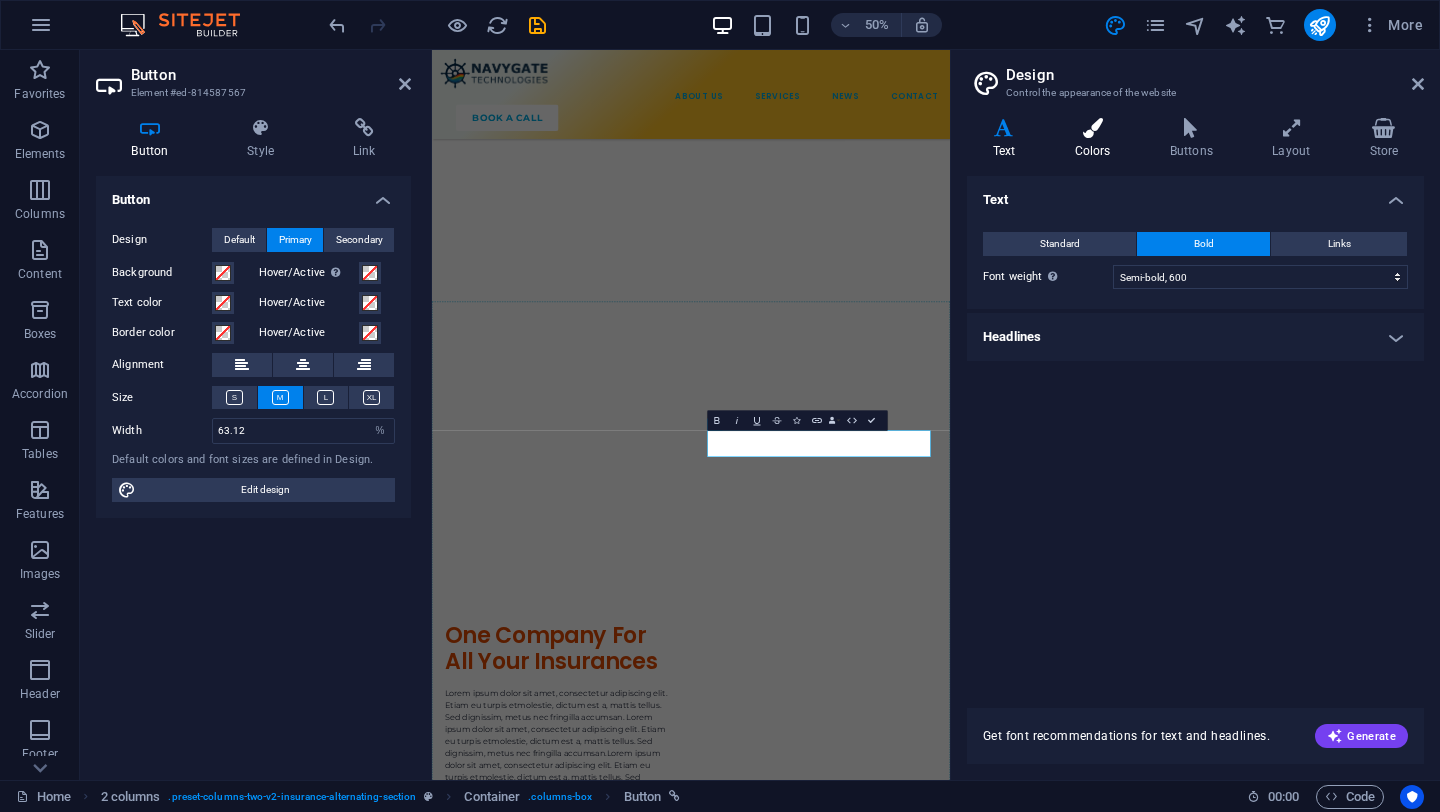 click at bounding box center [1092, 128] 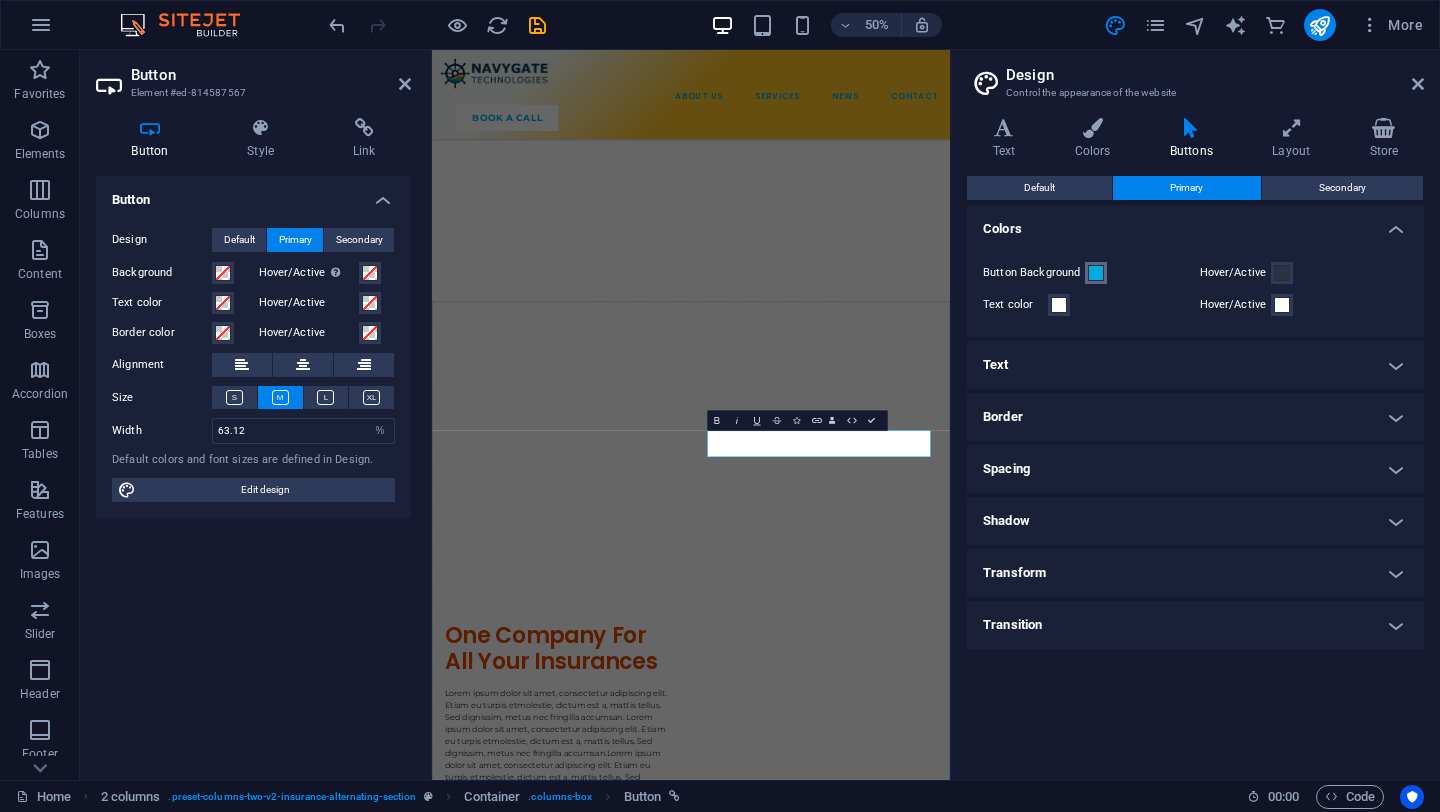 click at bounding box center [1096, 273] 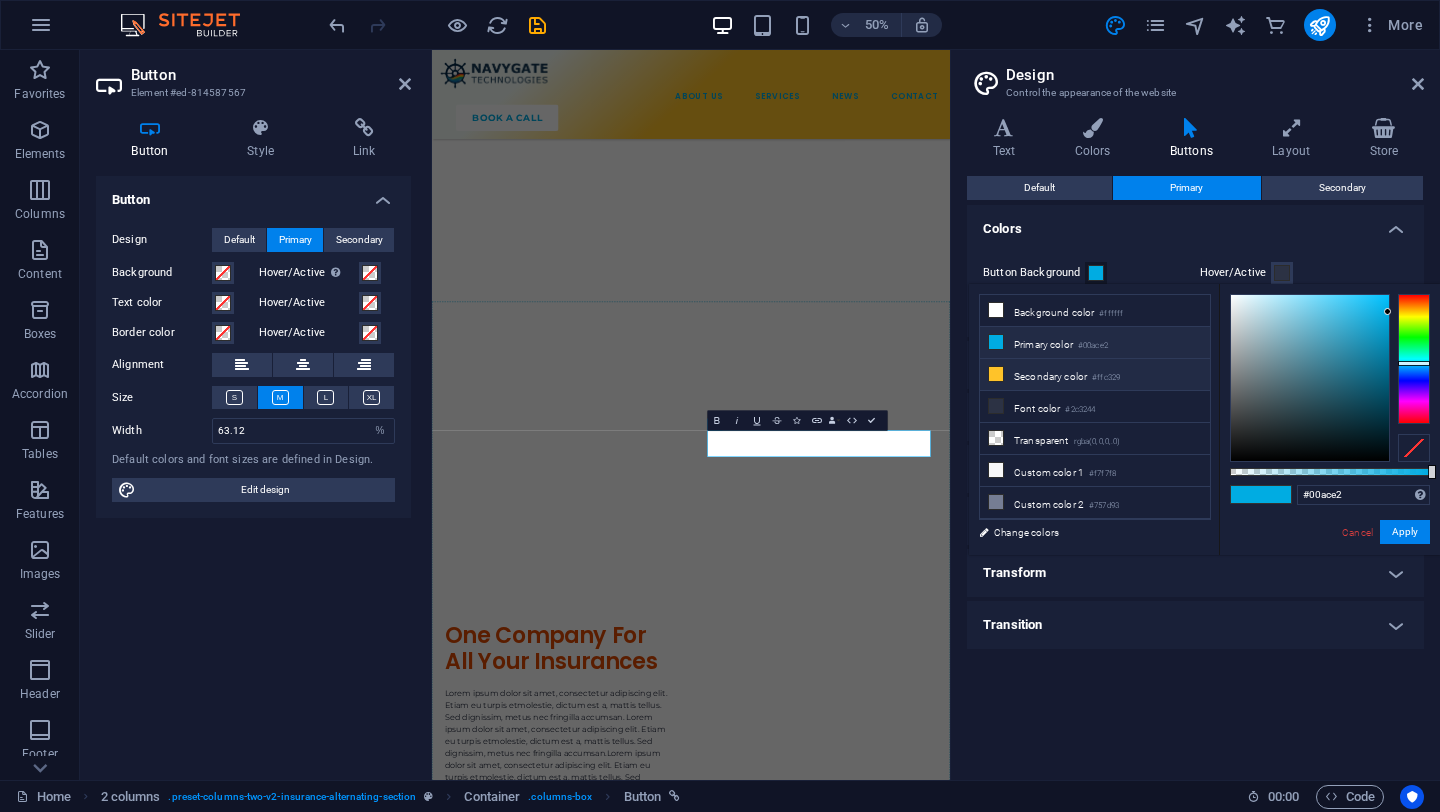 click on "Secondary color
#ffc329" at bounding box center [1095, 375] 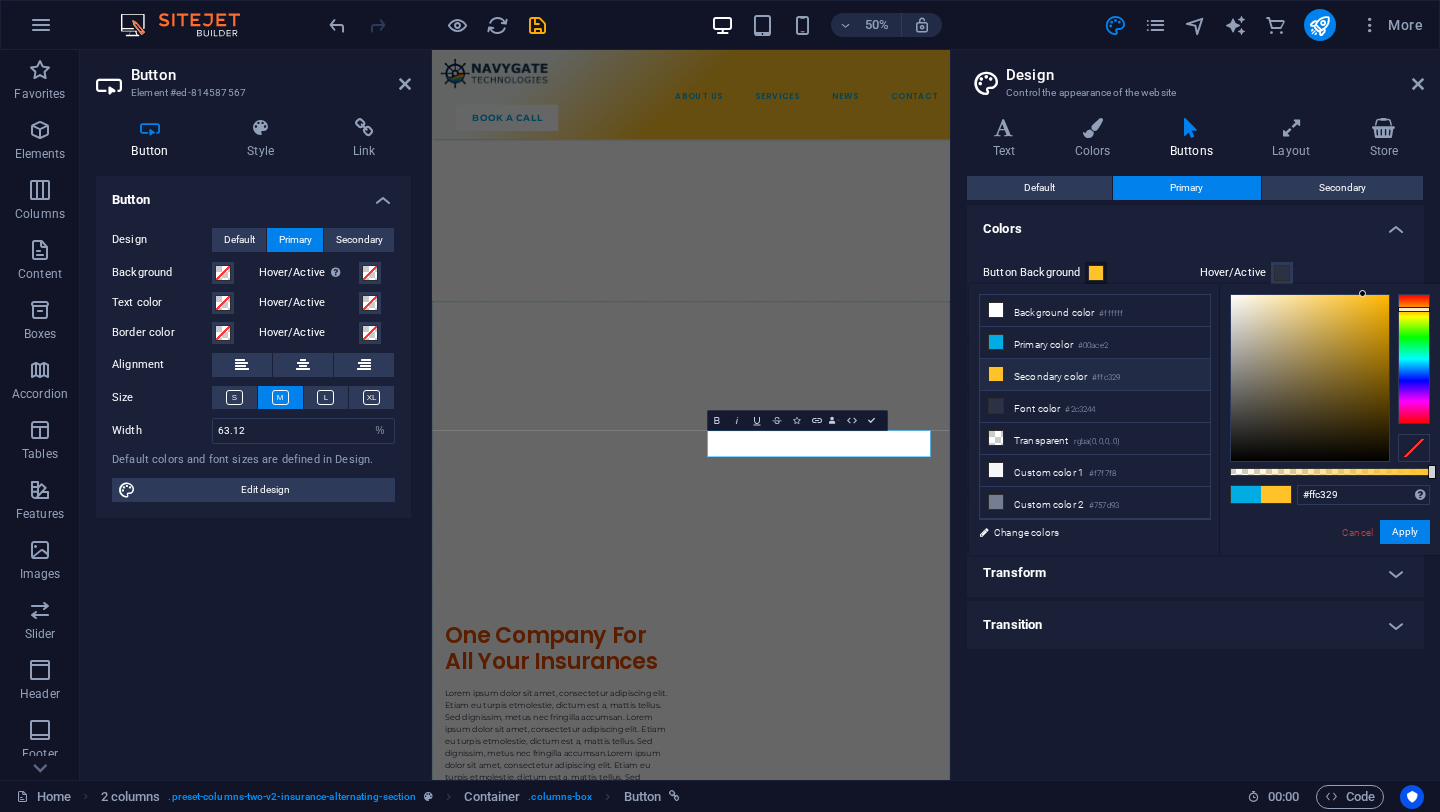 type on "#f2b415" 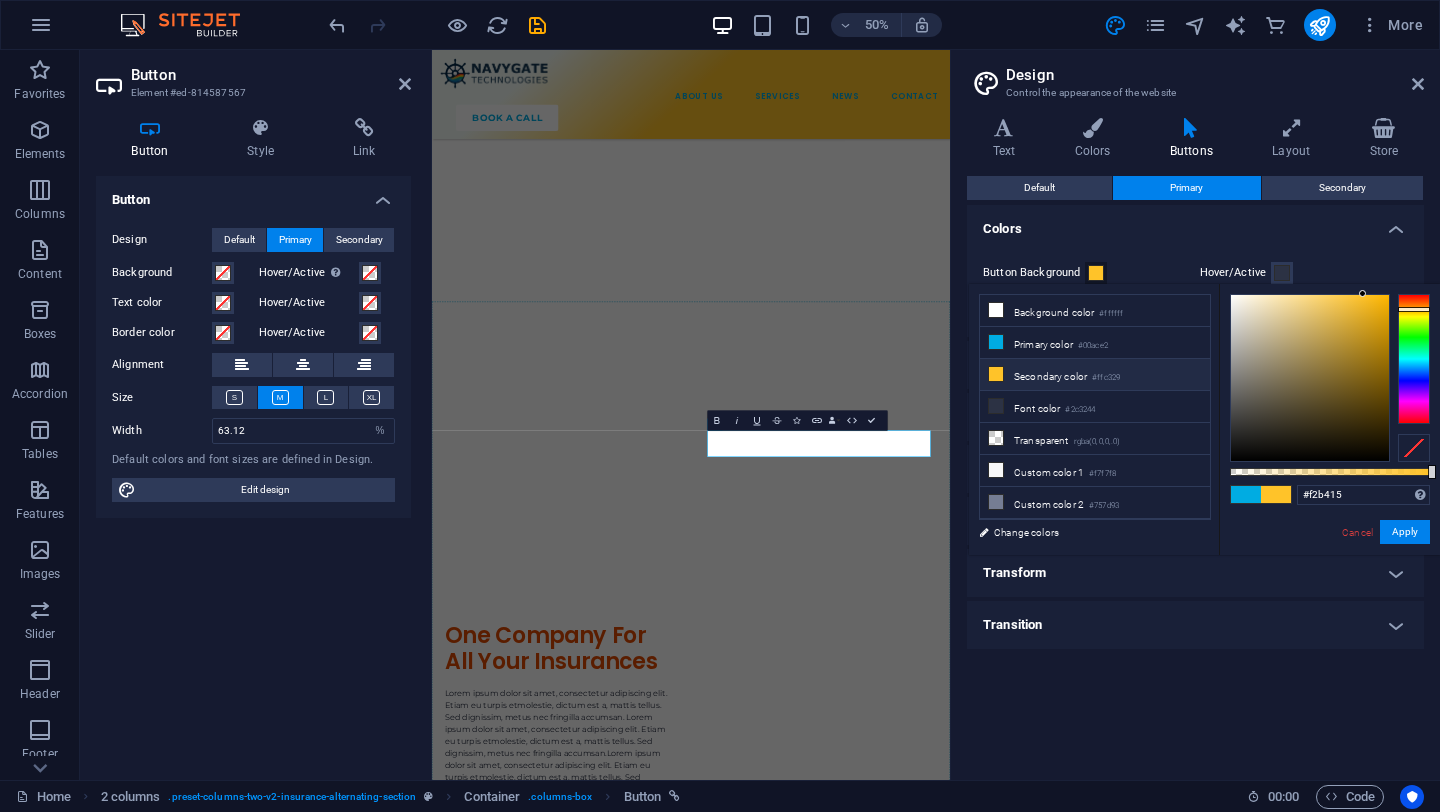 click at bounding box center [1310, 378] 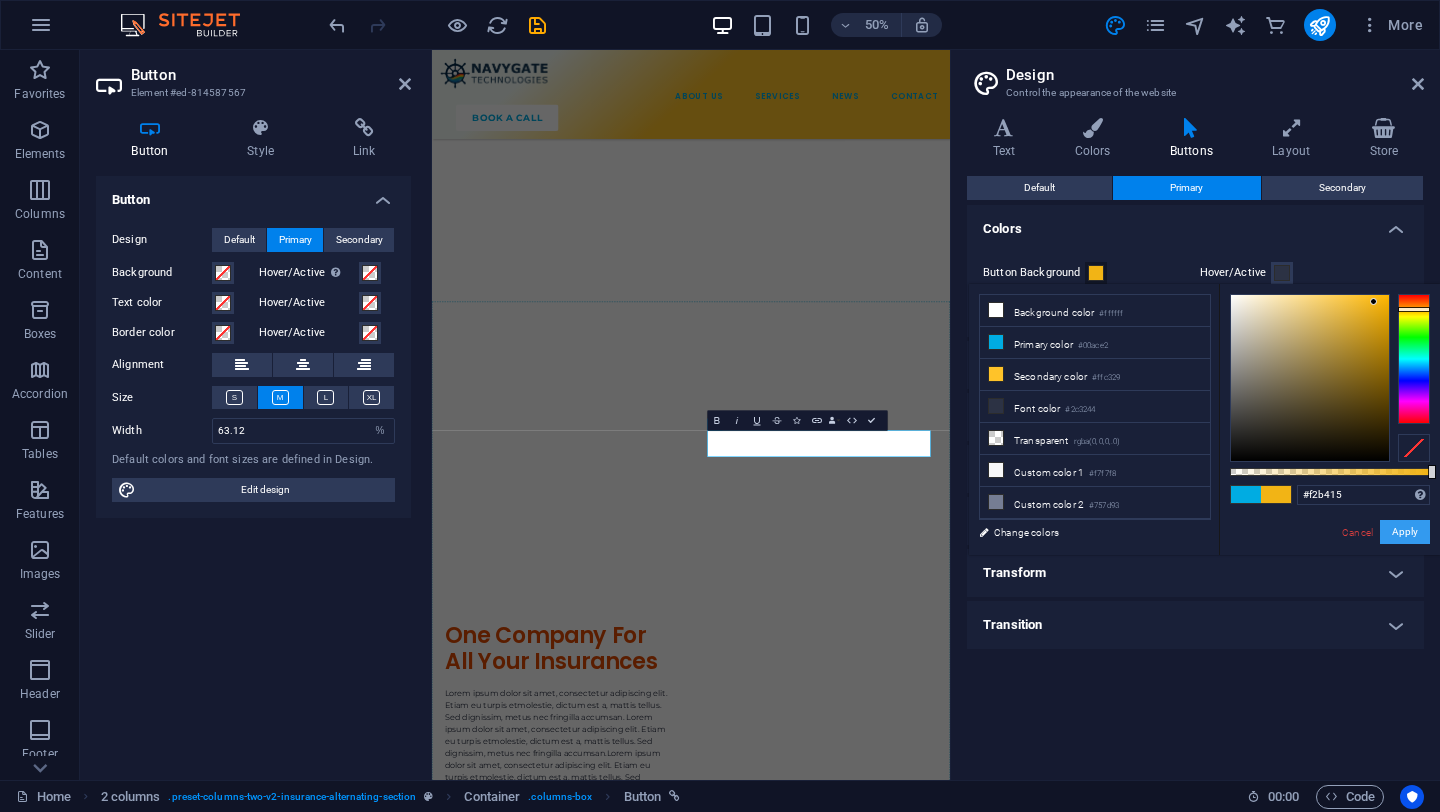 click on "Apply" at bounding box center [1405, 532] 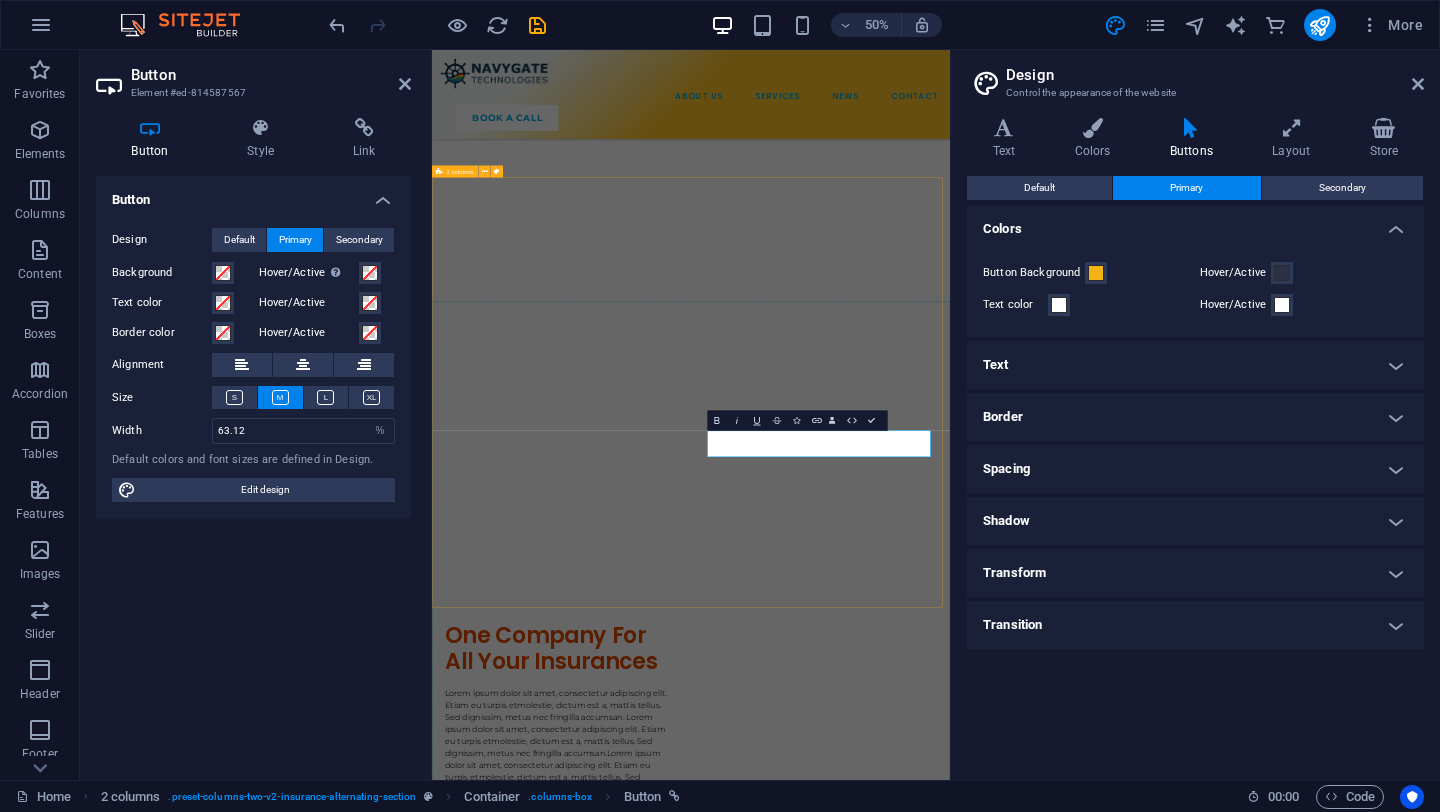 click on "Book Your Consultation  Today Lorem ipsum dolor sit amet, consectetur adipiscing elit. Etiam eu turpis etmolestie, dictum est a, mattis tellus. Sed dignissim, metus nec fringilla accumsan. Lorem ipsum dolor sit amet, consectetur adipiscing elit. Etiam eu turpis etmolestie, dictum est a, mattis tellus. Sed dignissim, metus nec fringilla accumsan. talk to an expert" at bounding box center (950, 4066) 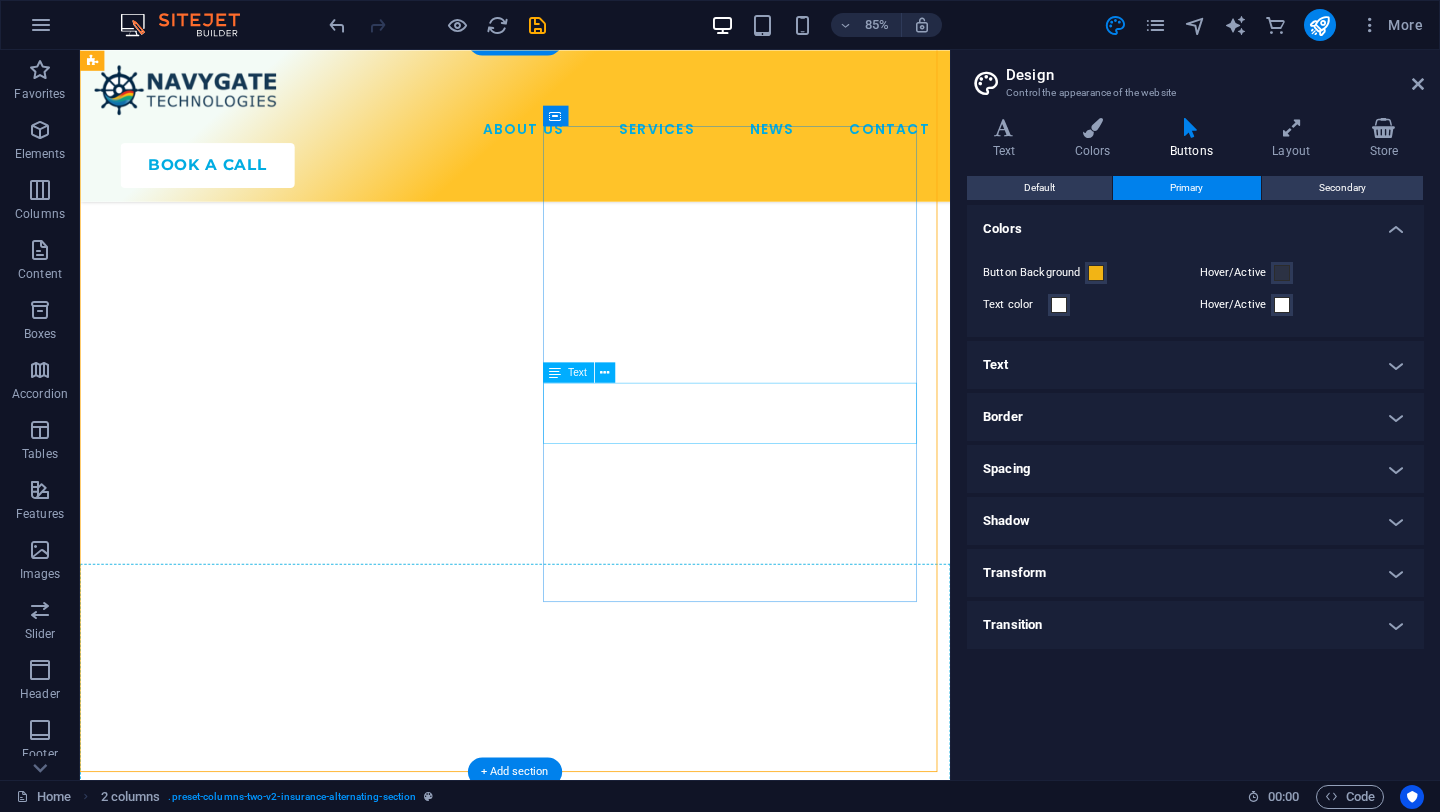 scroll, scrollTop: 6277, scrollLeft: 0, axis: vertical 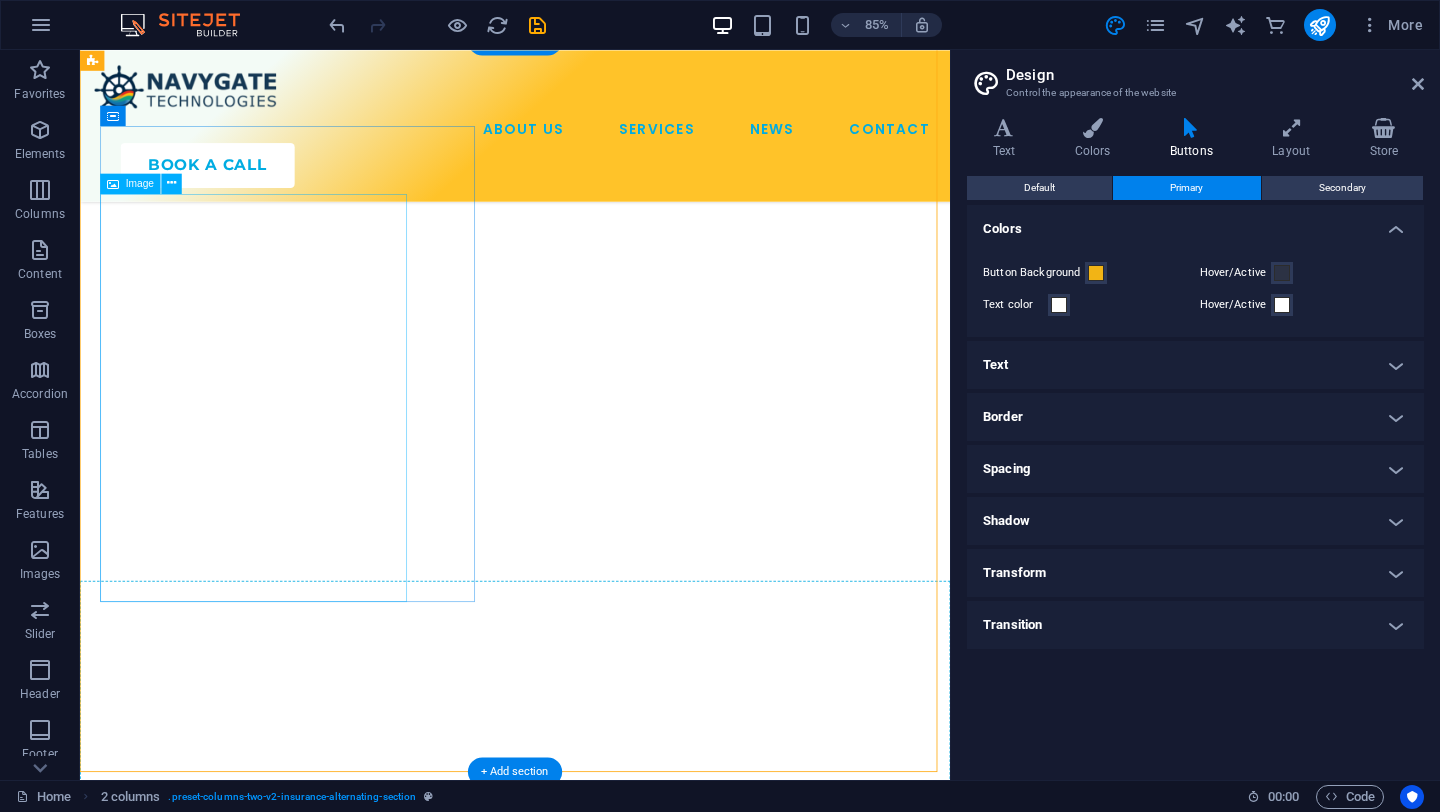 click at bounding box center (552, -5758) 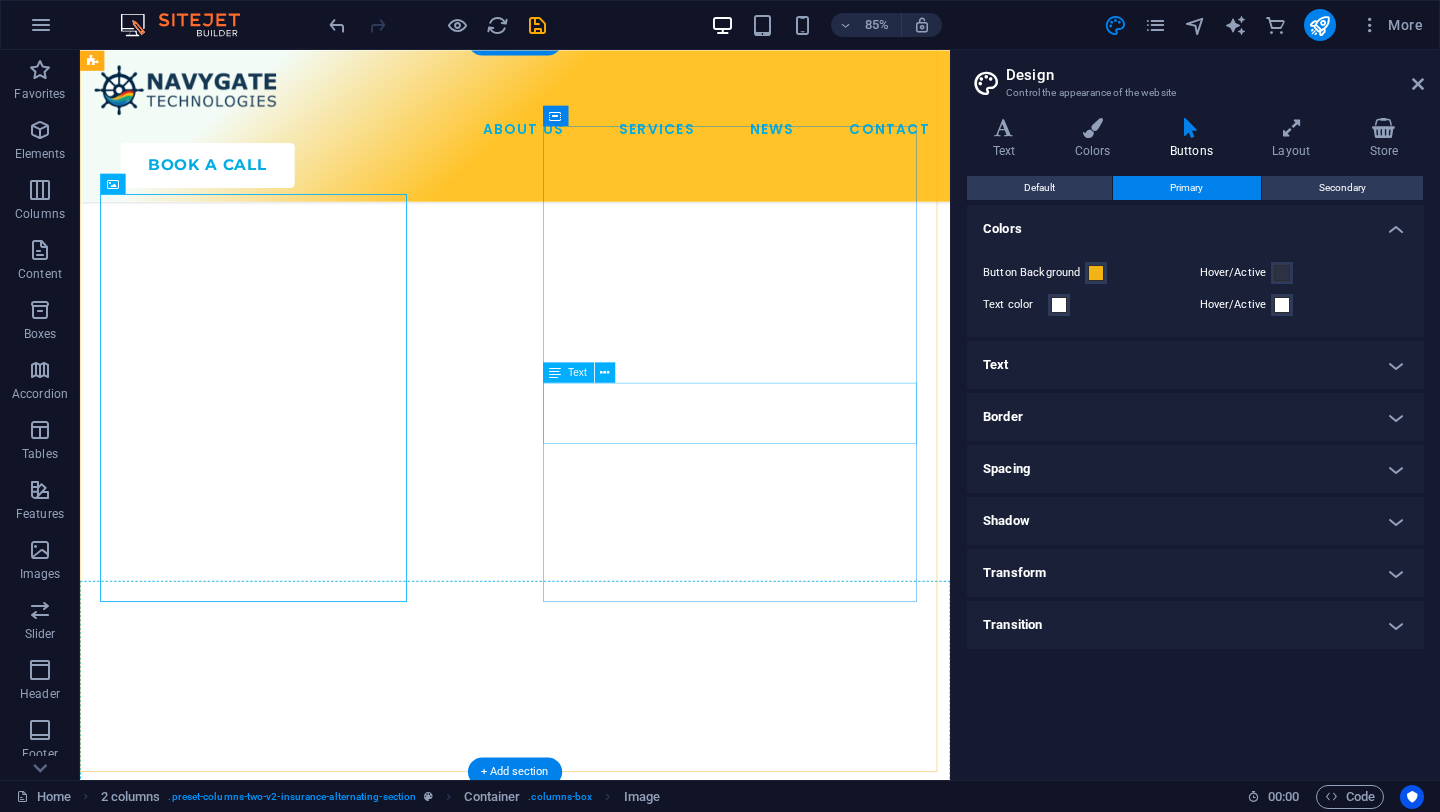 click on "Lorem ipsum dolor sit amet, consectetur adipiscing elit. Etiam eu turpis etmolestie, dictum est a, mattis tellus. Sed dignissim, metus nec fringilla accumsan." at bounding box center (328, 4495) 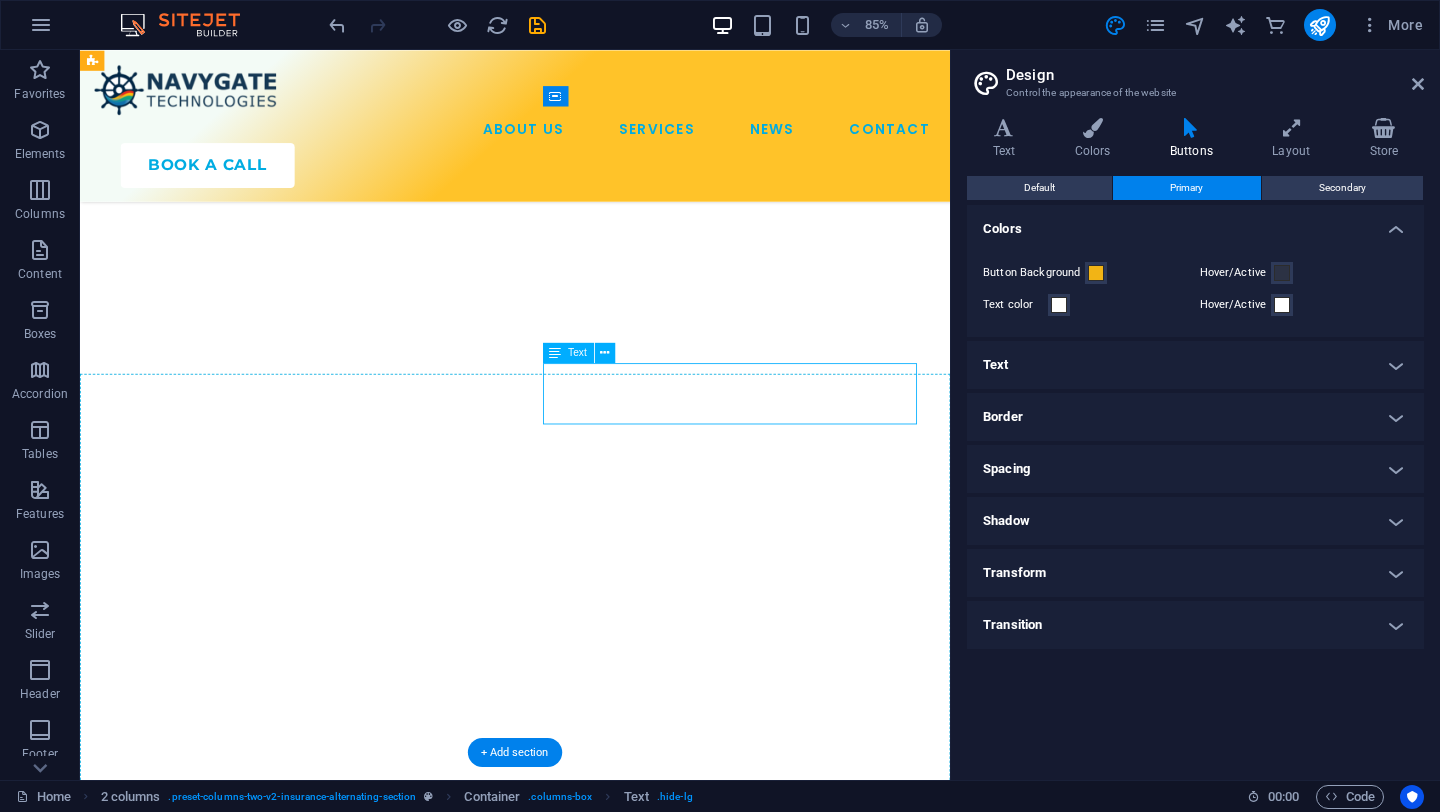 scroll, scrollTop: 6612, scrollLeft: 0, axis: vertical 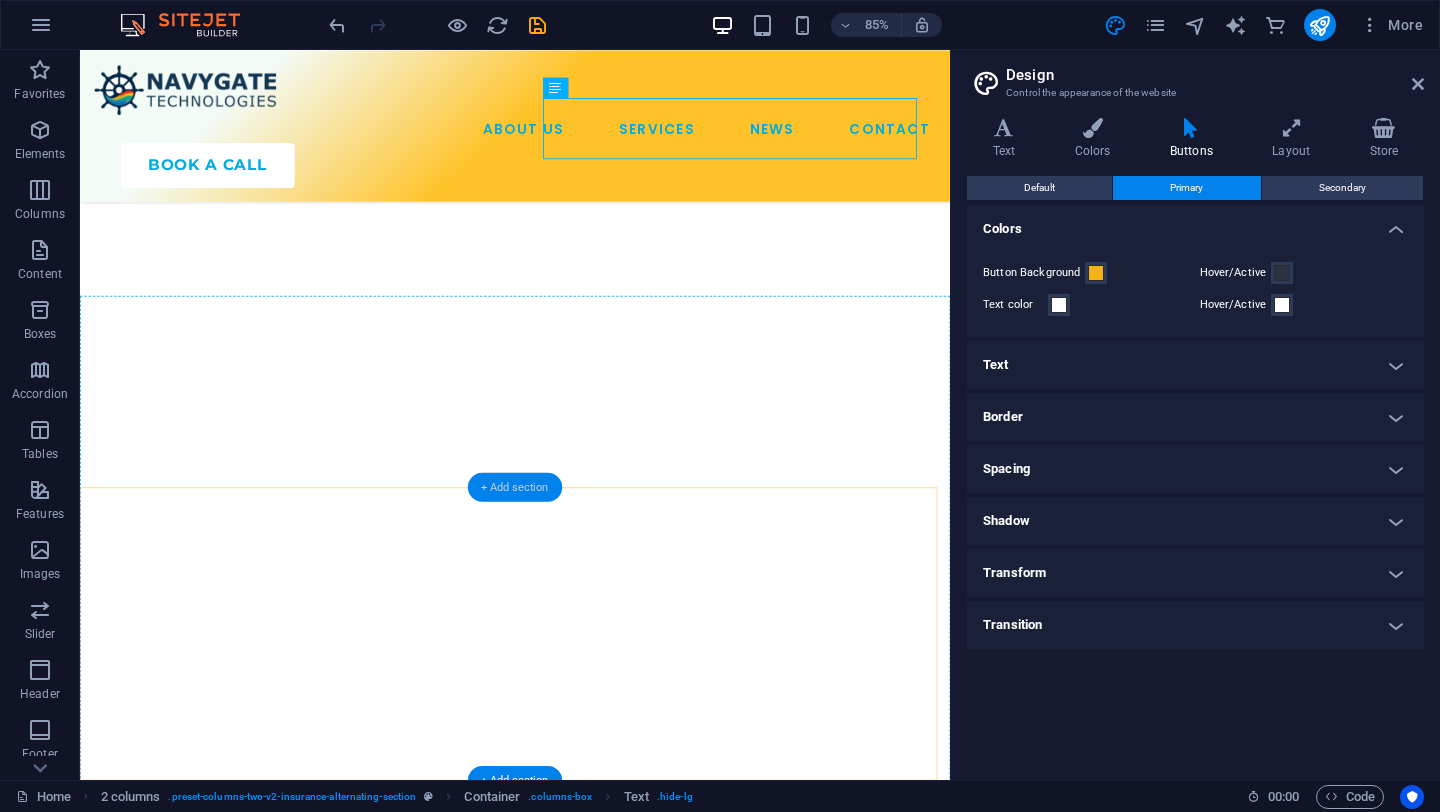 click on "+ Add section" at bounding box center (515, 486) 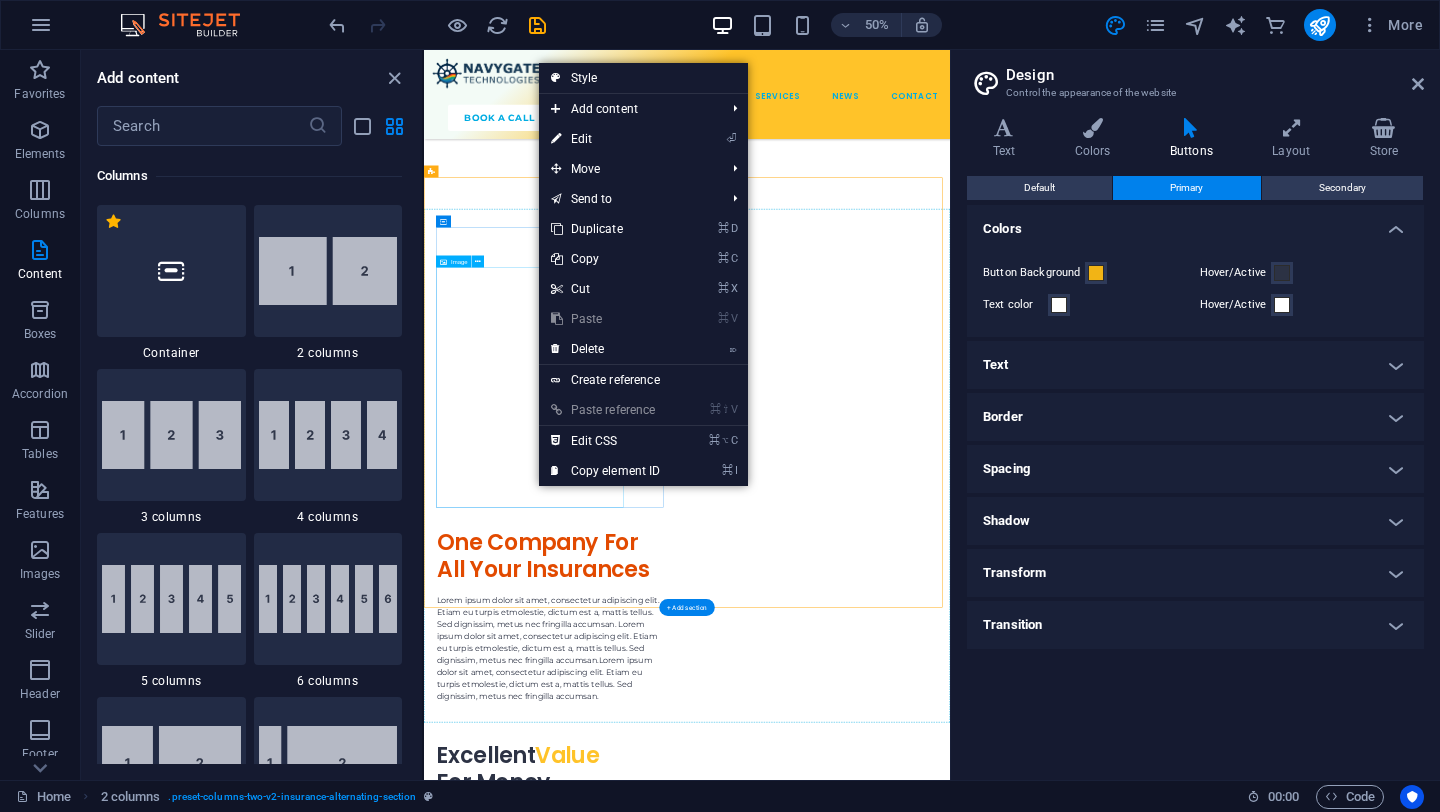 scroll, scrollTop: 6425, scrollLeft: 0, axis: vertical 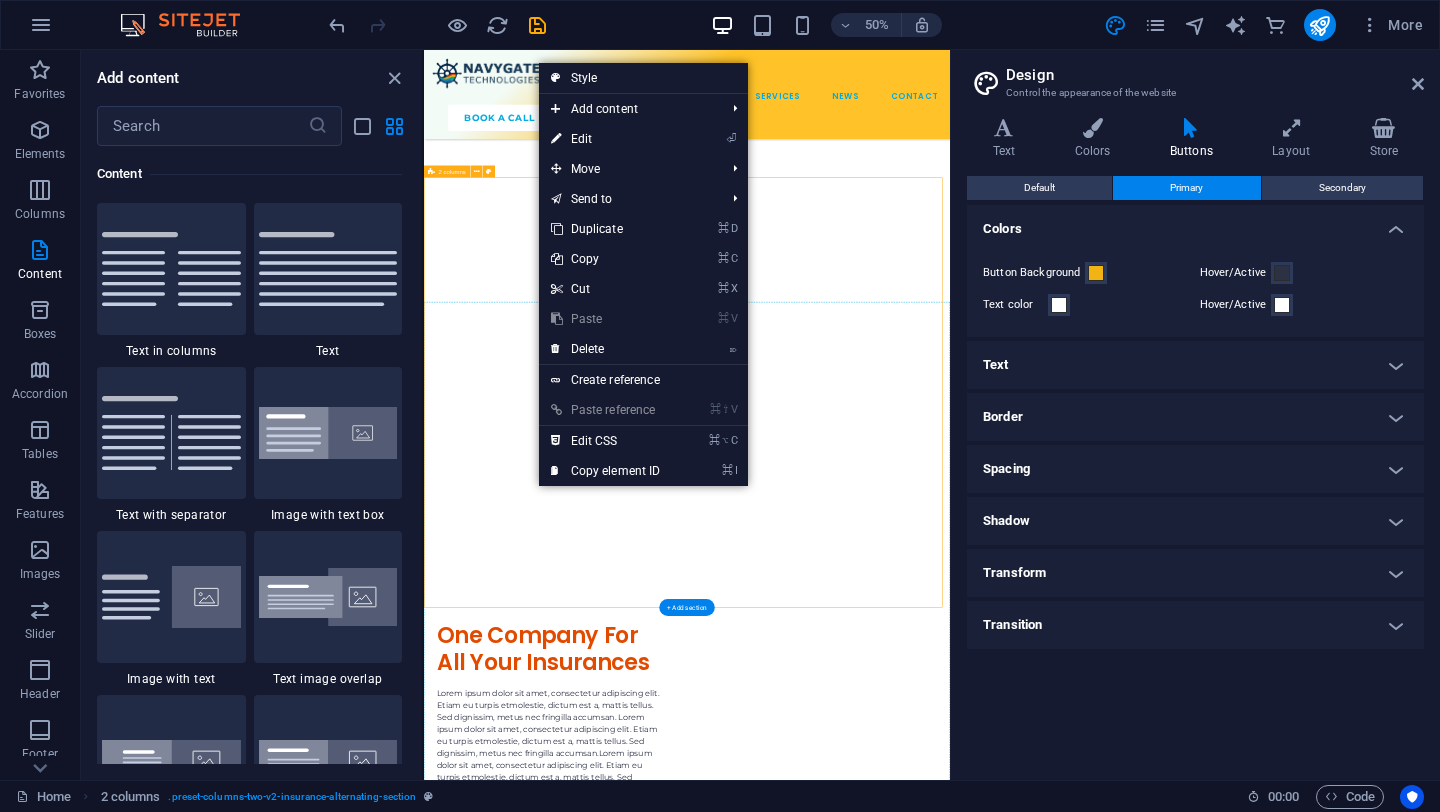 click on "Book Your Consultation  Today Lorem ipsum dolor sit amet, consectetur adipiscing elit. Etiam eu turpis etmolestie, dictum est a, mattis tellus. Sed dignissim, metus nec fringilla accumsan. Lorem ipsum dolor sit amet, consectetur adipiscing elit. Etiam eu turpis etmolestie, dictum est a, mattis tellus. Sed dignissim, metus nec fringilla accumsan. talk to an expert" at bounding box center (950, 4067) 